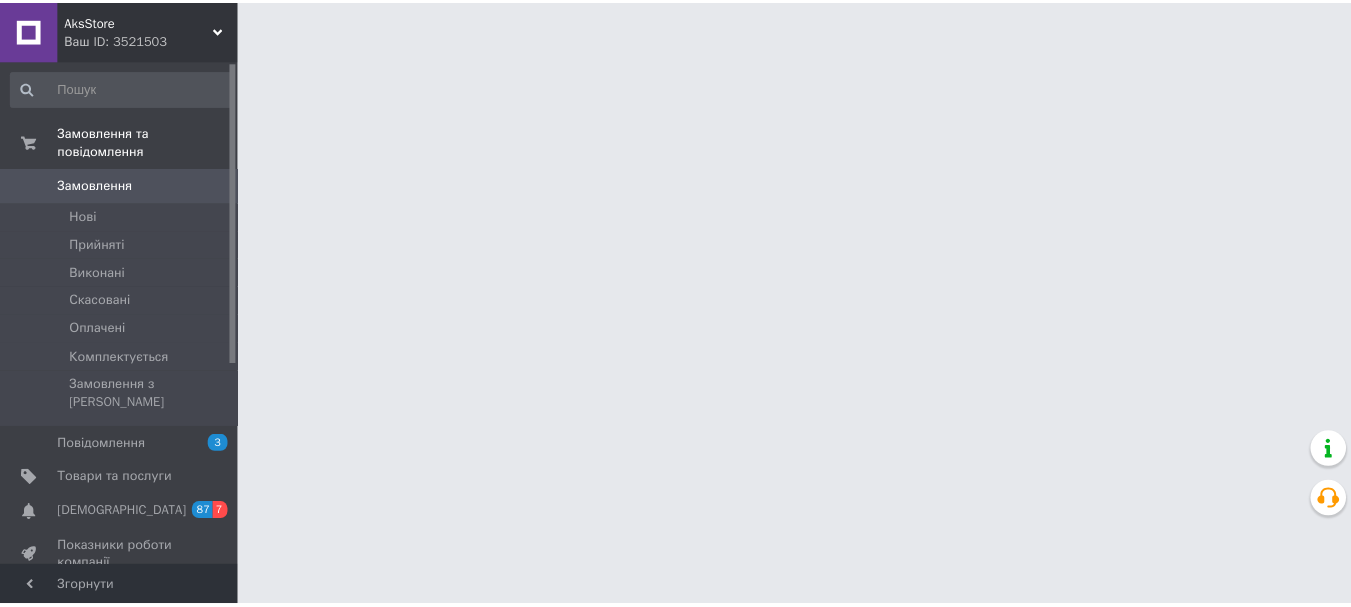 scroll, scrollTop: 0, scrollLeft: 0, axis: both 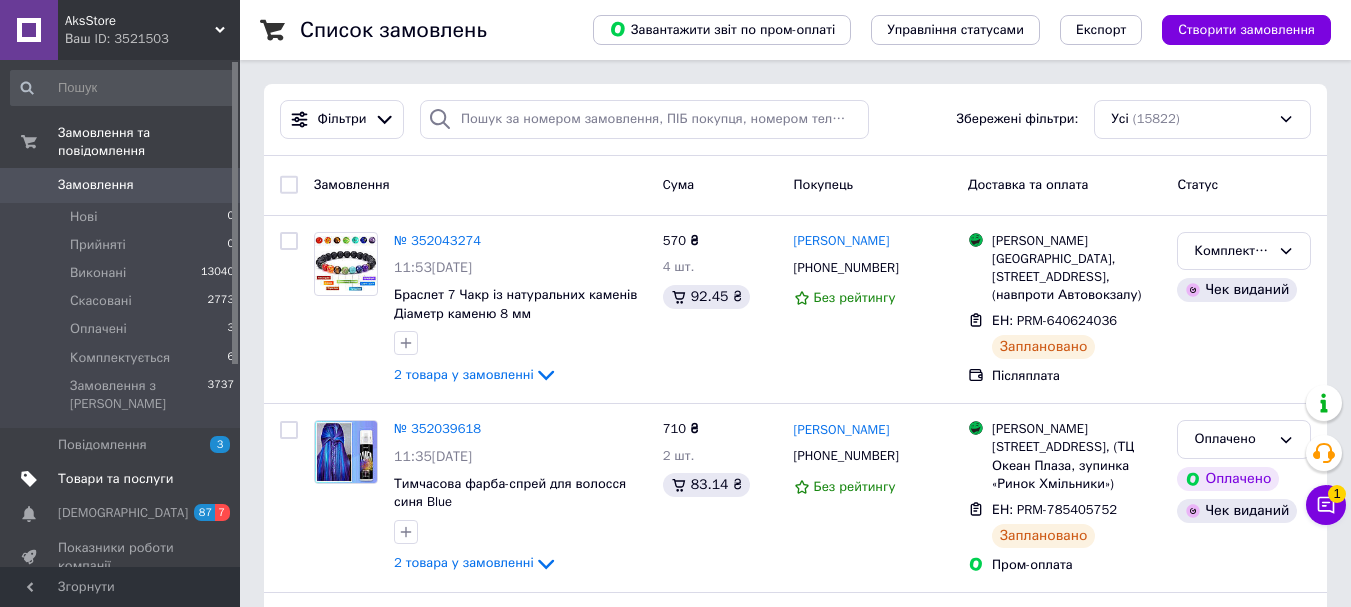 click on "Товари та послуги" at bounding box center [115, 479] 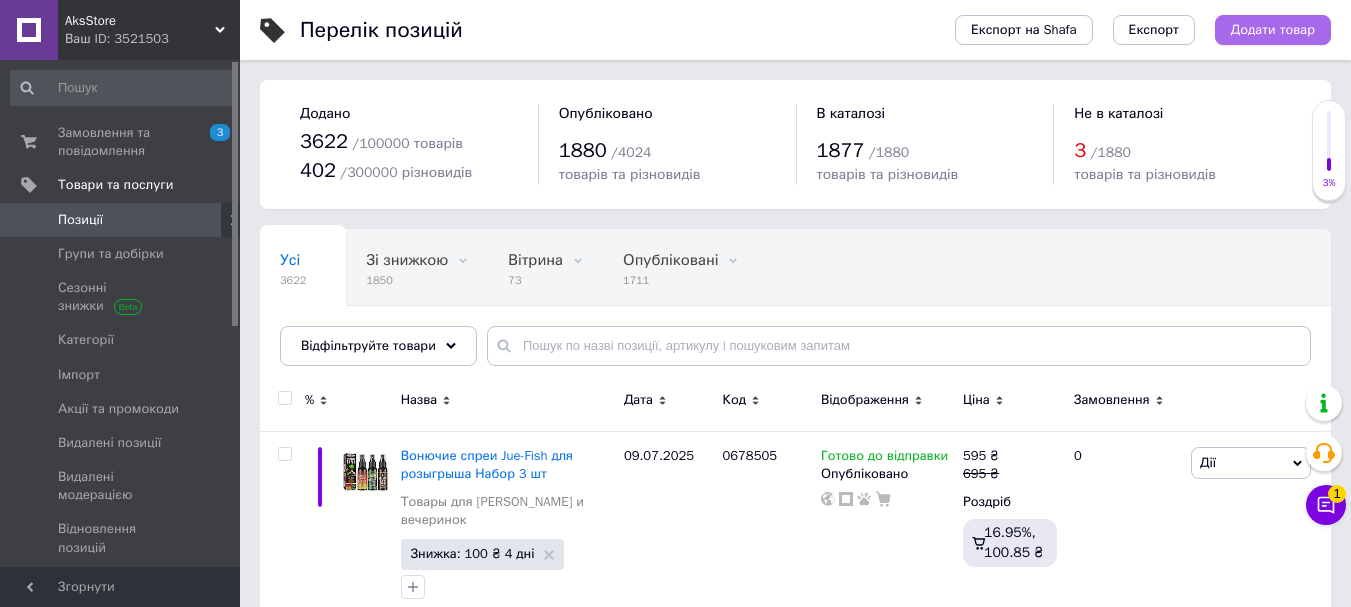 click on "Додати товар" at bounding box center (1273, 30) 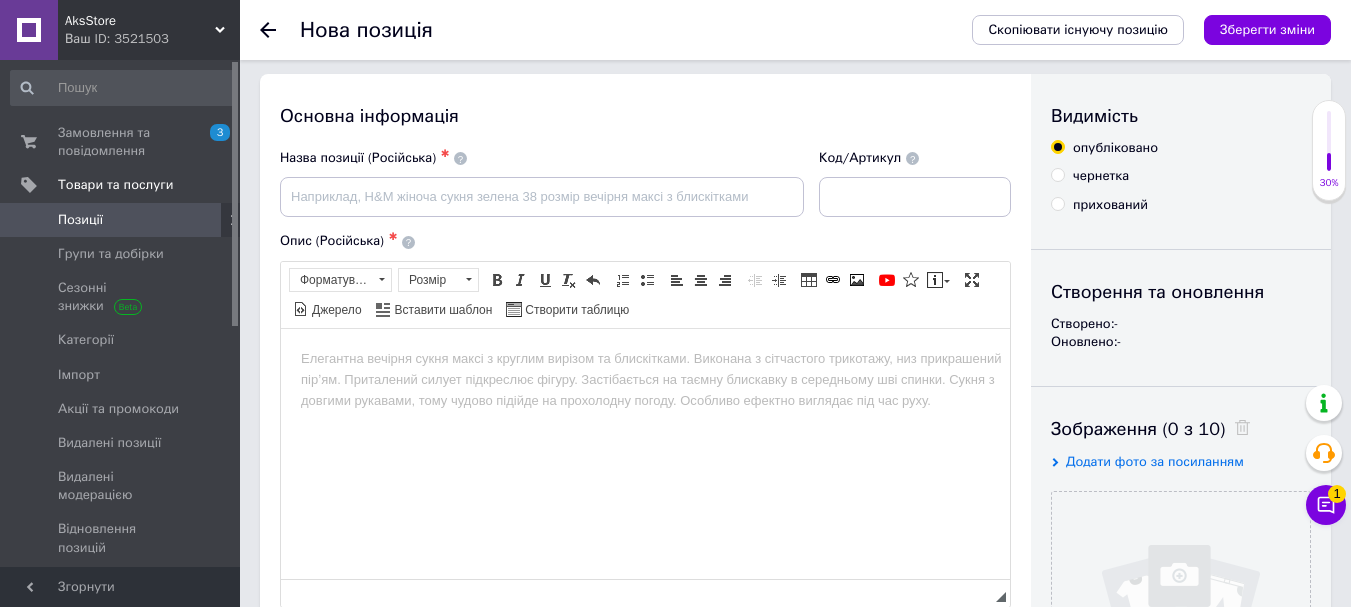scroll, scrollTop: 0, scrollLeft: 0, axis: both 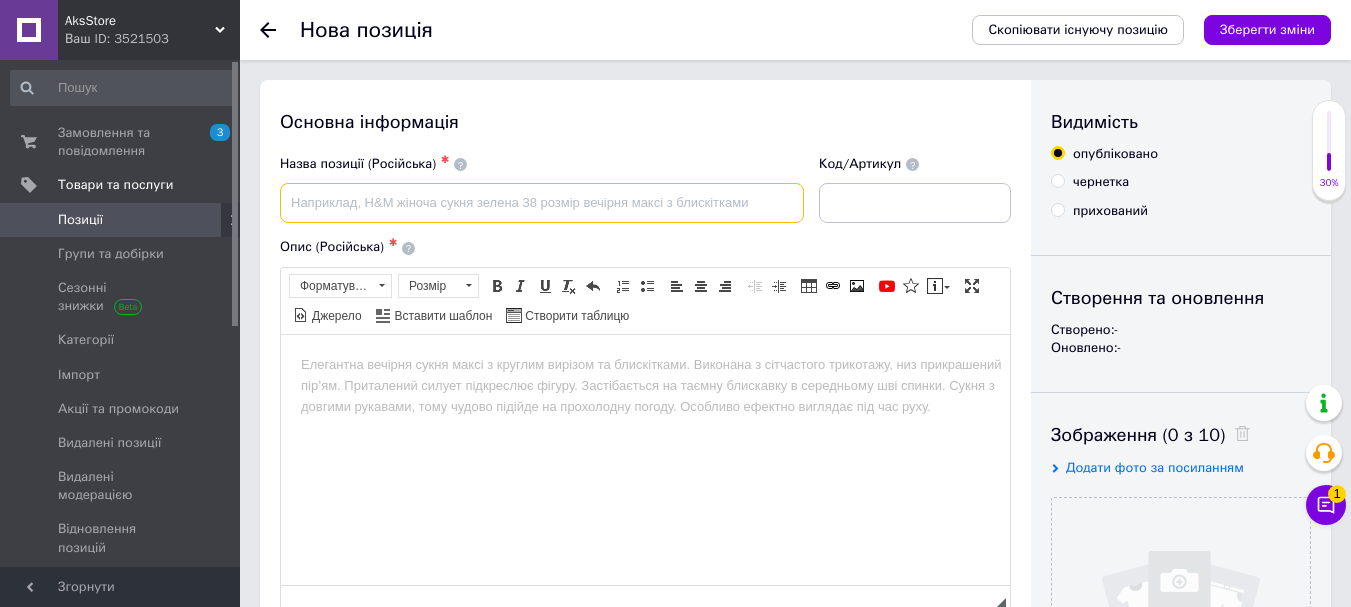 click at bounding box center (542, 203) 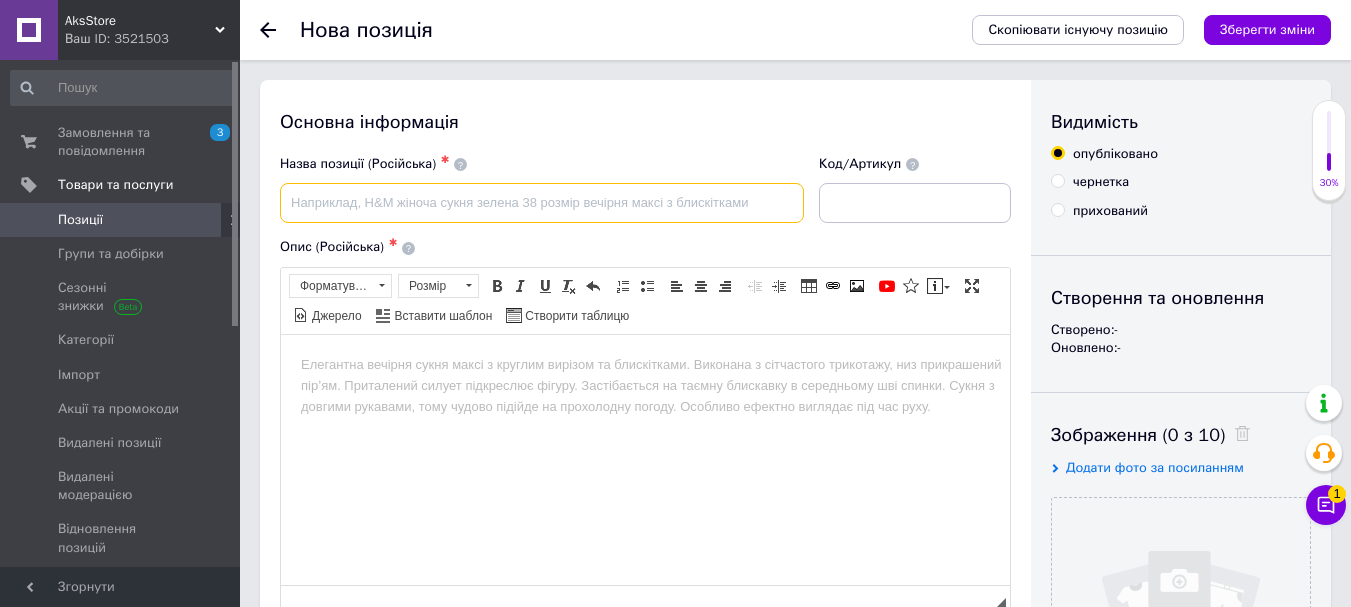 paste on "Накладная чёлка натуральный чёрный цвет, слегка вьющаяся" 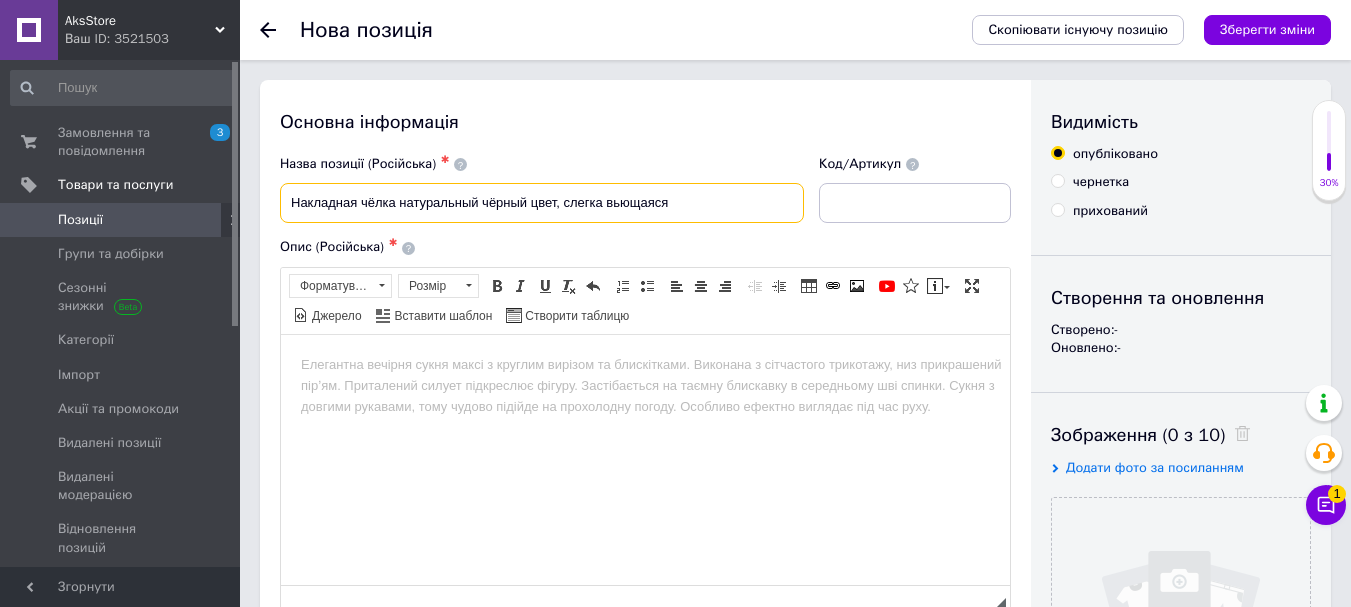 type on "Накладная чёлка натуральный чёрный цвет, слегка вьющаяся" 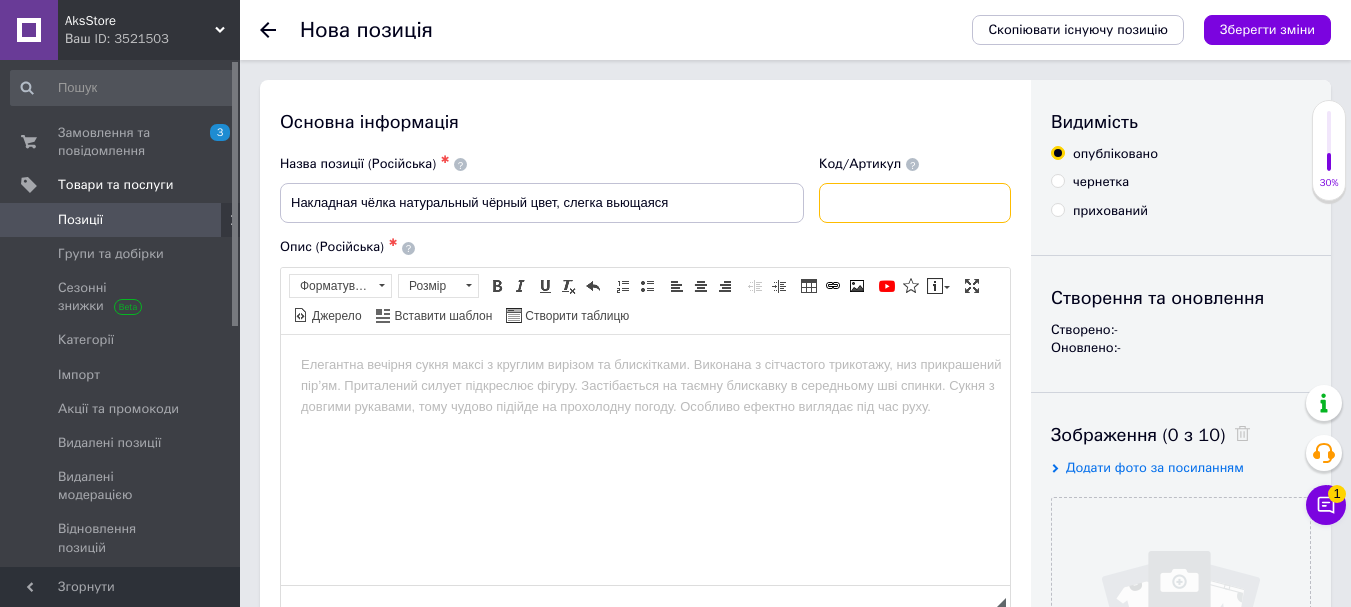 click at bounding box center [915, 203] 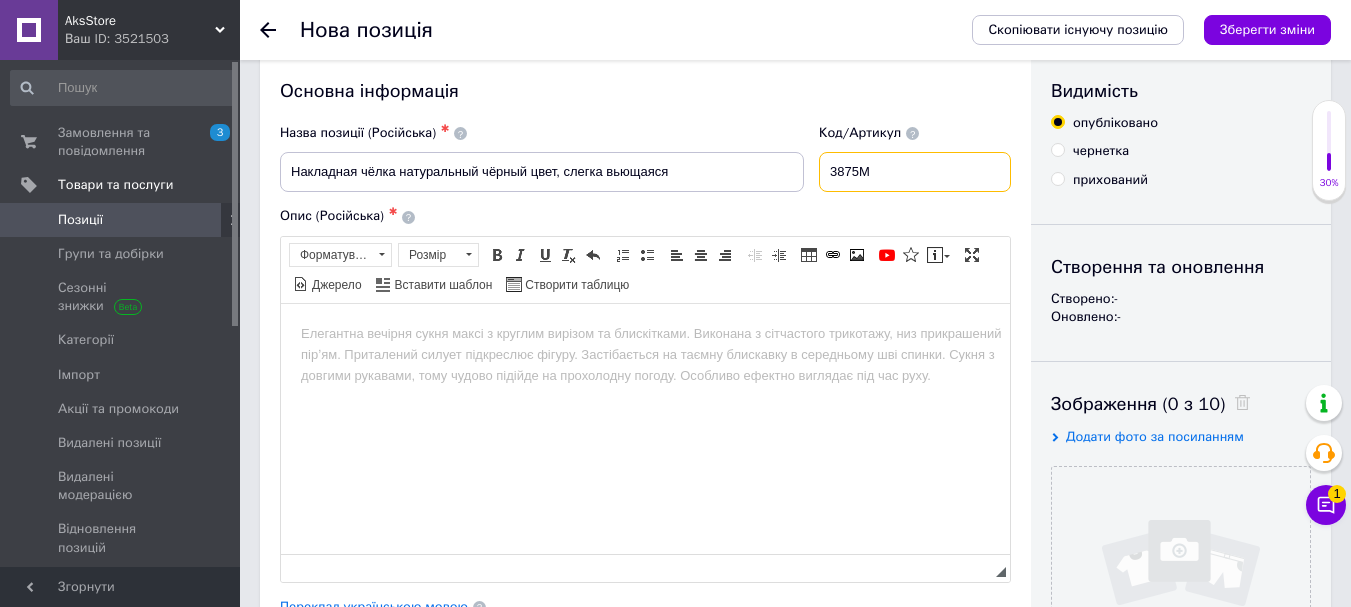 scroll, scrollTop: 0, scrollLeft: 0, axis: both 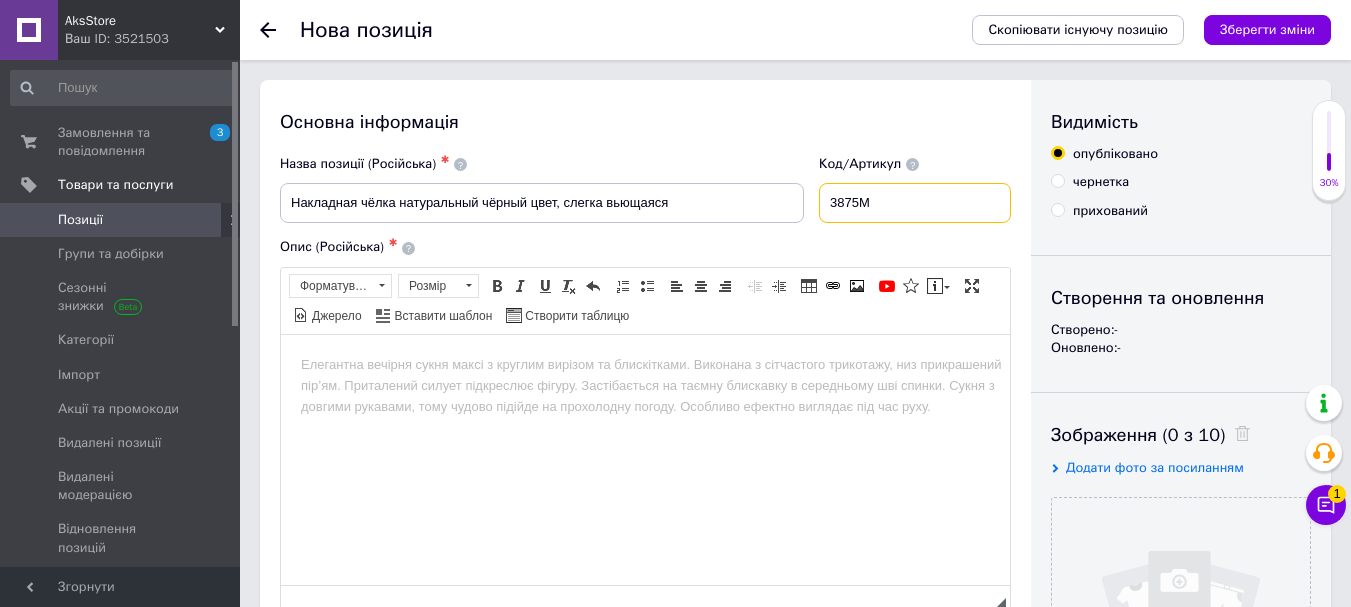 type on "3875М" 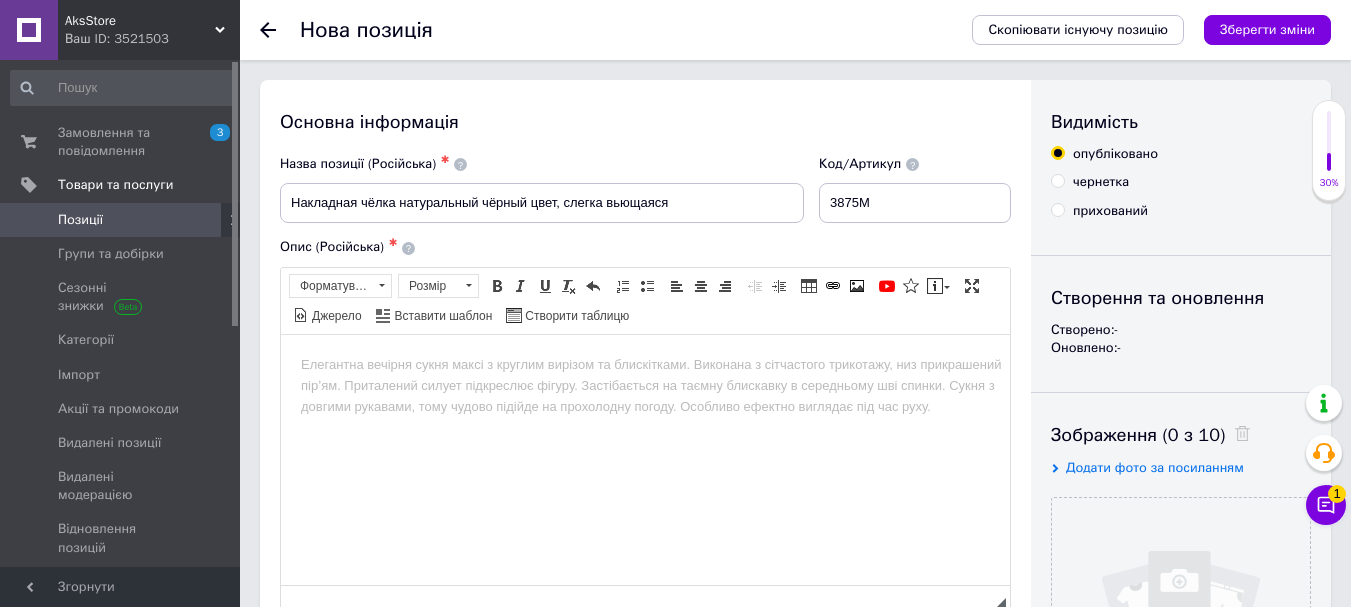 click at bounding box center [645, 364] 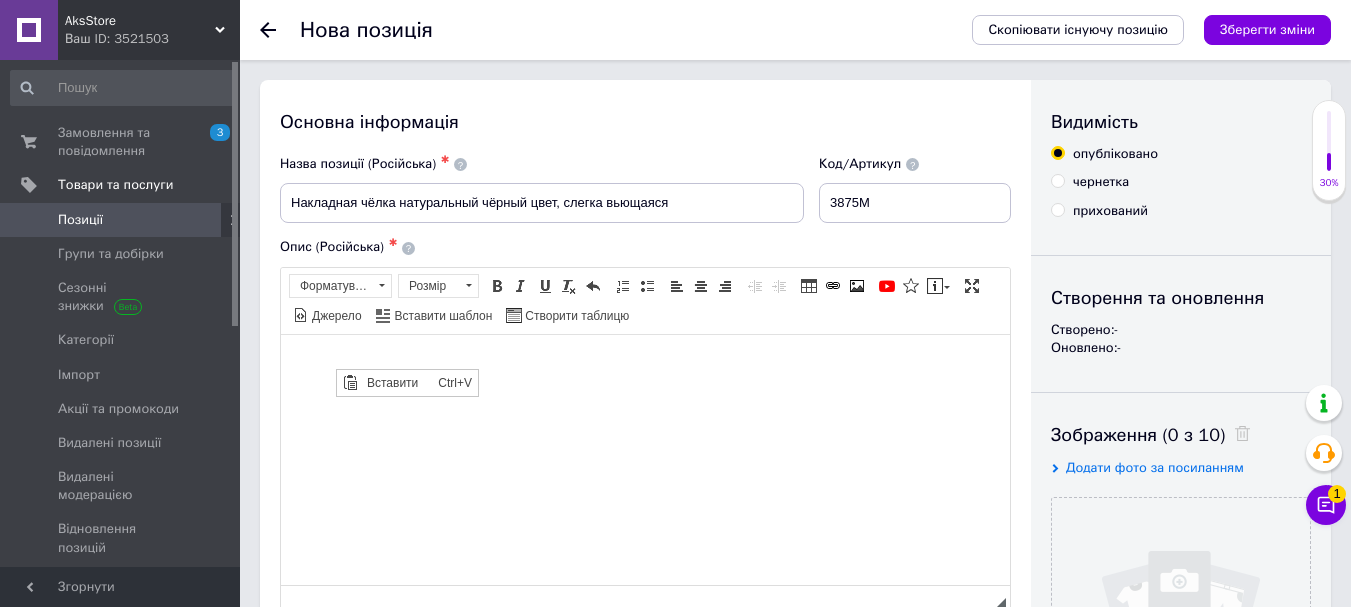 scroll, scrollTop: 0, scrollLeft: 0, axis: both 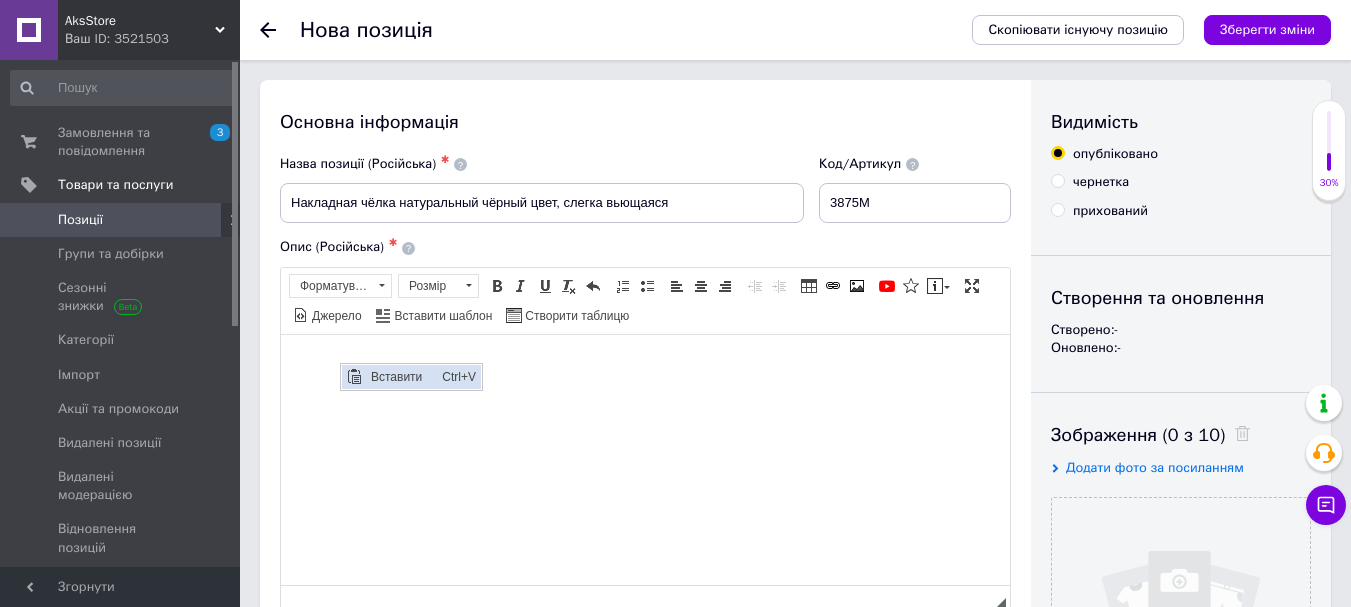 click on "Вставити" at bounding box center (401, 376) 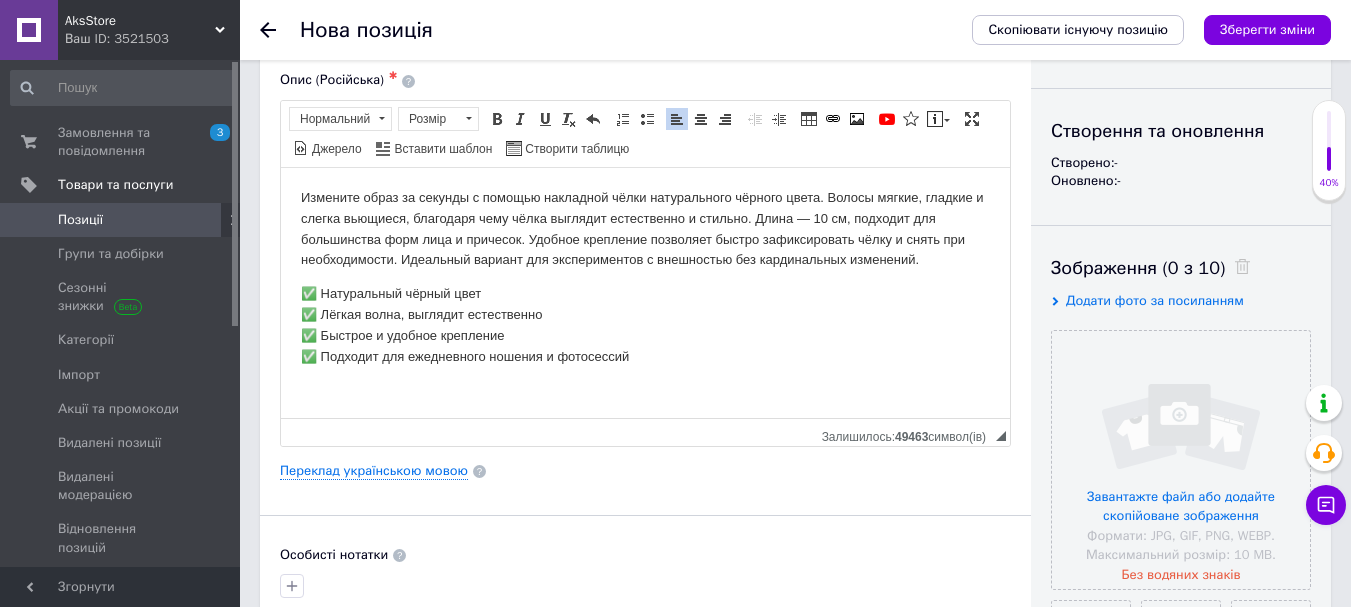 scroll, scrollTop: 0, scrollLeft: 0, axis: both 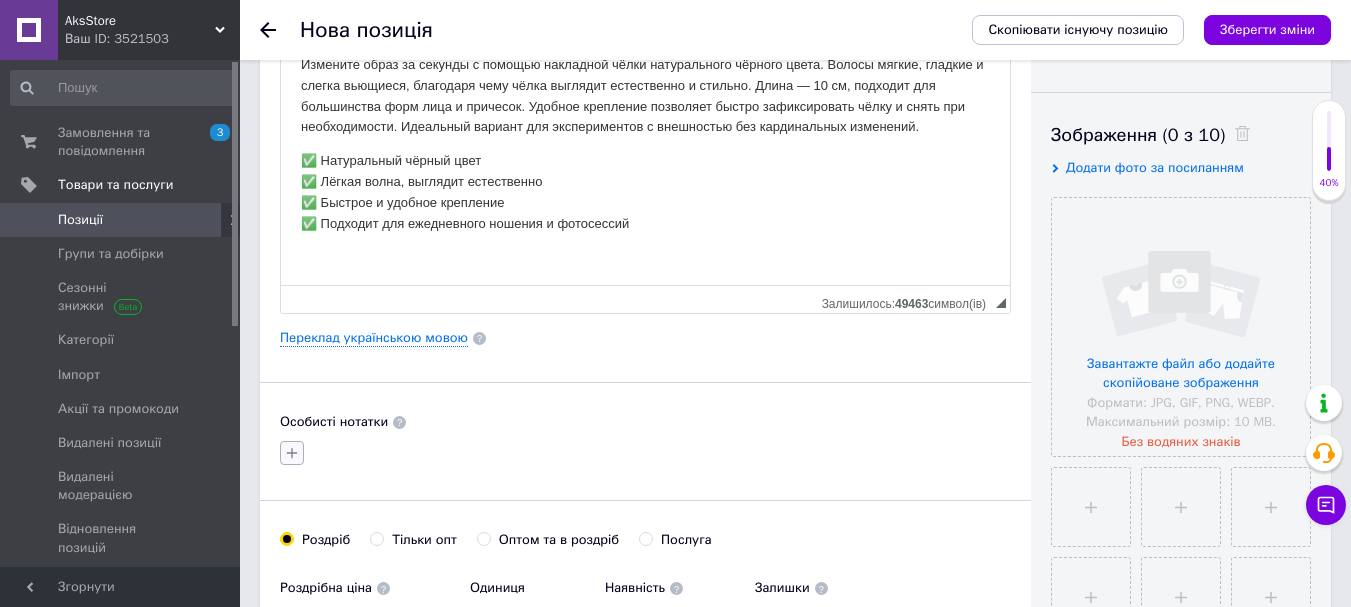 click 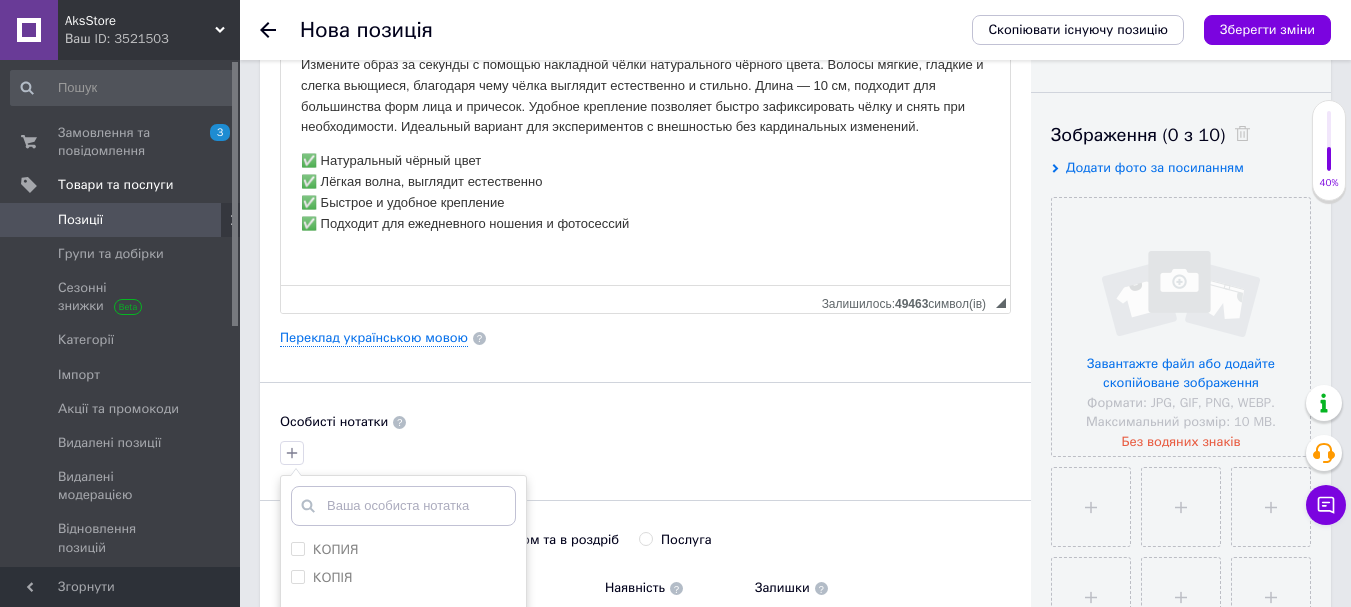 click on "Особисті нотатки" at bounding box center (645, 422) 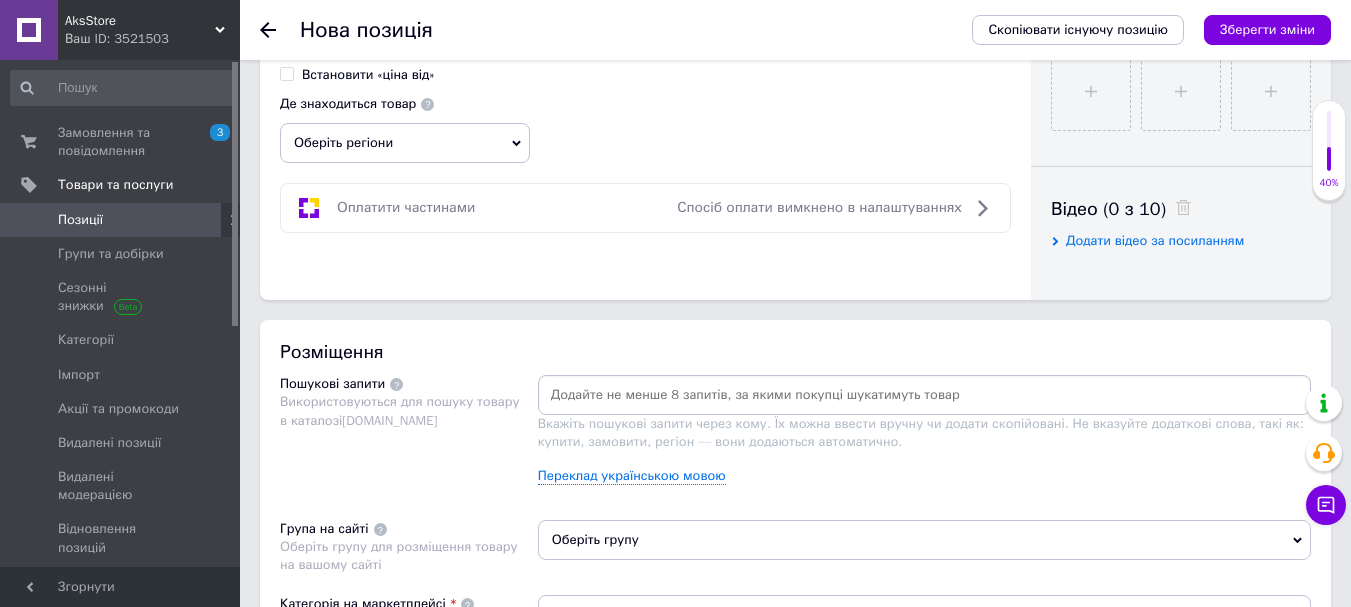 scroll, scrollTop: 900, scrollLeft: 0, axis: vertical 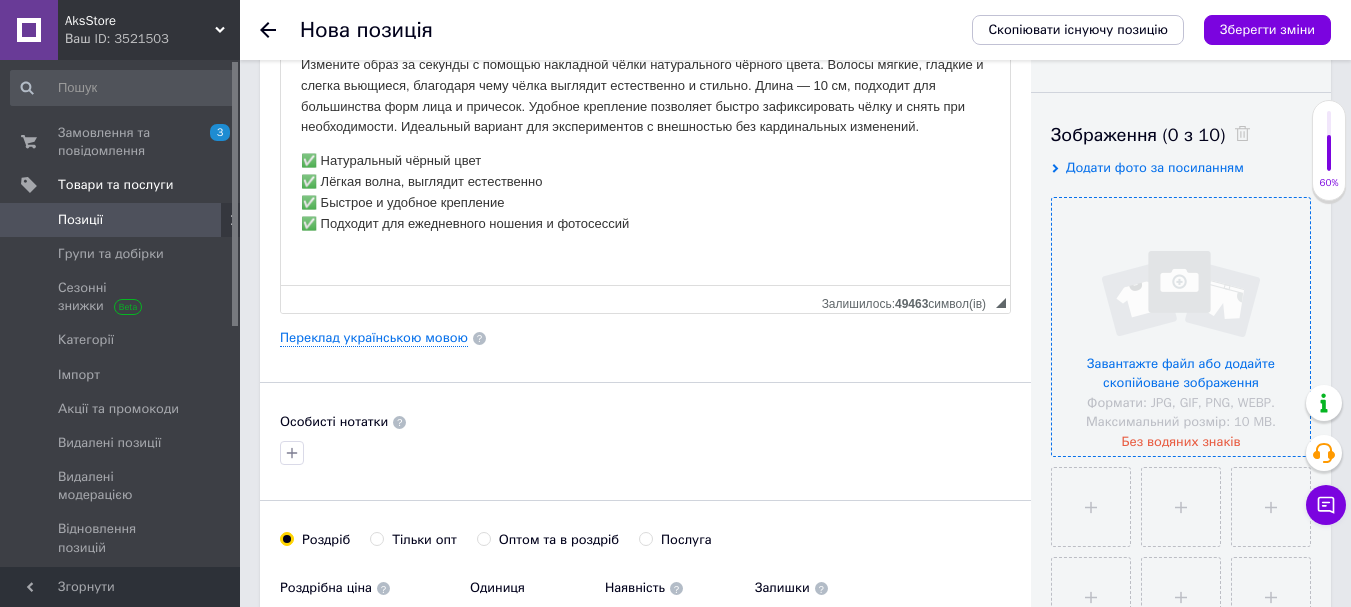 click at bounding box center (1181, 327) 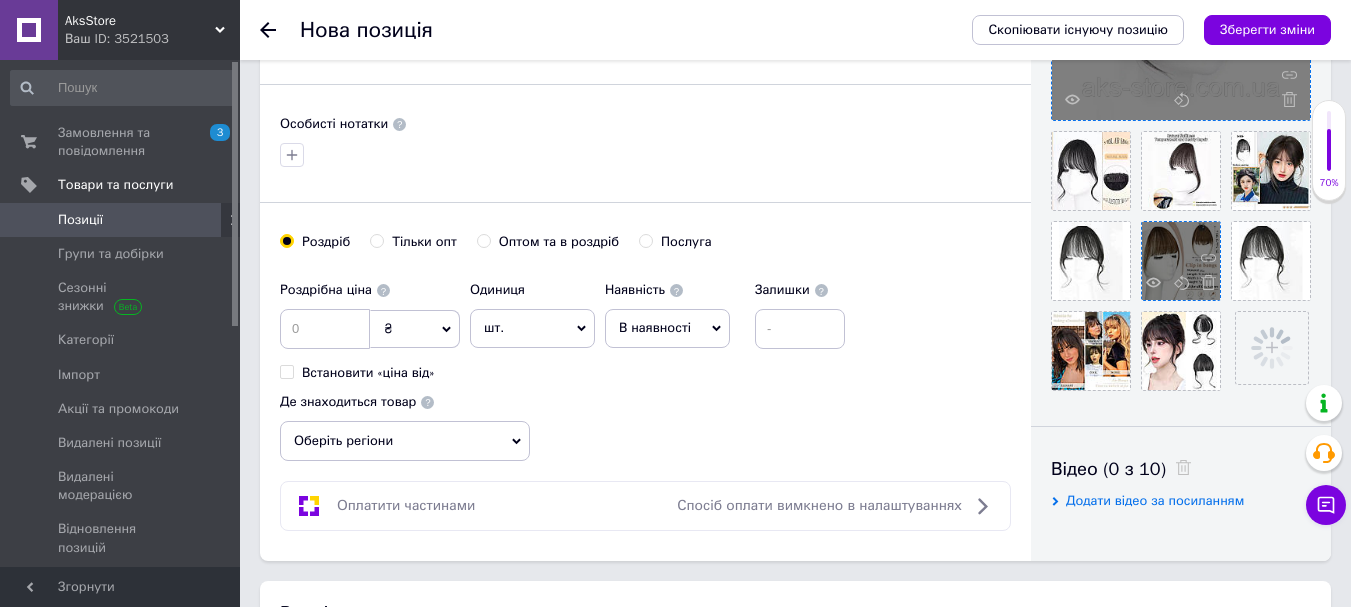 scroll, scrollTop: 600, scrollLeft: 0, axis: vertical 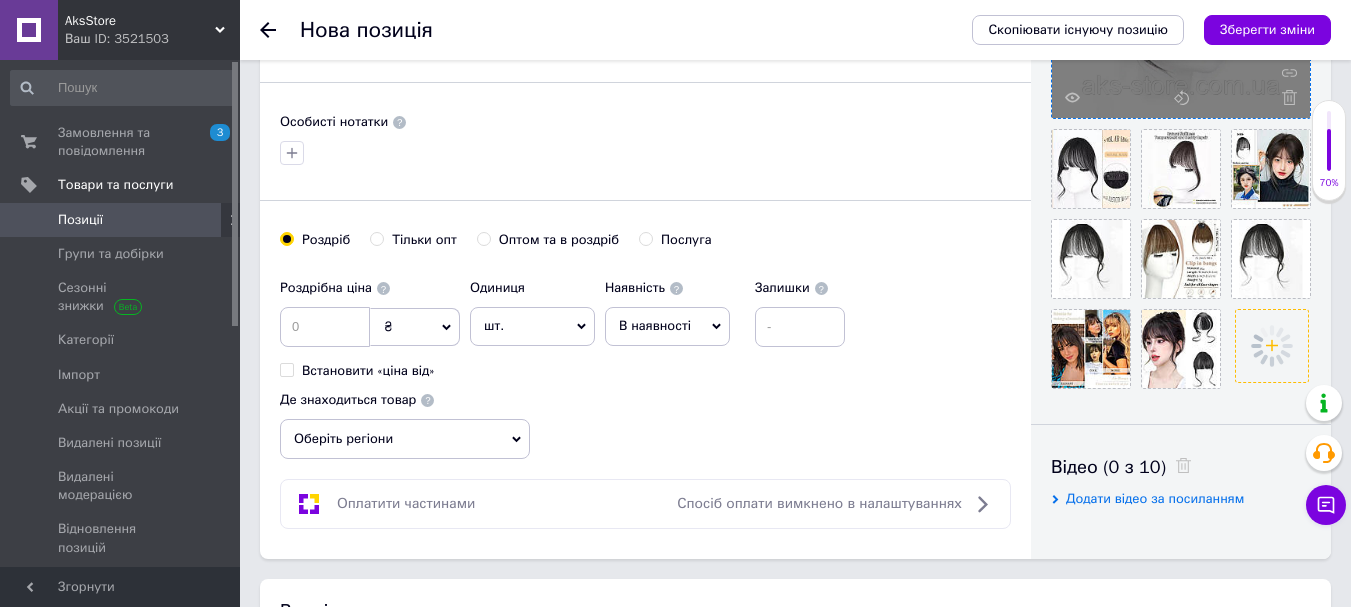 click 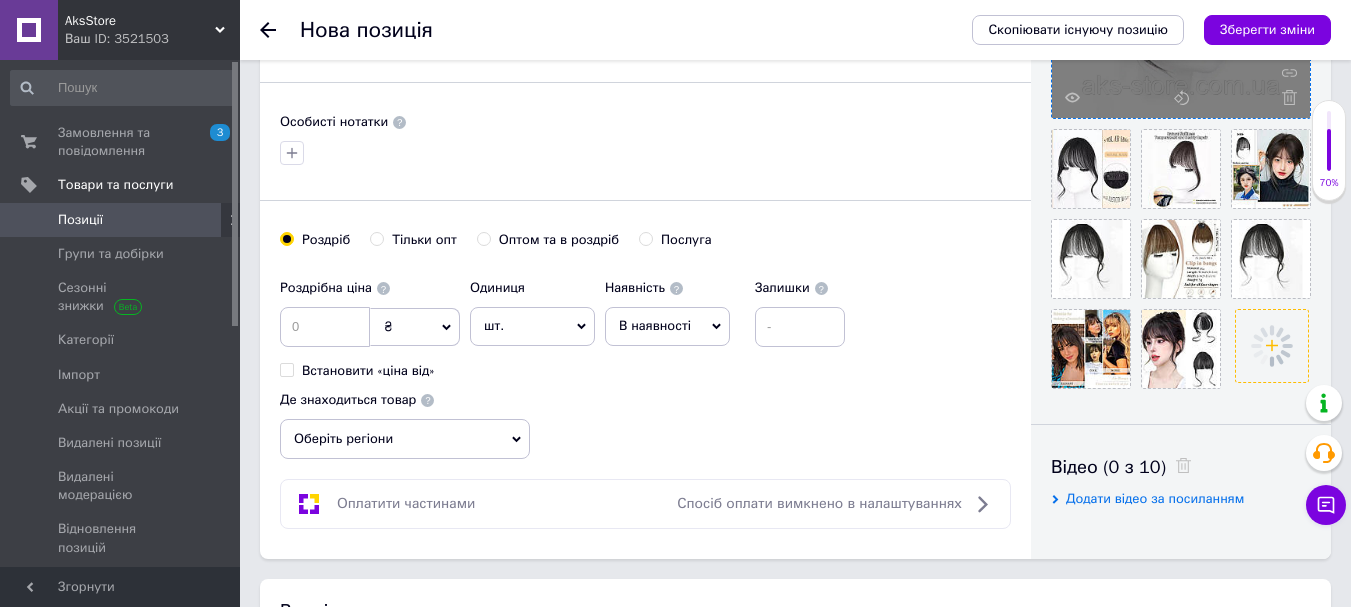click 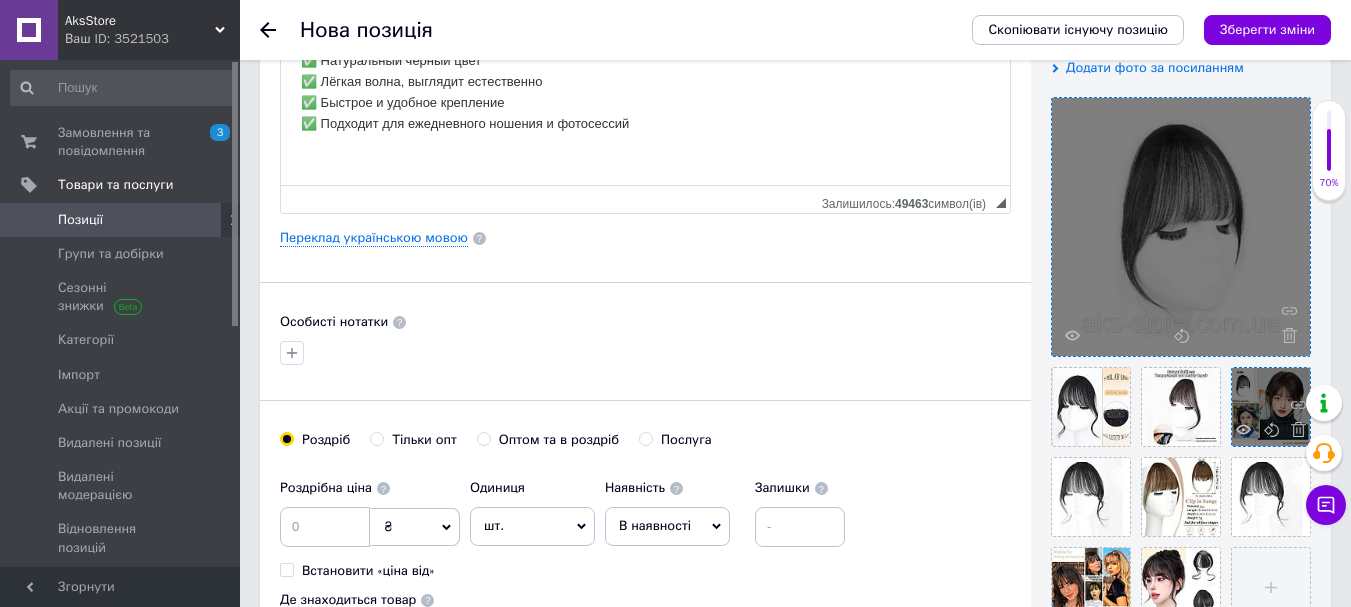 scroll, scrollTop: 600, scrollLeft: 0, axis: vertical 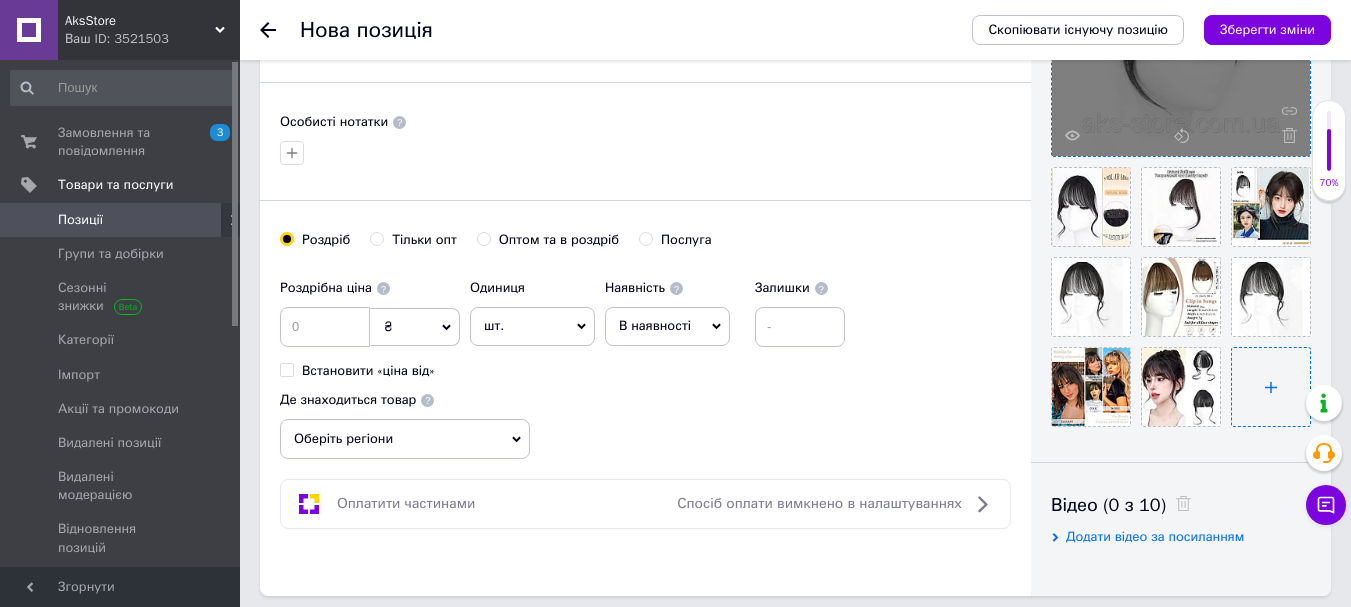 click at bounding box center (1271, 387) 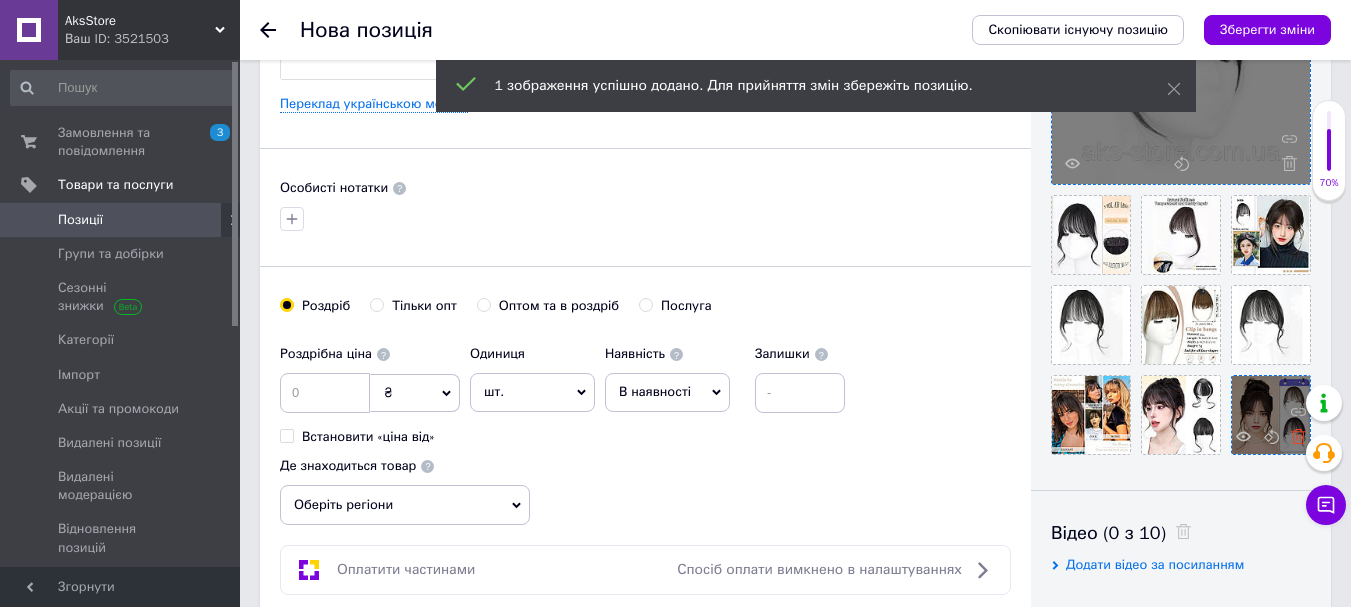 scroll, scrollTop: 500, scrollLeft: 0, axis: vertical 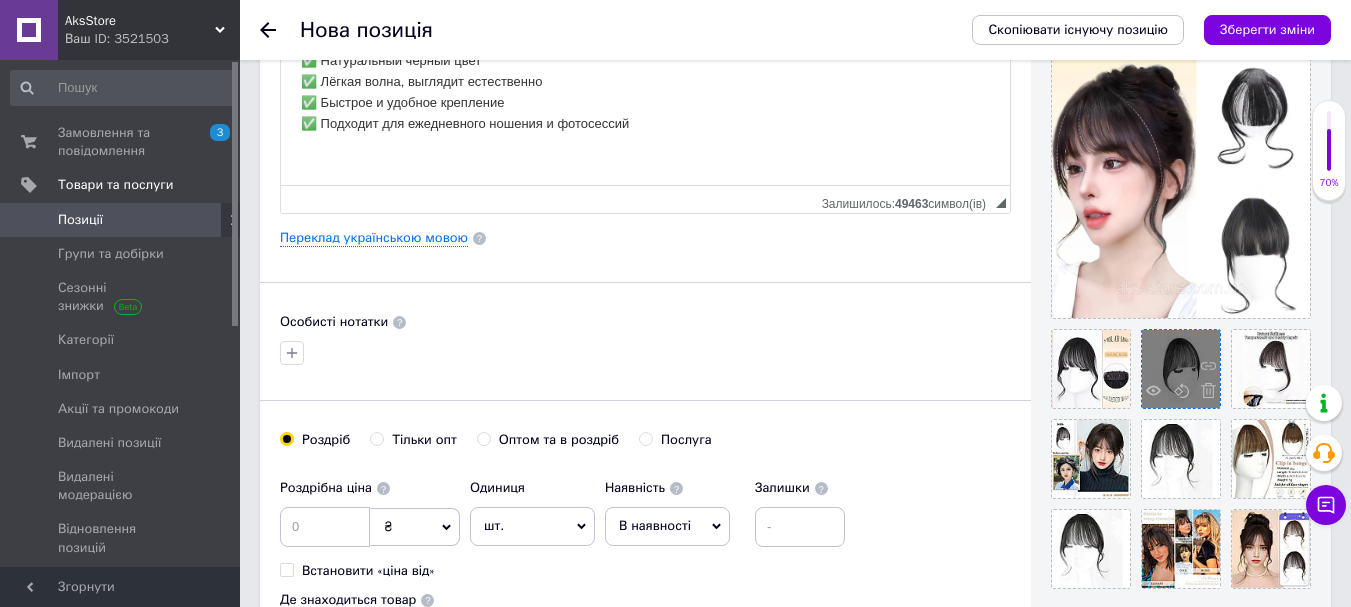 click at bounding box center [1181, 369] 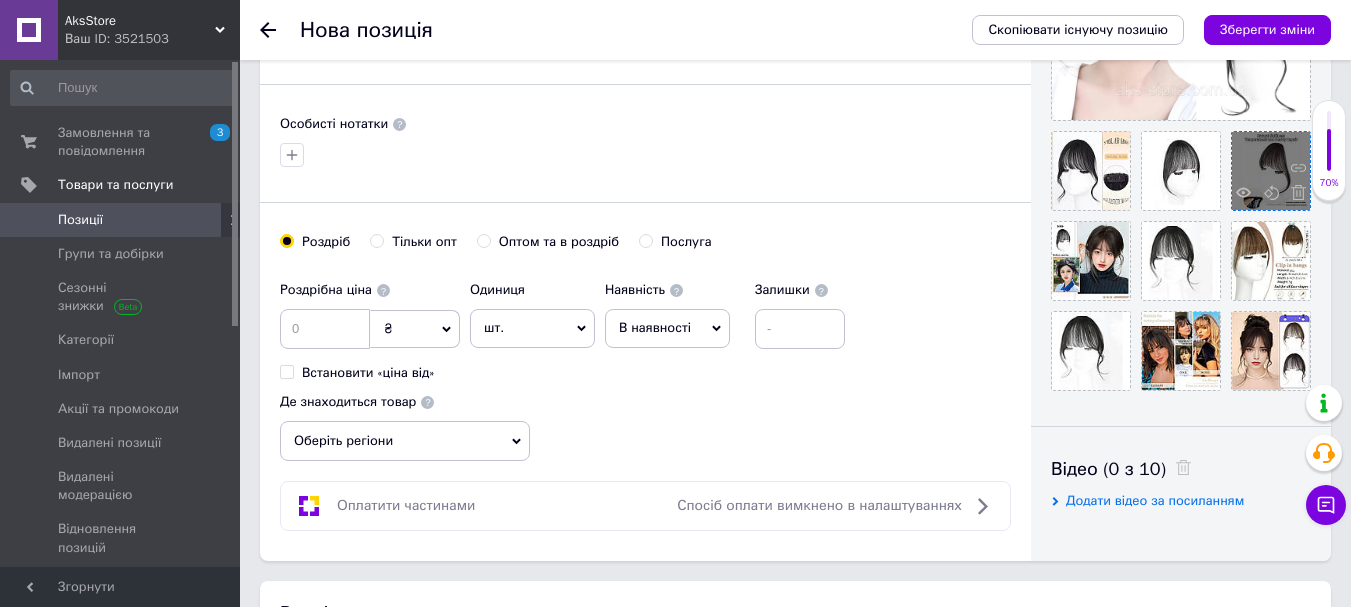 scroll, scrollTop: 600, scrollLeft: 0, axis: vertical 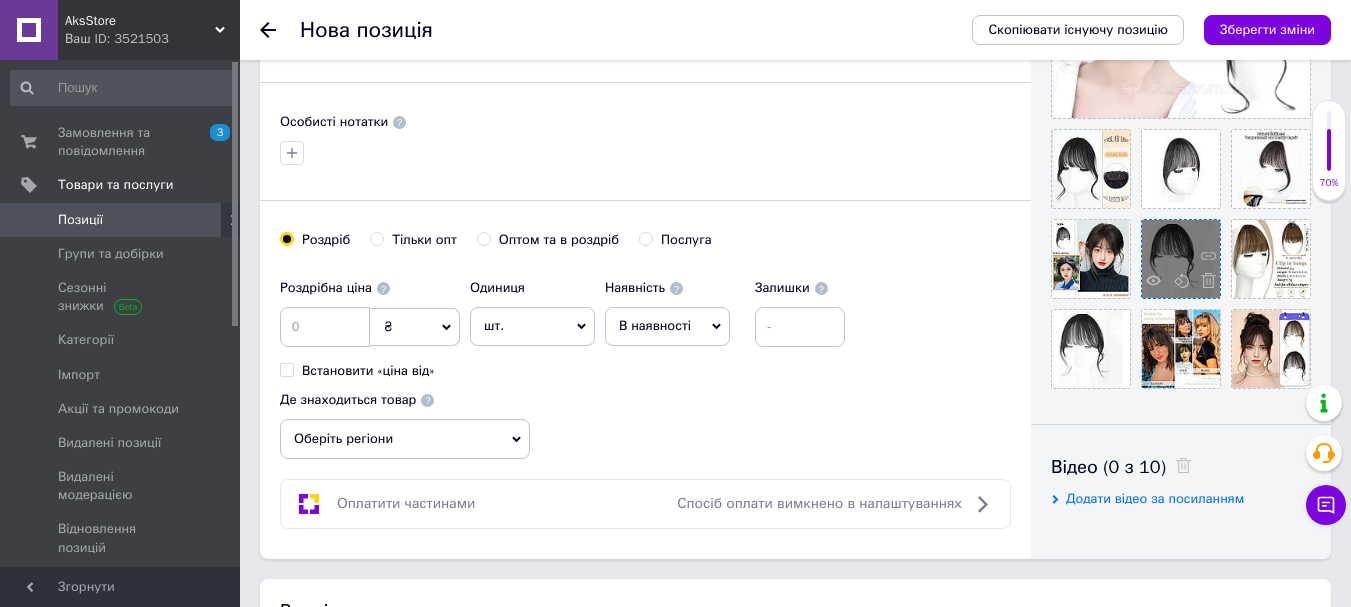 click at bounding box center [1181, 259] 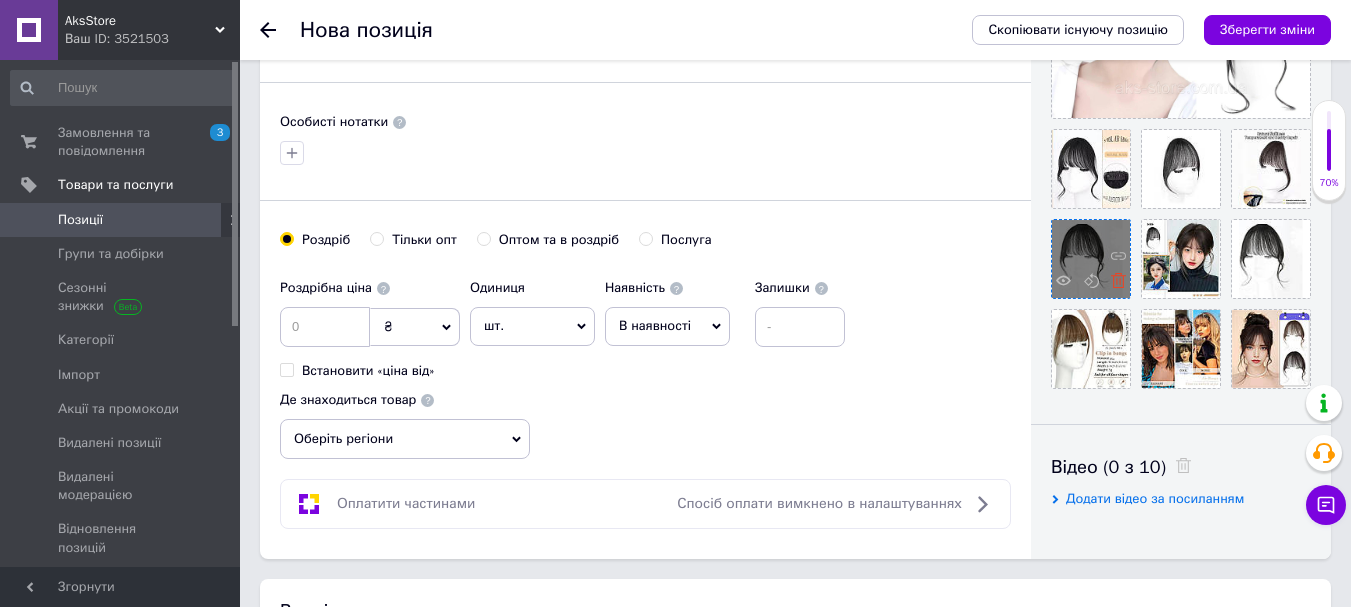 click 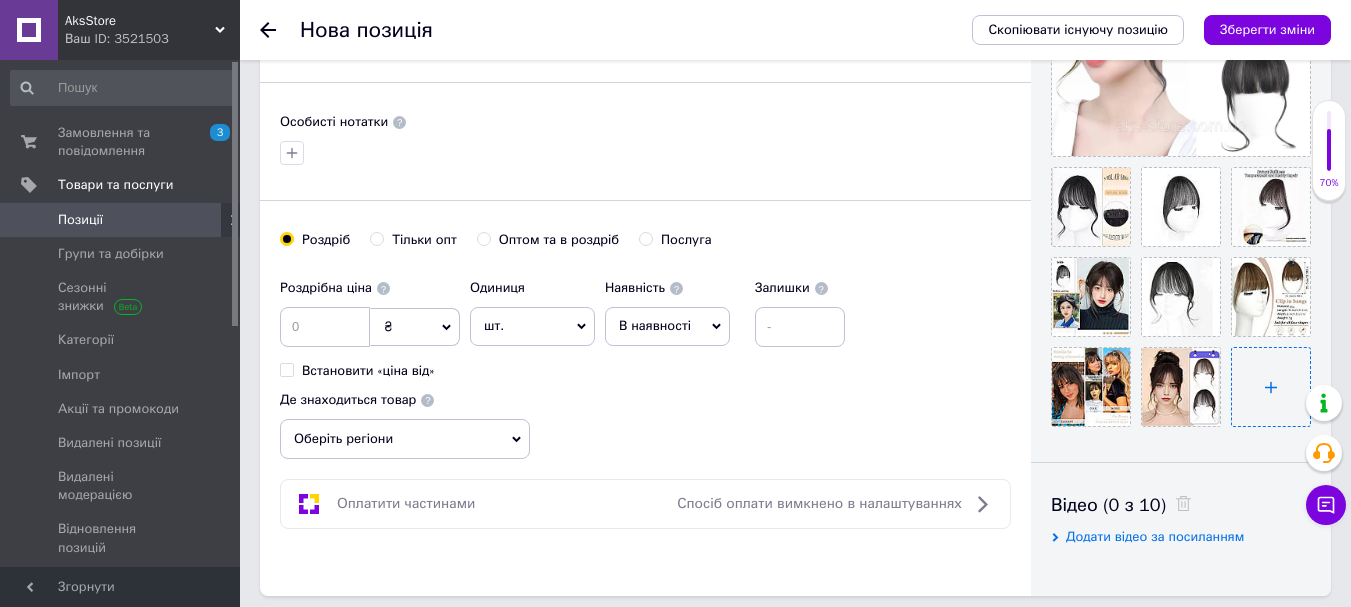click at bounding box center (1271, 387) 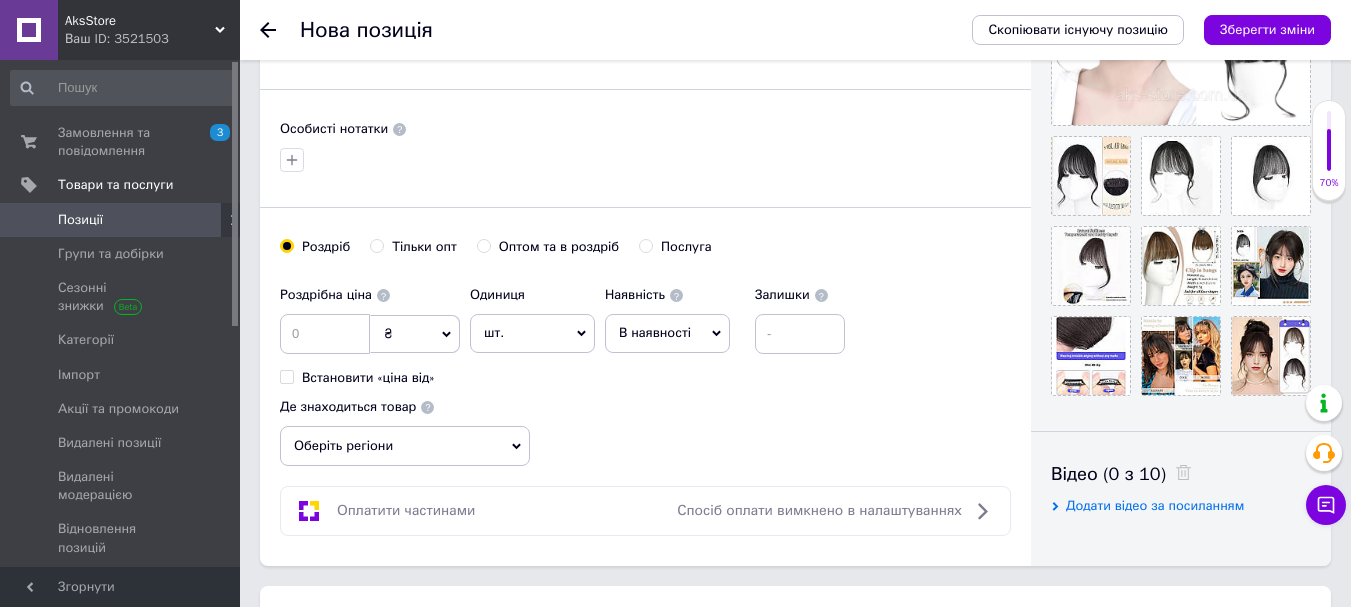 scroll, scrollTop: 600, scrollLeft: 0, axis: vertical 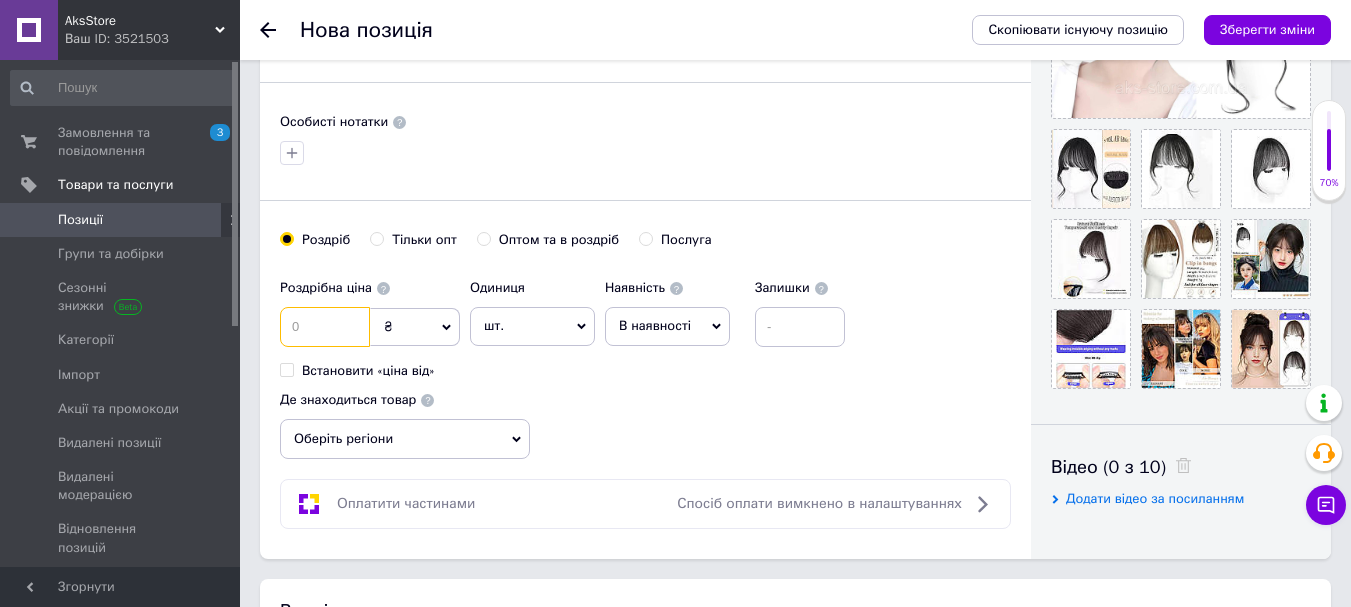 click at bounding box center (325, 327) 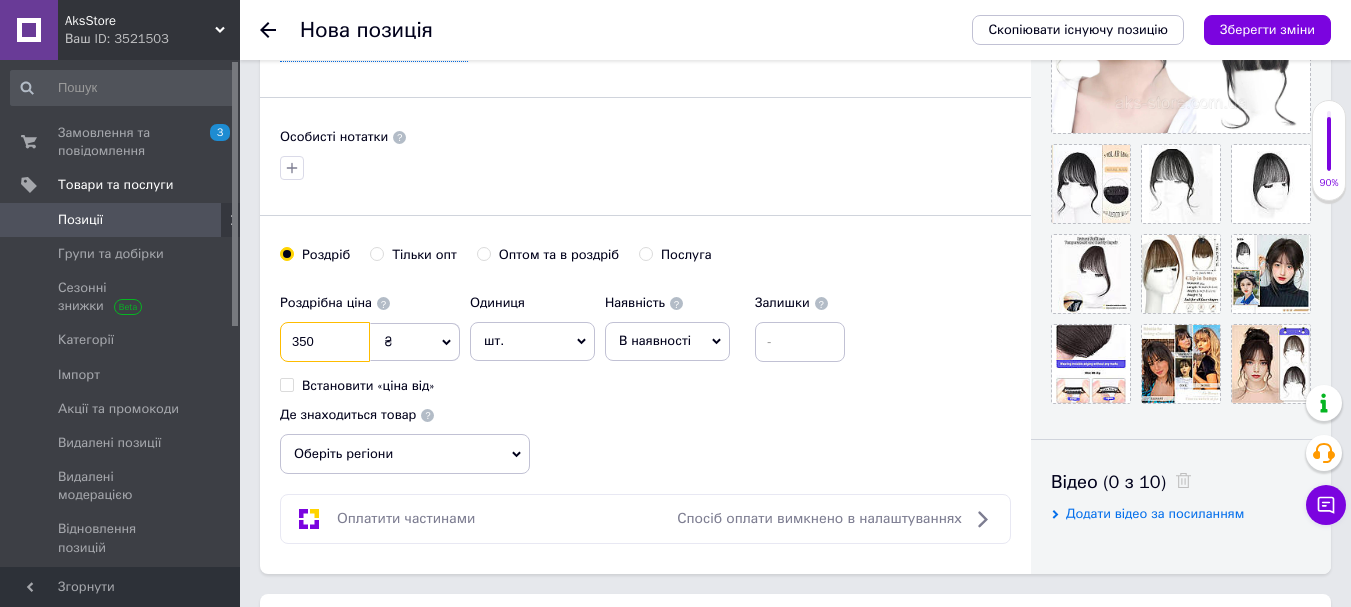 scroll, scrollTop: 700, scrollLeft: 0, axis: vertical 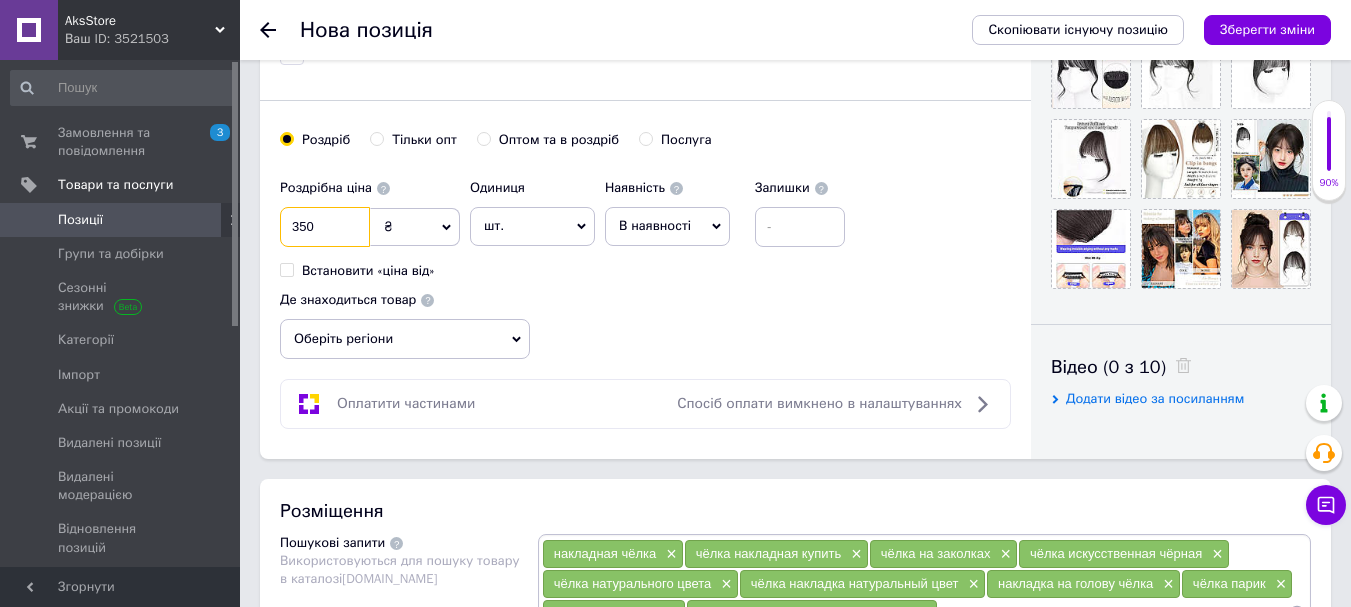type on "350" 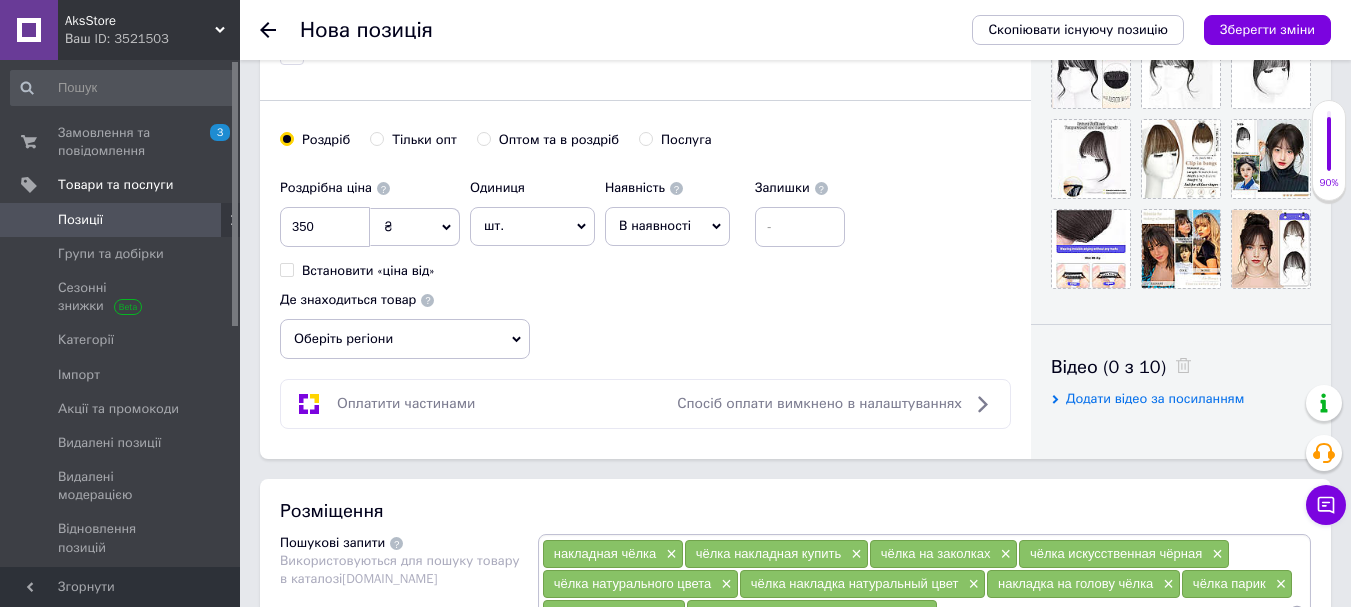 click on "Оберіть регіони" at bounding box center (405, 339) 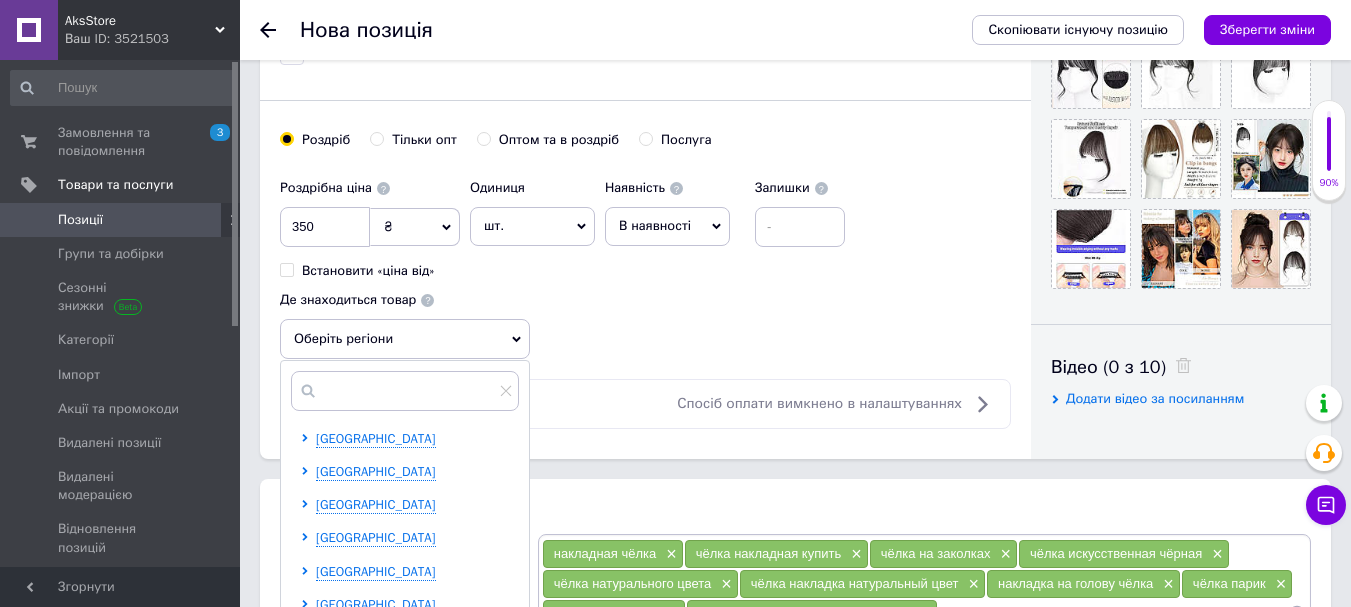 scroll, scrollTop: 300, scrollLeft: 0, axis: vertical 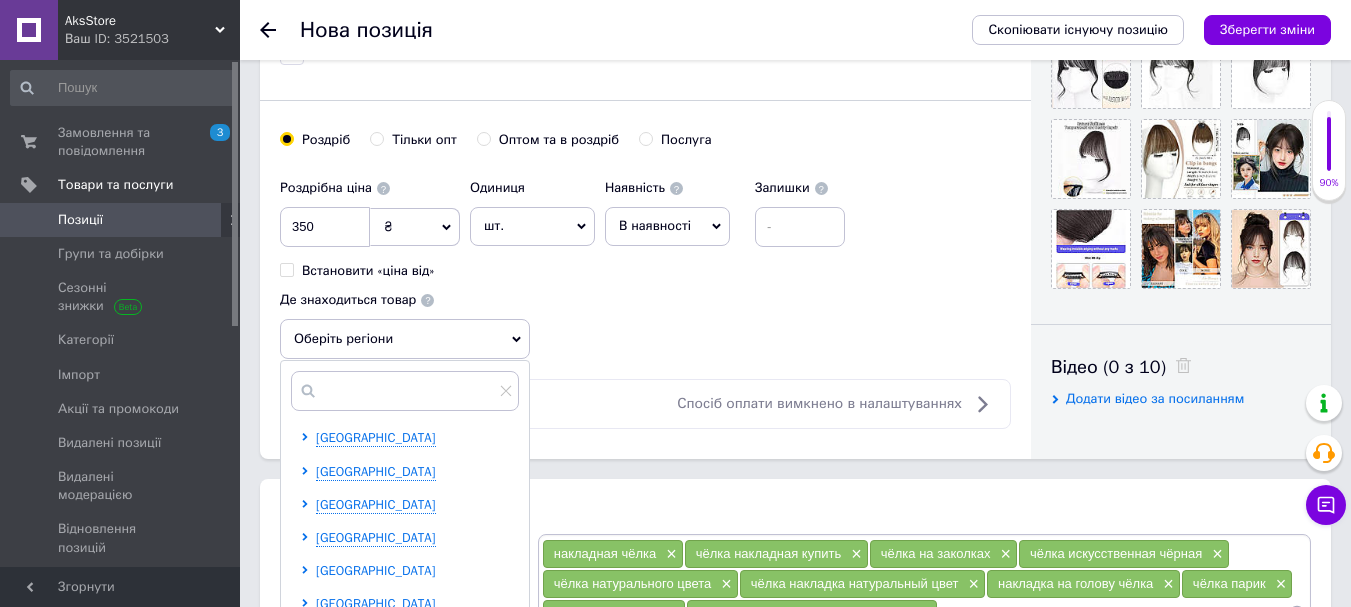 click on "[GEOGRAPHIC_DATA]" at bounding box center (376, 570) 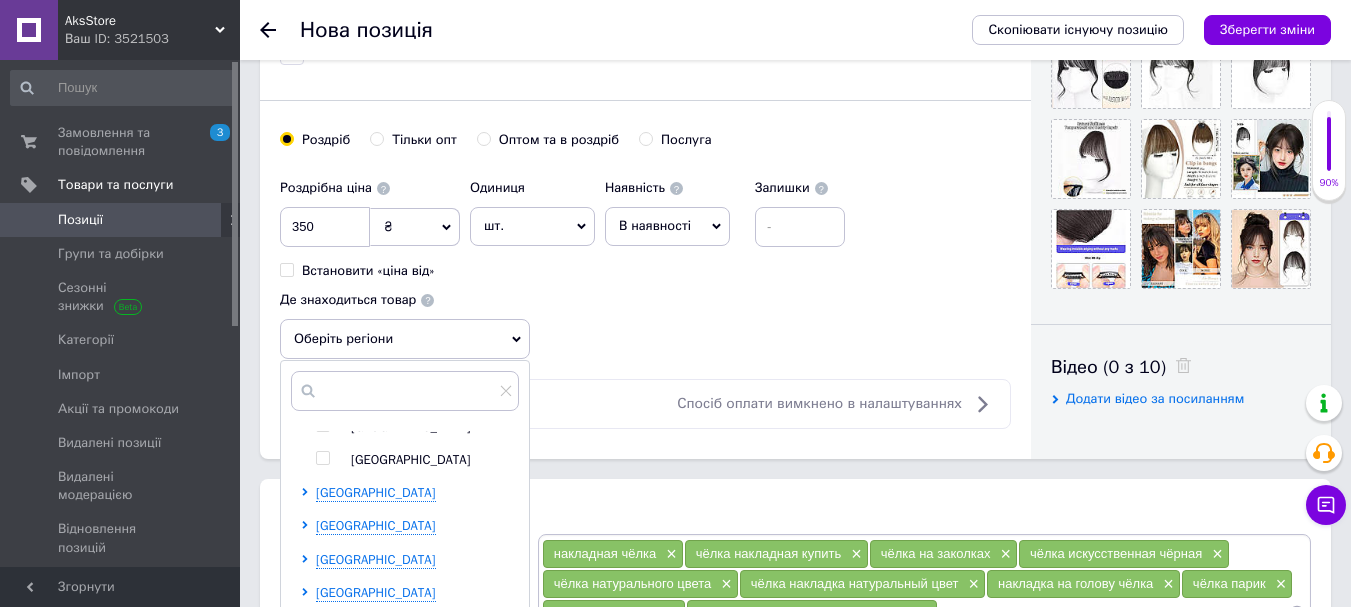 scroll, scrollTop: 477, scrollLeft: 0, axis: vertical 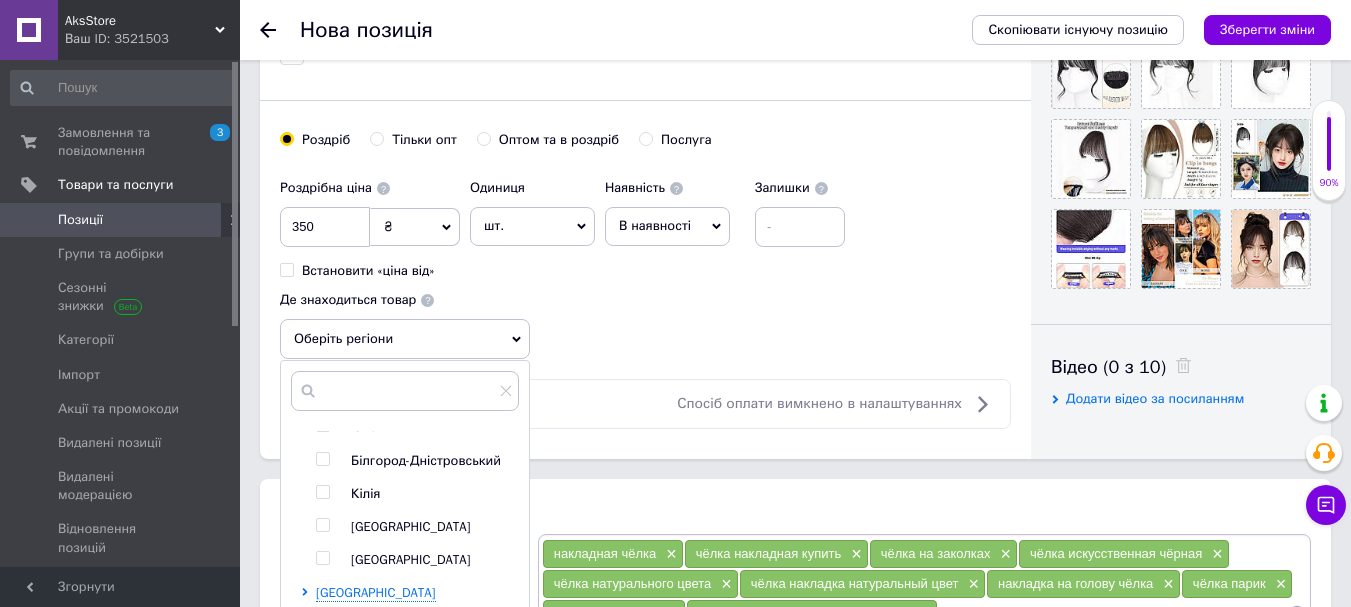 click on "[GEOGRAPHIC_DATA]" at bounding box center [434, 527] 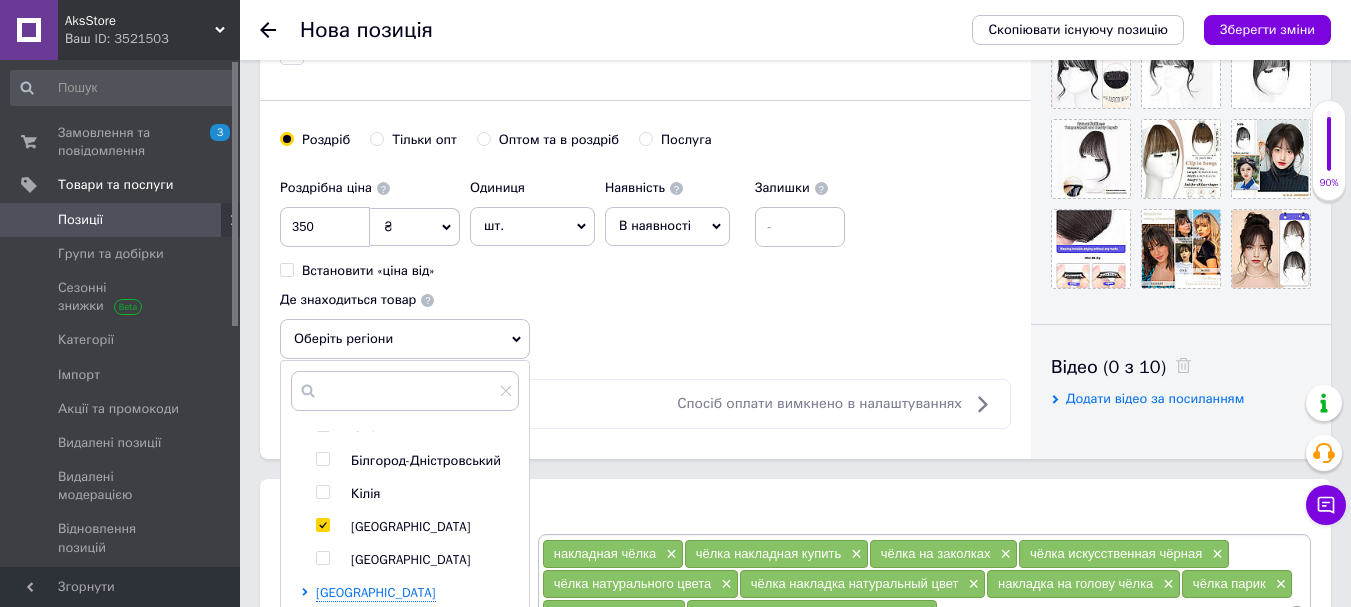 checkbox on "true" 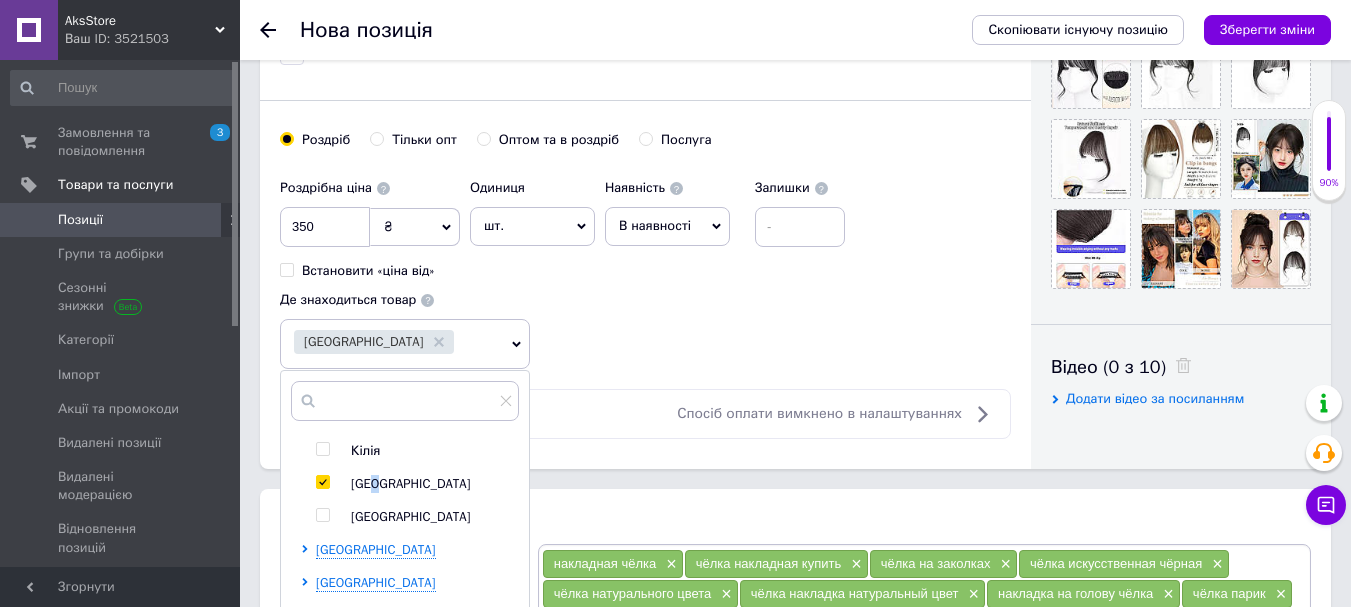 scroll, scrollTop: 577, scrollLeft: 0, axis: vertical 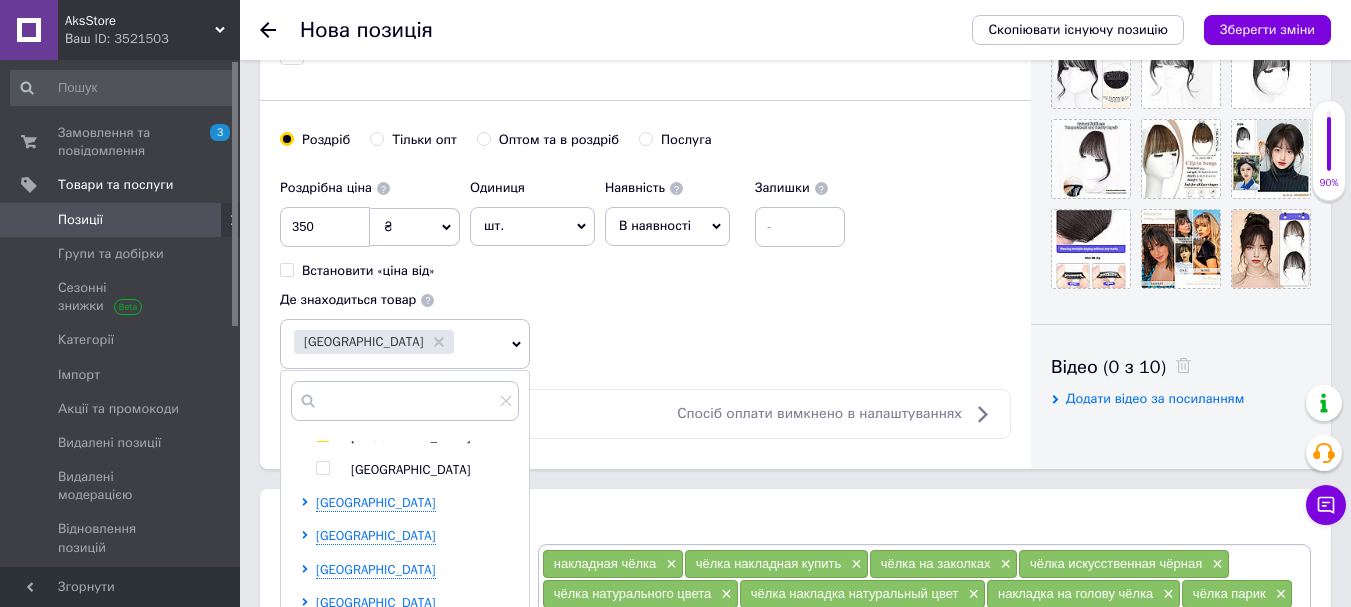 click on "Роздрібна ціна 350 ₴ $ EUR CHF GBP ¥ PLN ₸ MDL HUF KGS CNY TRY KRW lei Встановити «ціна від» Одиниця шт. Популярне комплект упаковка кв.м пара м кг пог.м послуга т а автоцистерна ампула б балон банка блістер бобіна бочка [PERSON_NAME] бухта в ват виїзд відро г г га година гр/кв.м гігакалорія д дав два місяці день доба доза є єврокуб з зміна к кВт каністра карат кв.дм кв.м кв.см кв.фут квартал кг кг/кв.м км колесо комплект коробка куб.дм куб.м л л лист м м мВт мл мм моток місяць мішок н набір номер о об'єкт од. п палетомісце пара партія пач пог.м послуга посівна одиниця птахомісце півроку пігулка" at bounding box center [645, 269] 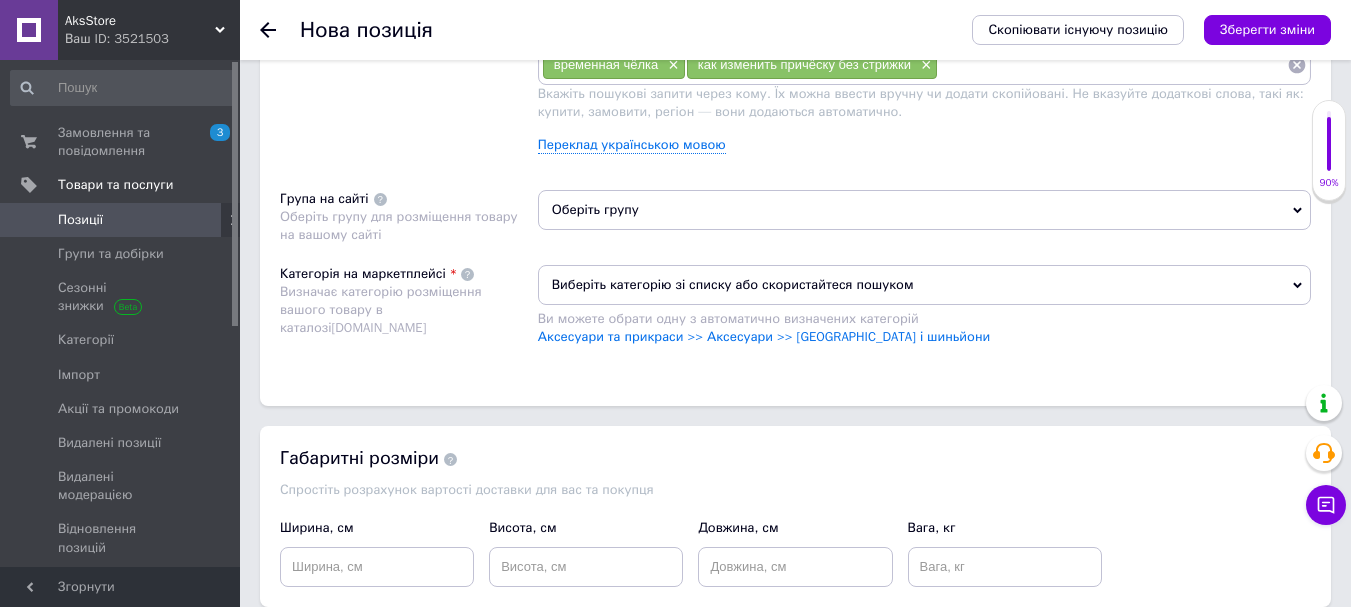 scroll, scrollTop: 1400, scrollLeft: 0, axis: vertical 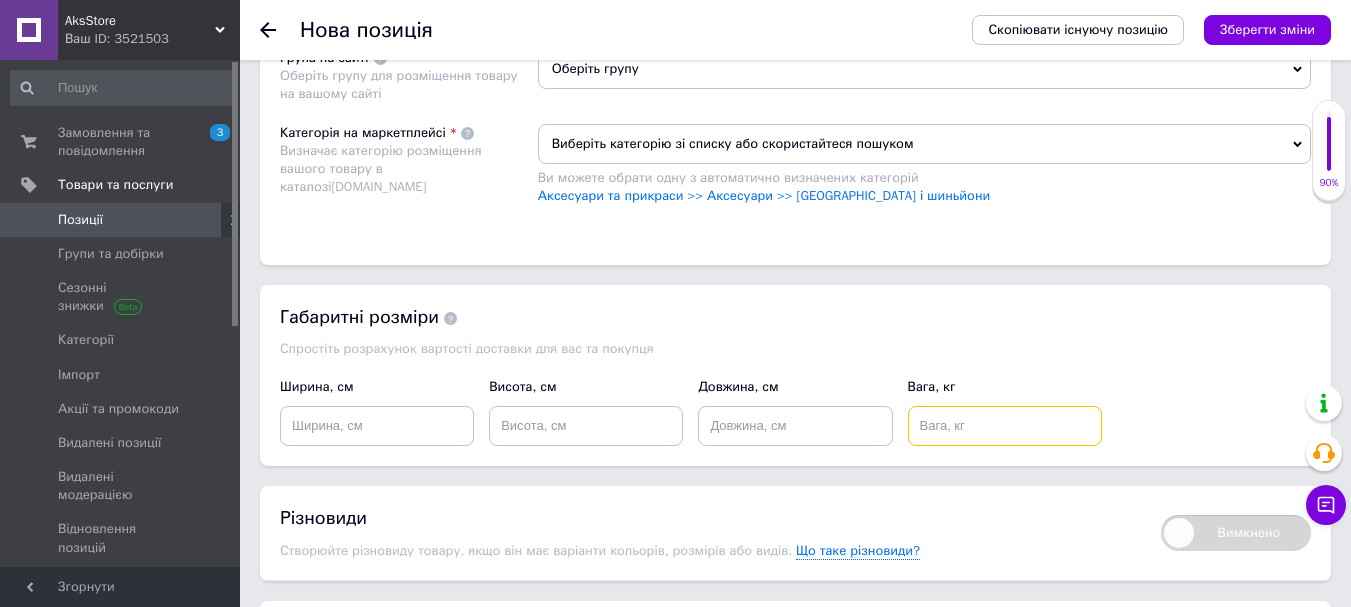 click at bounding box center (1005, 426) 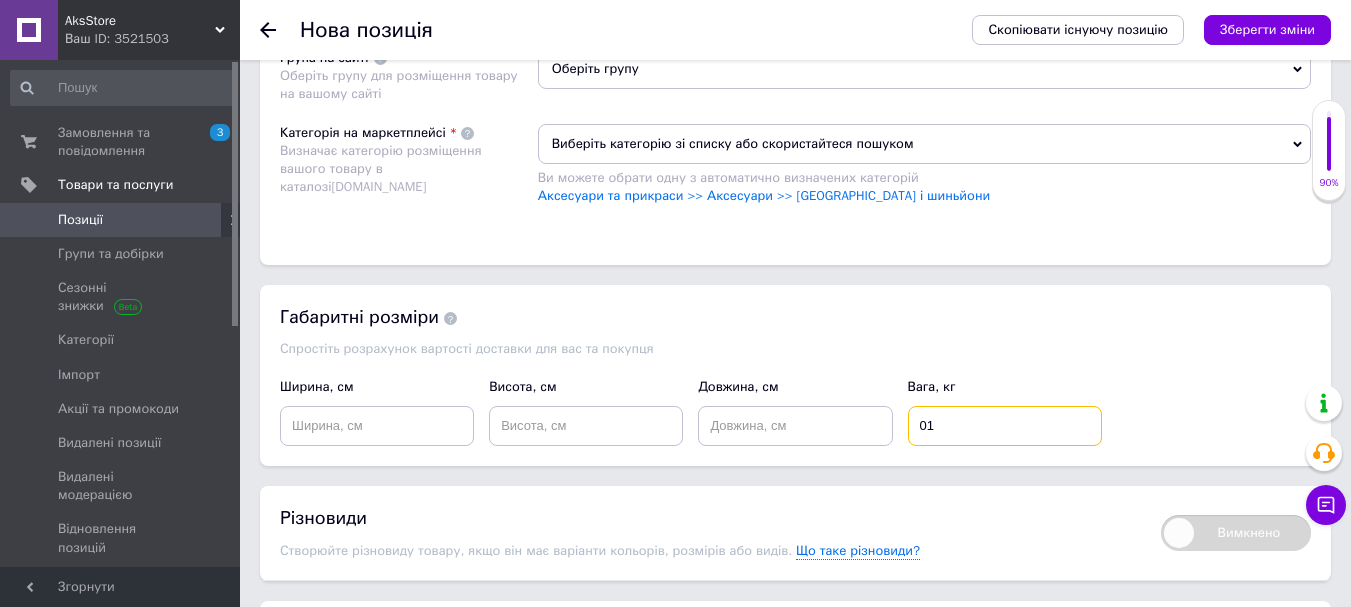 click on "01" at bounding box center (1005, 426) 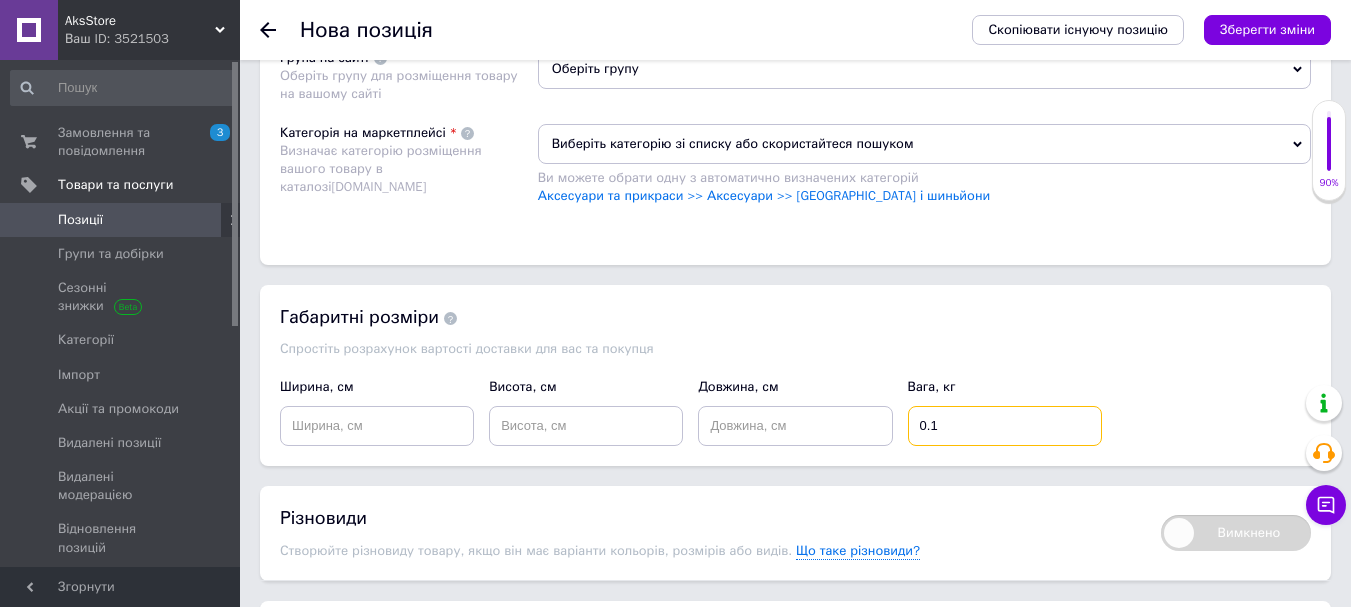 type on "0.1" 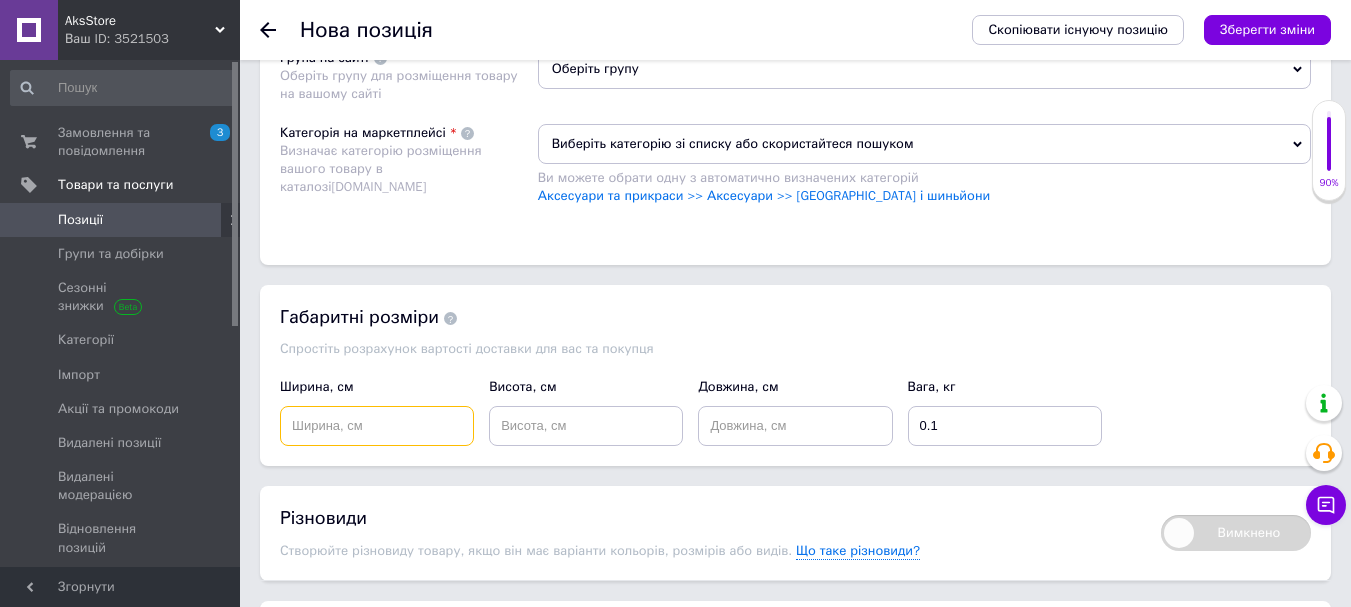 click at bounding box center [377, 426] 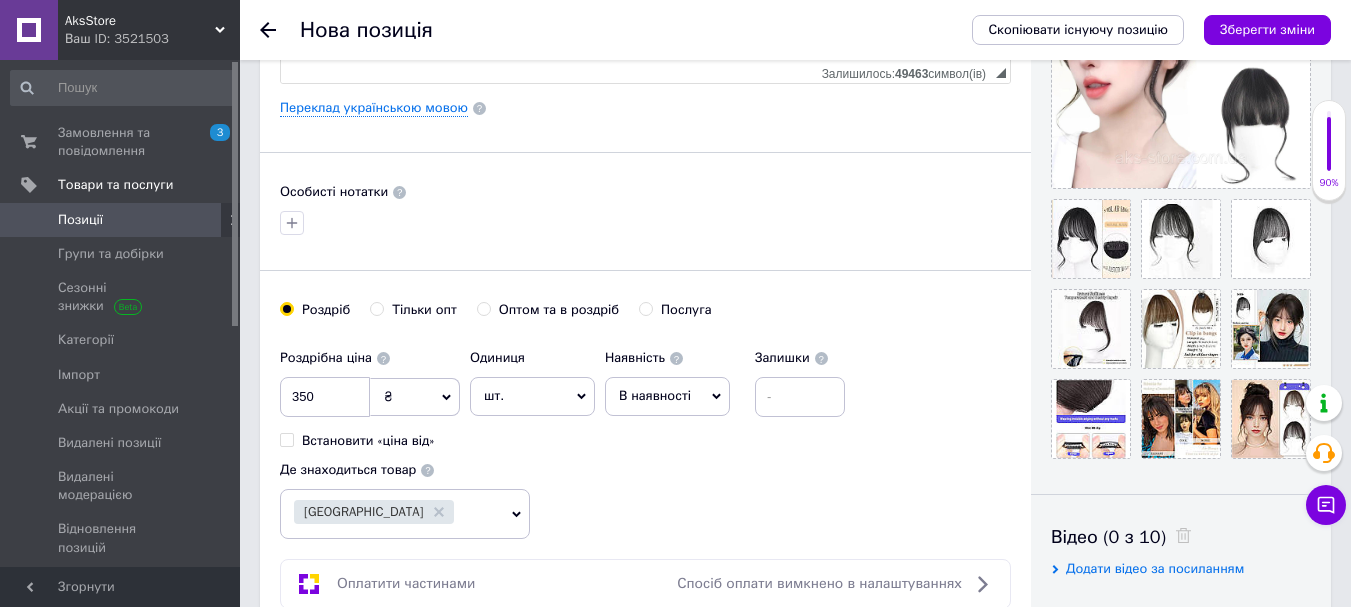 scroll, scrollTop: 465, scrollLeft: 0, axis: vertical 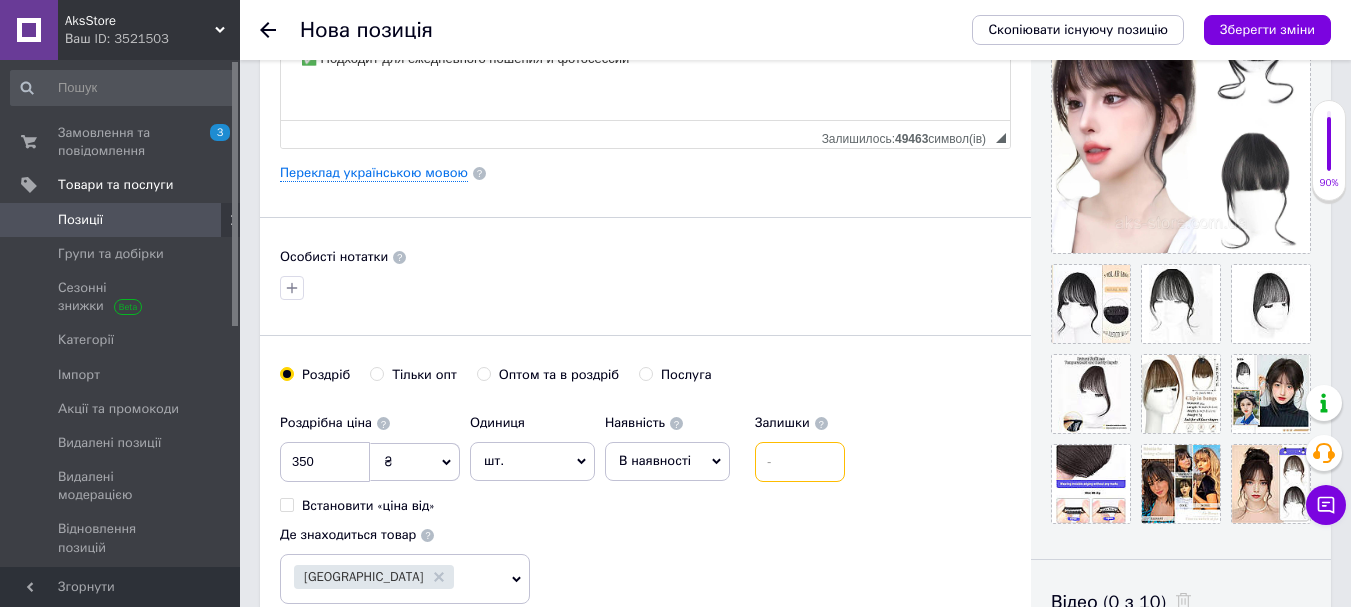click at bounding box center [800, 462] 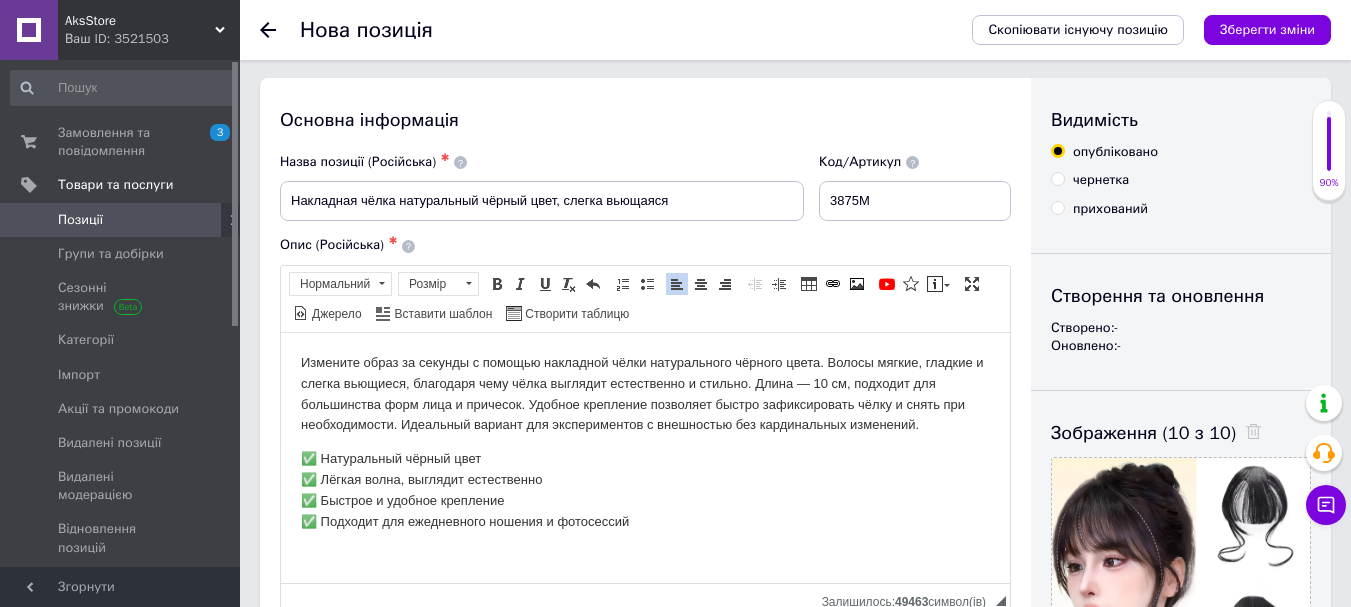 scroll, scrollTop: 0, scrollLeft: 0, axis: both 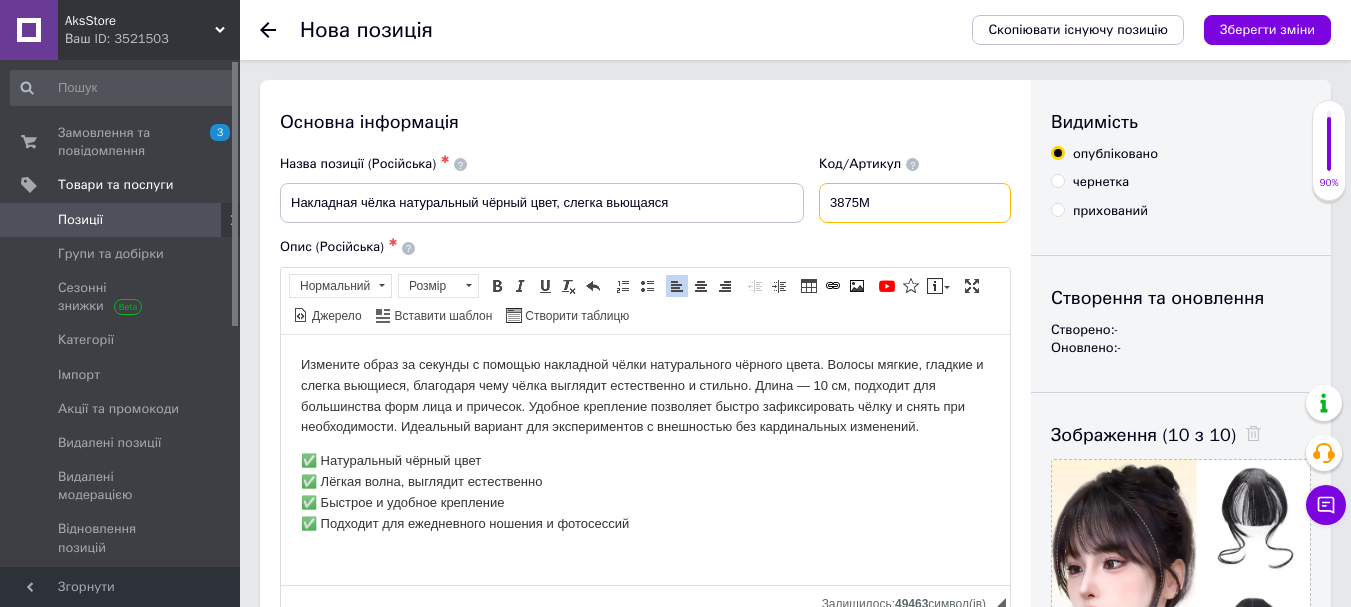 click on "3875М" at bounding box center (915, 203) 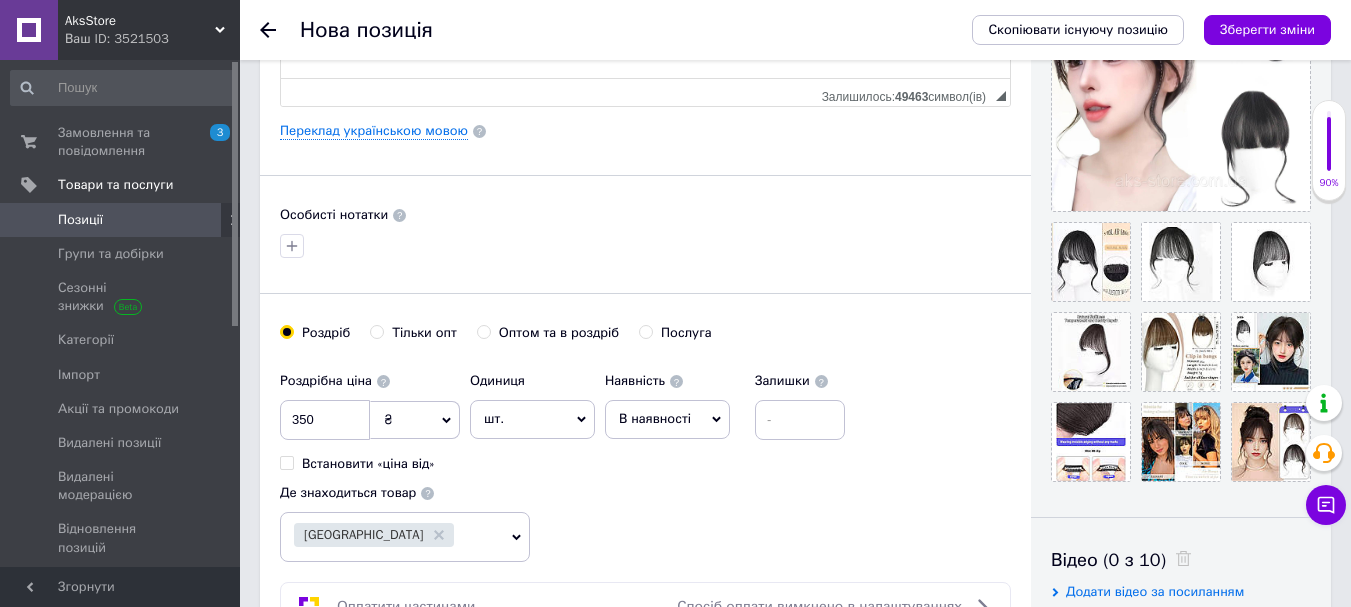 scroll, scrollTop: 600, scrollLeft: 0, axis: vertical 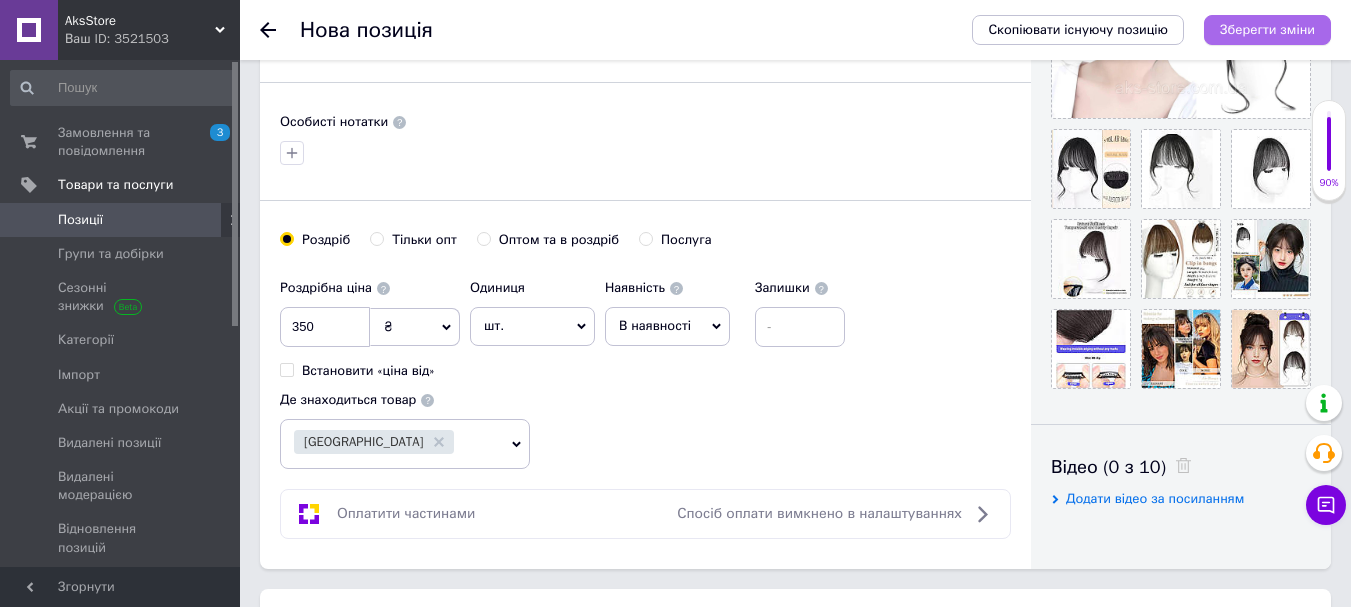 type on "3875A" 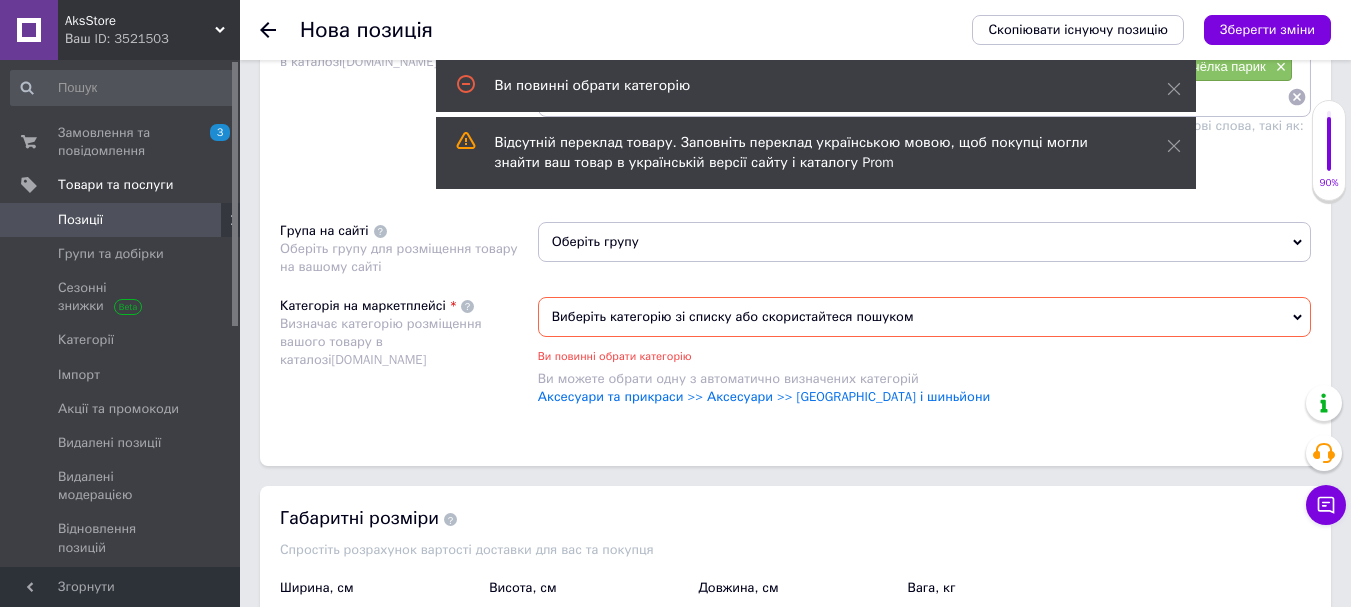 scroll, scrollTop: 1280, scrollLeft: 0, axis: vertical 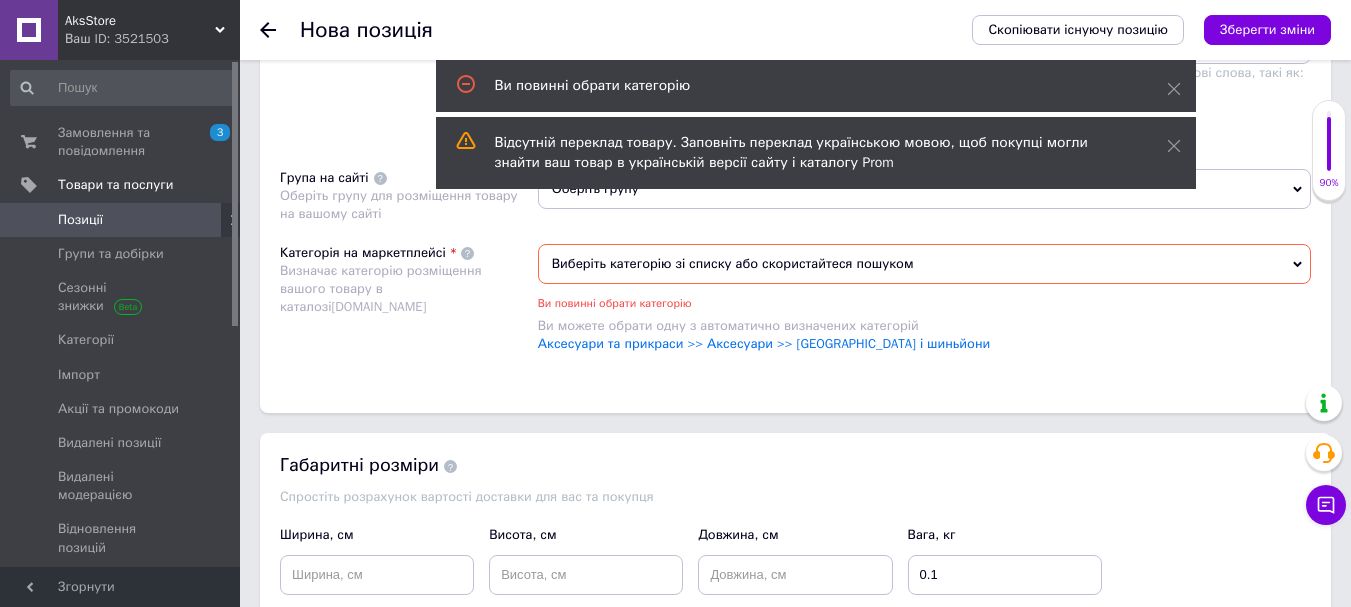 click on "Виберіть категорію зі списку або скористайтеся пошуком" at bounding box center (924, 264) 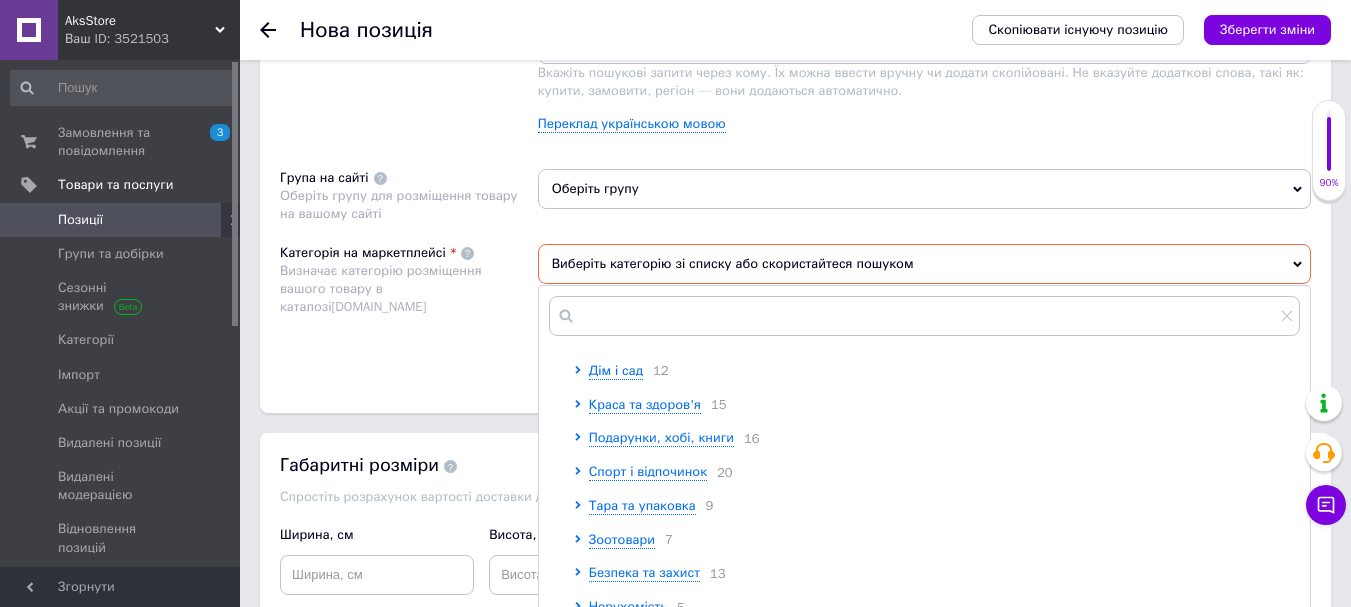 scroll, scrollTop: 300, scrollLeft: 0, axis: vertical 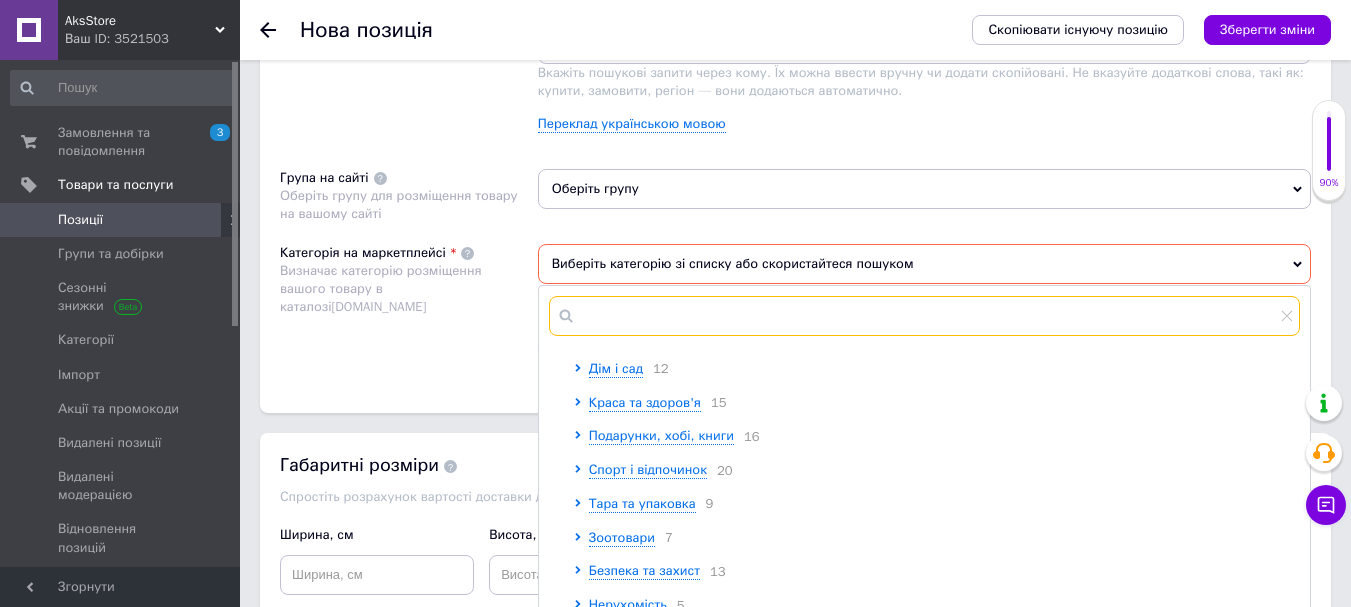 click at bounding box center [924, 316] 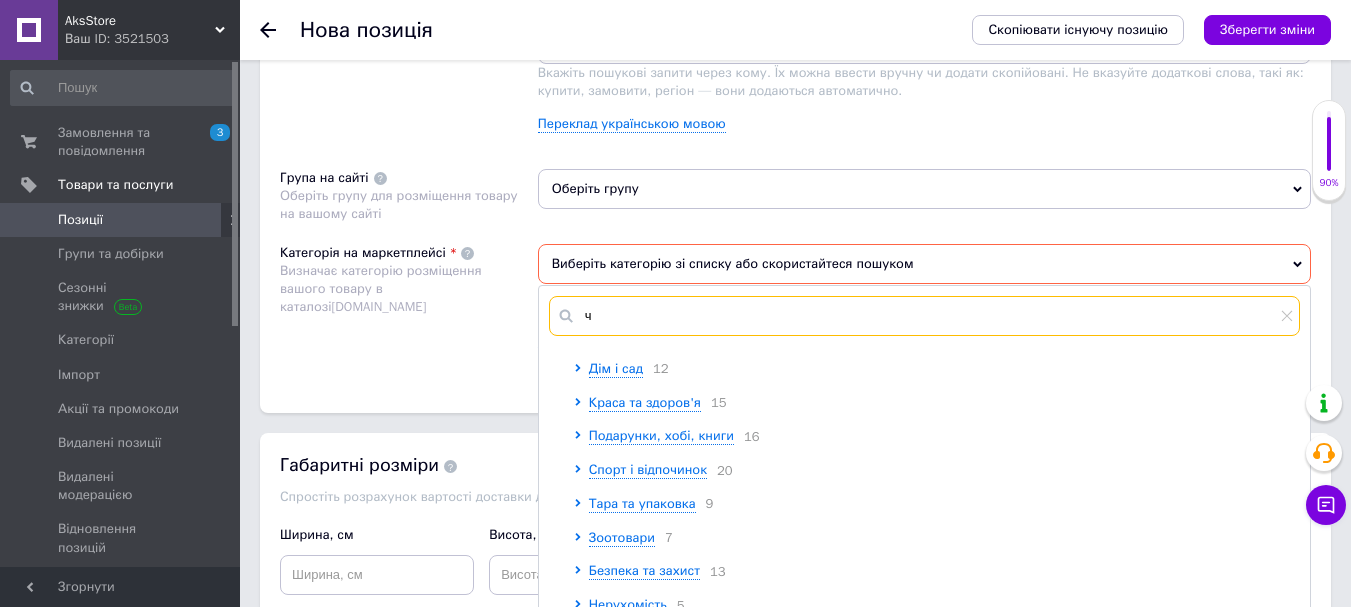 scroll, scrollTop: 0, scrollLeft: 0, axis: both 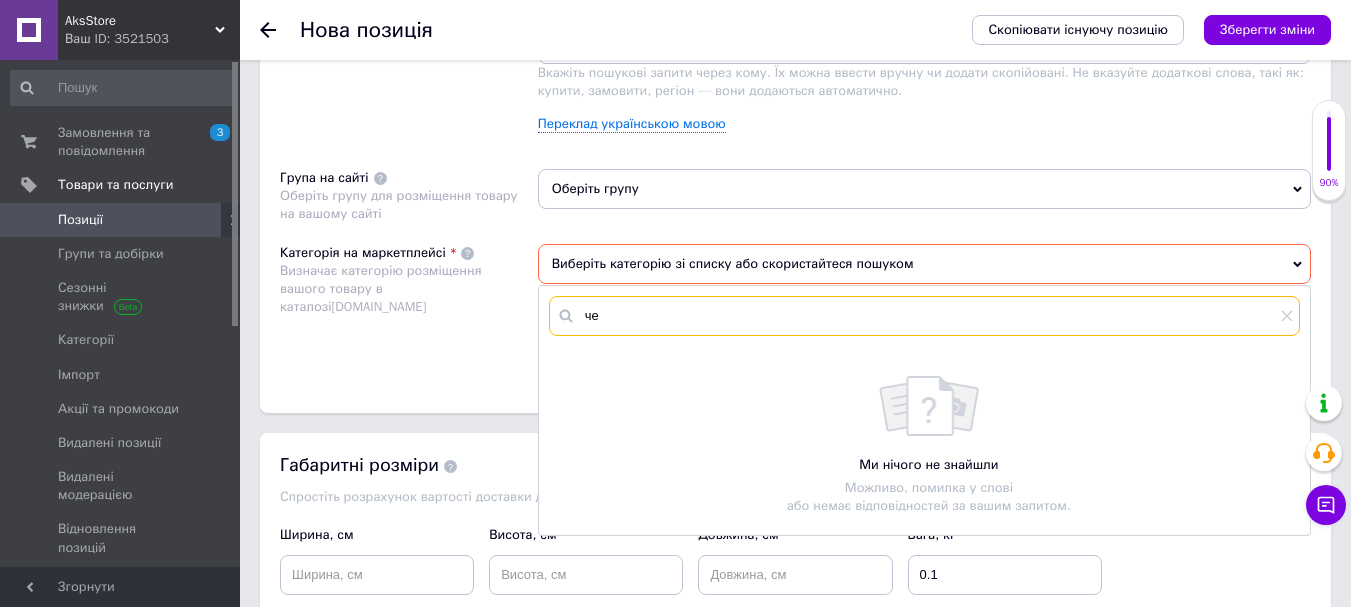 type on "ч" 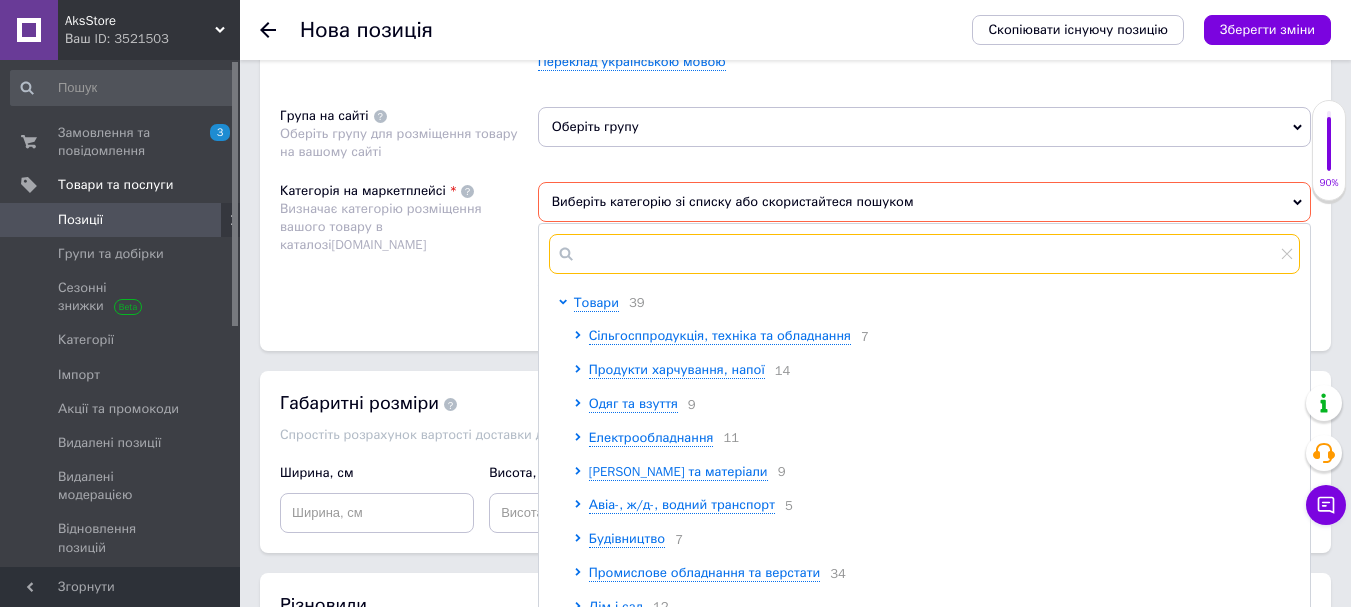 scroll, scrollTop: 1480, scrollLeft: 0, axis: vertical 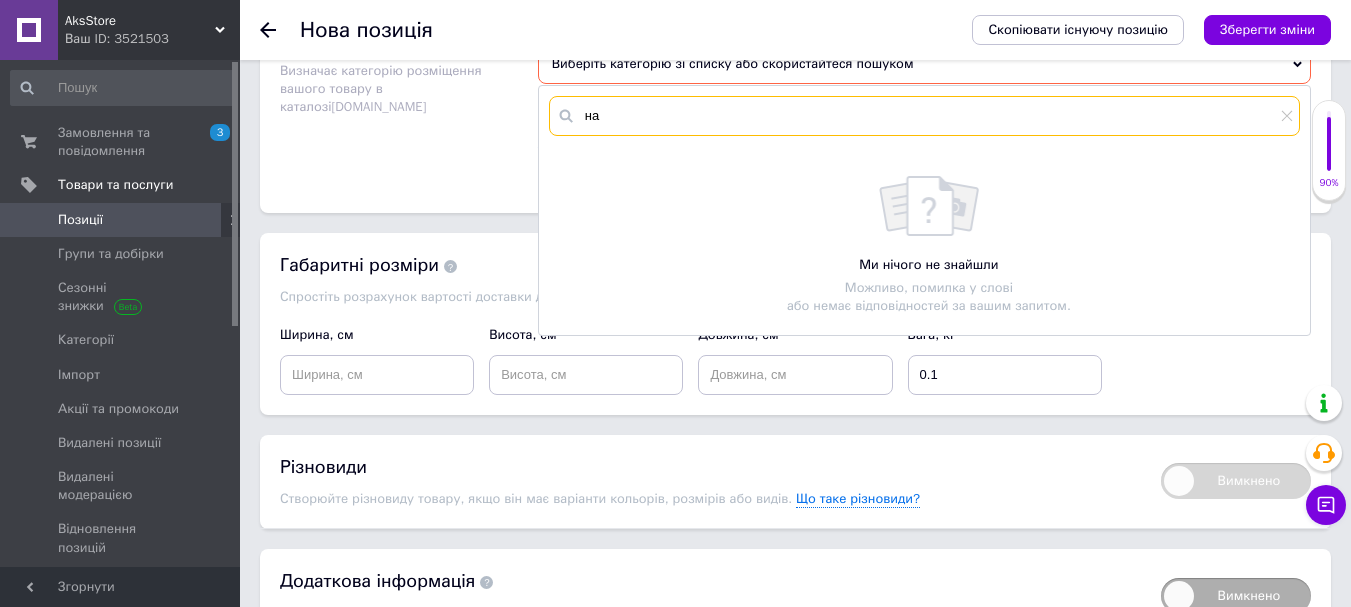 type on "н" 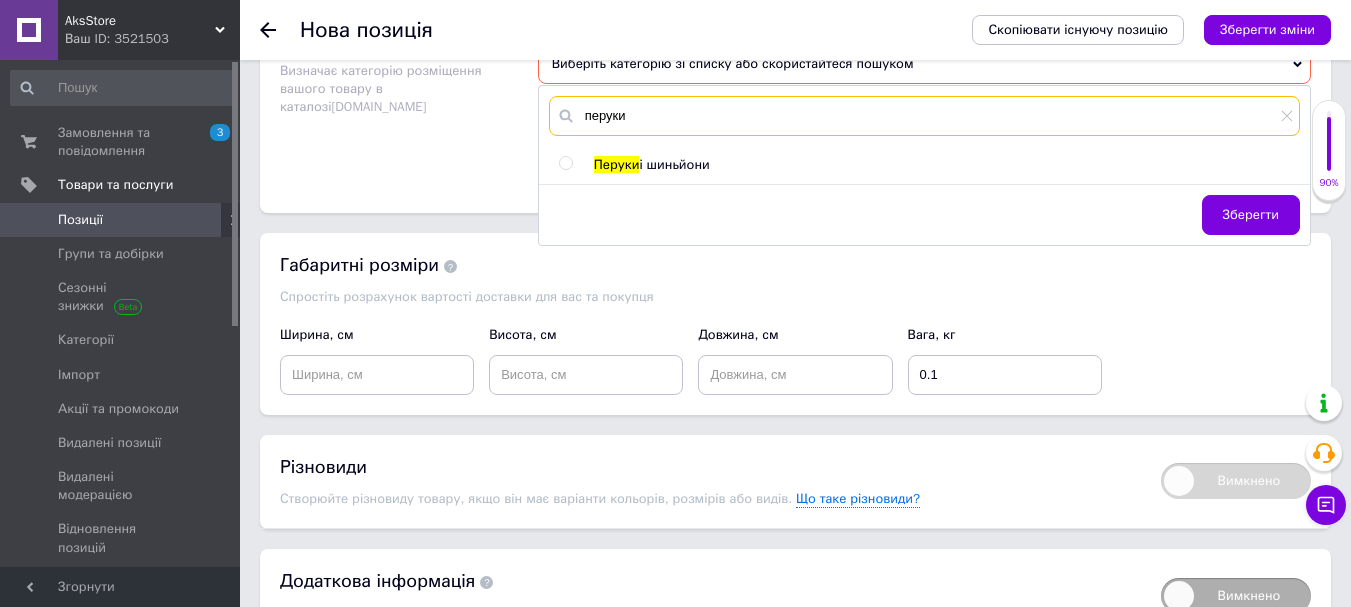 type on "перуки" 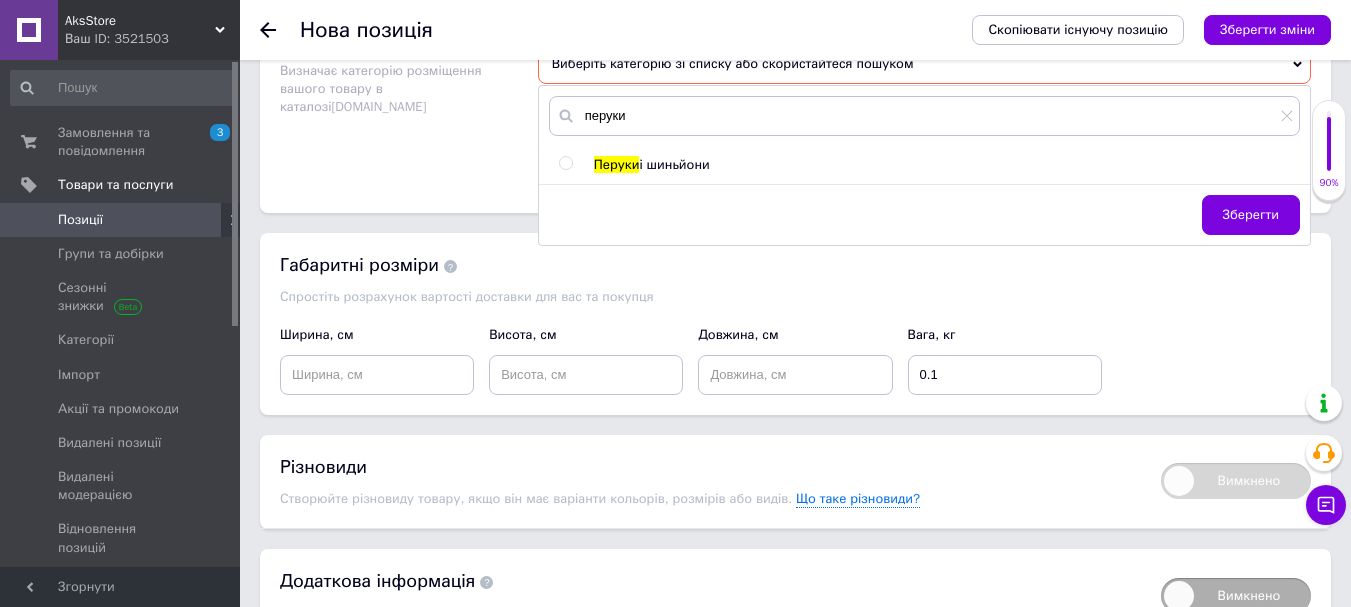 click on "і шиньйони" at bounding box center [674, 164] 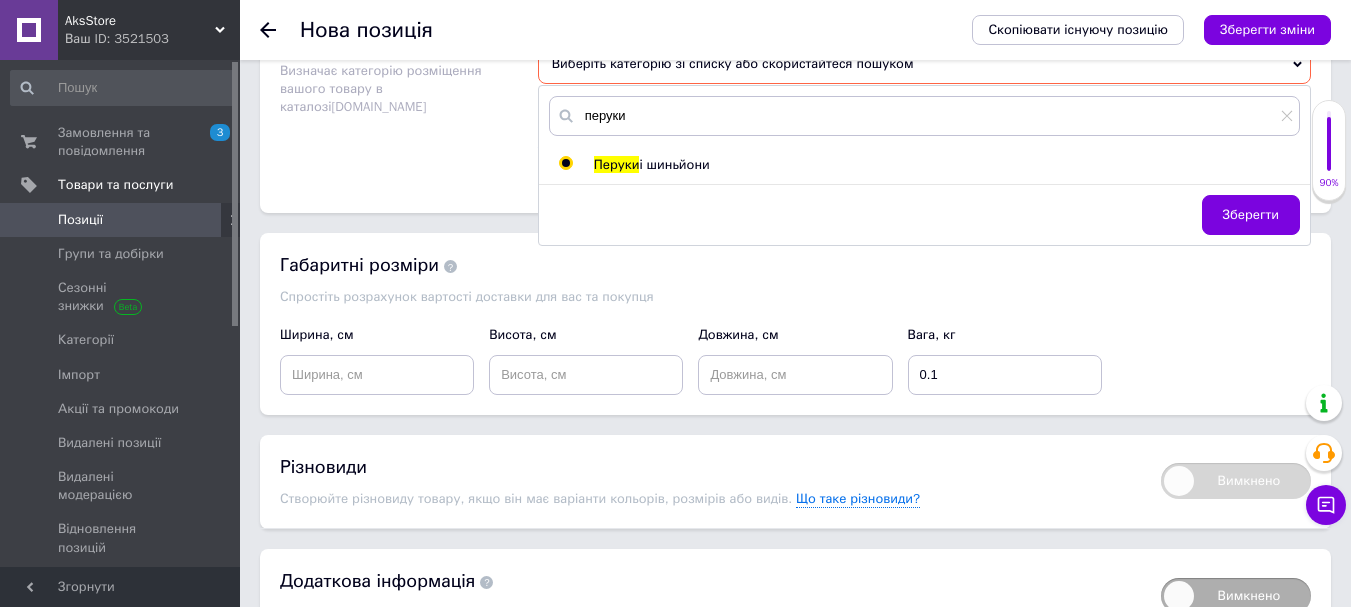 radio on "true" 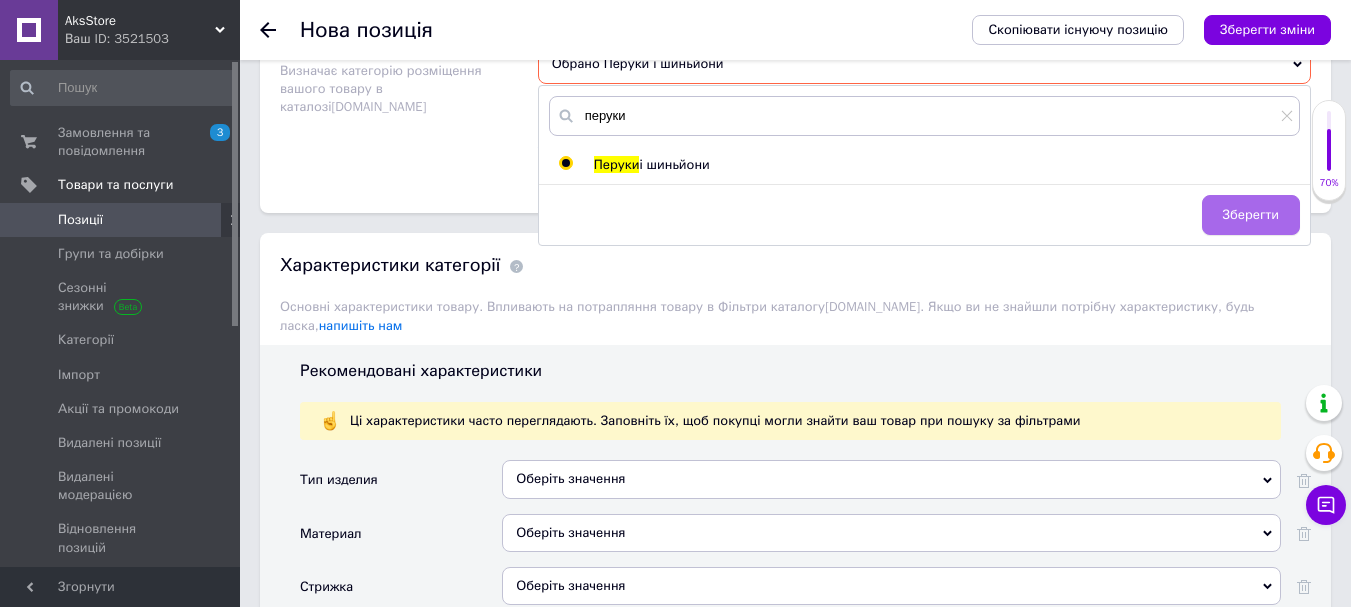 click on "Зберегти" at bounding box center [1251, 215] 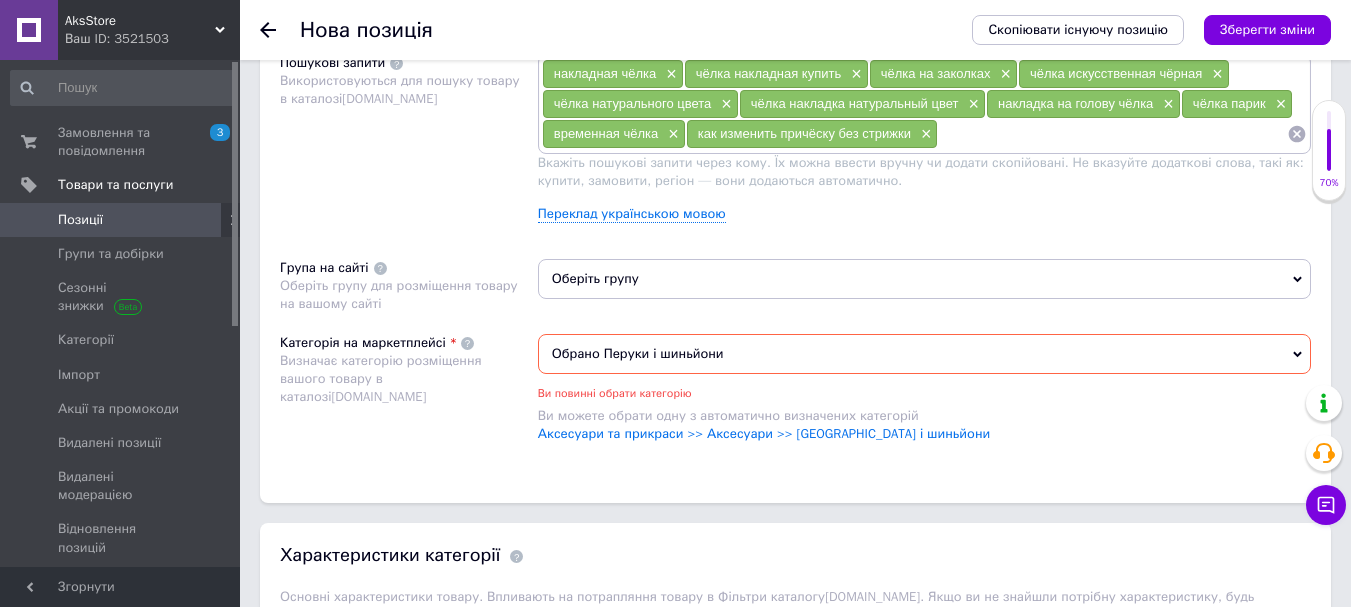scroll, scrollTop: 1180, scrollLeft: 0, axis: vertical 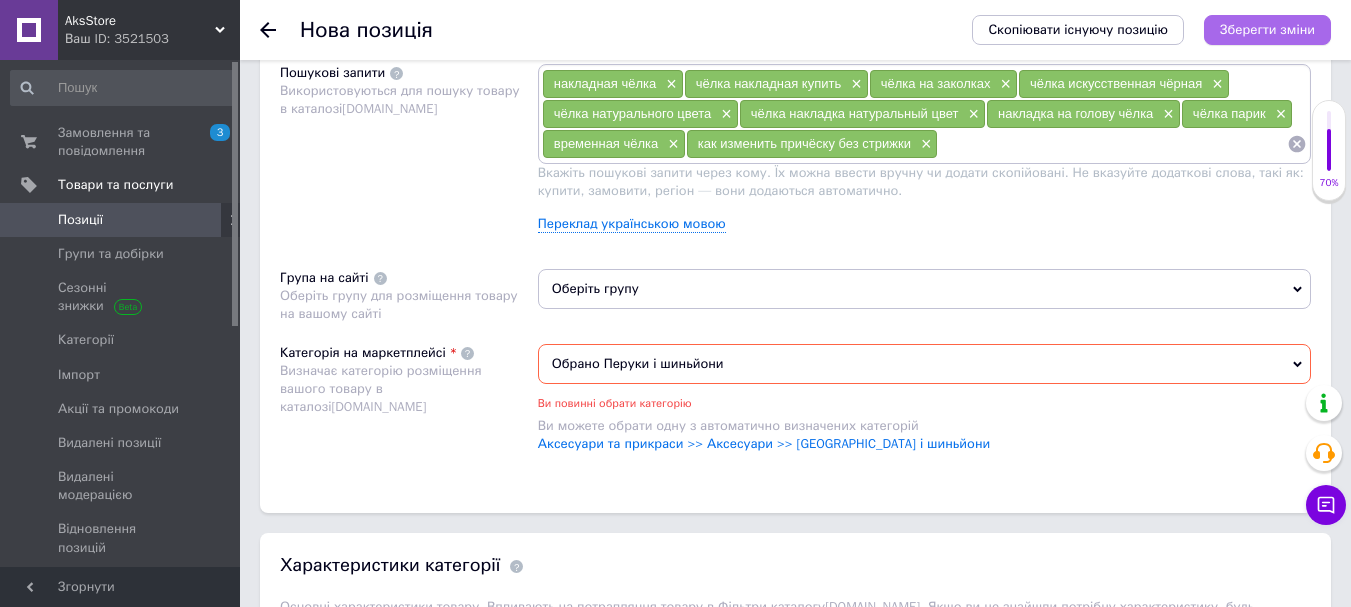 click on "Зберегти зміни" at bounding box center [1267, 29] 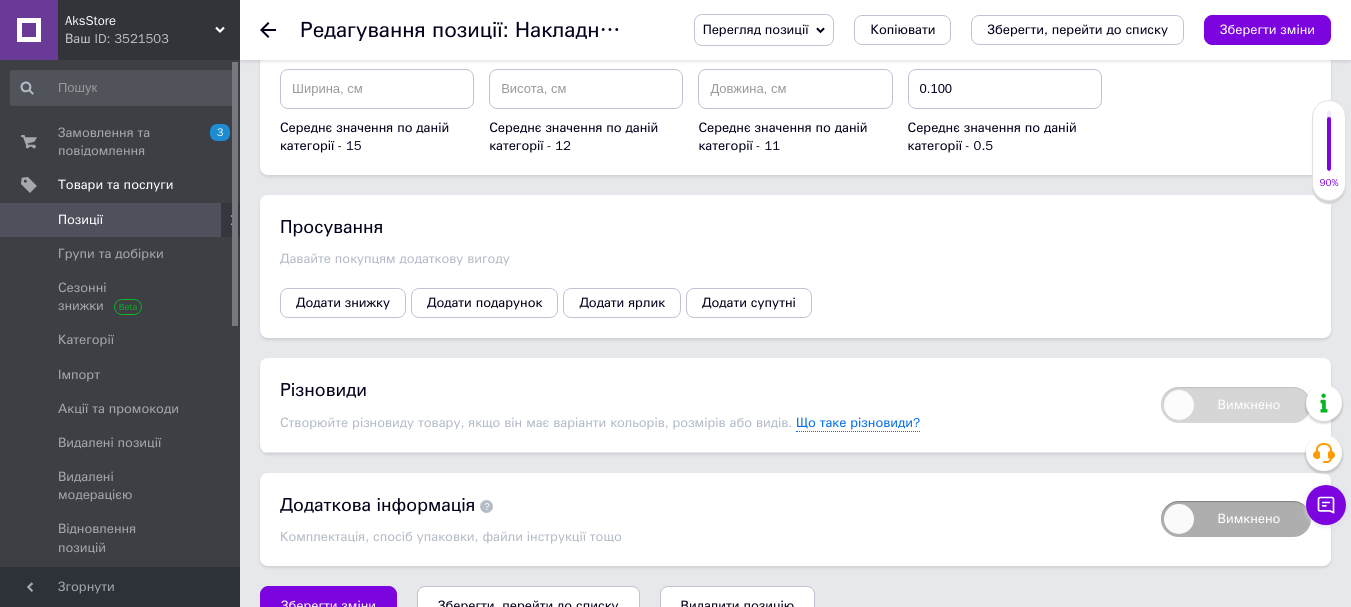 scroll, scrollTop: 2531, scrollLeft: 0, axis: vertical 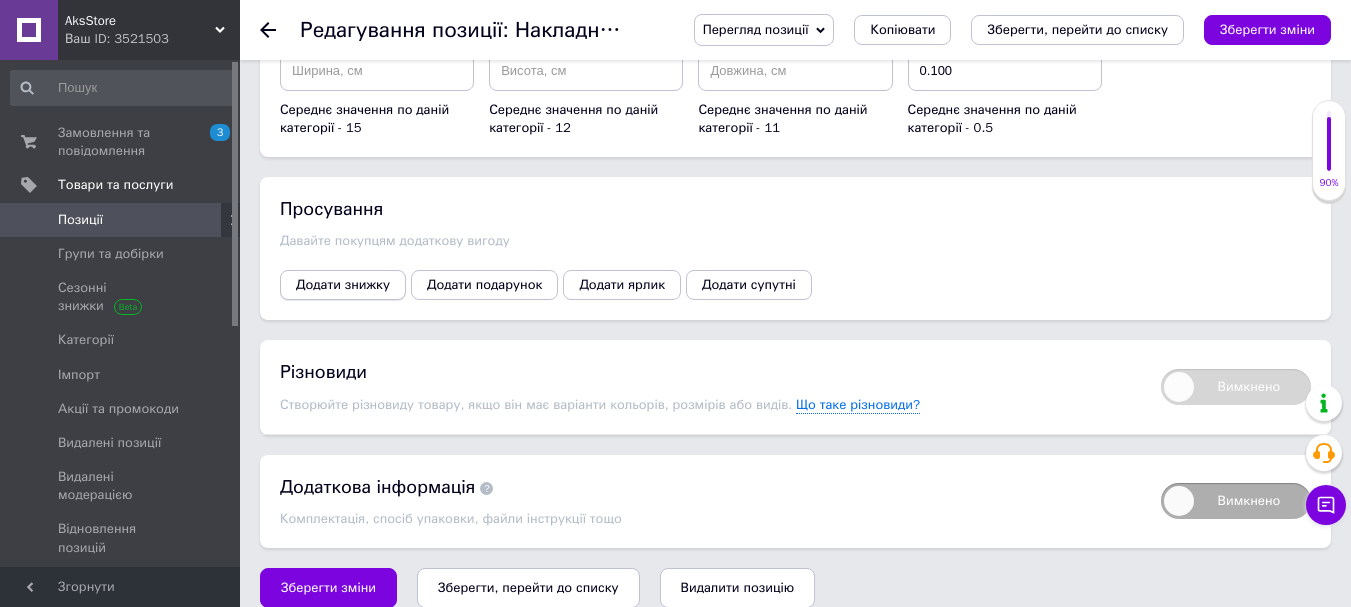 click on "Додати знижку" at bounding box center [343, 285] 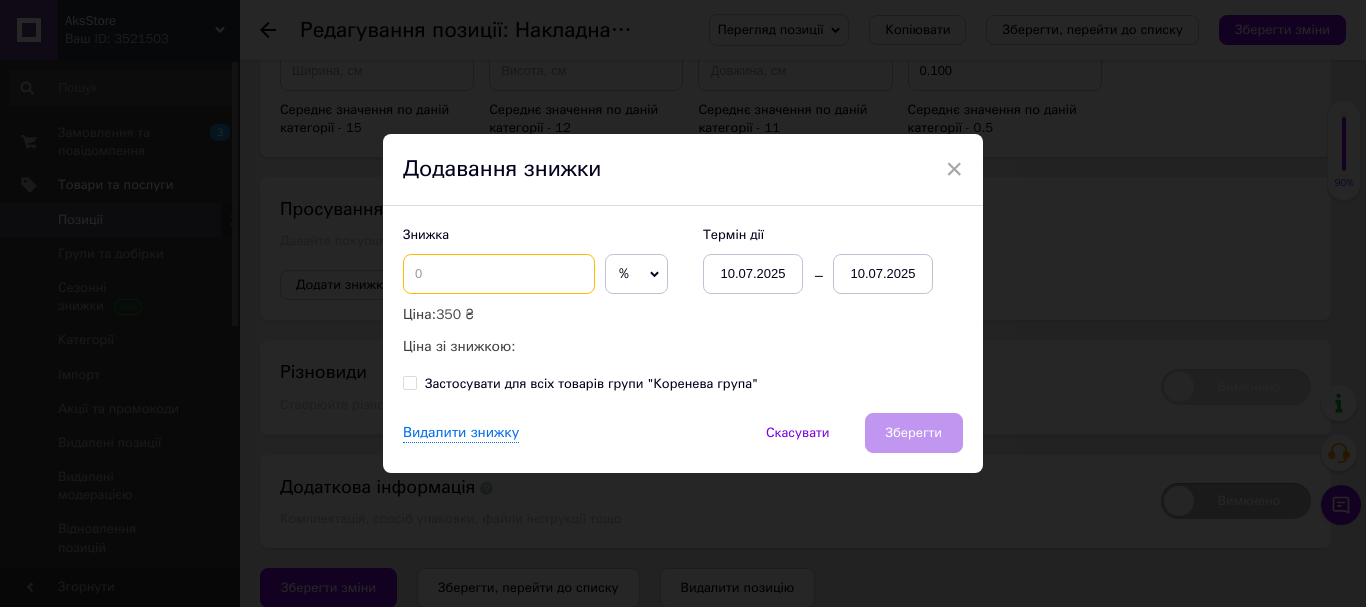click at bounding box center (499, 274) 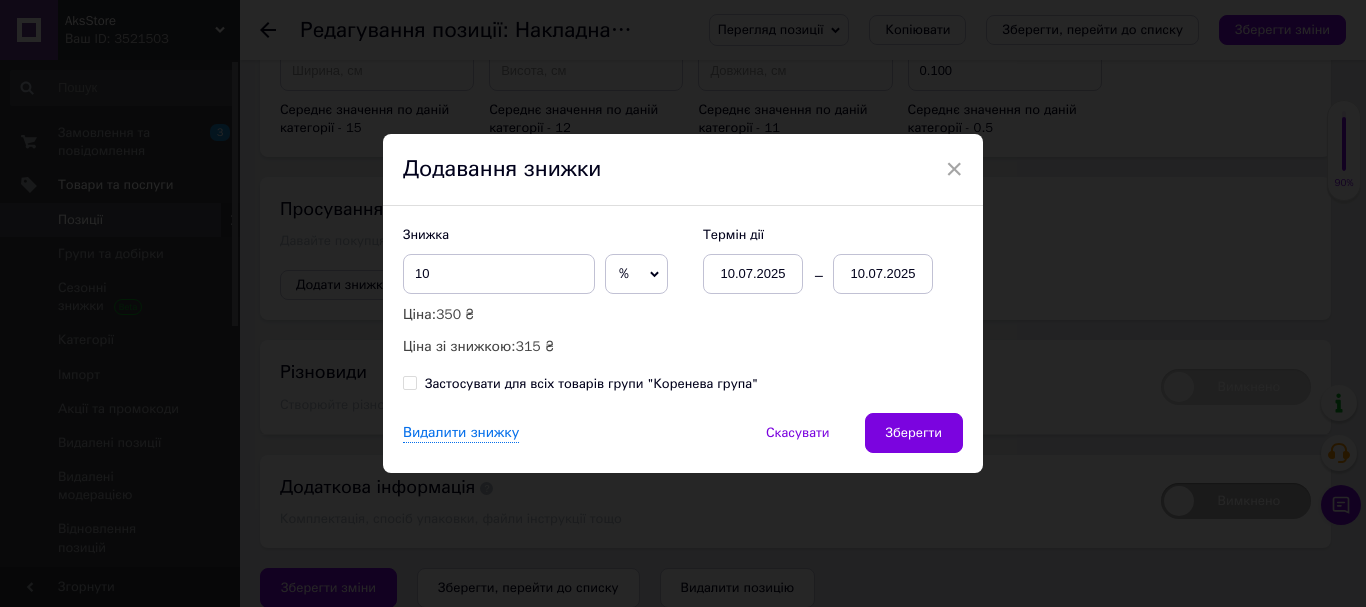 click on "%" at bounding box center [636, 274] 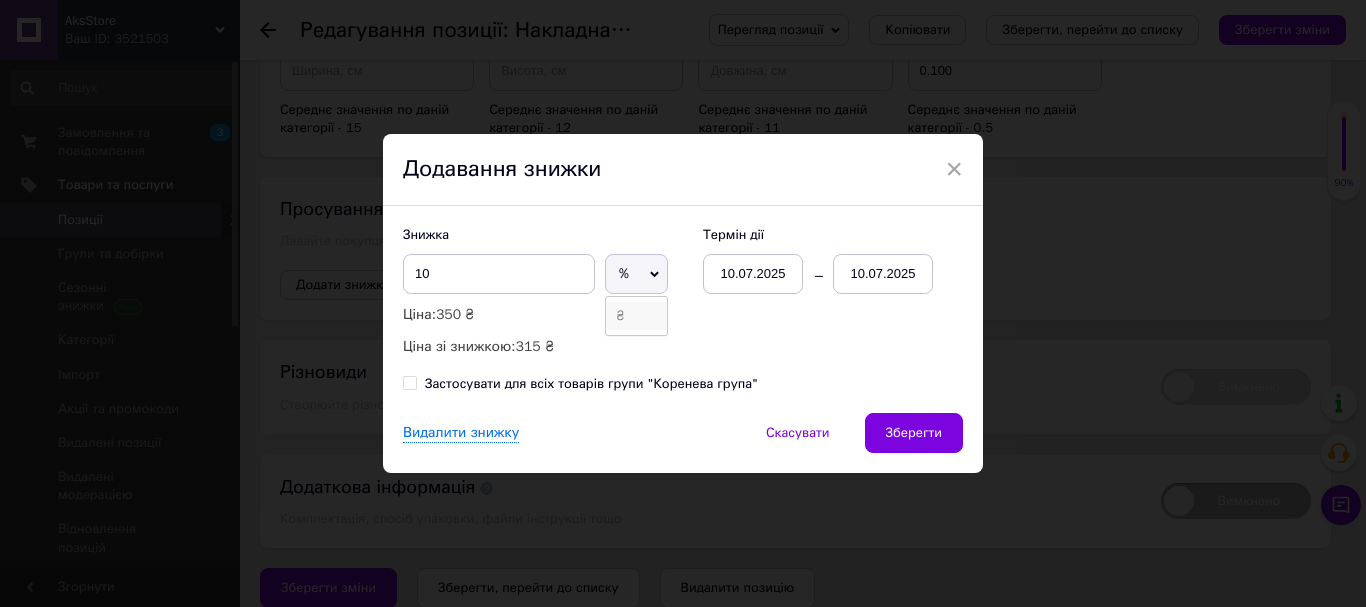 click on "₴" at bounding box center (636, 316) 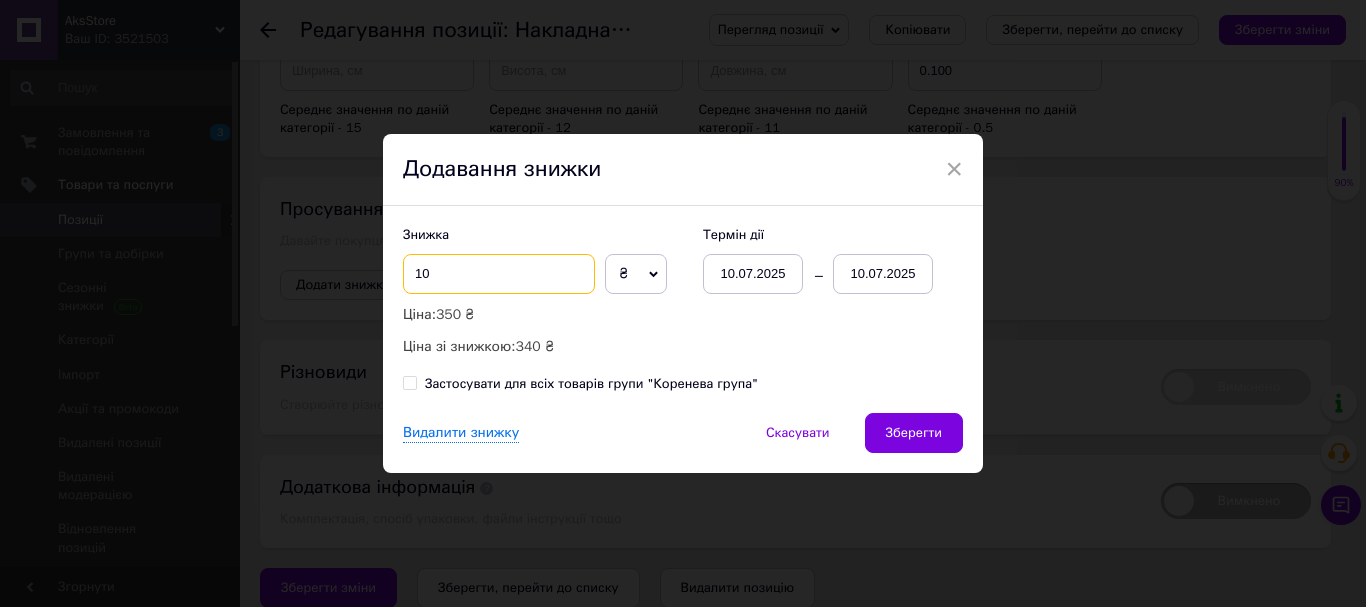 click on "10" at bounding box center (499, 274) 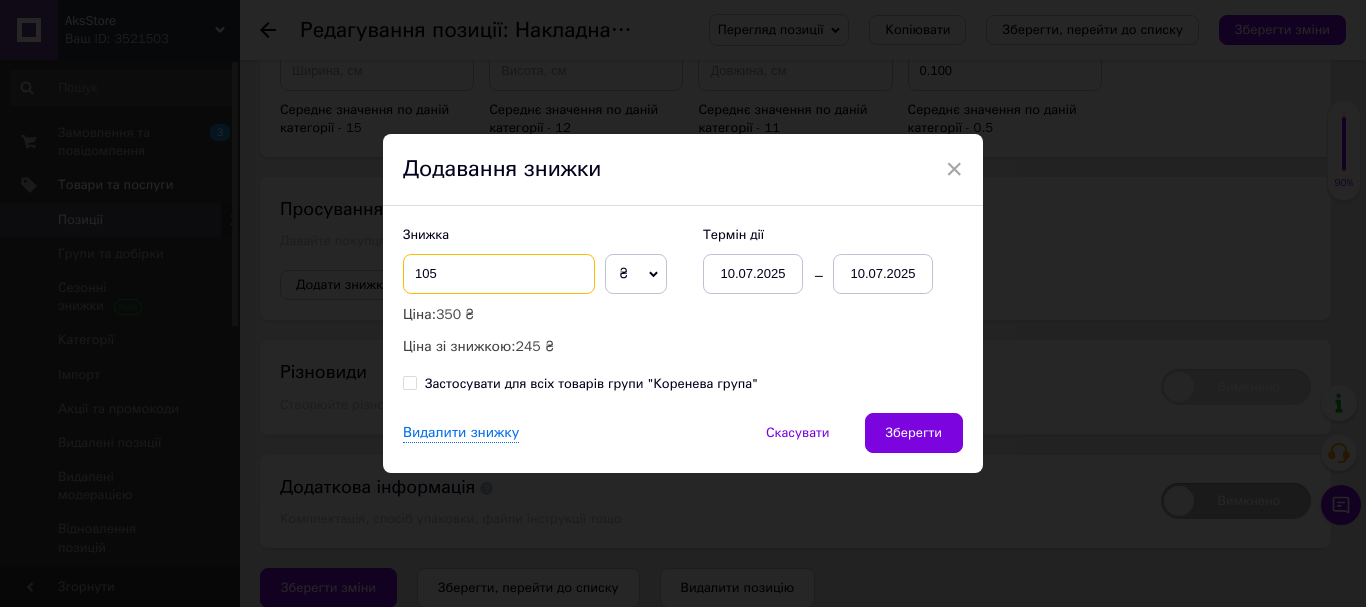 type on "105" 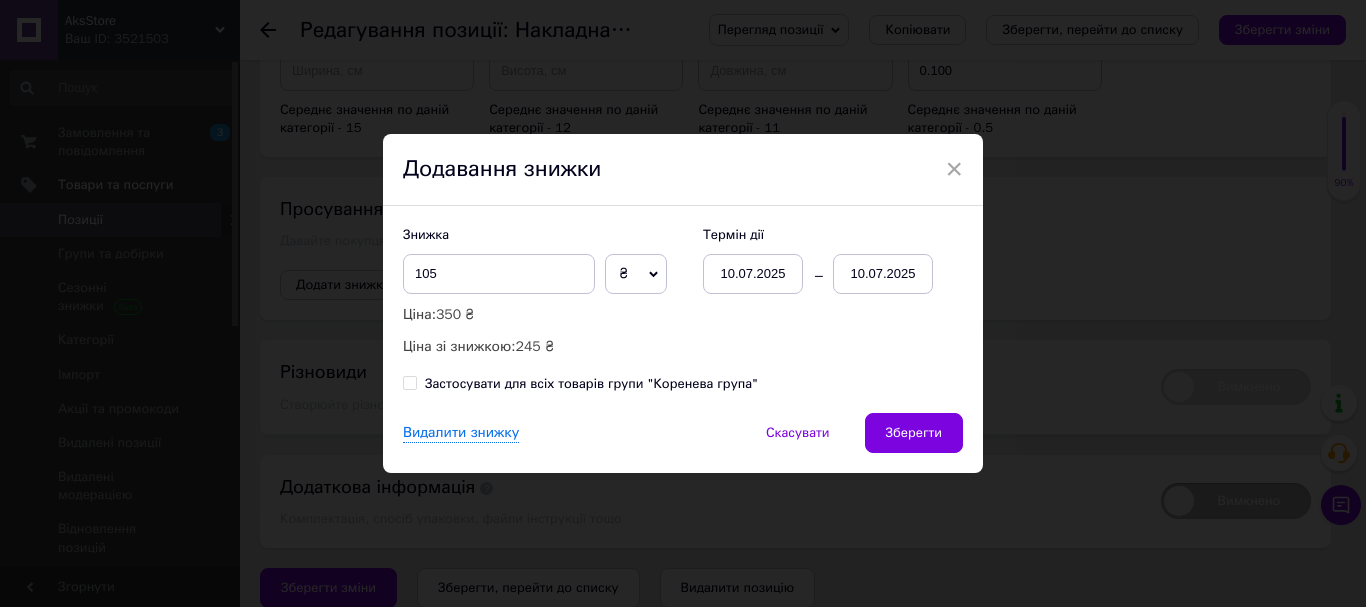 click on "10.07.2025" at bounding box center (883, 274) 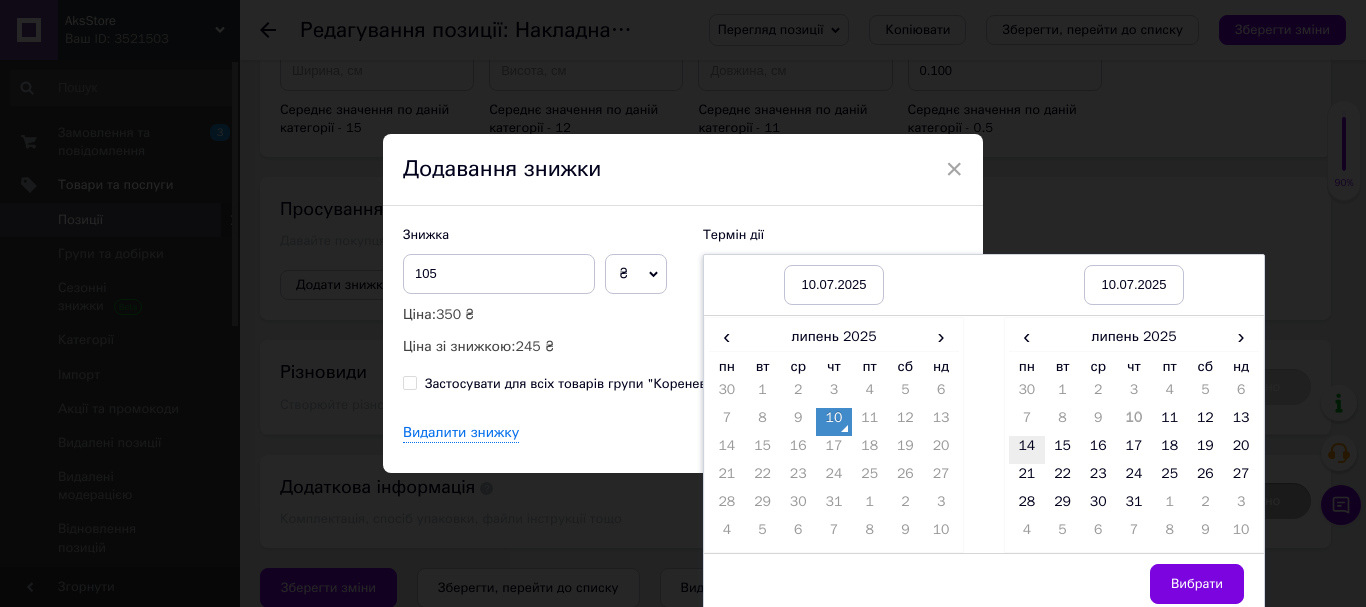 click on "14" at bounding box center [1027, 450] 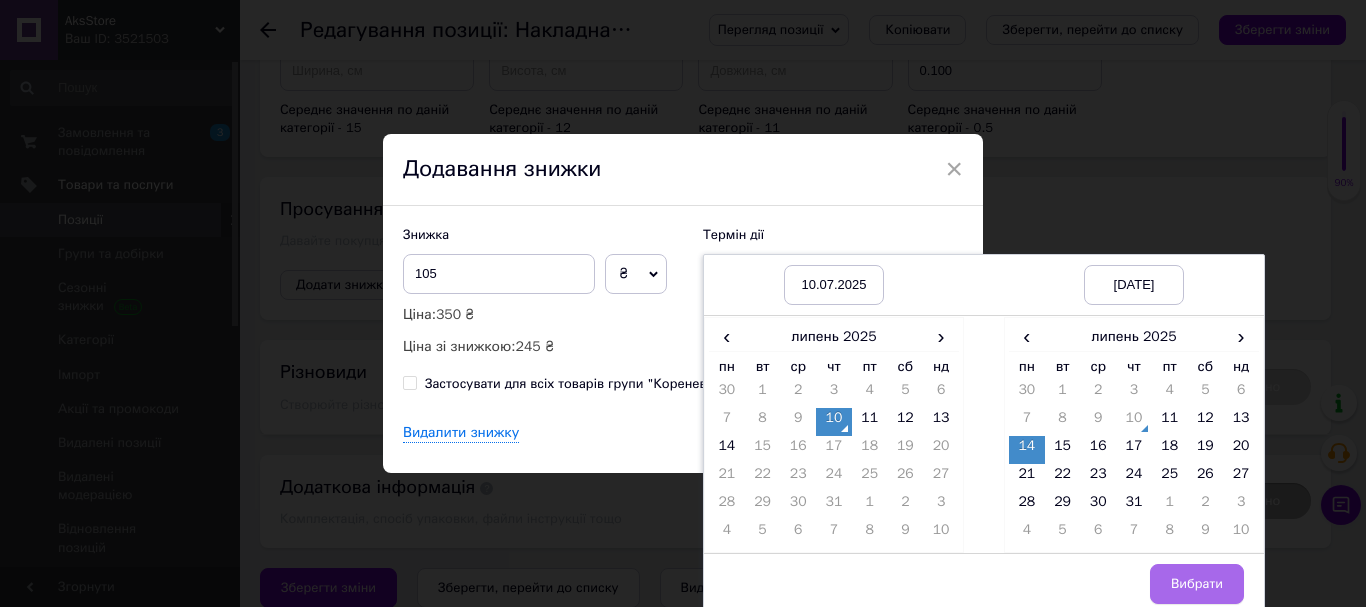 click on "Вибрати" at bounding box center (1197, 584) 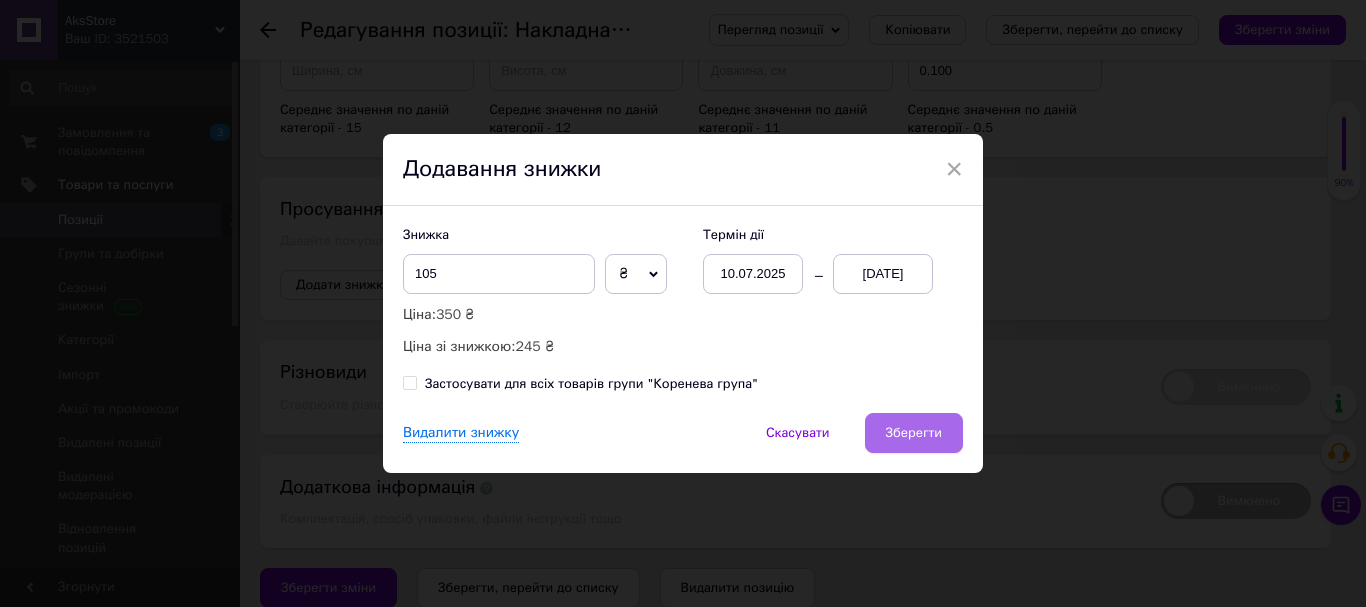 click on "Зберегти" at bounding box center (914, 433) 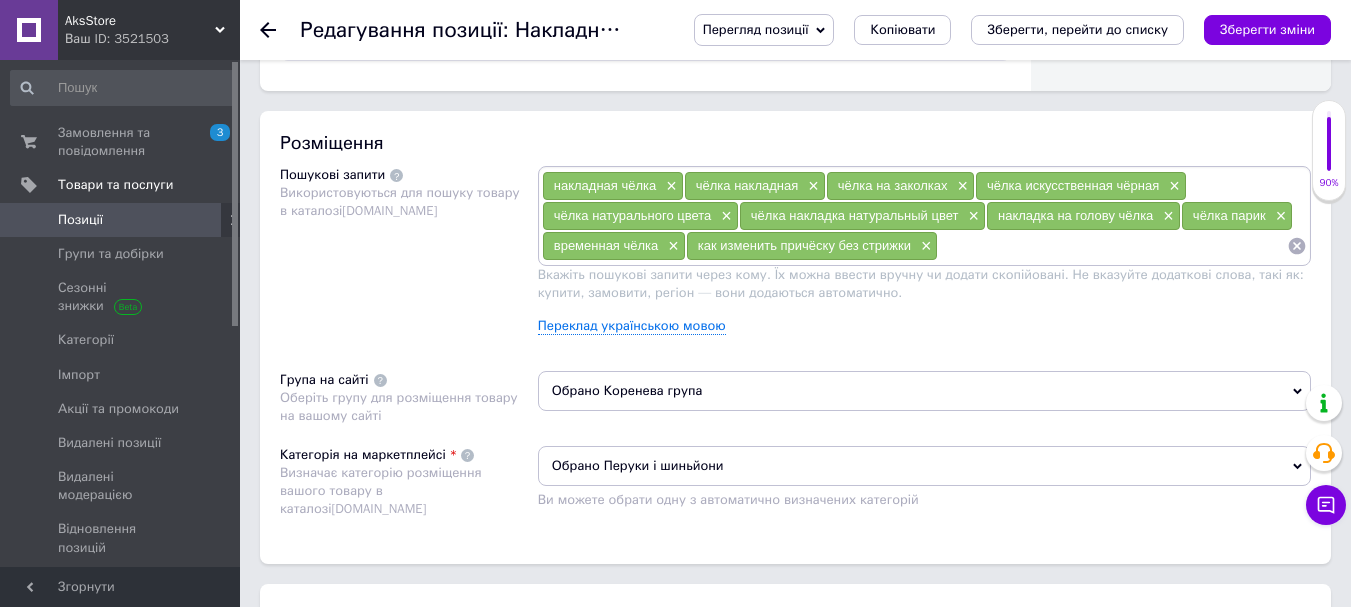 scroll, scrollTop: 1131, scrollLeft: 0, axis: vertical 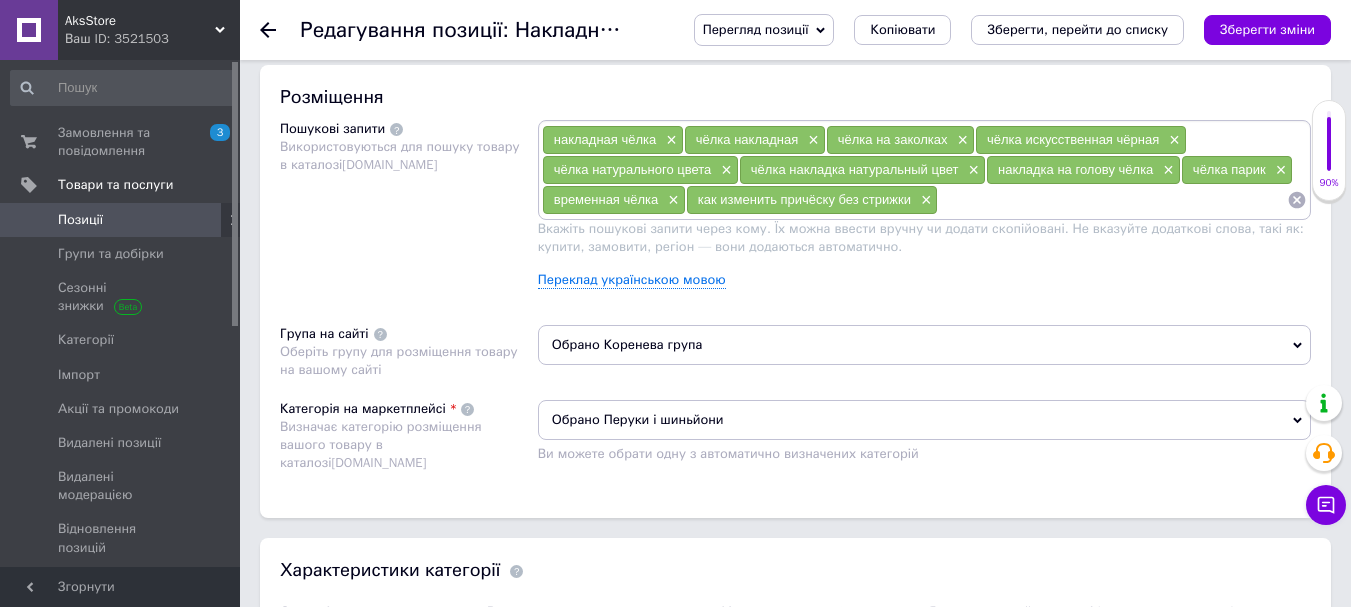 click on "Обрано Коренева група" at bounding box center (924, 345) 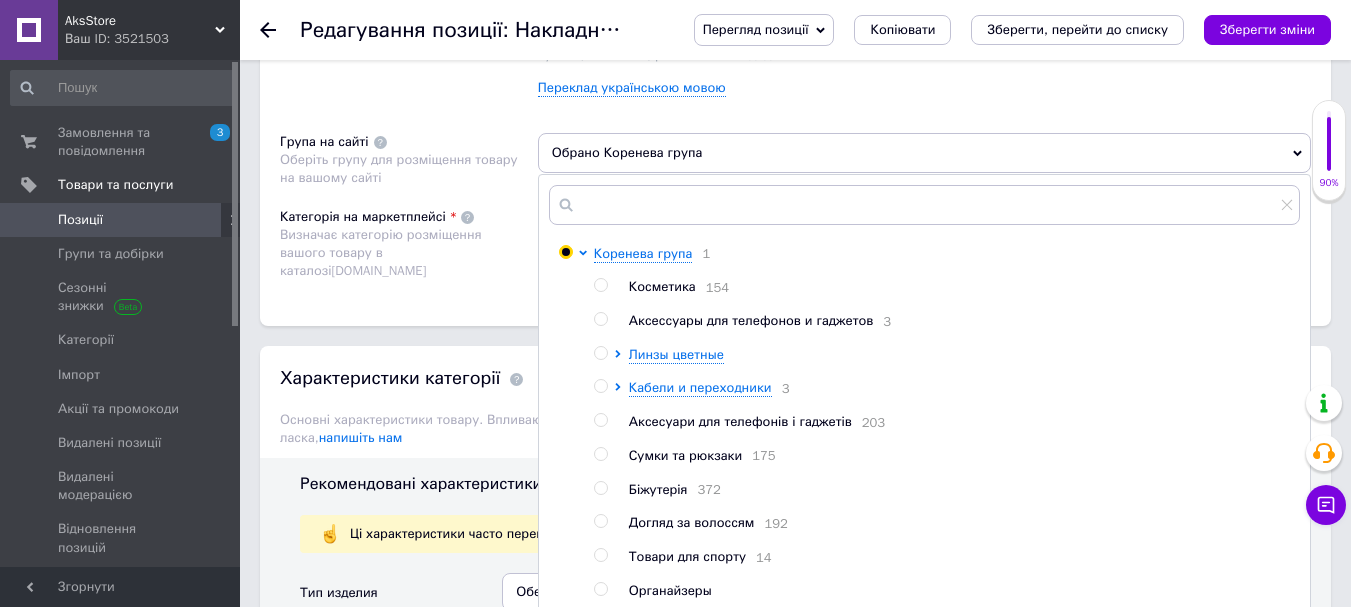 scroll, scrollTop: 1331, scrollLeft: 0, axis: vertical 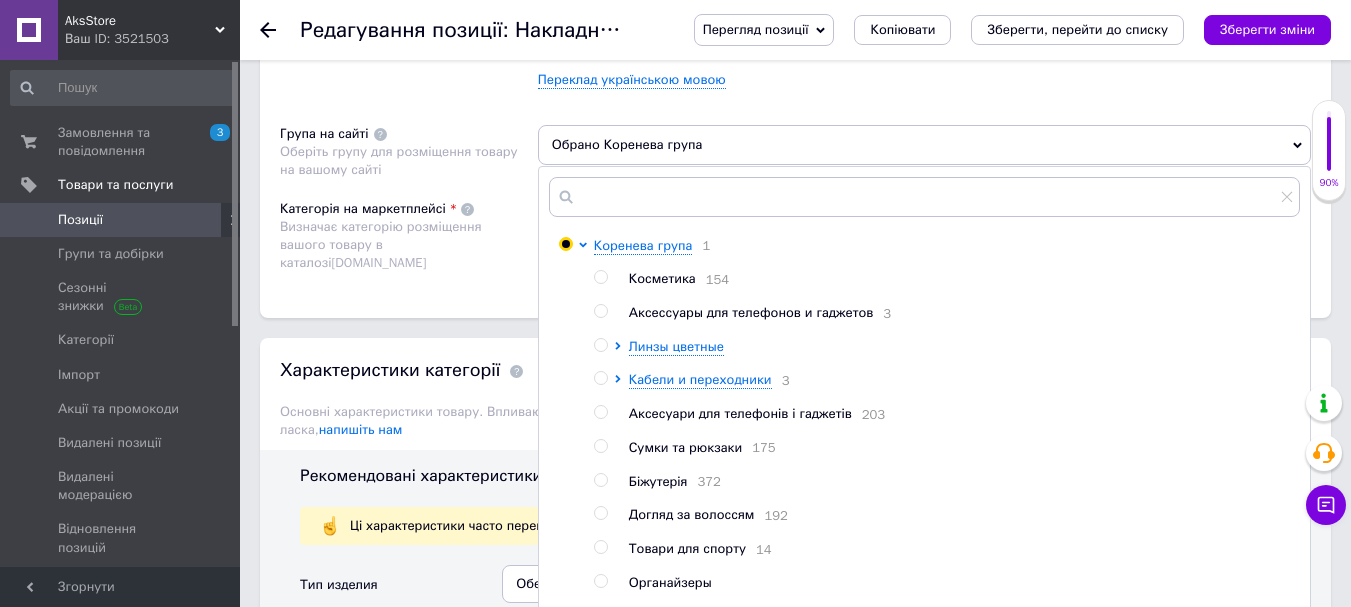 click at bounding box center (621, 482) 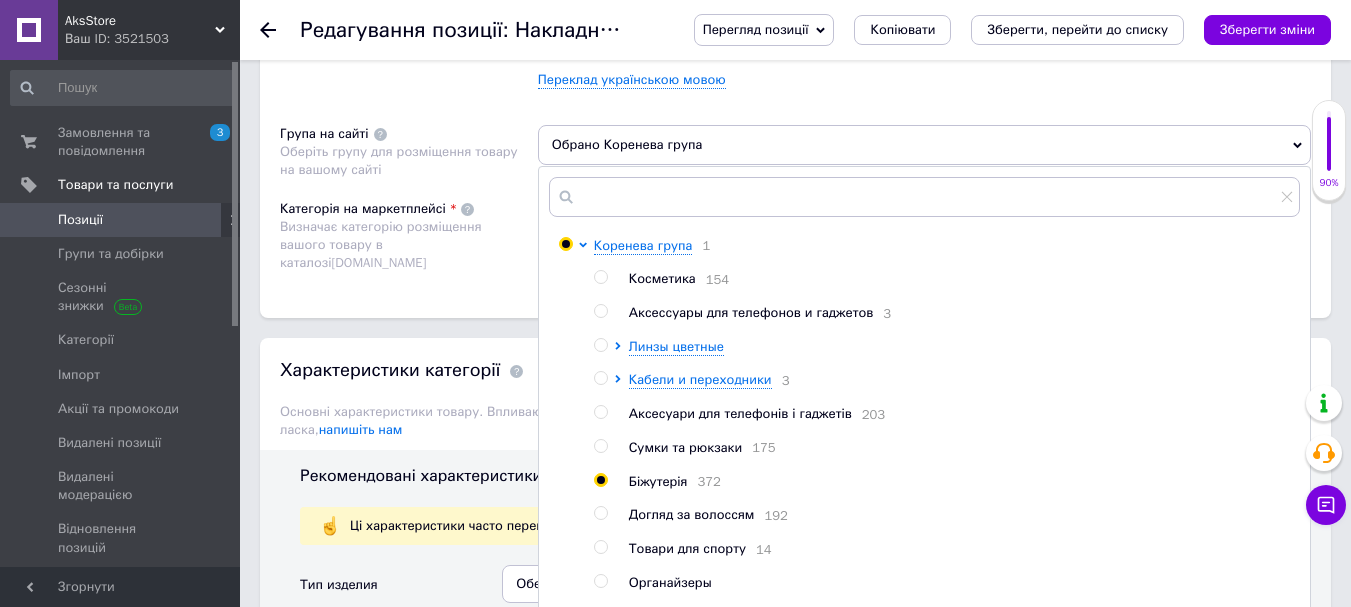 radio on "true" 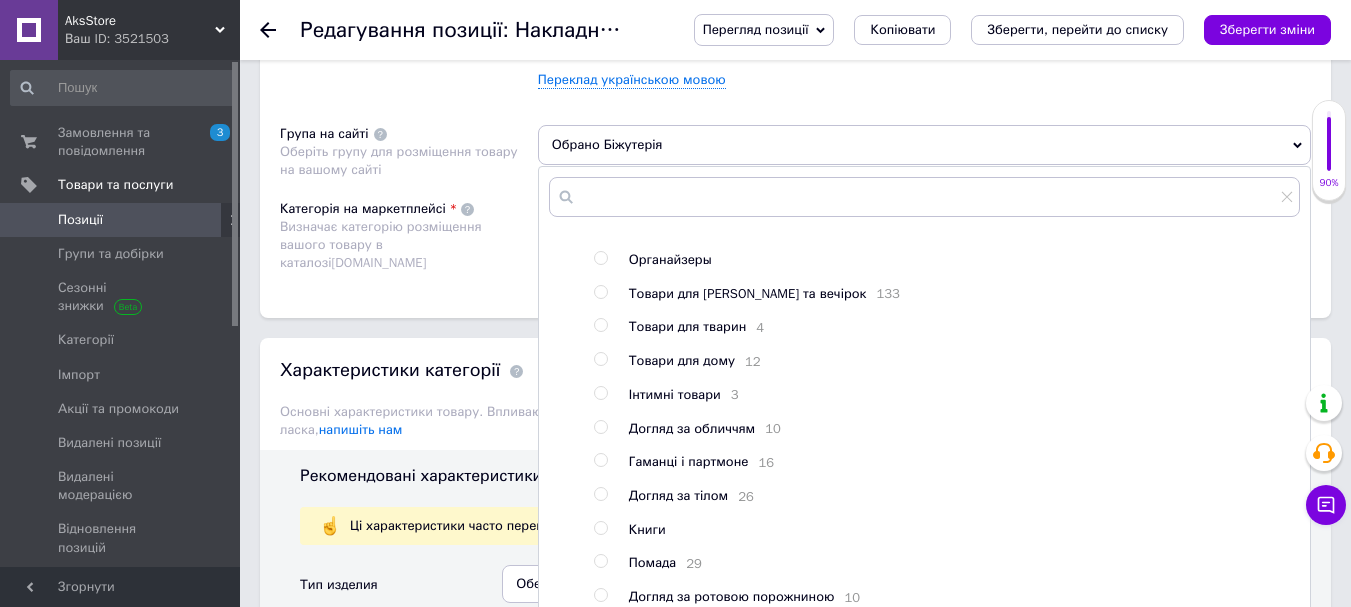 scroll, scrollTop: 340, scrollLeft: 0, axis: vertical 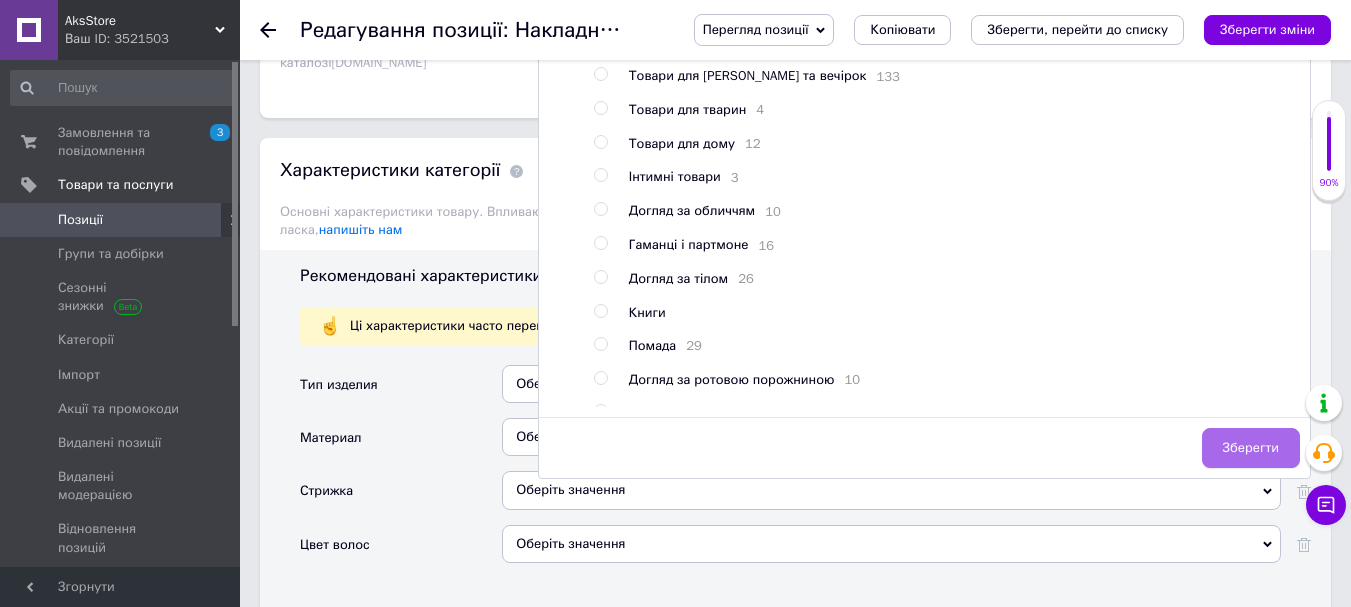 click on "Зберегти" at bounding box center (1251, 448) 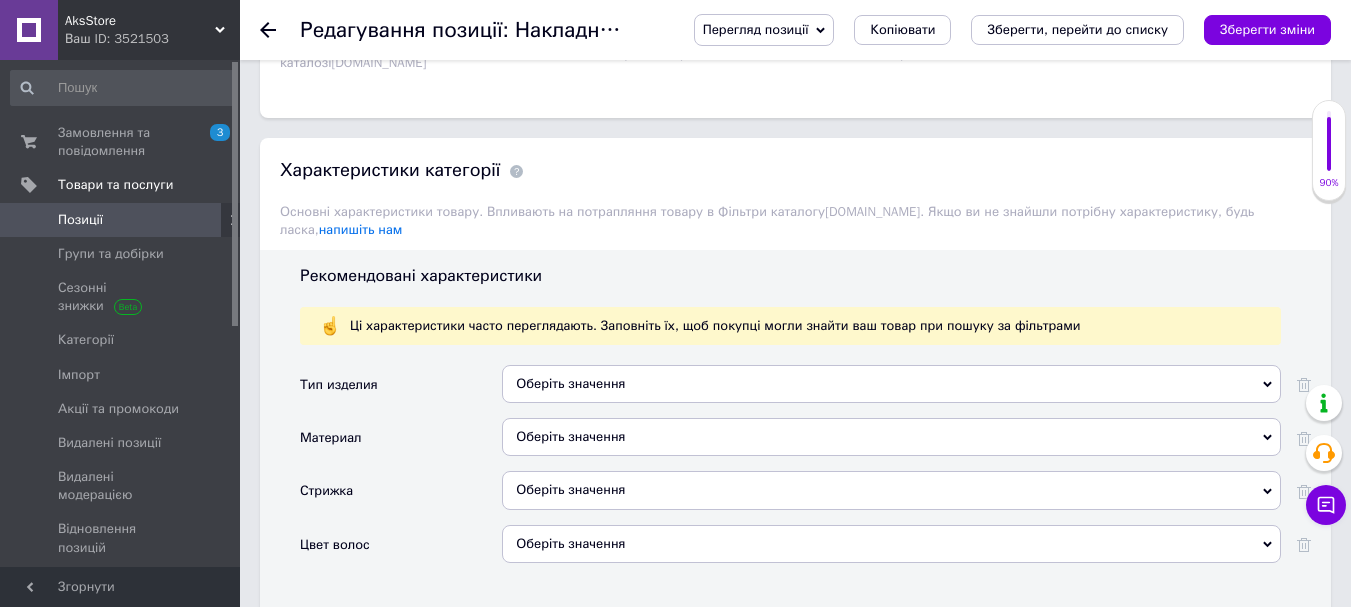 click on "Оберіть значення" at bounding box center [891, 384] 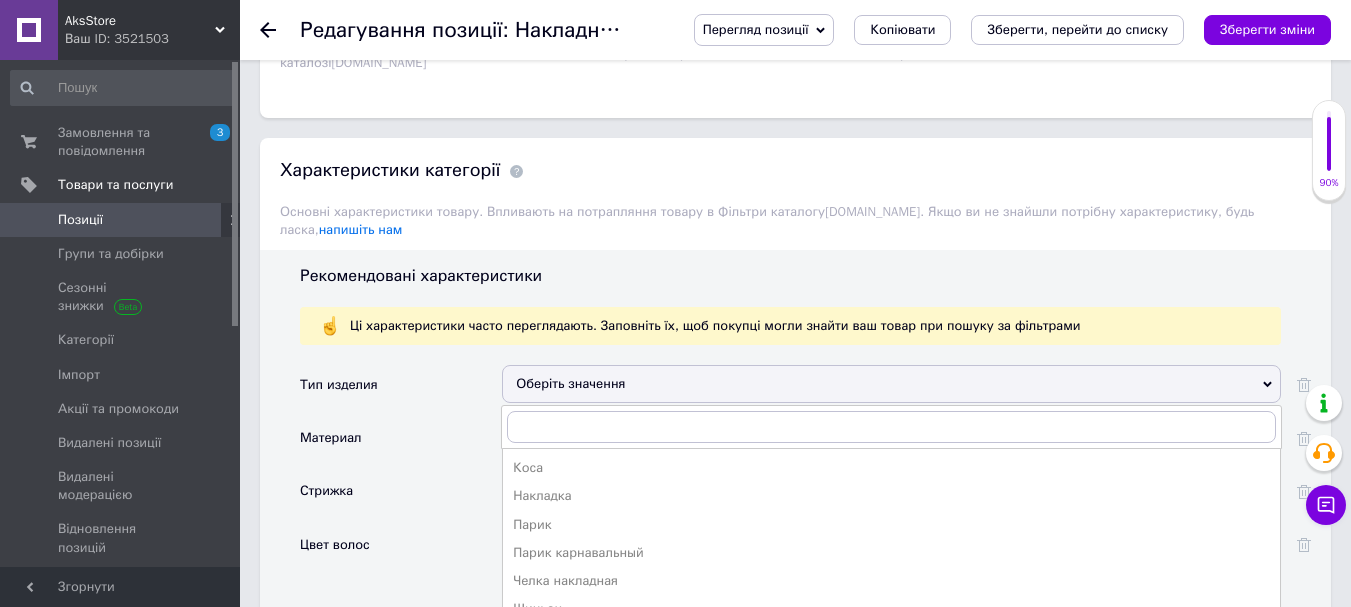 click on "Тип изделия" at bounding box center [401, 391] 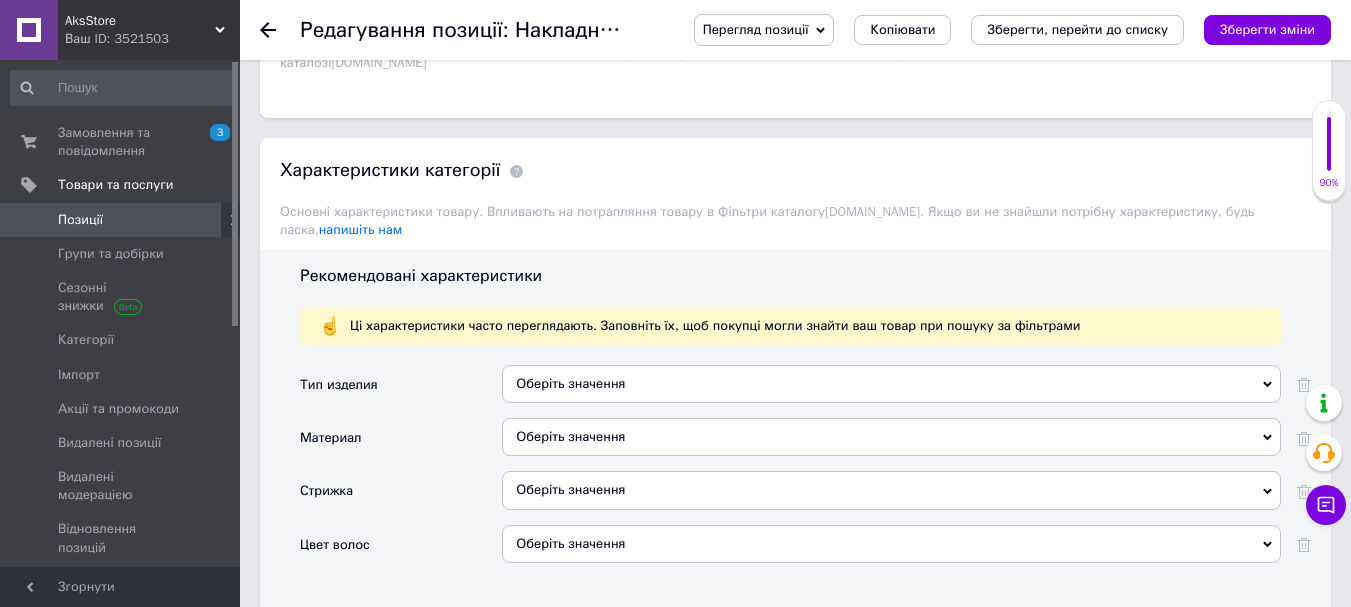click on "Оберіть значення" at bounding box center (891, 437) 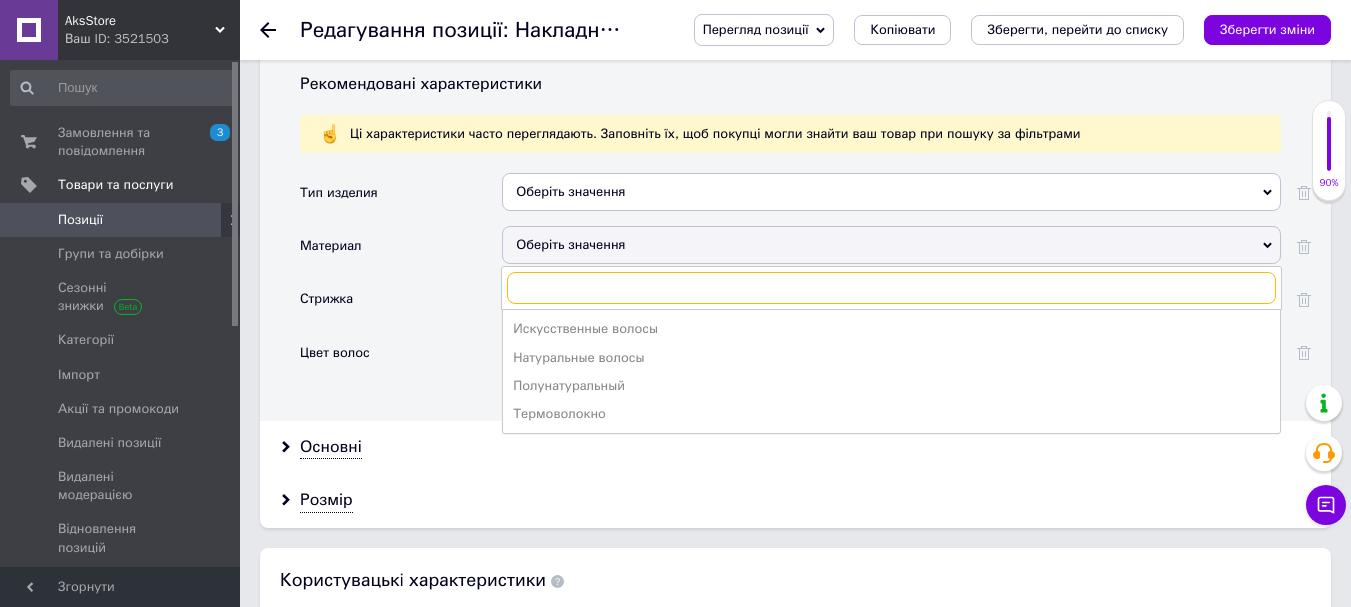 scroll, scrollTop: 1731, scrollLeft: 0, axis: vertical 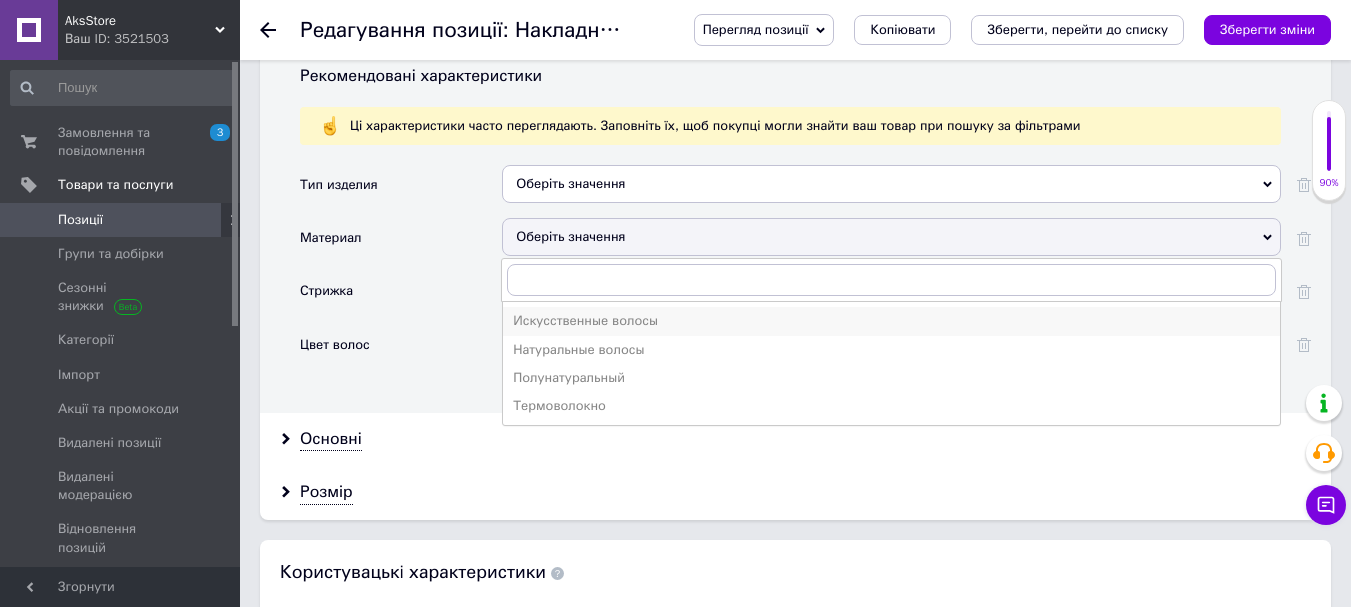click on "Искусственные волосы" at bounding box center (891, 321) 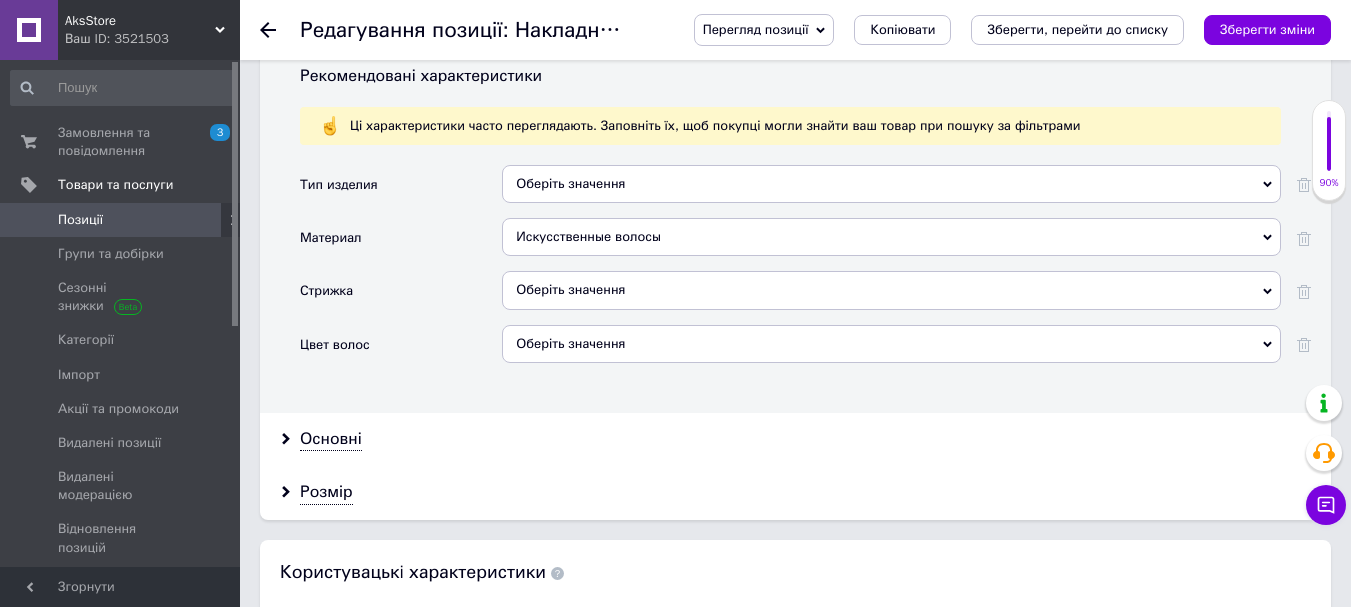 click on "Искусственные волосы" at bounding box center (891, 237) 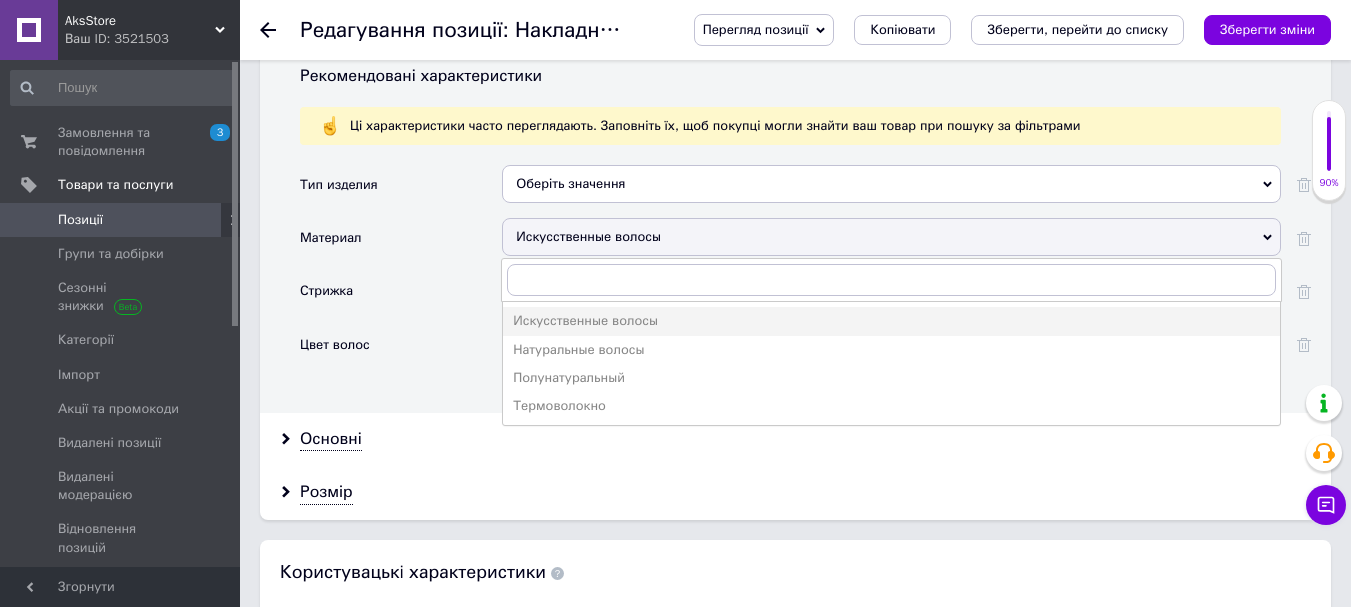 click on "Стрижка" at bounding box center [401, 297] 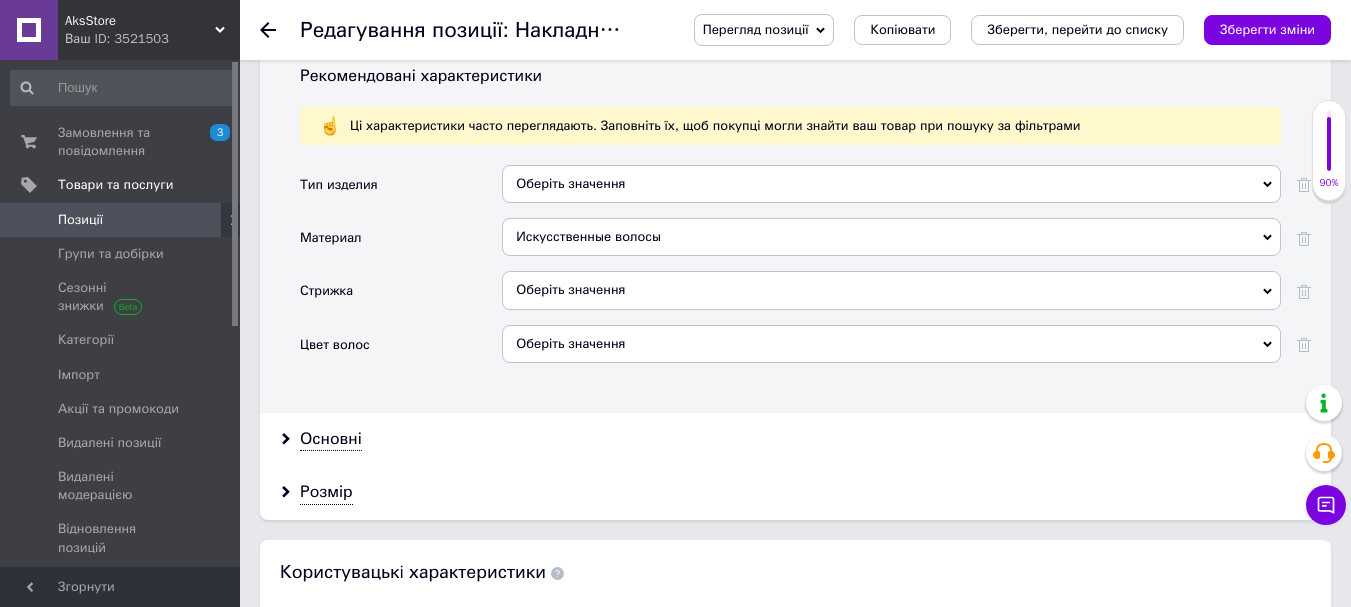 click on "Оберіть значення" at bounding box center (891, 290) 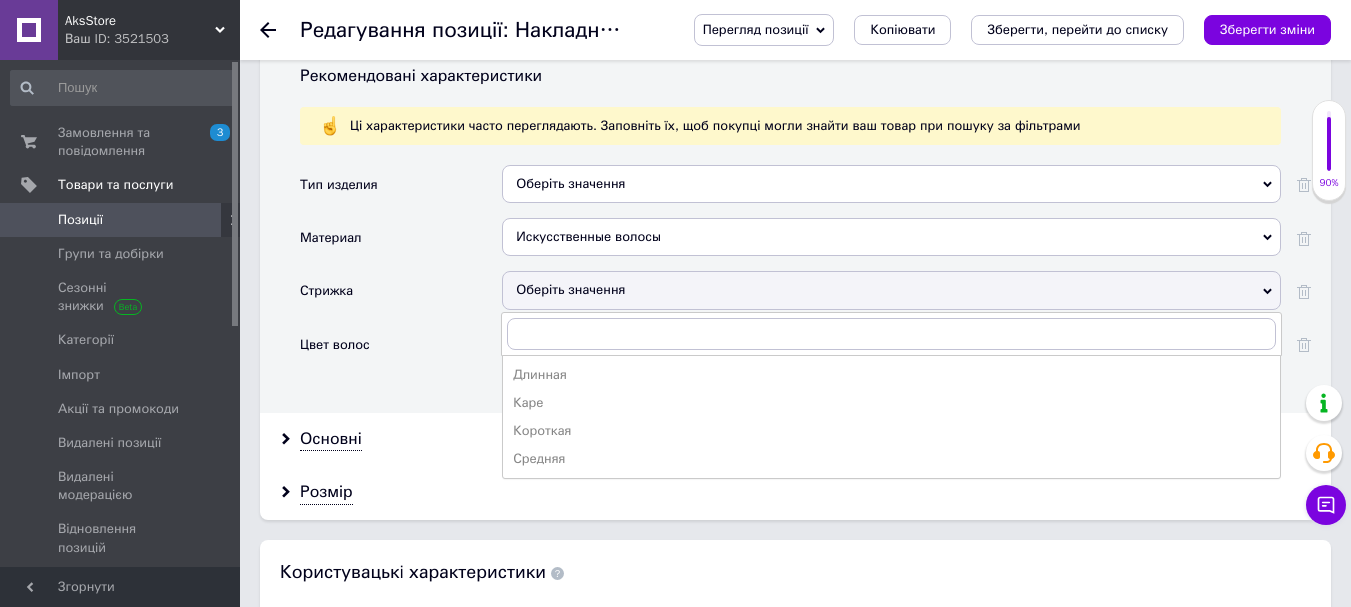 click on "Стрижка" at bounding box center (401, 297) 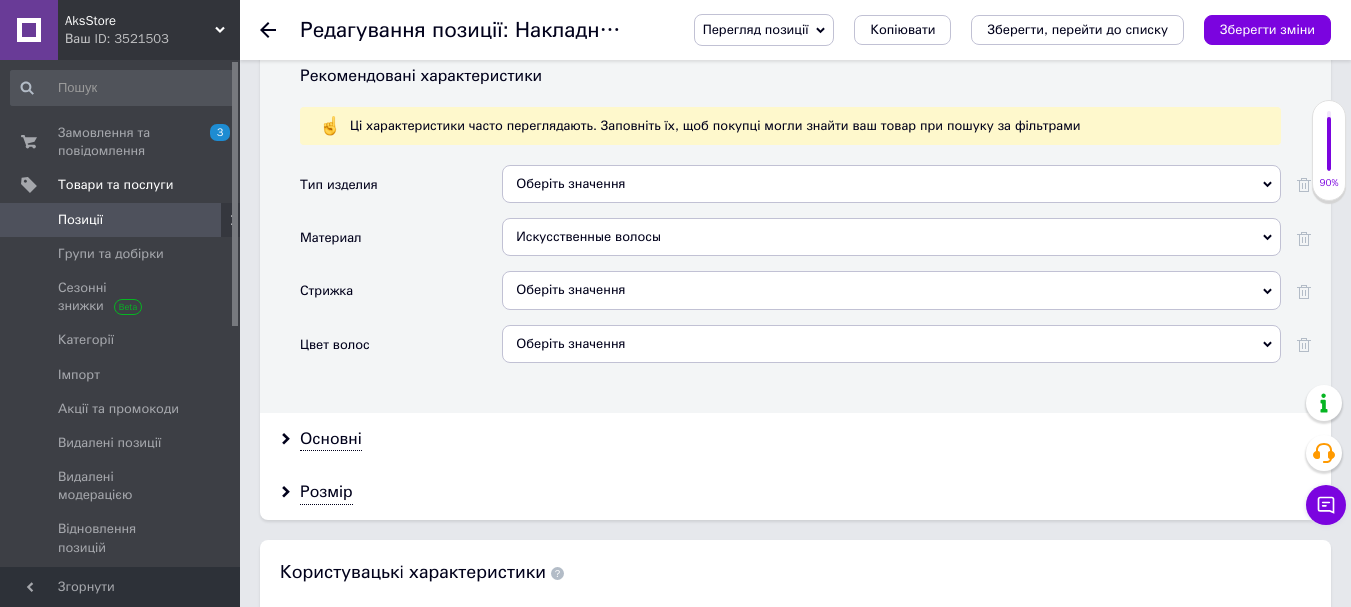 click on "Оберіть значення" at bounding box center (891, 344) 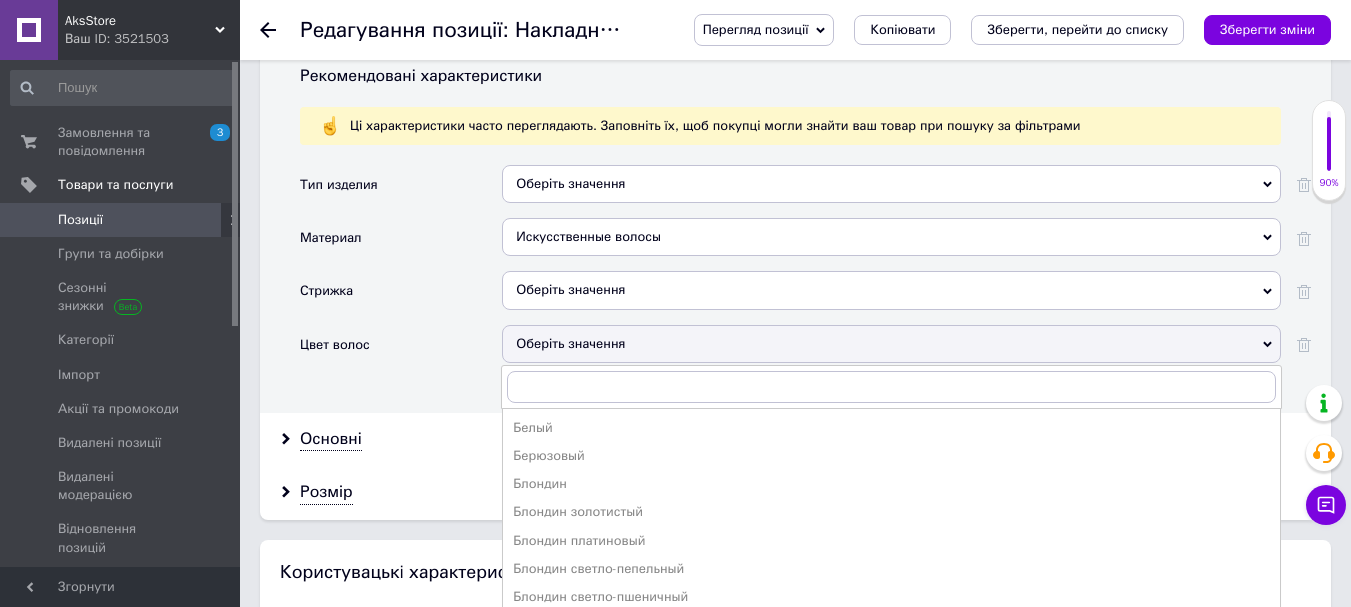 click on "Стрижка" at bounding box center (401, 297) 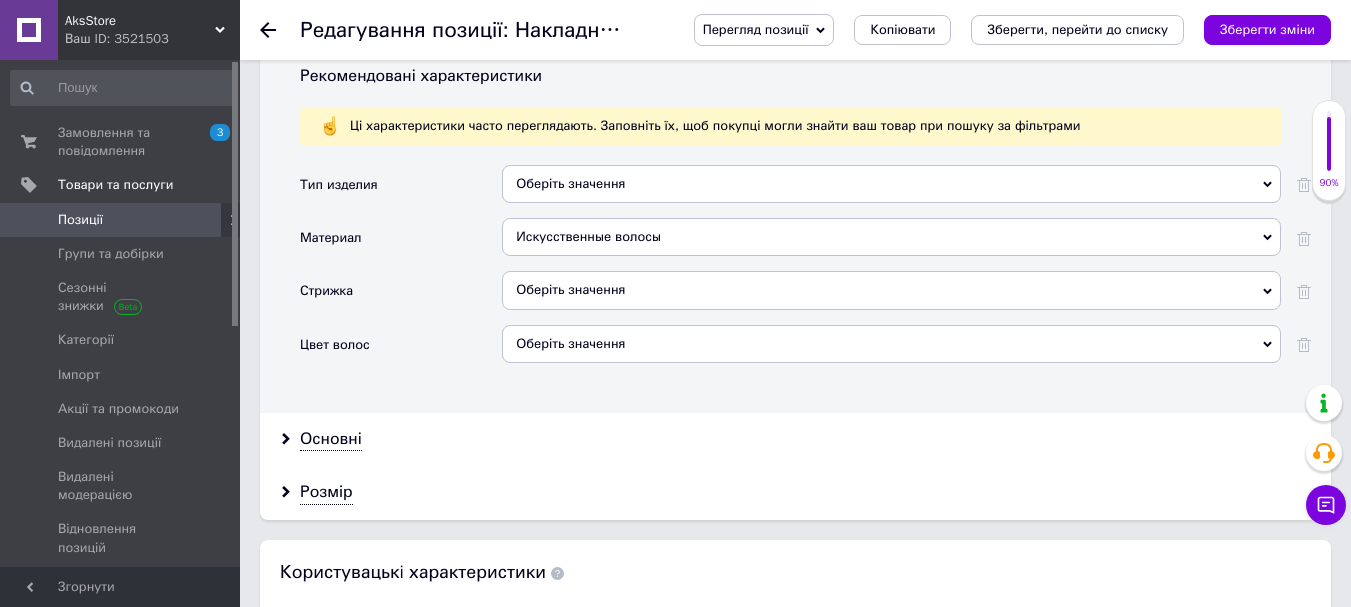 click on "Оберіть значення" at bounding box center (891, 184) 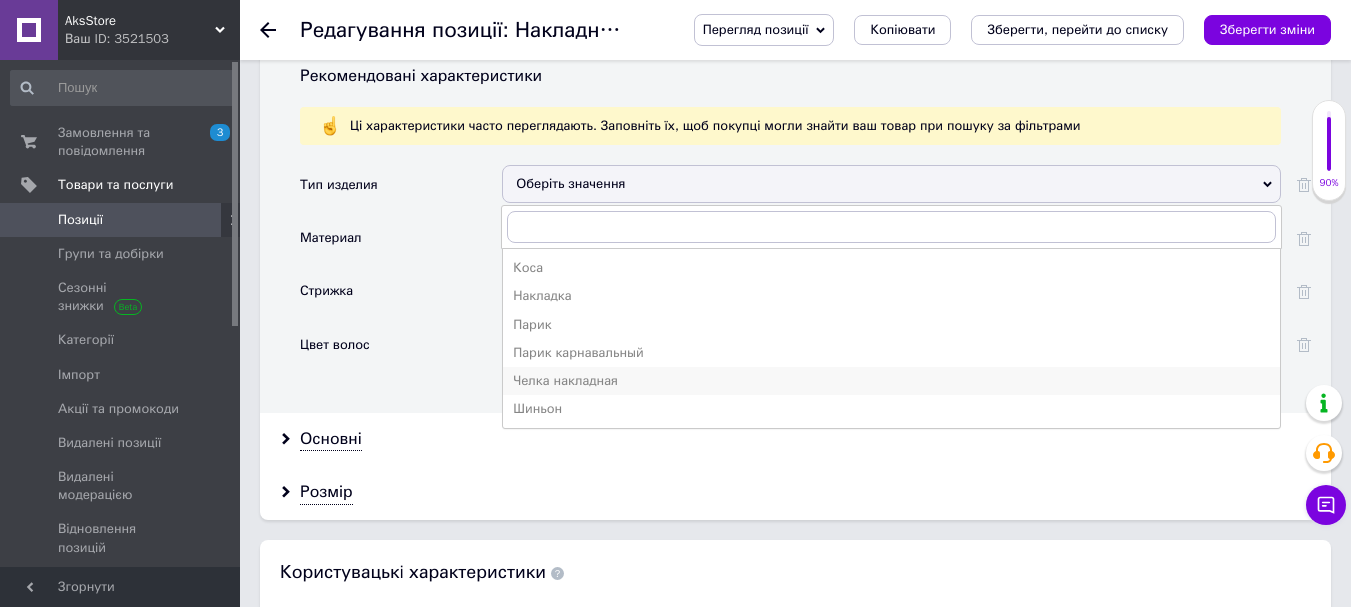 click on "Челка накладная" at bounding box center (891, 381) 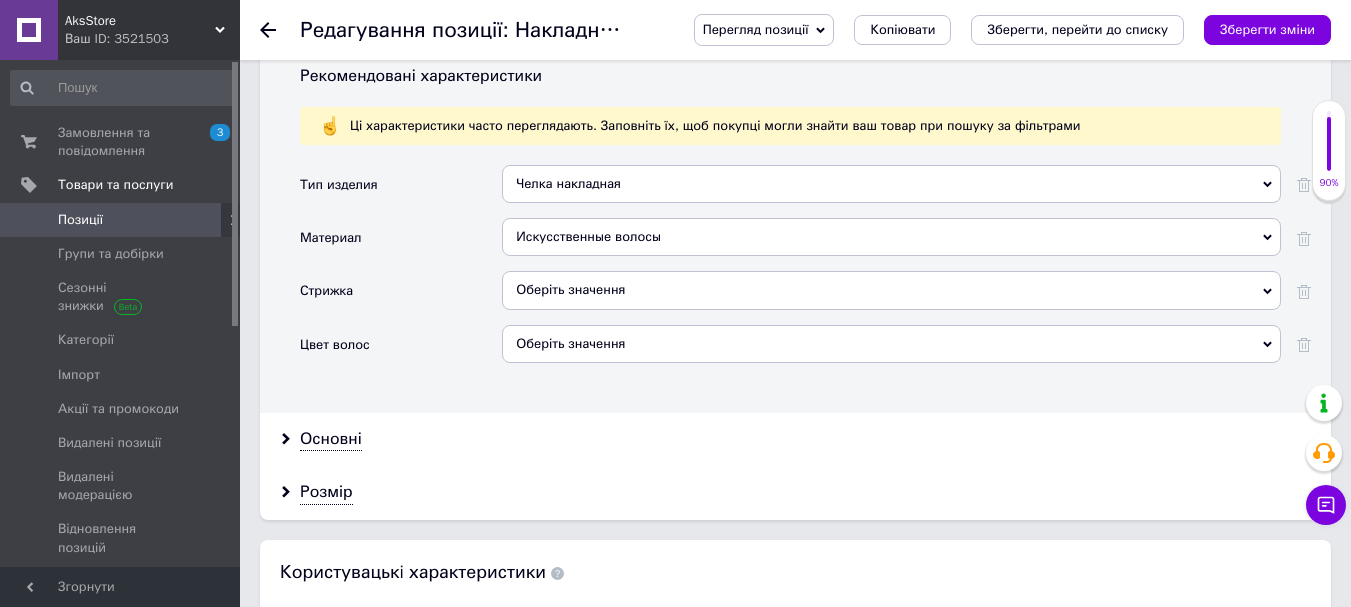 click on "Оберіть значення" at bounding box center (891, 344) 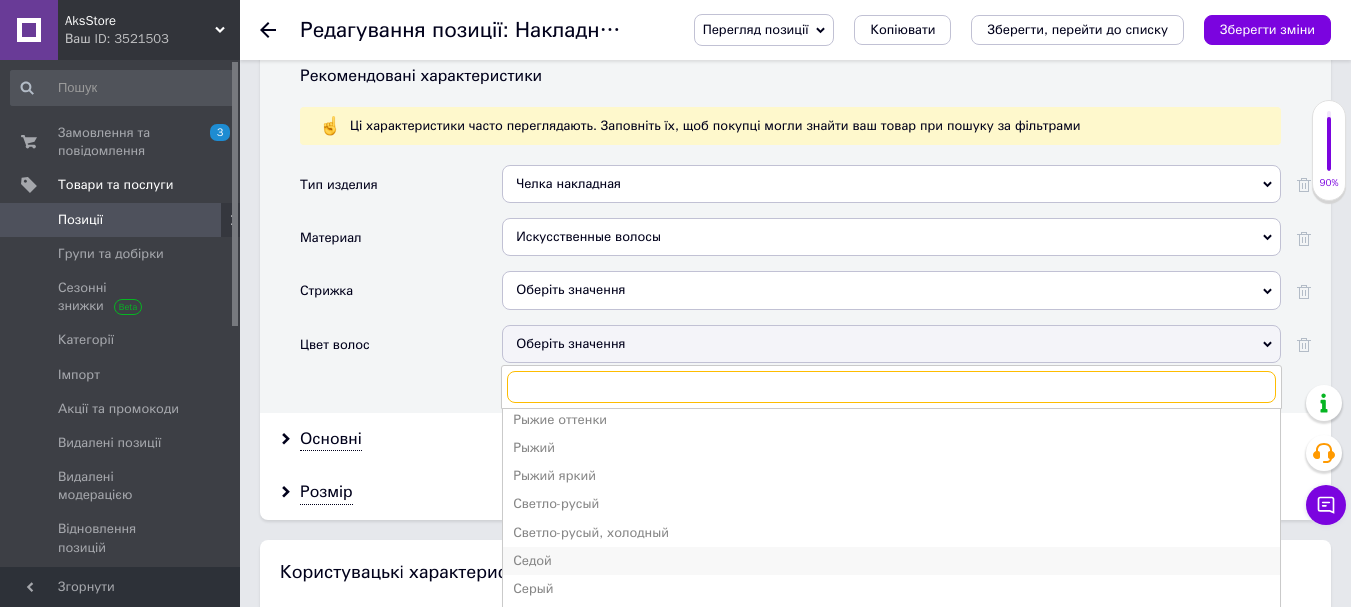 scroll, scrollTop: 642, scrollLeft: 0, axis: vertical 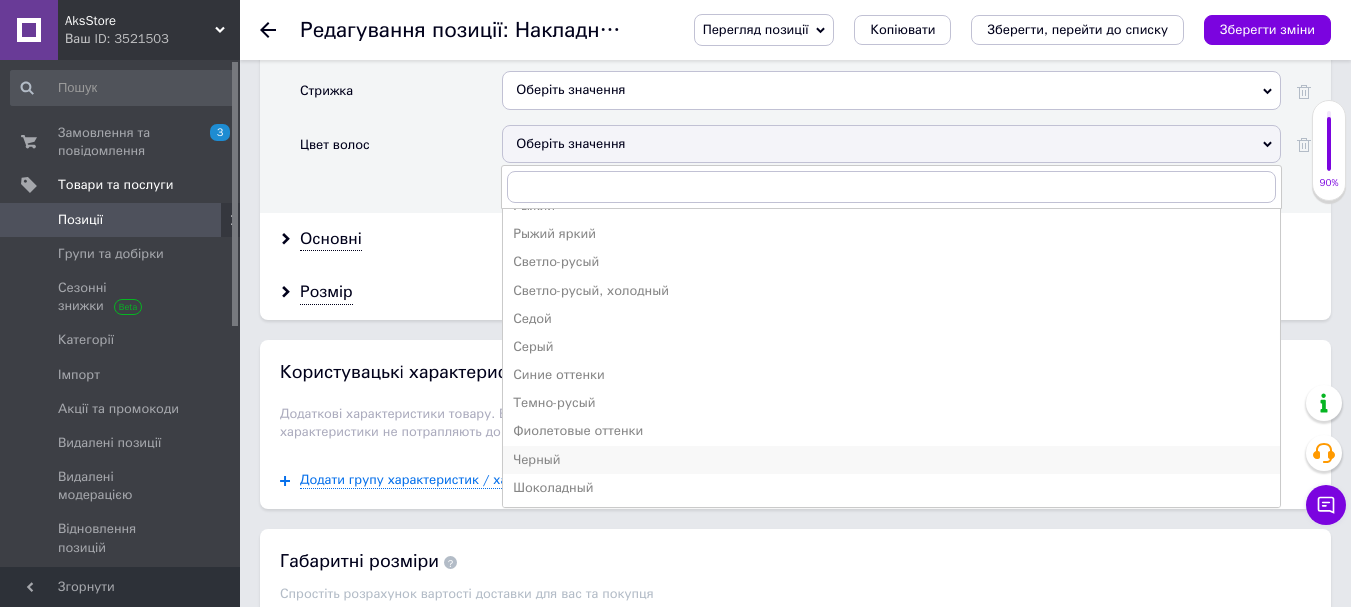 click on "Черный" at bounding box center [891, 460] 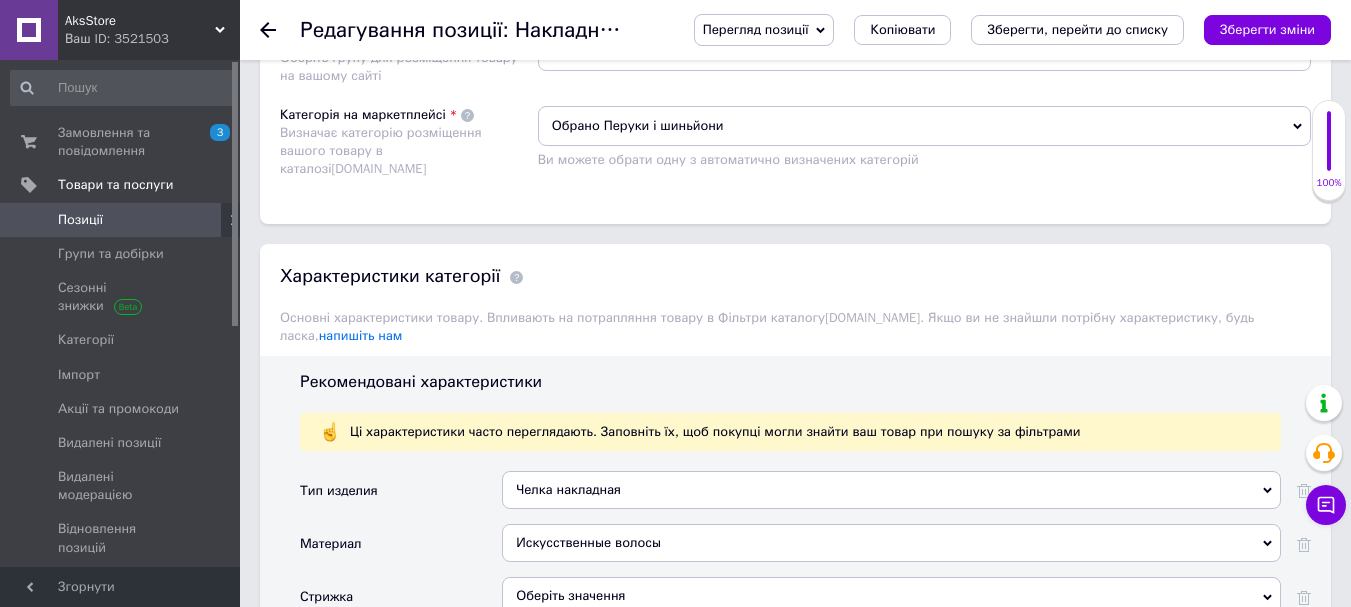 scroll, scrollTop: 1731, scrollLeft: 0, axis: vertical 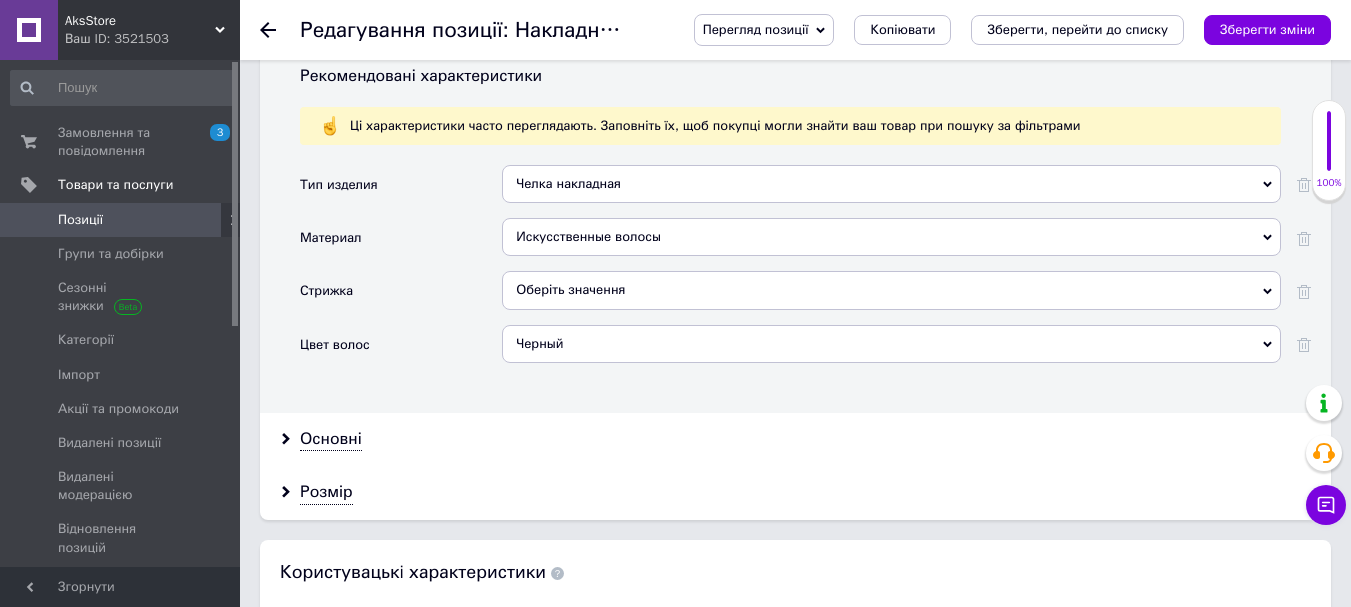 click on "Оберіть значення" at bounding box center [891, 290] 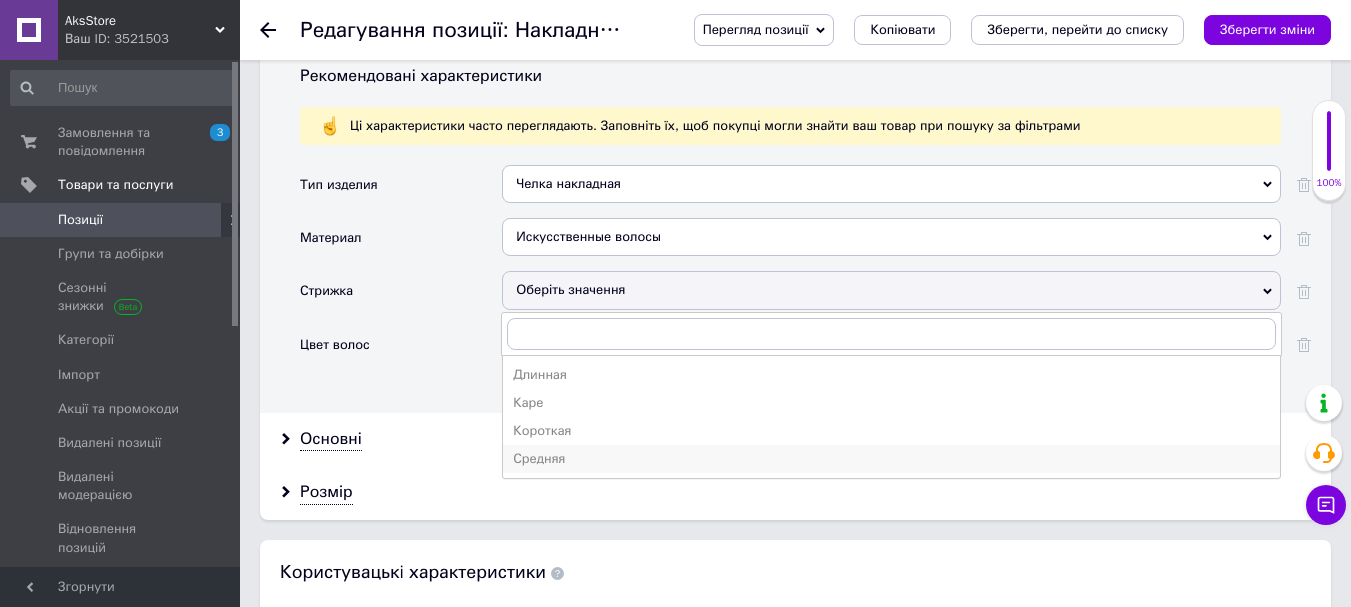 click on "Средняя" at bounding box center [891, 459] 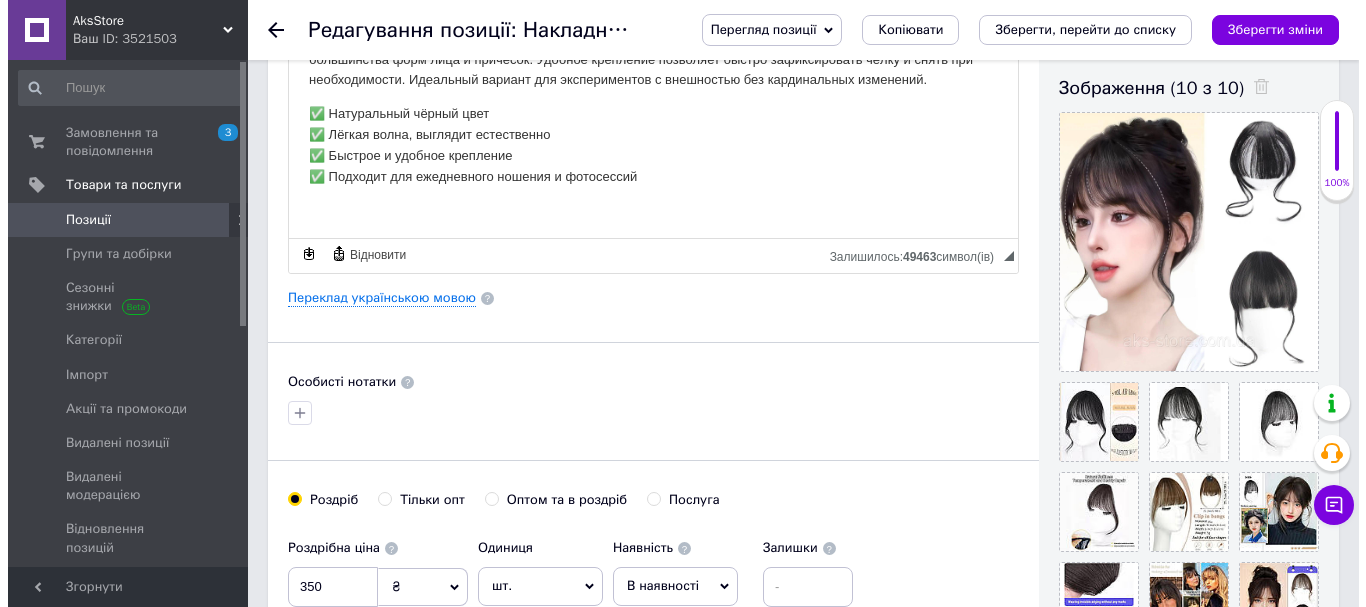 scroll, scrollTop: 331, scrollLeft: 0, axis: vertical 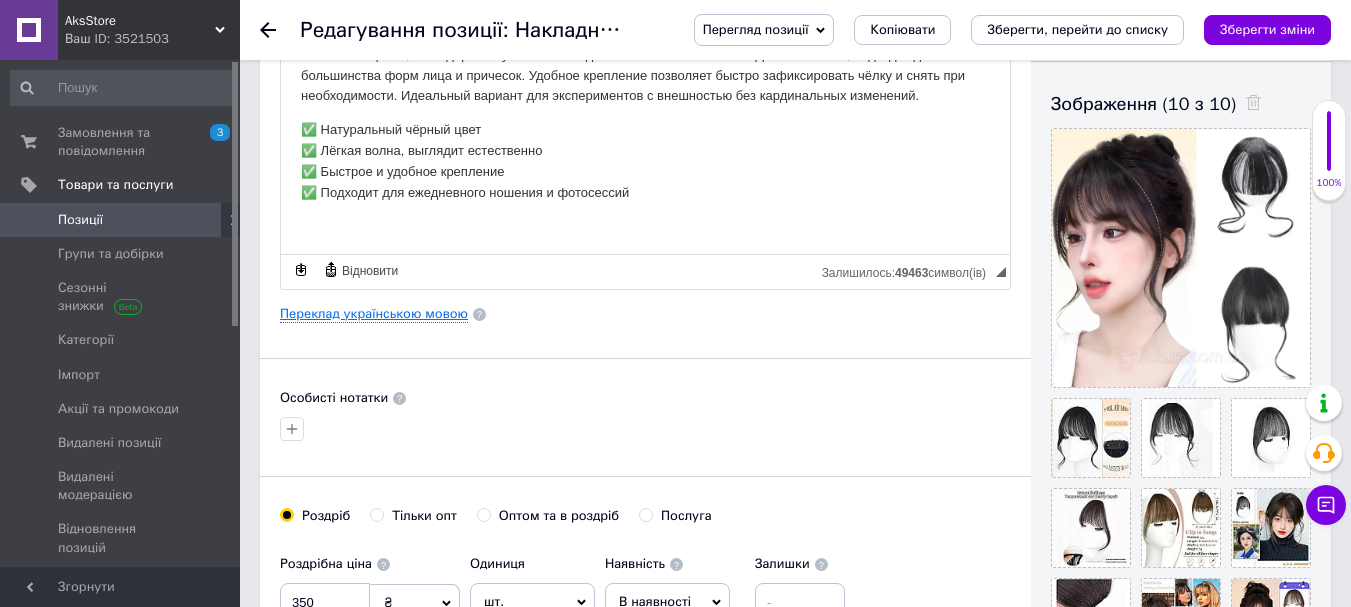 click on "Переклад українською мовою" at bounding box center (374, 314) 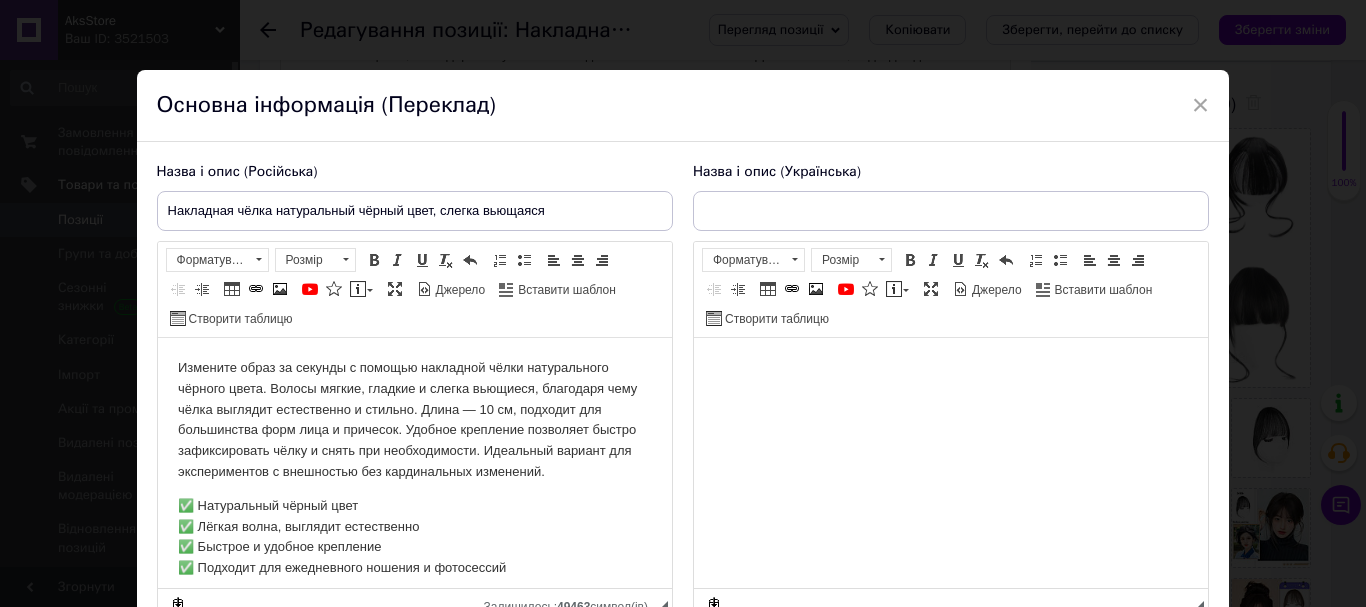 scroll, scrollTop: 0, scrollLeft: 0, axis: both 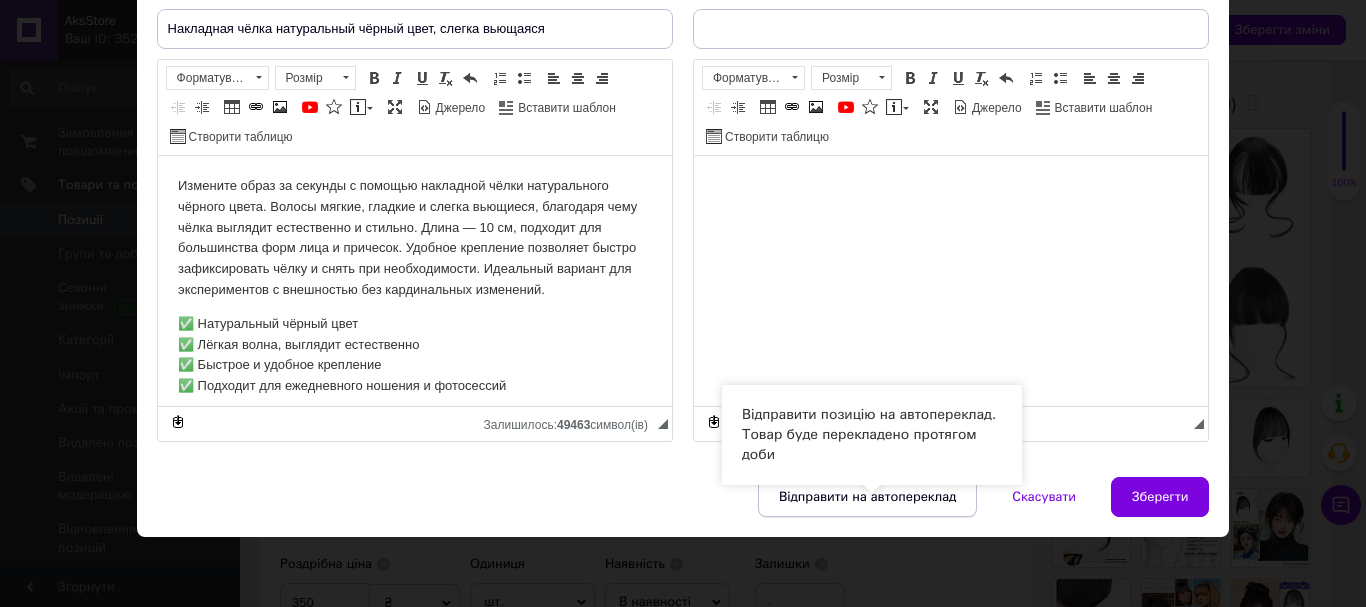click on "Відправити на автопереклад" at bounding box center (867, 497) 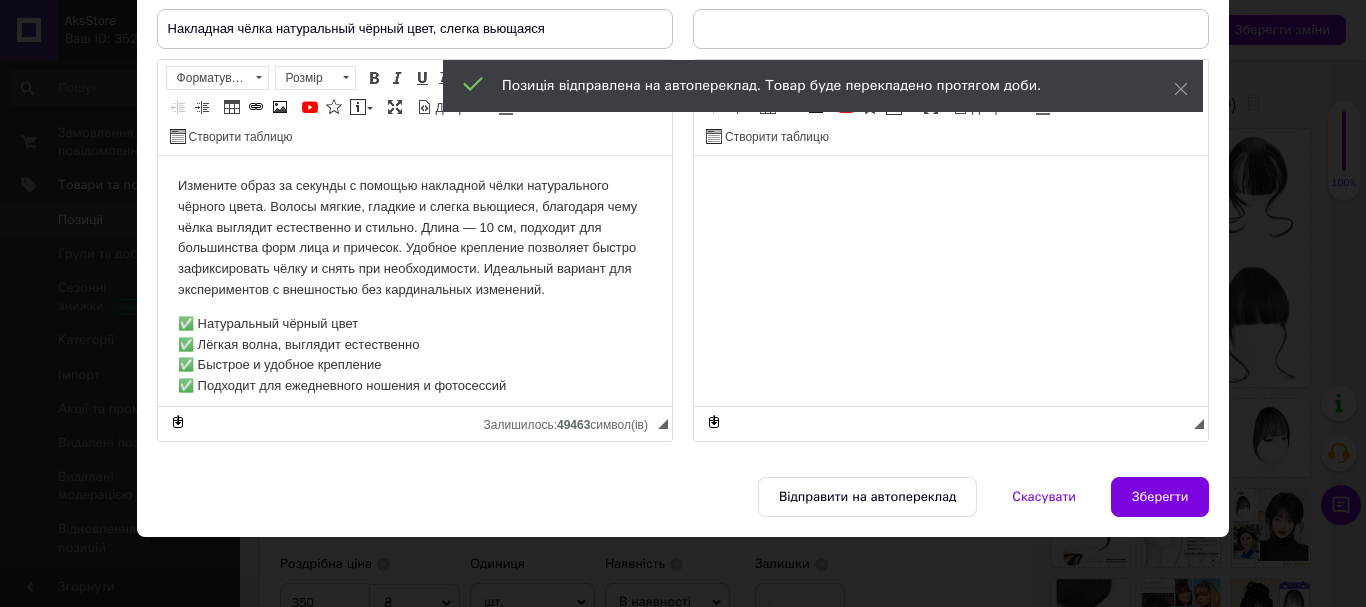 scroll, scrollTop: 0, scrollLeft: 0, axis: both 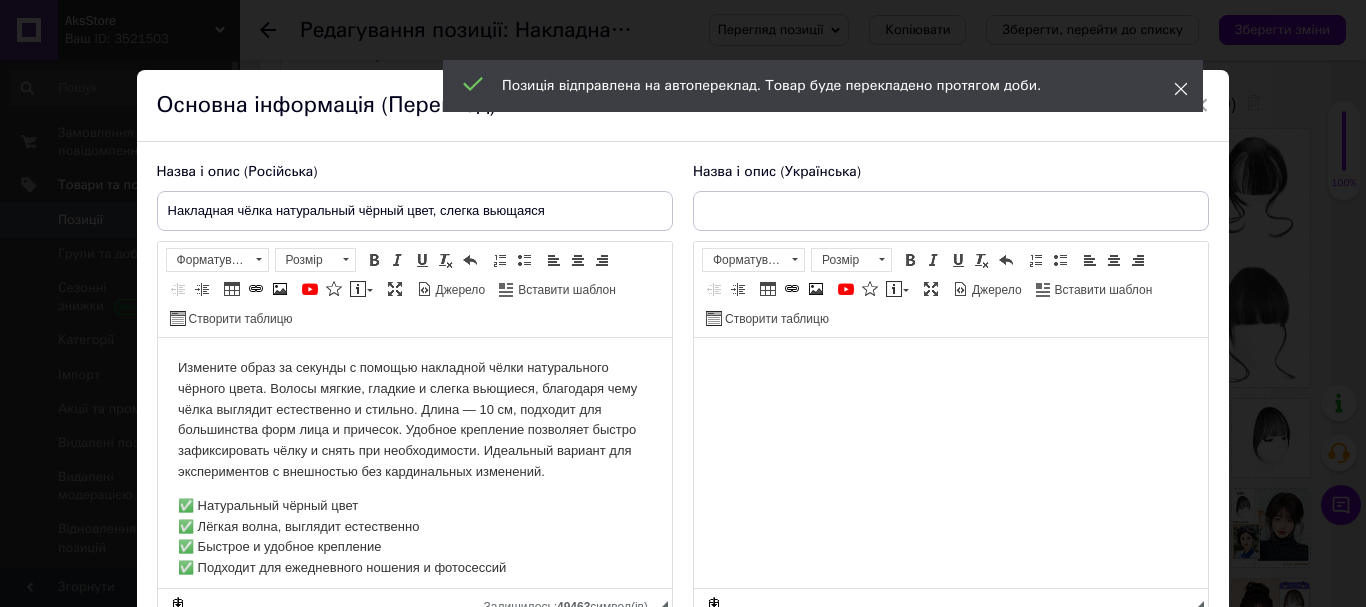 click 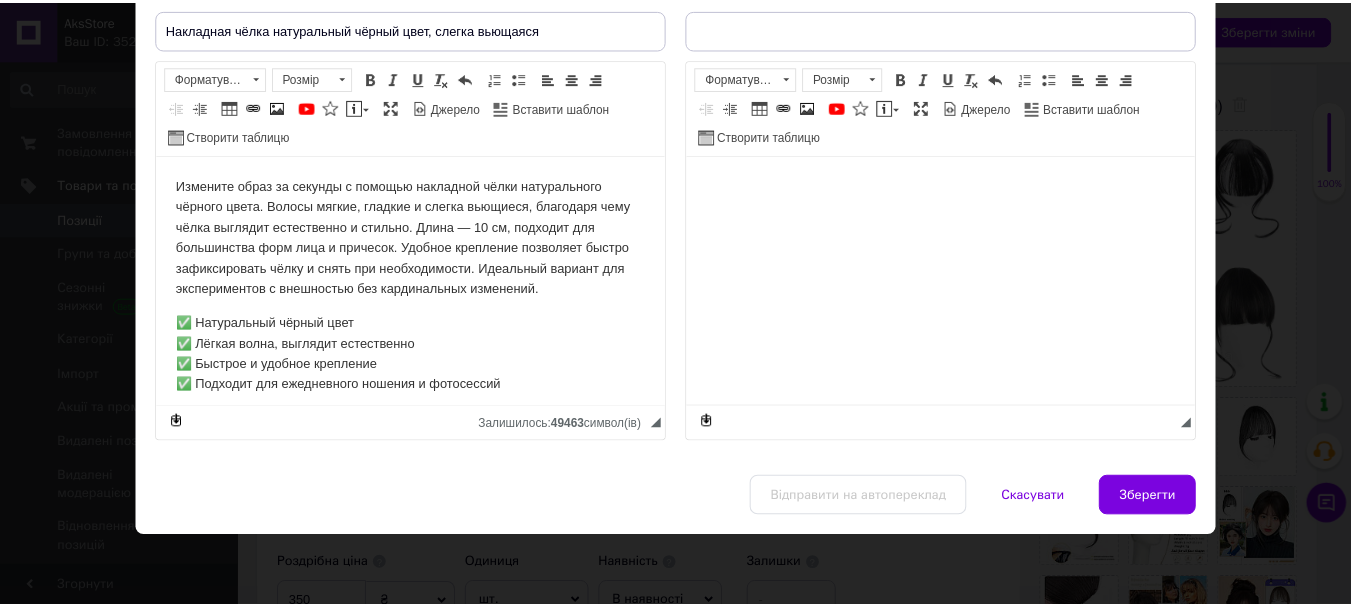 scroll, scrollTop: 0, scrollLeft: 0, axis: both 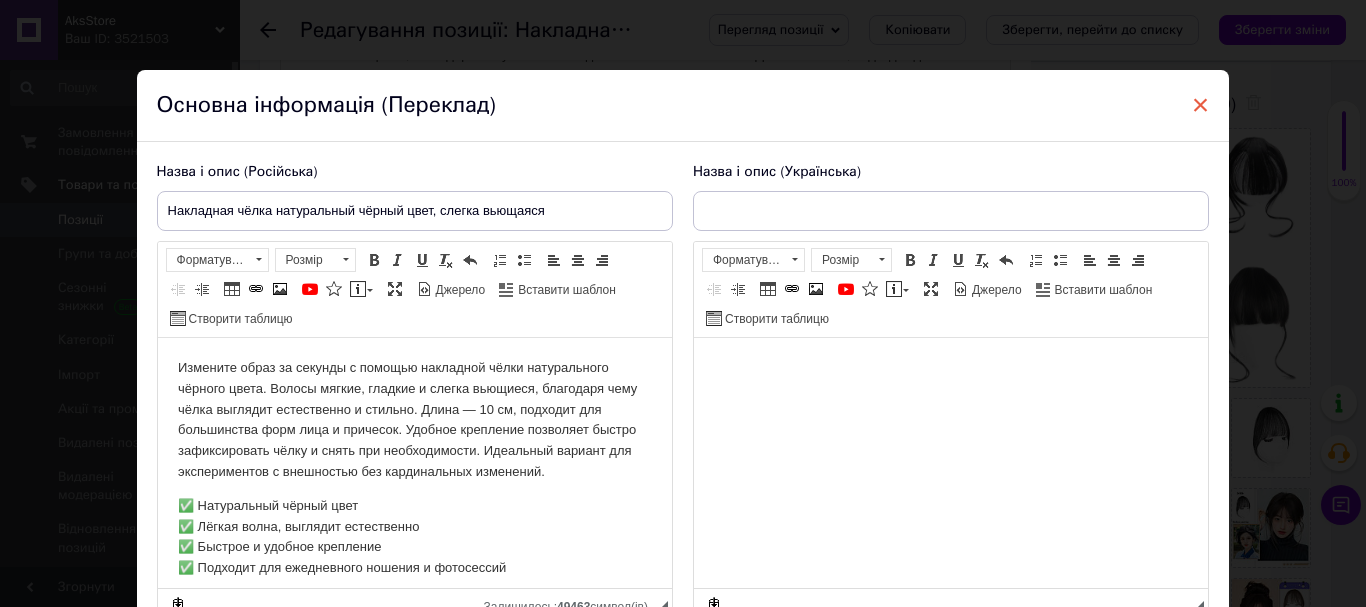 click on "×" at bounding box center [1201, 105] 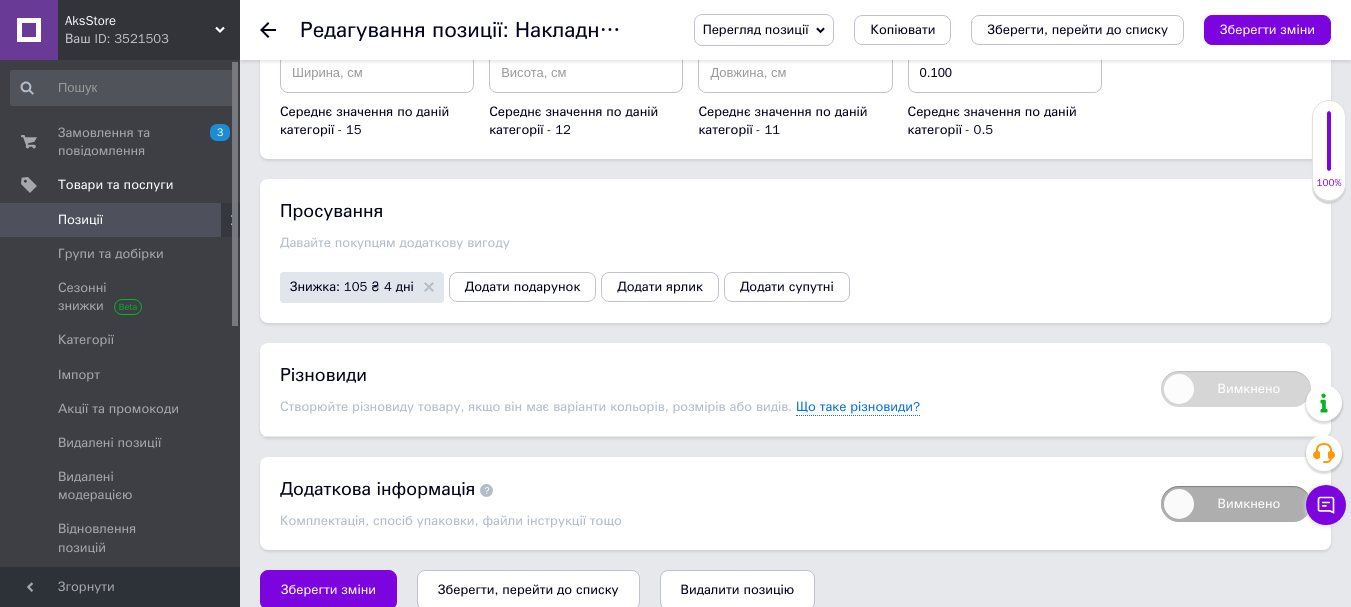 scroll, scrollTop: 2531, scrollLeft: 0, axis: vertical 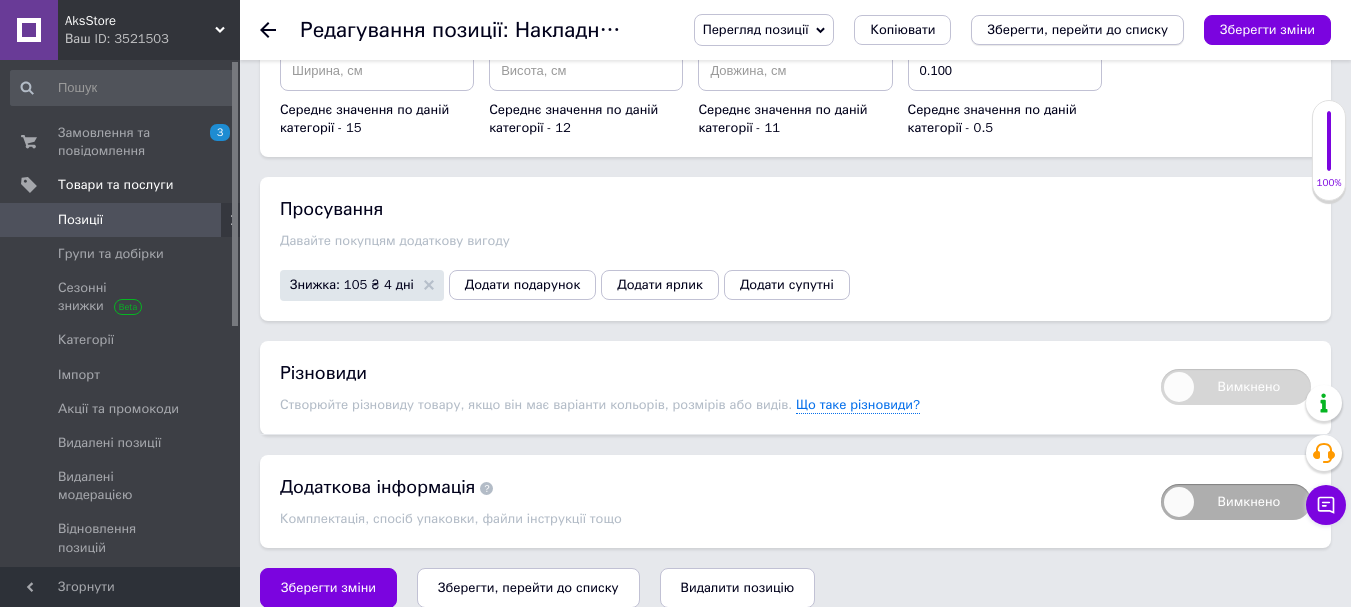 click on "Зберегти, перейти до списку" at bounding box center (1077, 29) 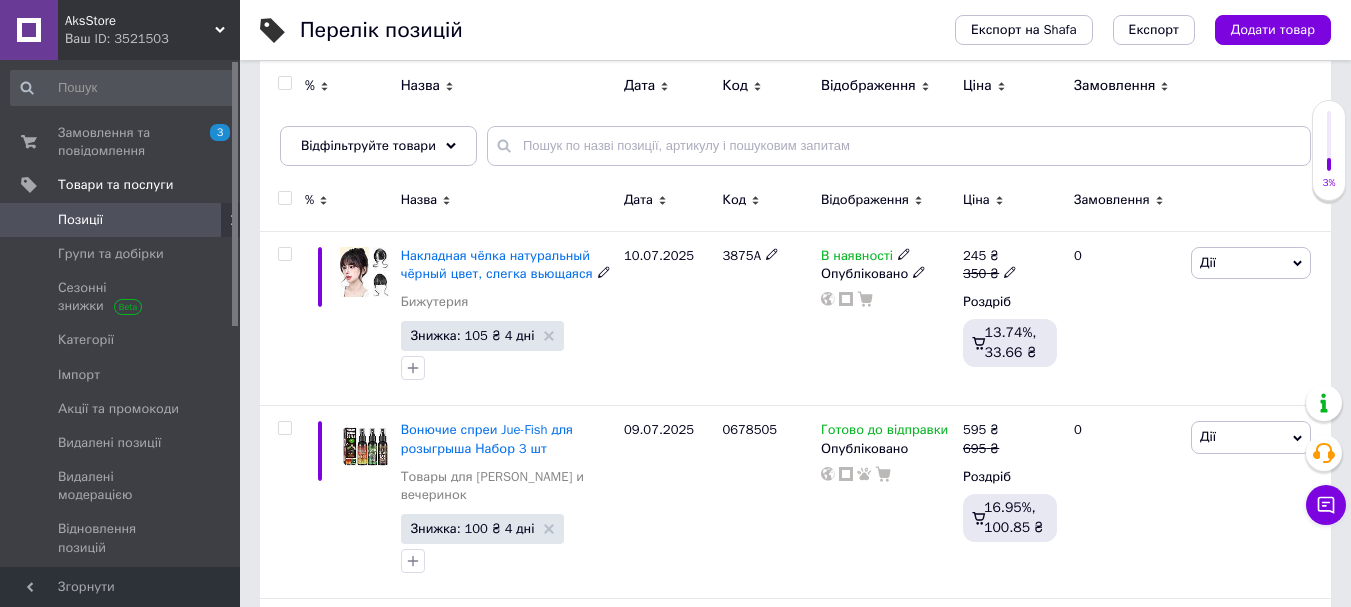 scroll, scrollTop: 100, scrollLeft: 0, axis: vertical 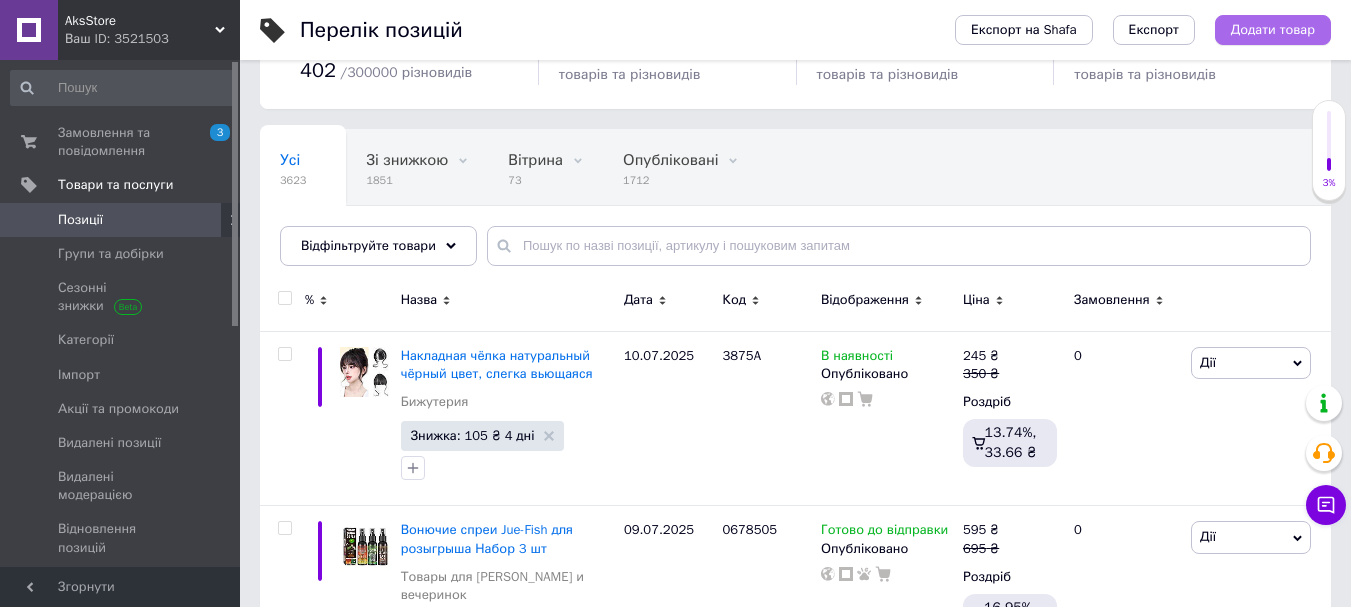 click on "Додати товар" at bounding box center (1273, 30) 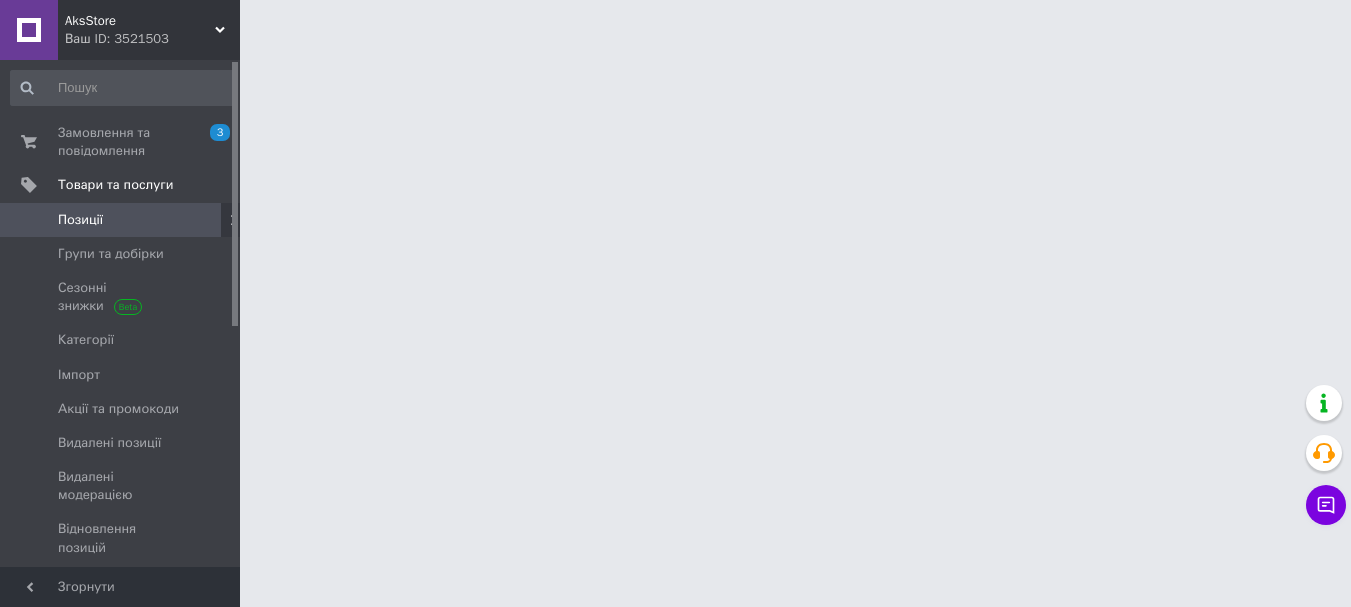 scroll, scrollTop: 0, scrollLeft: 0, axis: both 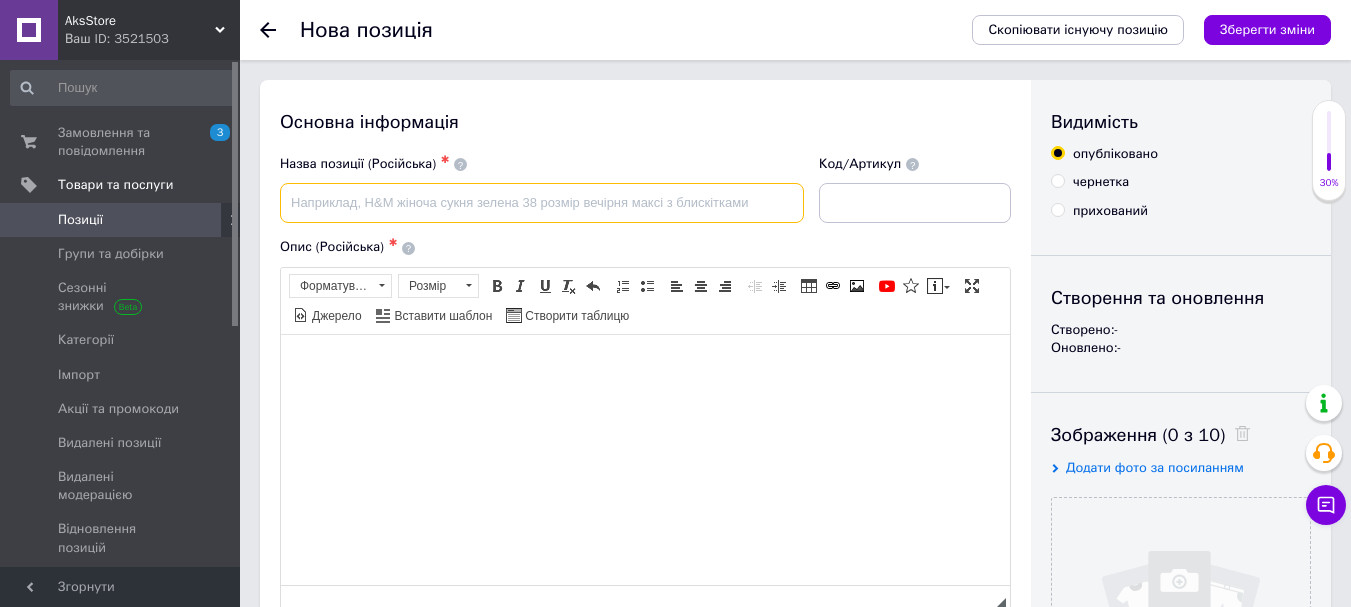 paste on "Заколка для придания объёма волосам Black" 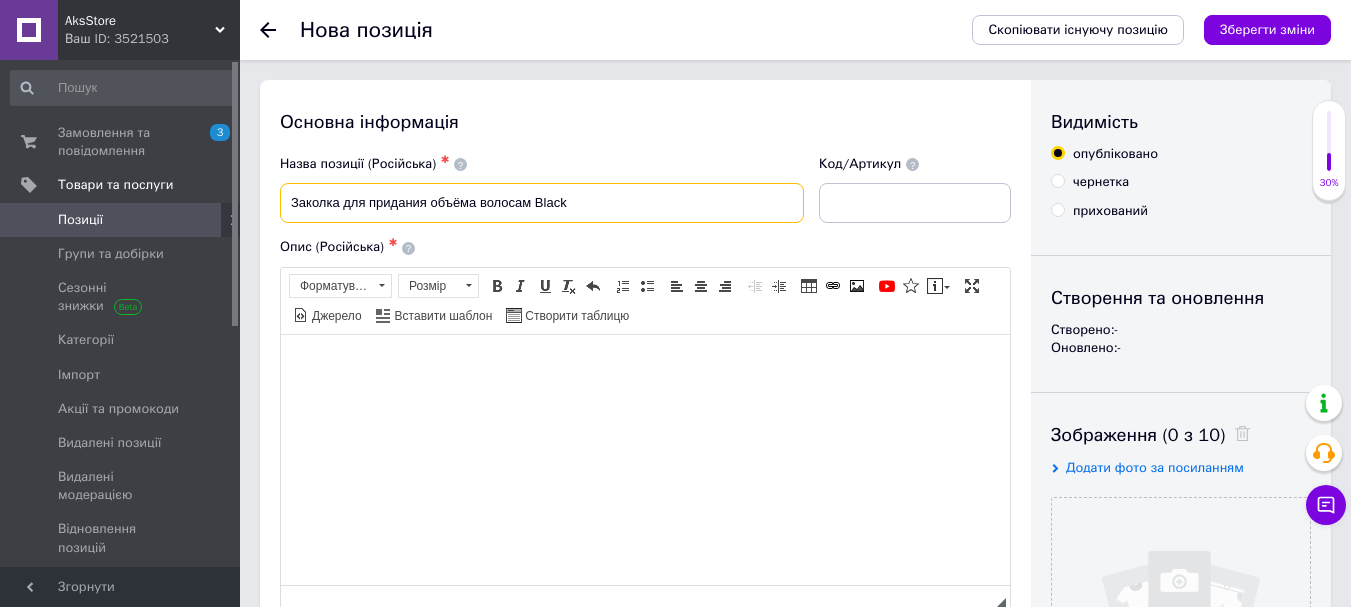 type on "Заколка для придания объёма волосам Black" 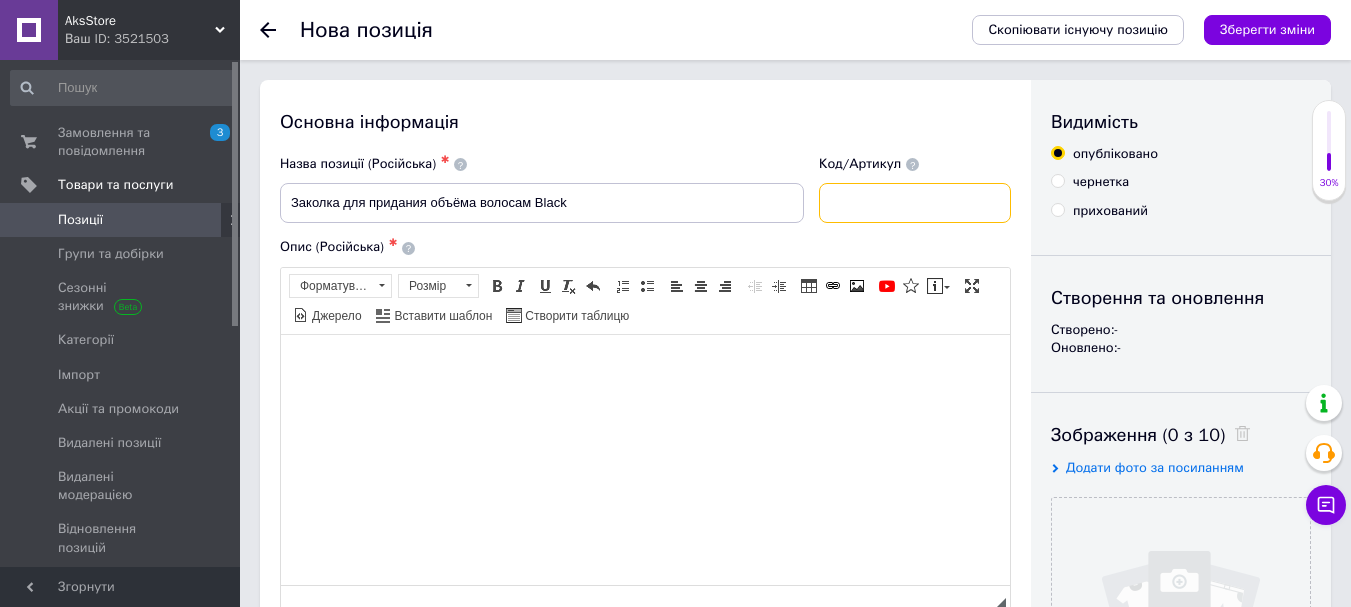 click at bounding box center [915, 203] 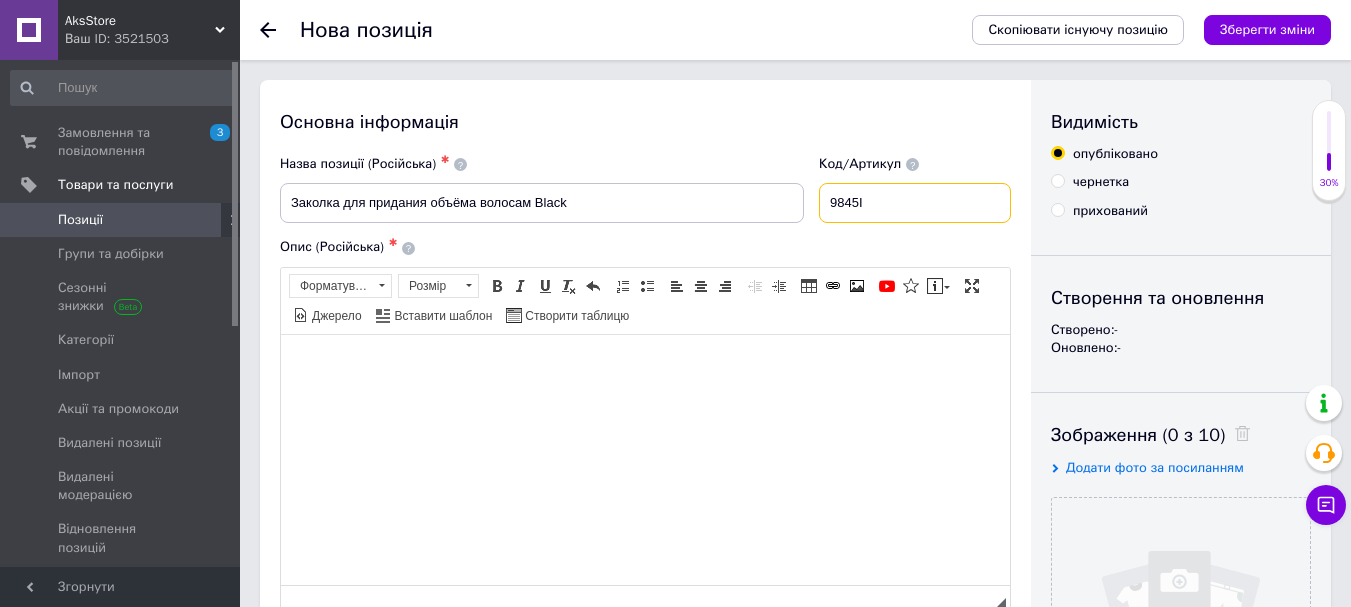 type on "9845І" 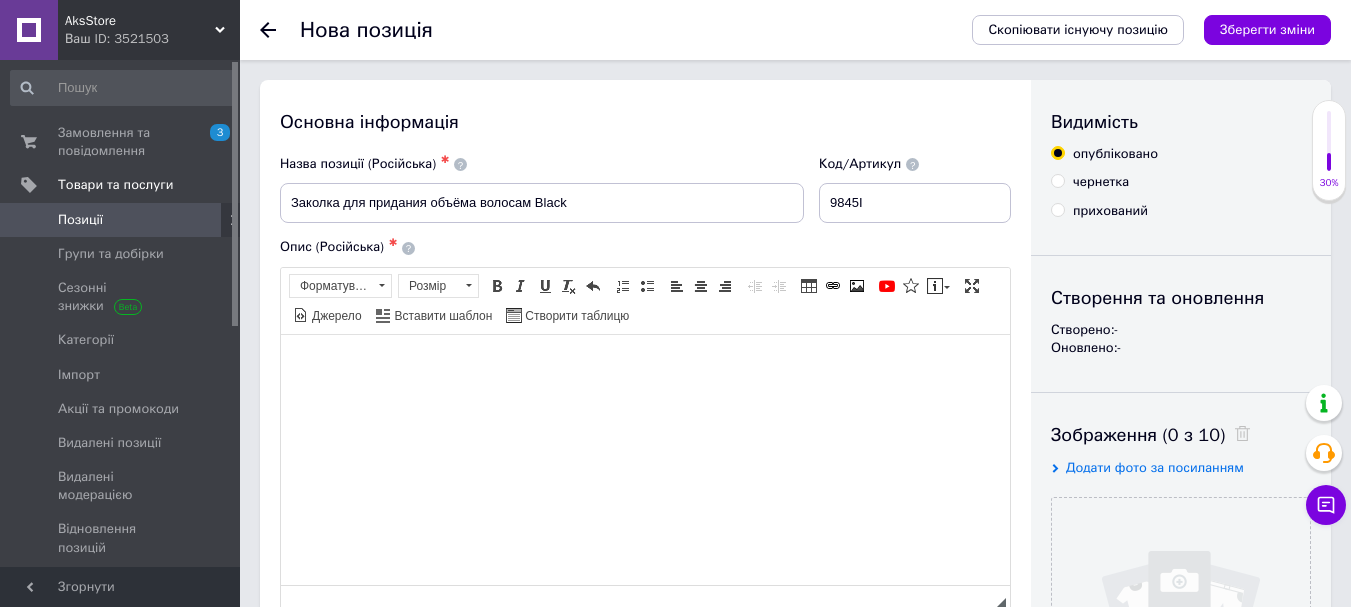 drag, startPoint x: 419, startPoint y: 592, endPoint x: 757, endPoint y: 301, distance: 446.0101 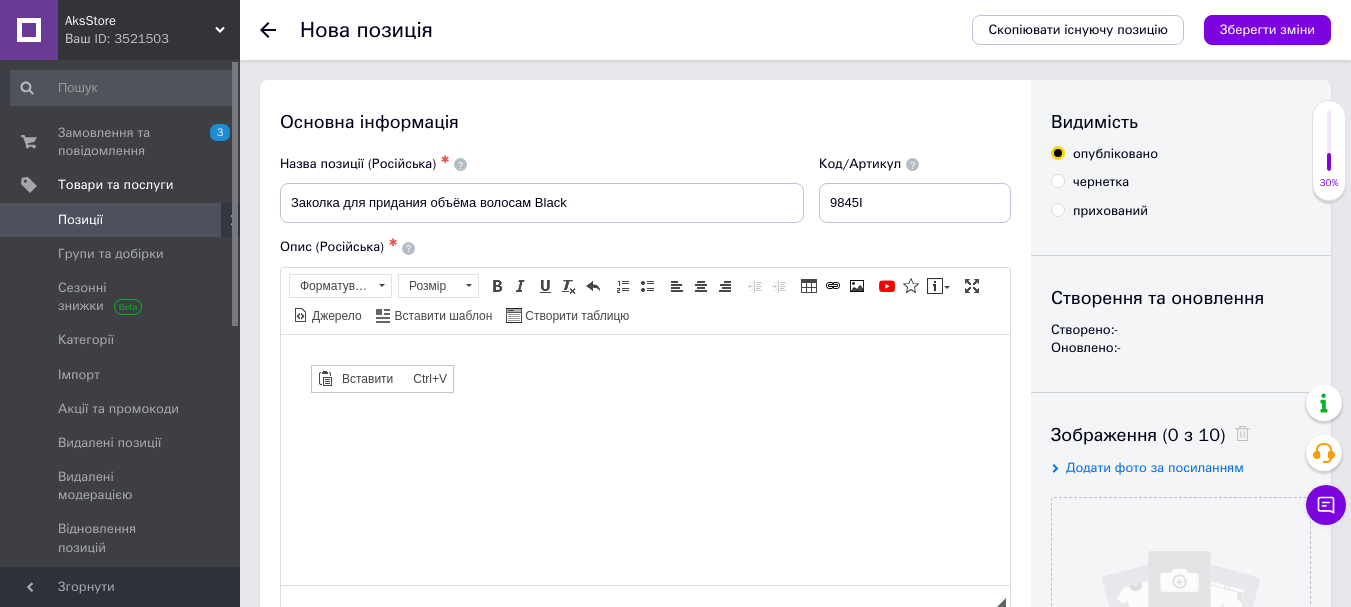scroll, scrollTop: 0, scrollLeft: 0, axis: both 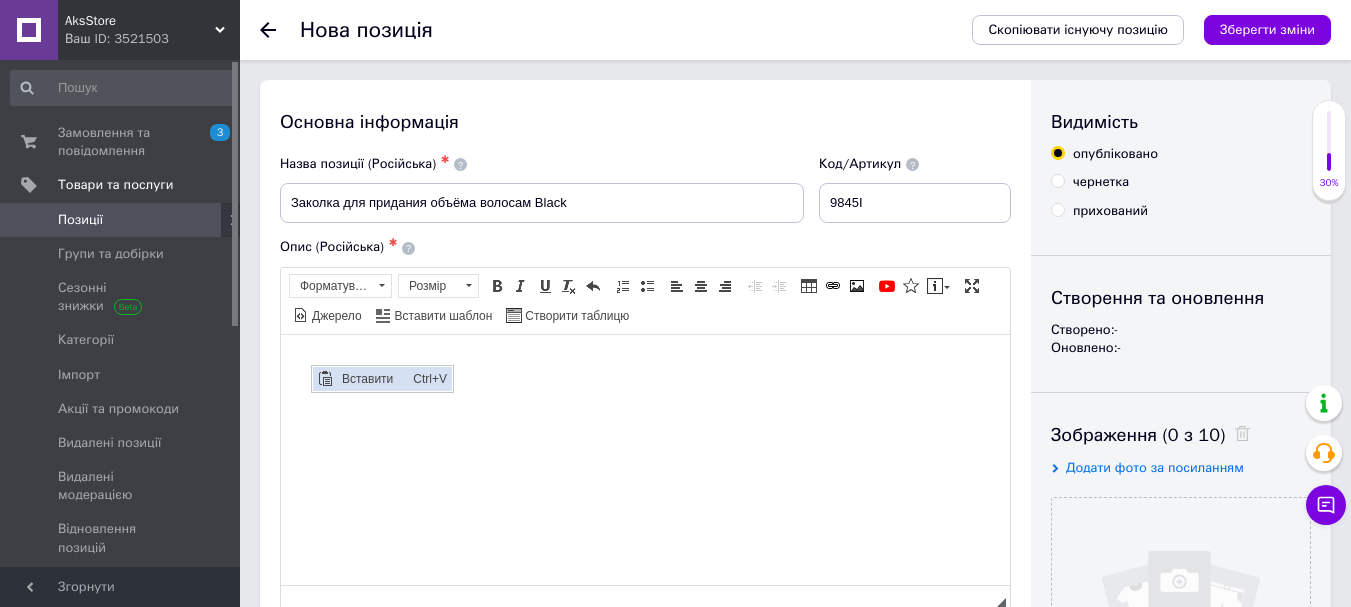 click on "Ctrl+V" at bounding box center [430, 378] 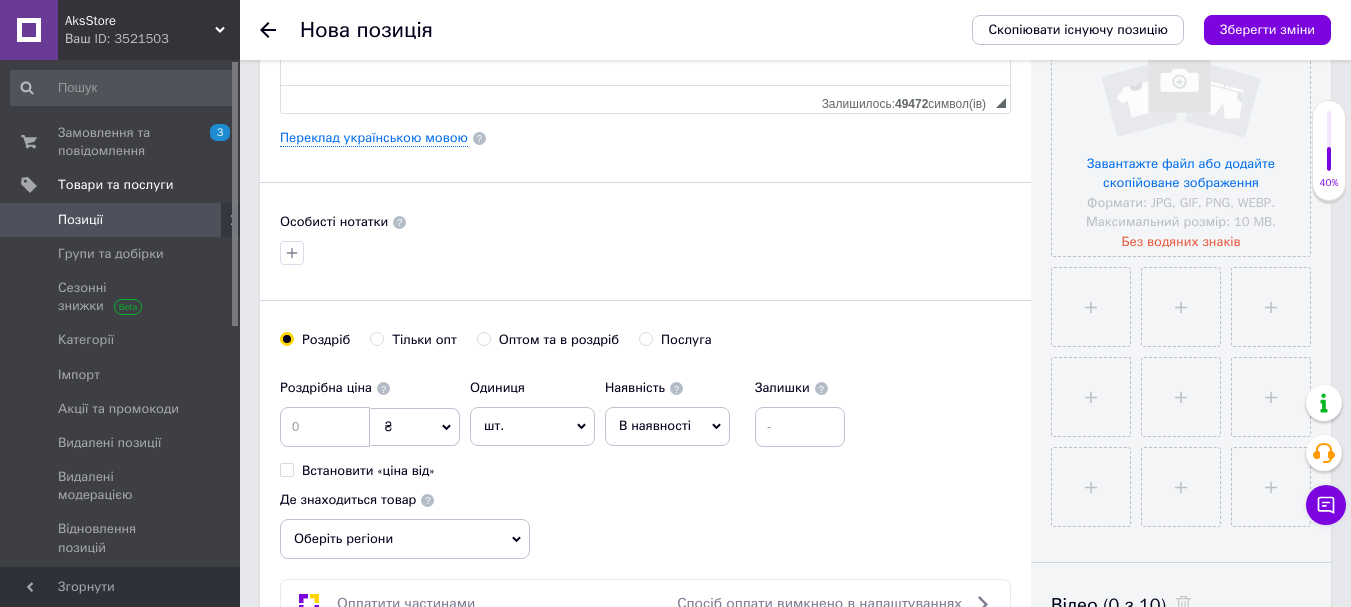 scroll, scrollTop: 700, scrollLeft: 0, axis: vertical 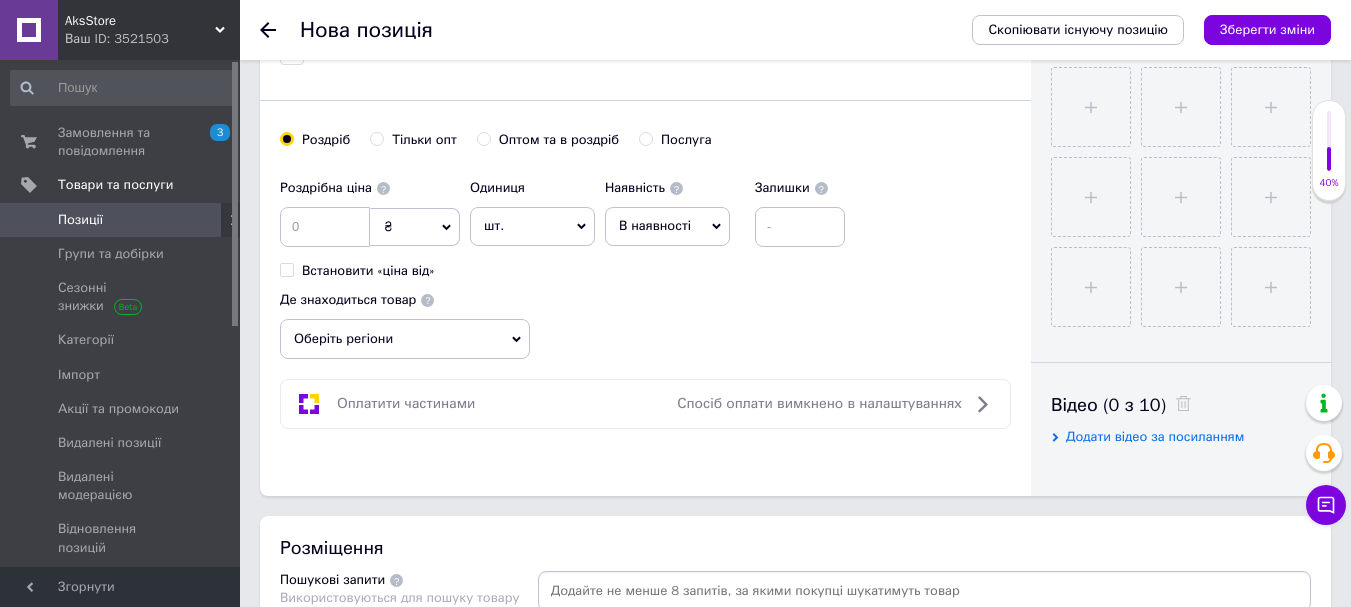 click on "Оберіть регіони" at bounding box center [405, 339] 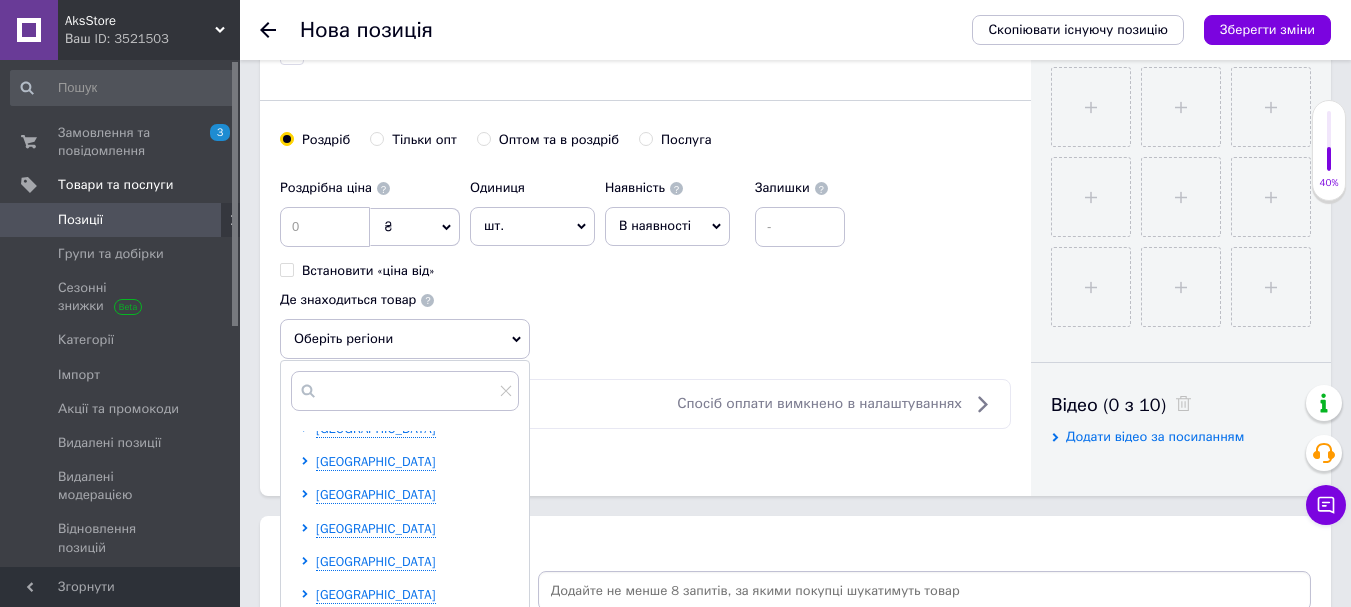 scroll, scrollTop: 411, scrollLeft: 0, axis: vertical 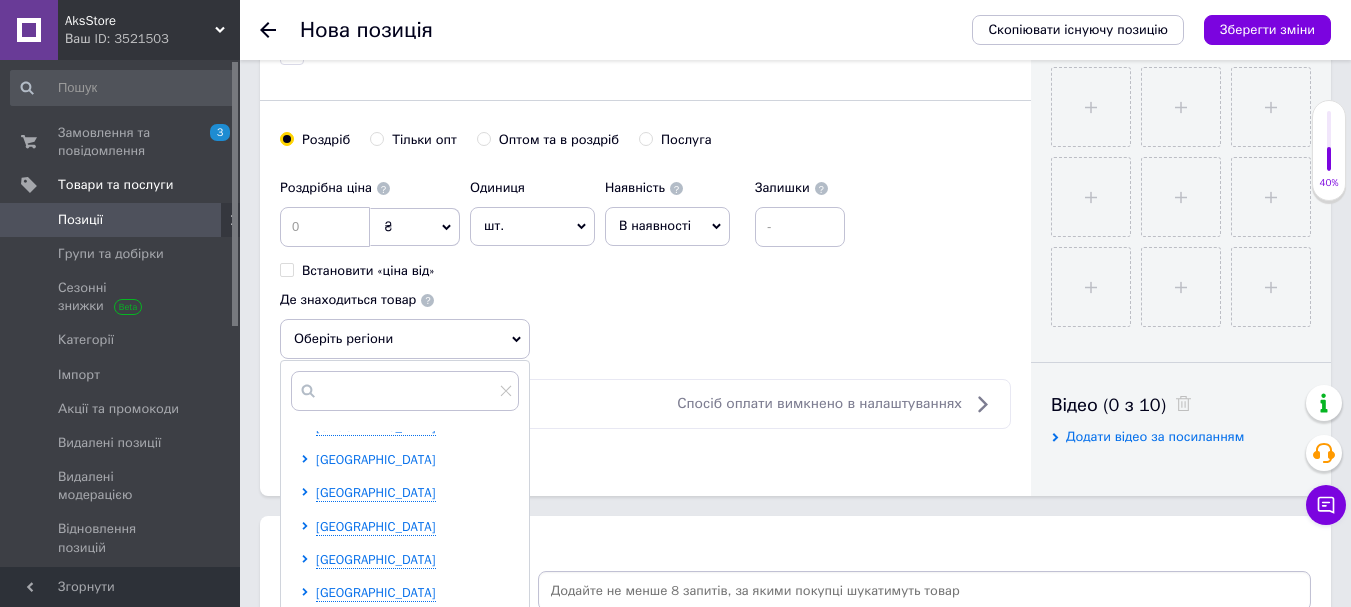 click on "[GEOGRAPHIC_DATA]" at bounding box center [376, 459] 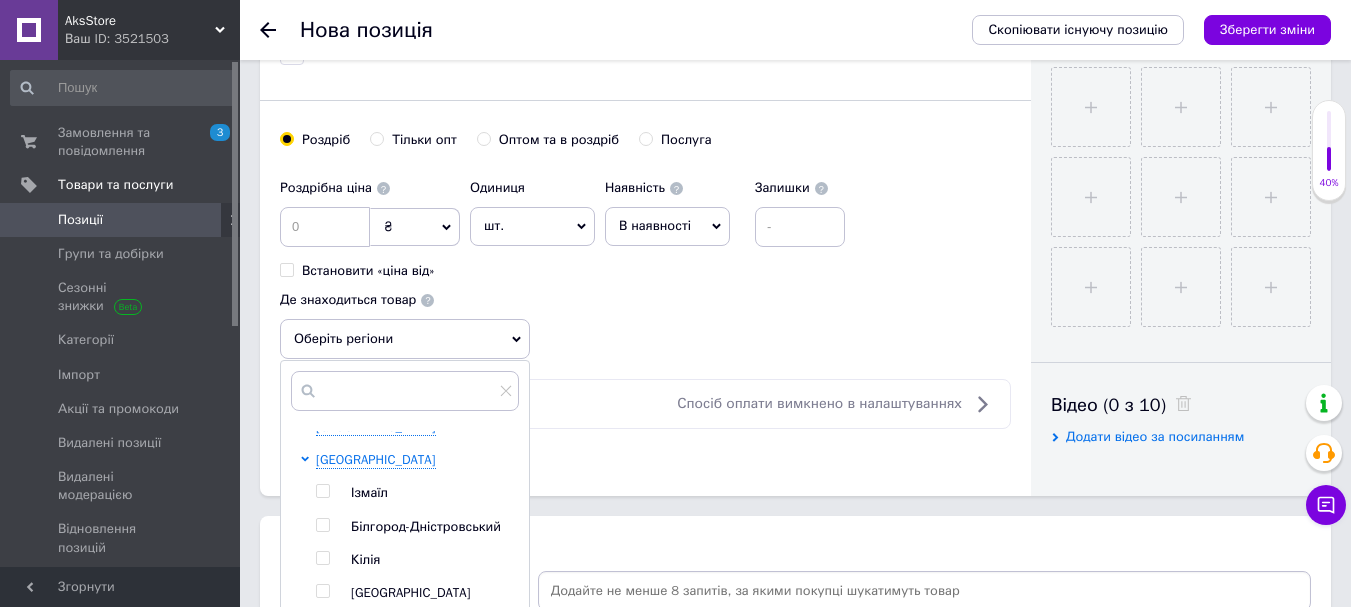 scroll, scrollTop: 511, scrollLeft: 0, axis: vertical 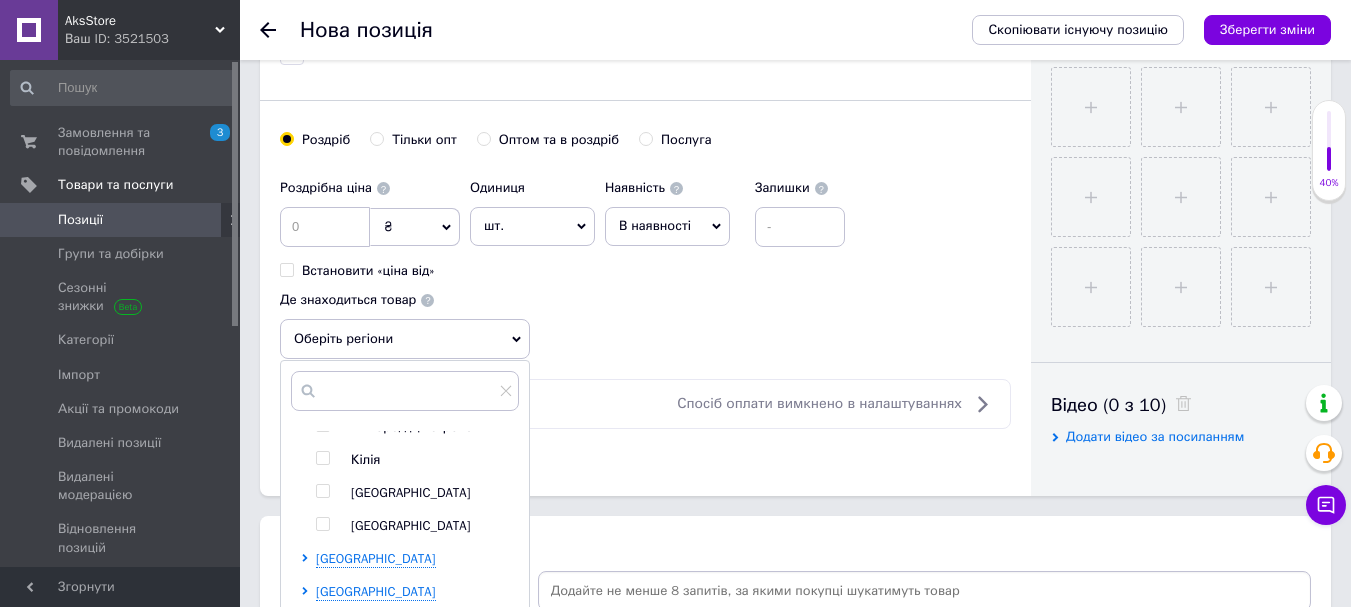 click on "[GEOGRAPHIC_DATA]" at bounding box center [411, 492] 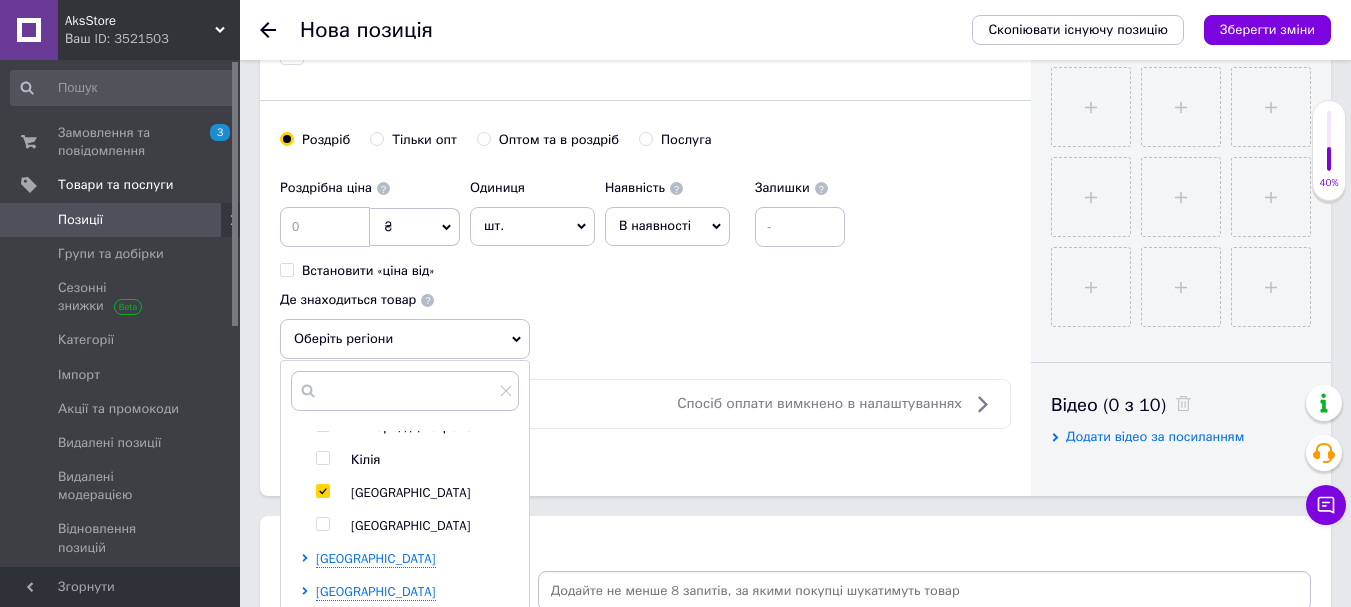 checkbox on "true" 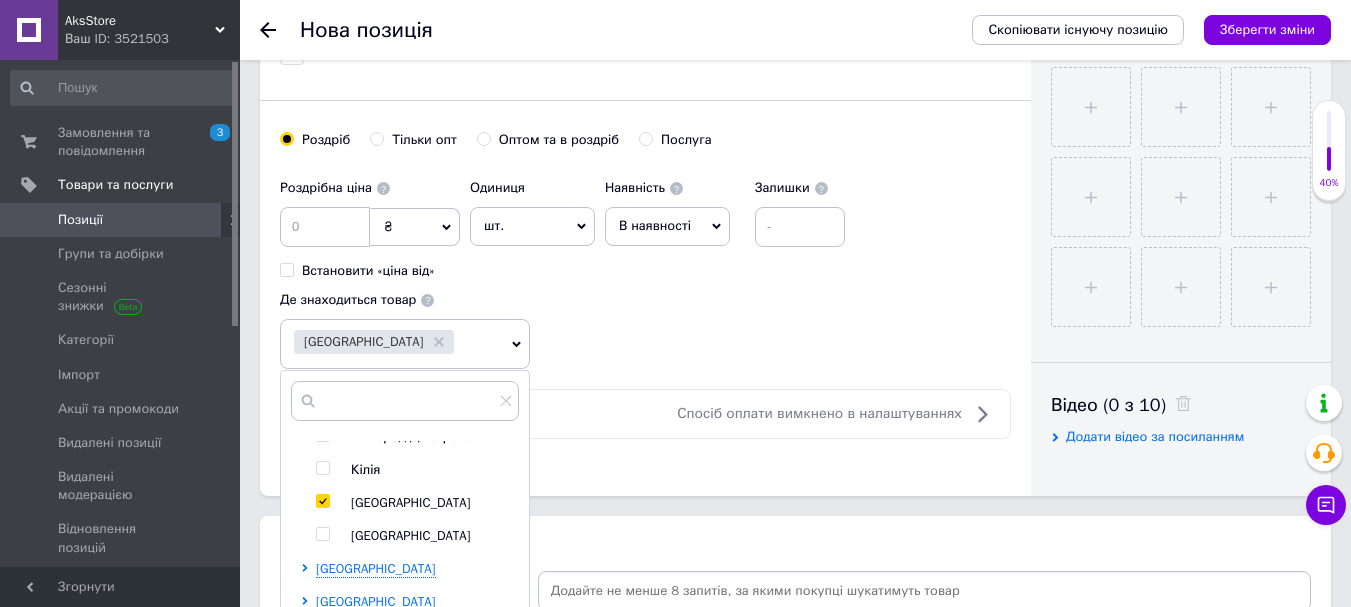 click on "Роздрібна ціна ₴ $ EUR CHF GBP ¥ PLN ₸ MDL HUF KGS CNY TRY KRW lei Встановити «ціна від» Одиниця шт. Популярне комплект упаковка кв.м пара м кг пог.м послуга т а автоцистерна ампула б балон банка блістер бобіна бочка бут бухта в ват виїзд відро г г га година гр/кв.м гігакалорія д дав два місяці день доба доза є єврокуб з зміна к кВт каністра карат кв.дм кв.м кв.см кв.фут квартал кг кг/кв.м км колесо комплект коробка куб.дм куб.м л л лист м м мВт мл мм моток місяць мішок н набір номер о об'єкт од. п палетомісце пара партія пач пог.м послуга посівна одиниця птахомісце півроку пігулка р 1" at bounding box center (645, 269) 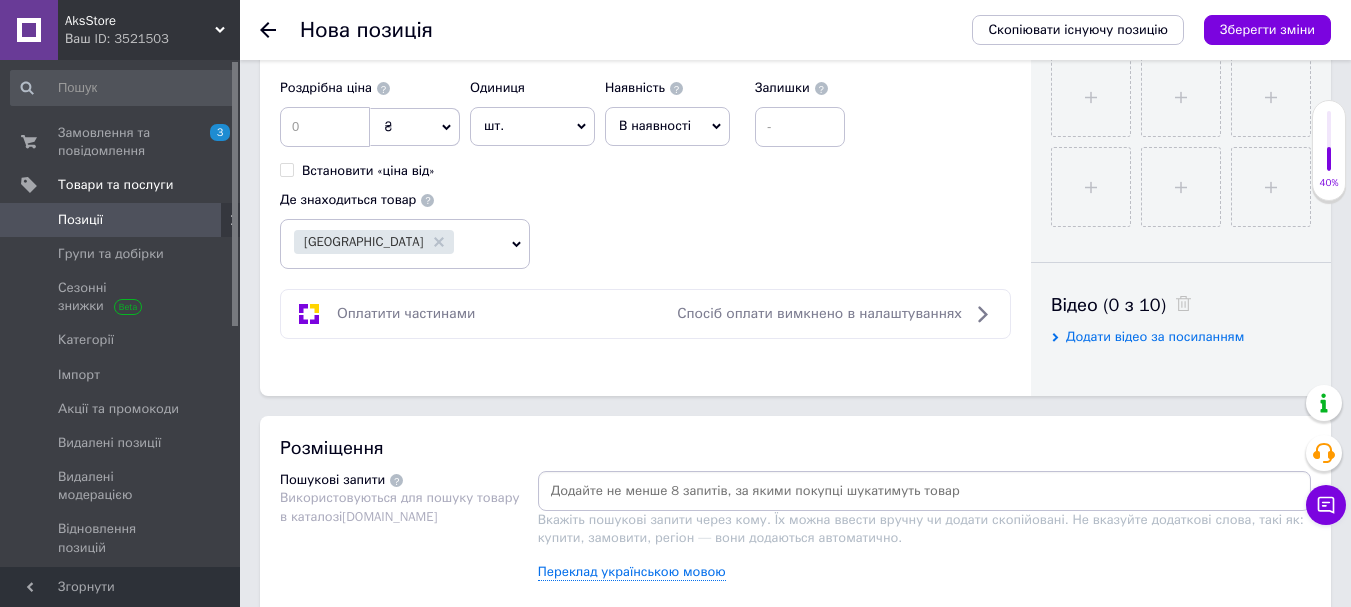 scroll, scrollTop: 1000, scrollLeft: 0, axis: vertical 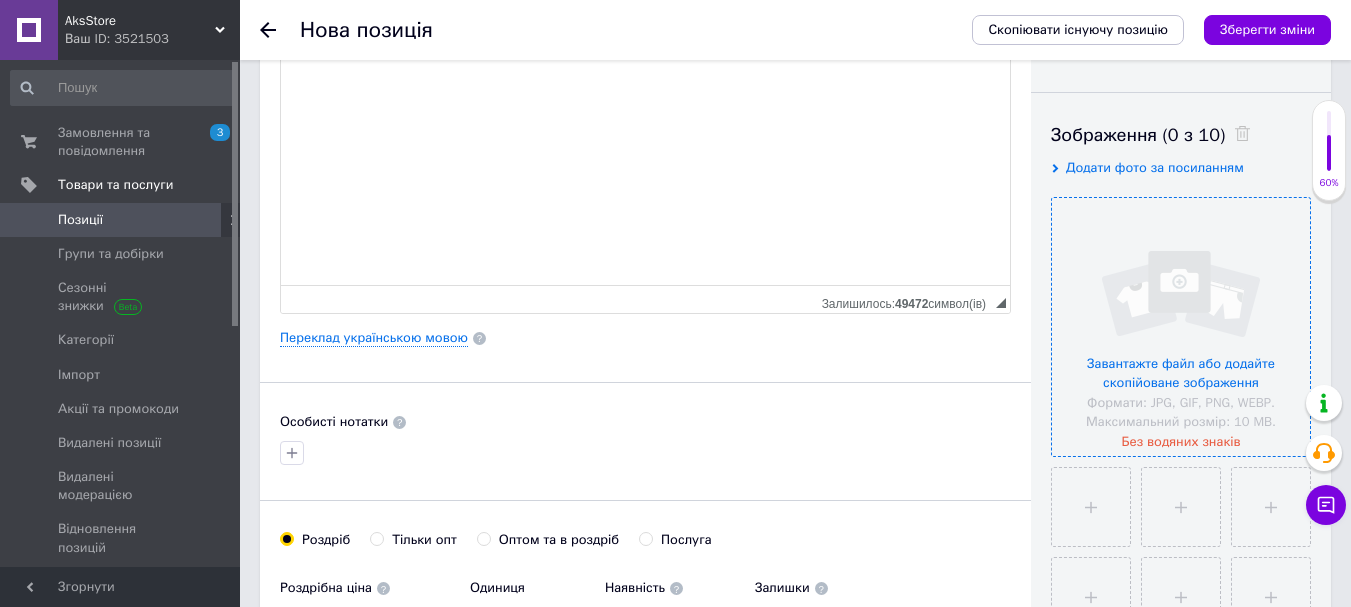 click at bounding box center (1181, 327) 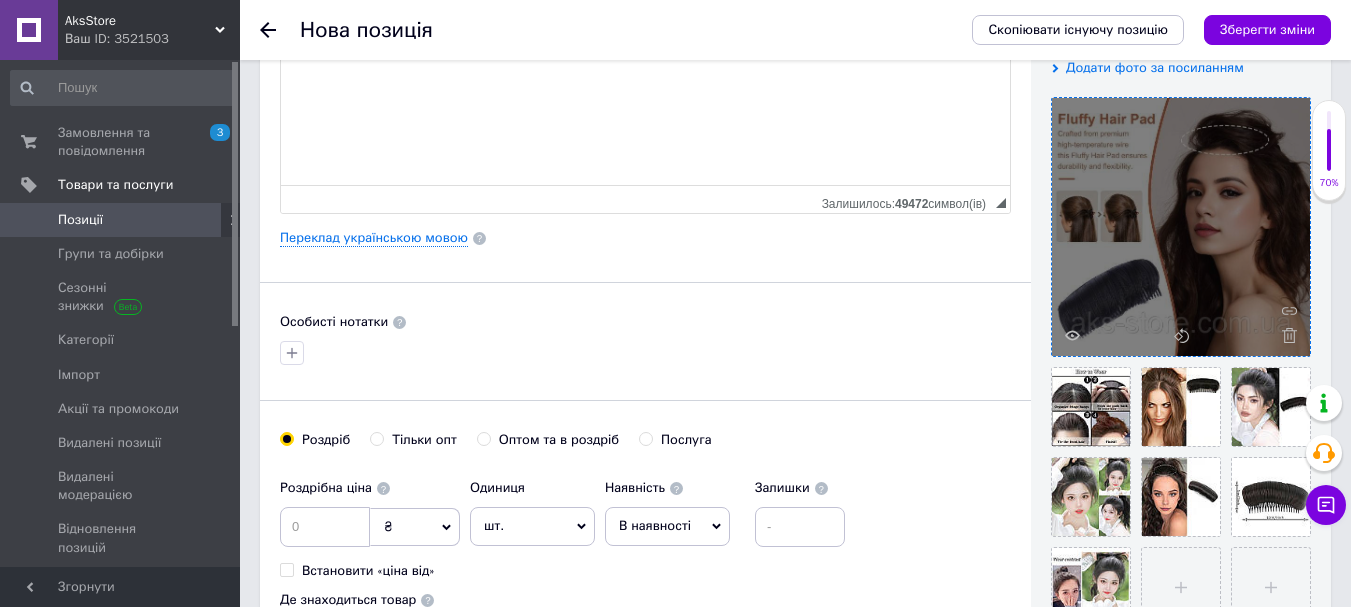 scroll, scrollTop: 500, scrollLeft: 0, axis: vertical 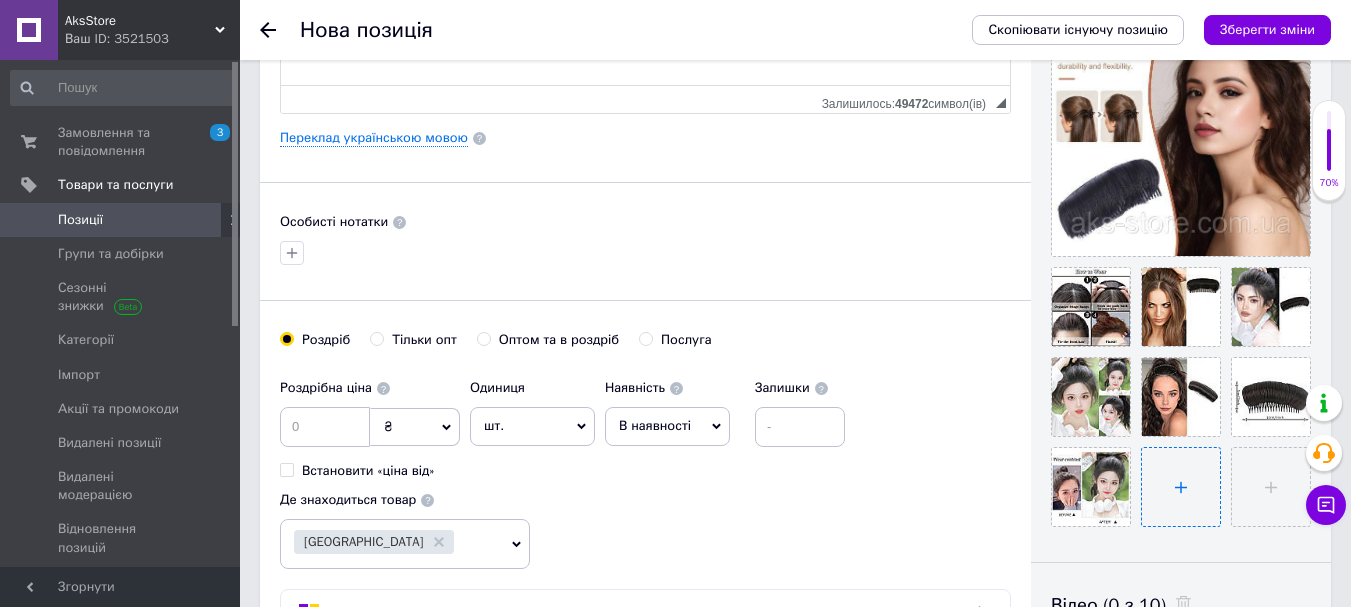 click at bounding box center (1181, 487) 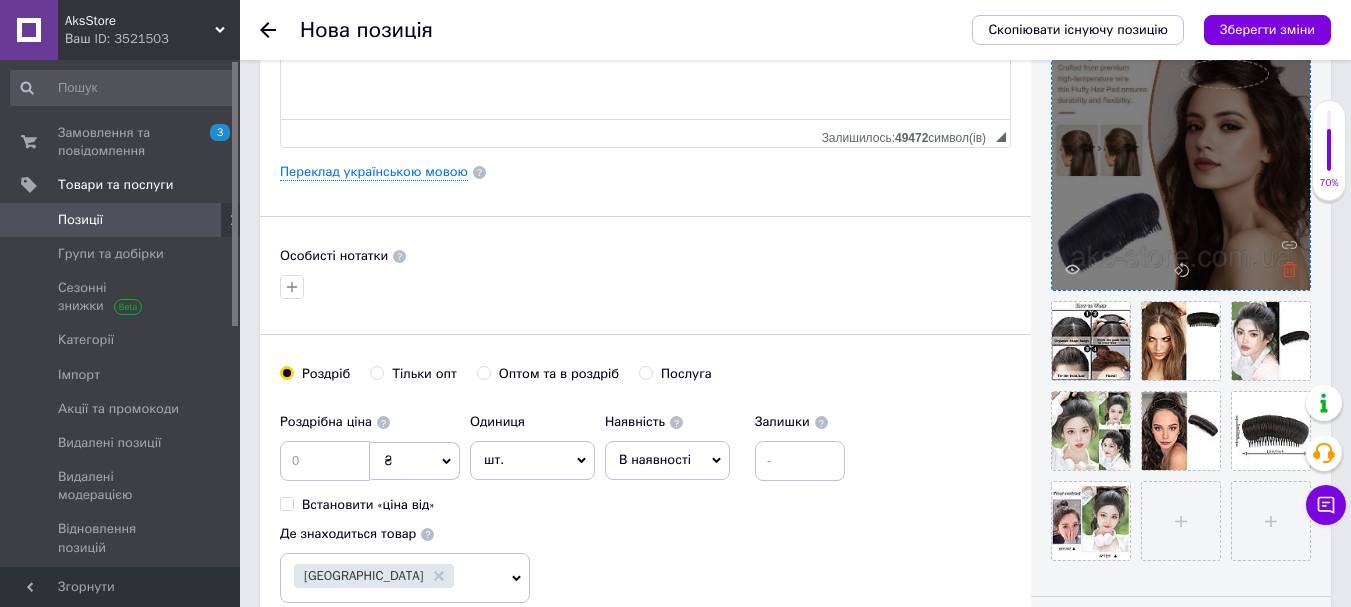 scroll, scrollTop: 500, scrollLeft: 0, axis: vertical 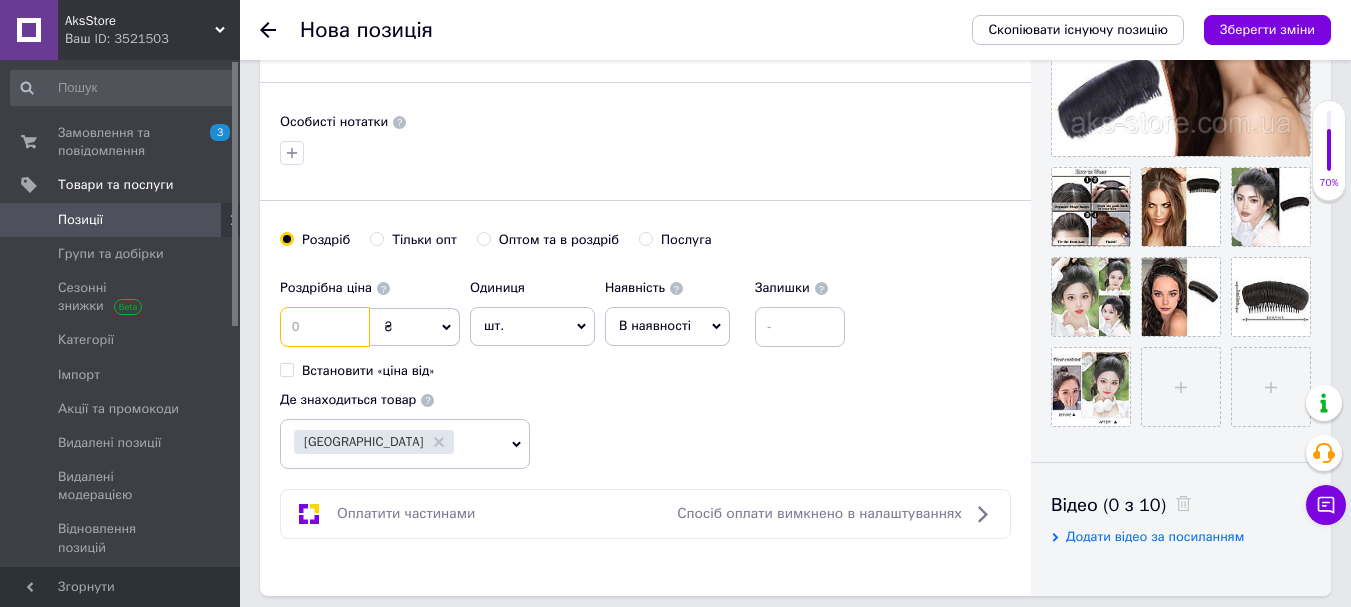 click at bounding box center (325, 327) 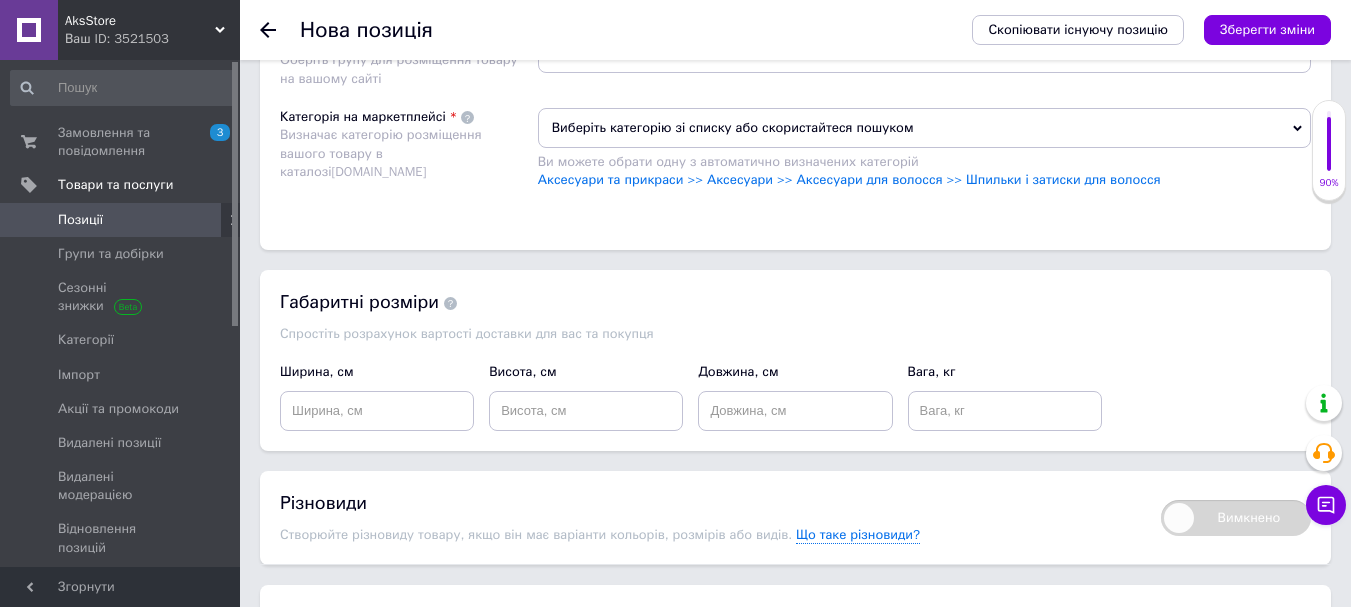 scroll, scrollTop: 1653, scrollLeft: 0, axis: vertical 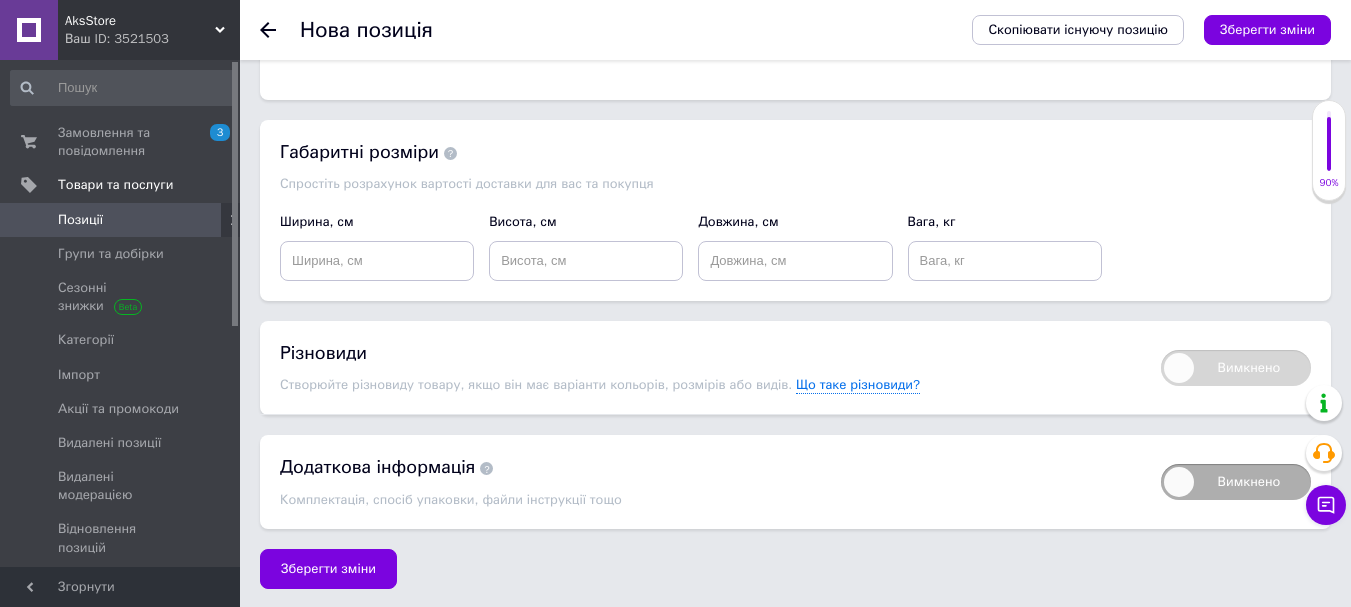 type on "300" 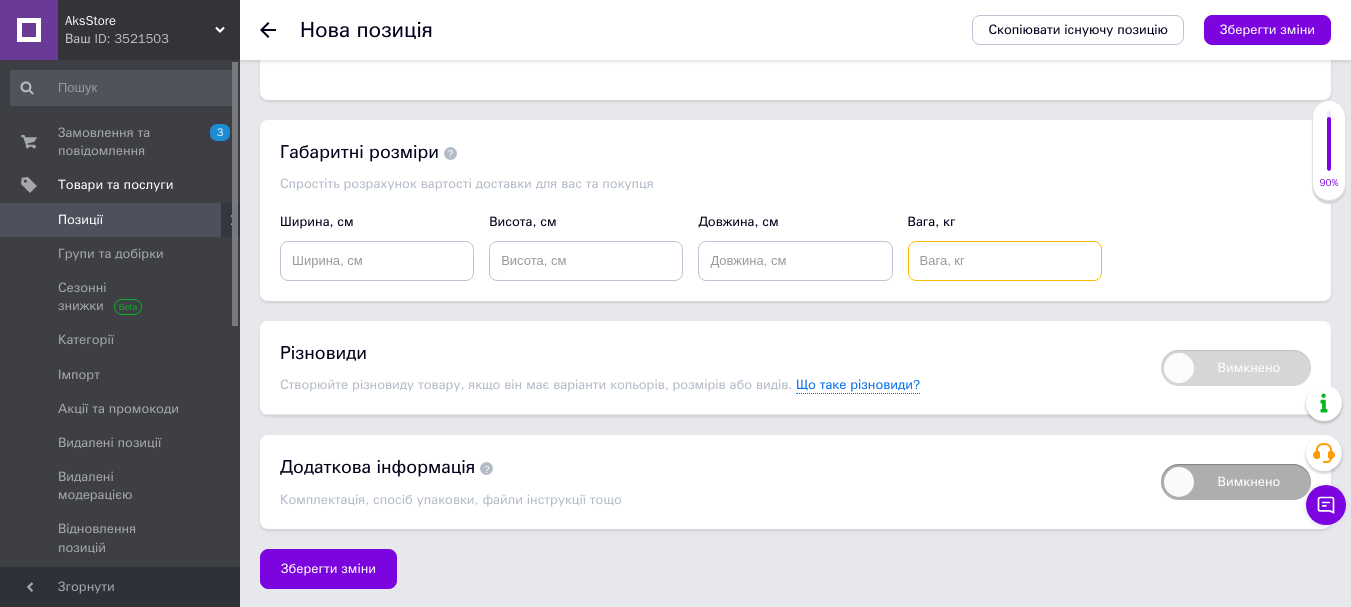 click at bounding box center [1005, 261] 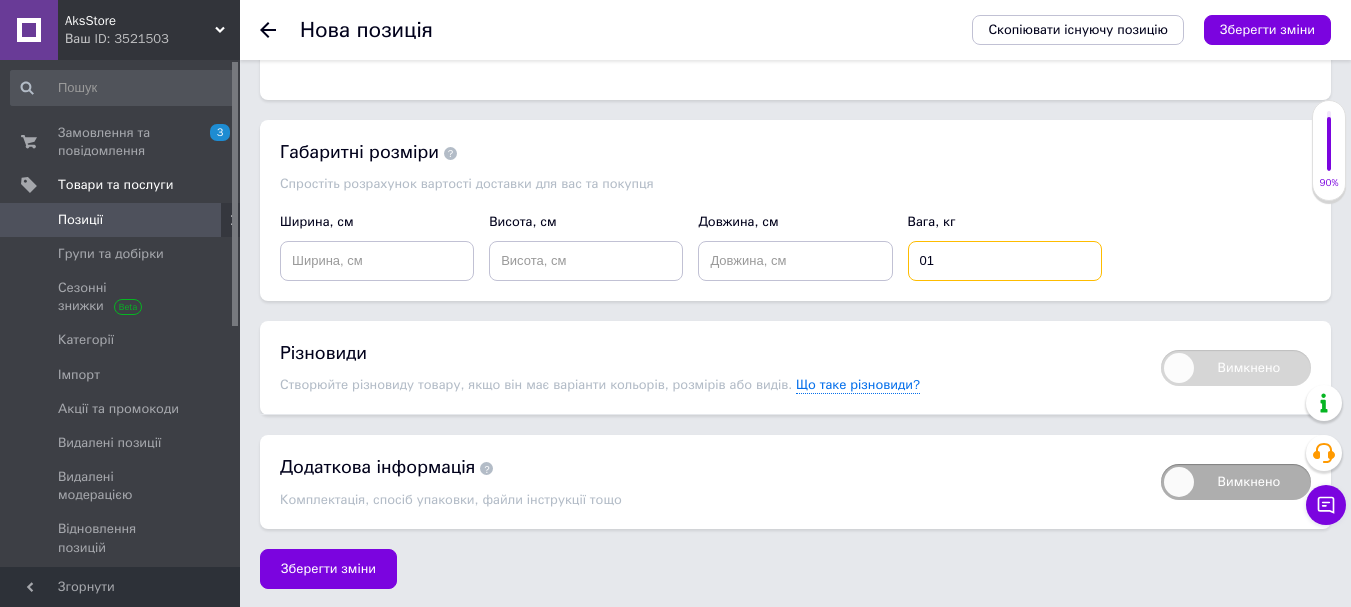 click on "01" at bounding box center [1005, 261] 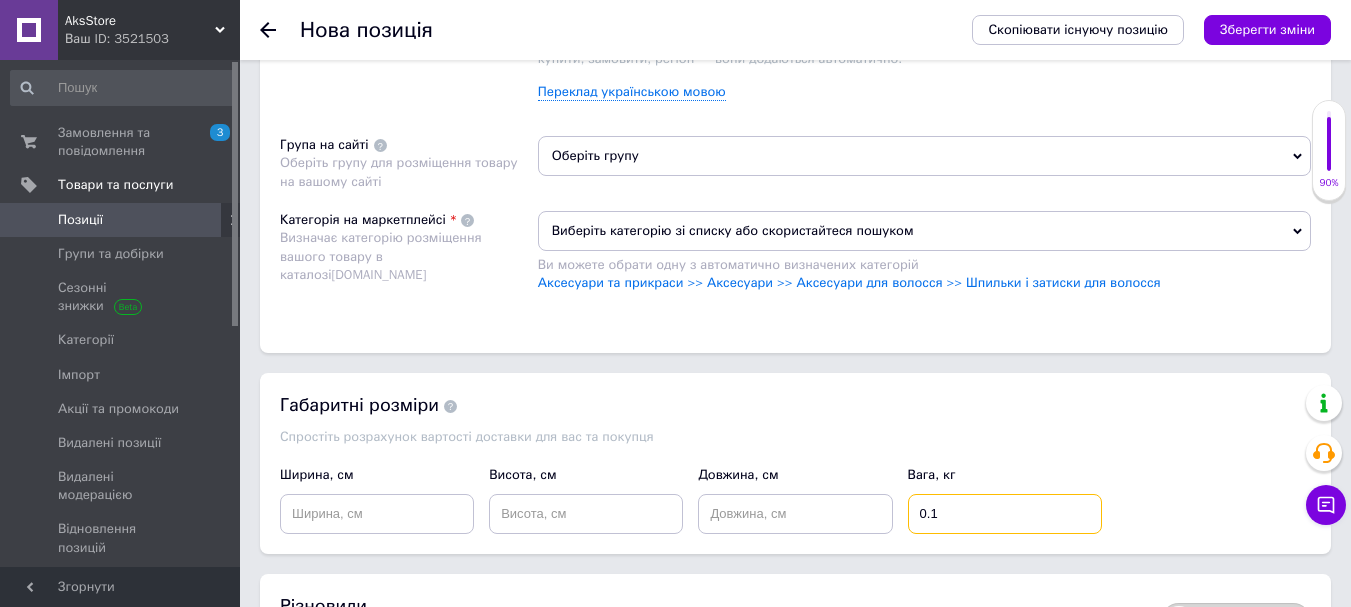 scroll, scrollTop: 1353, scrollLeft: 0, axis: vertical 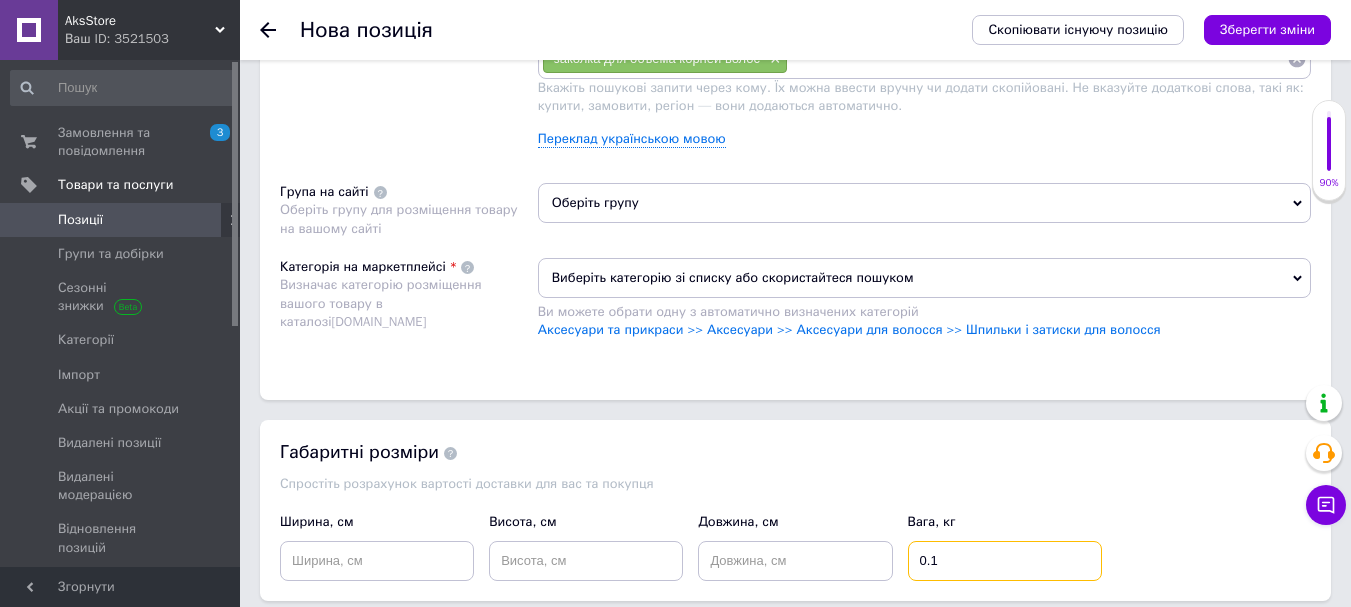 type on "0.1" 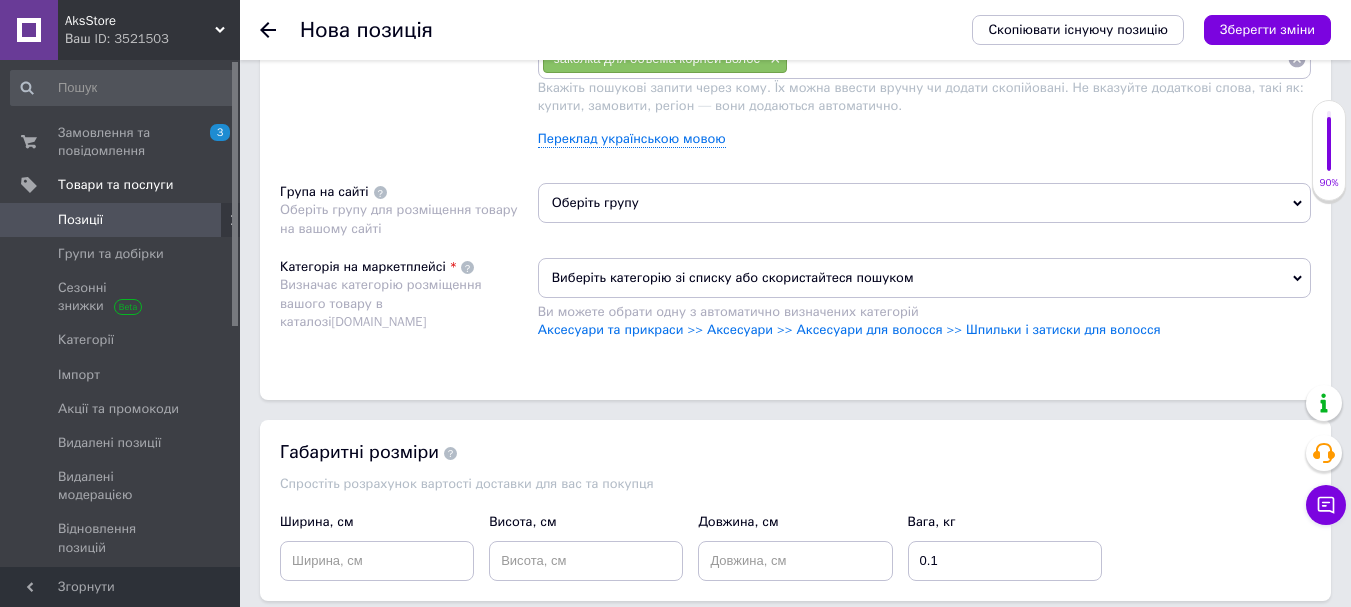 click on "Виберіть категорію зі списку або скористайтеся пошуком" at bounding box center (924, 278) 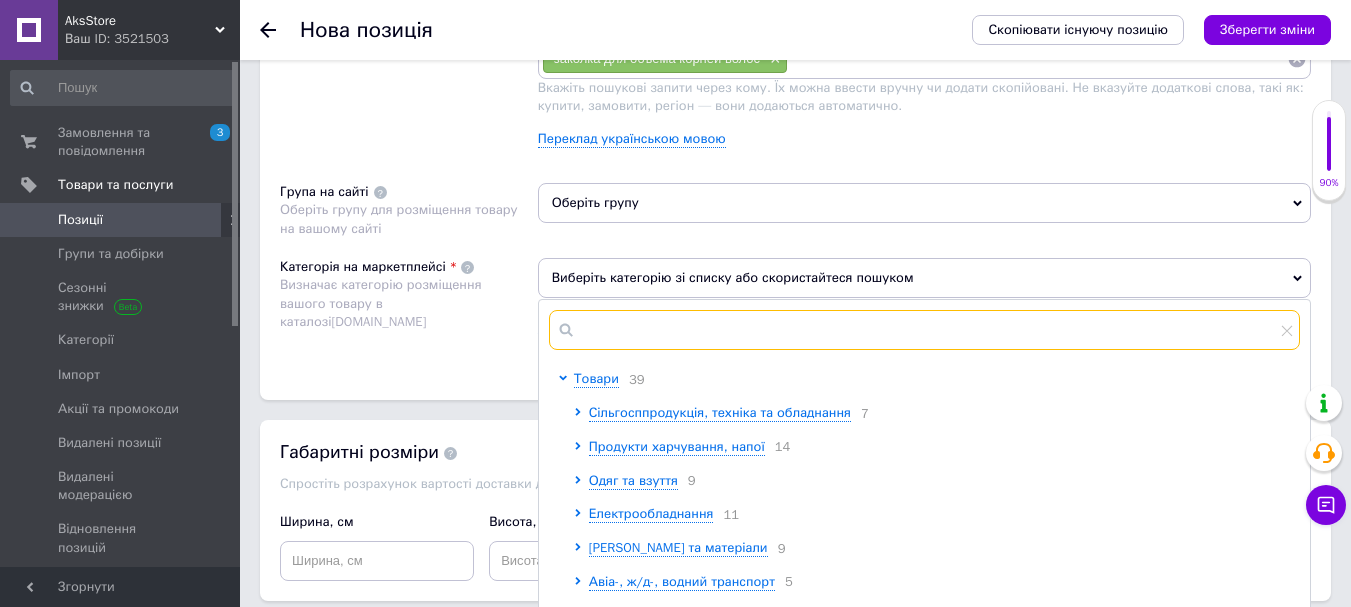 click at bounding box center [924, 330] 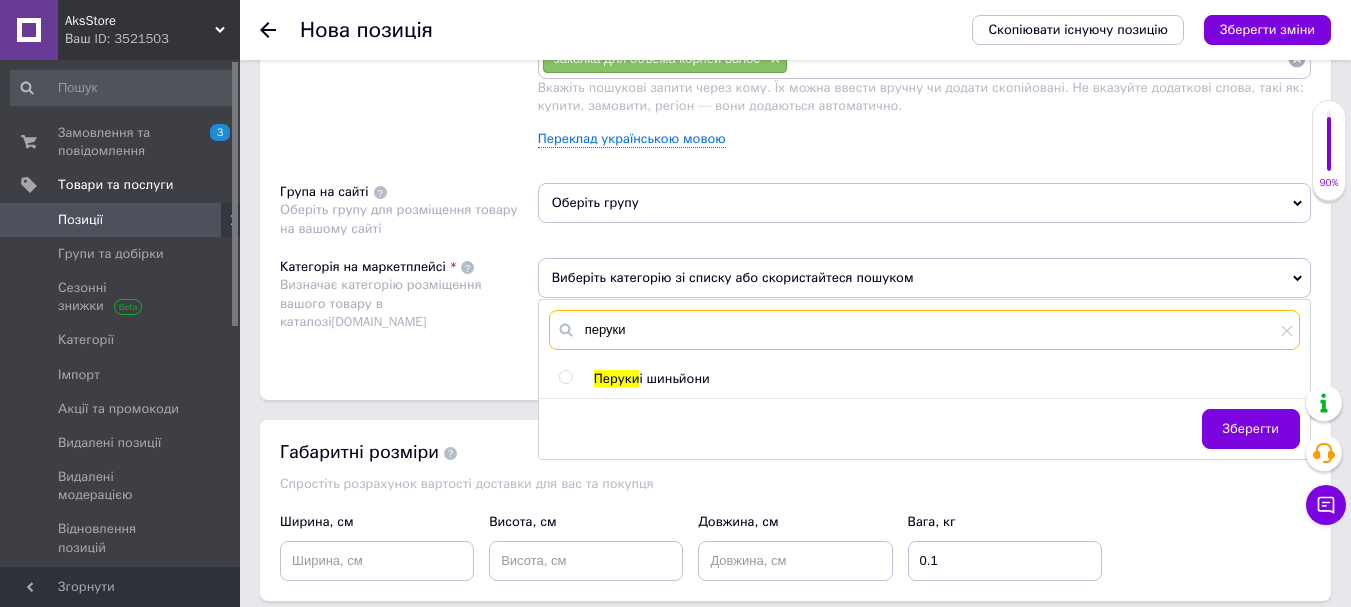 type on "перуки" 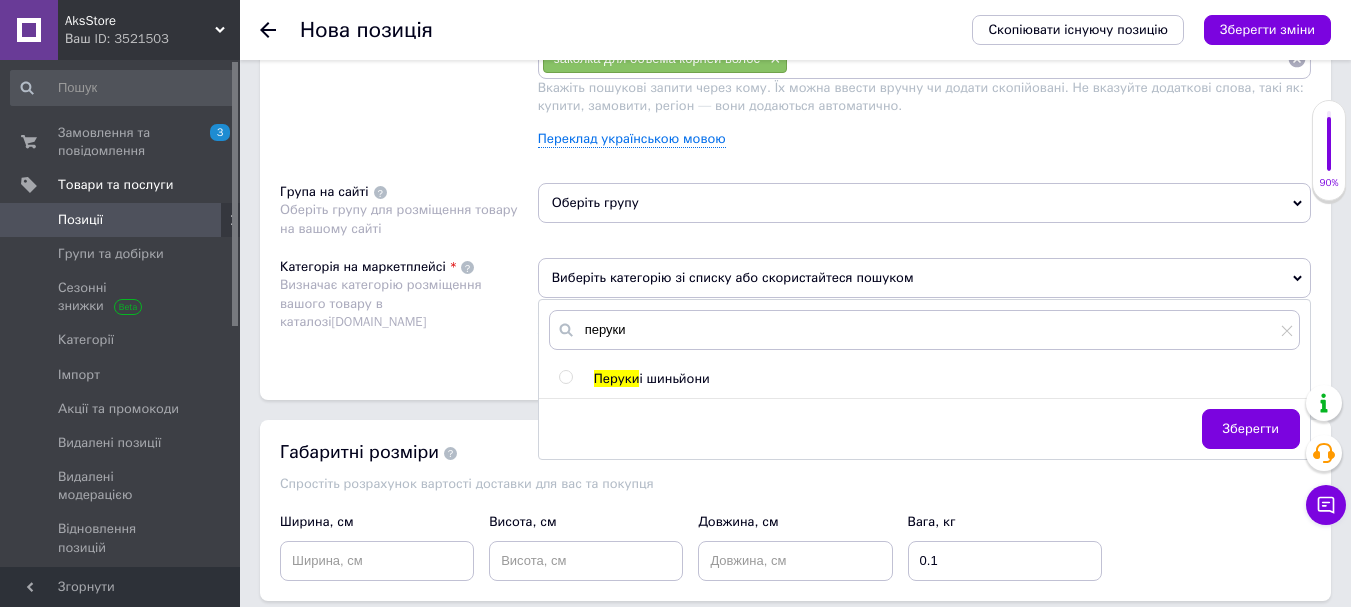 click on "Перуки  і шиньйони" at bounding box center [946, 379] 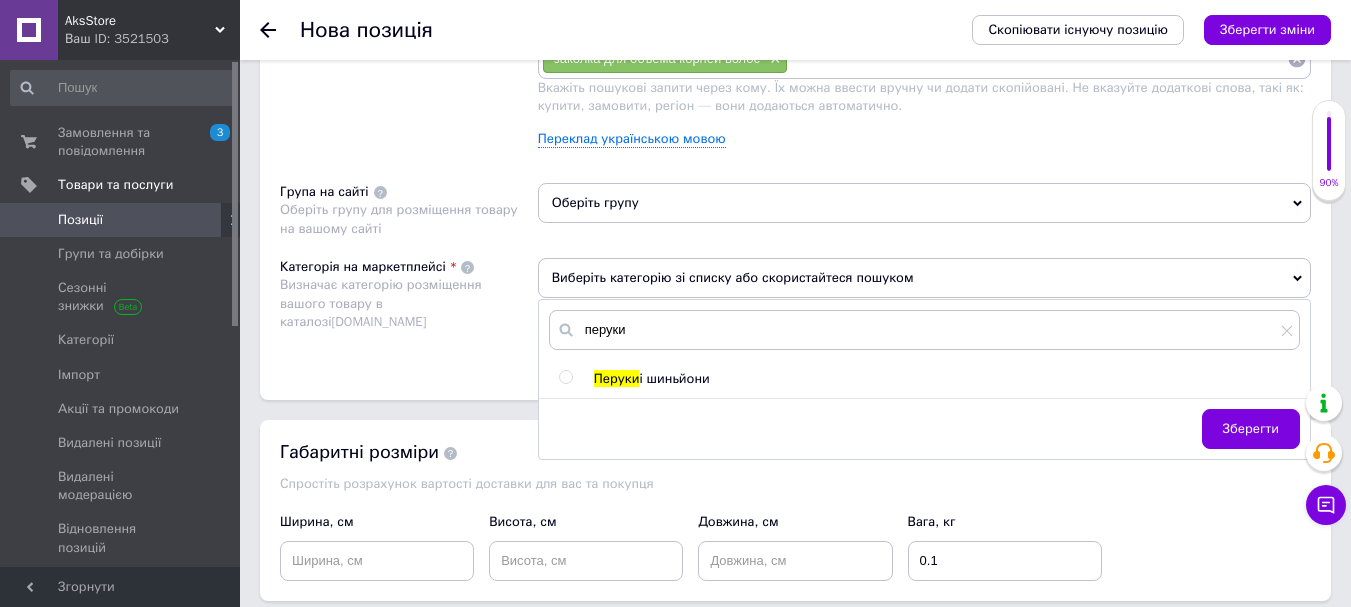 click on "і шиньйони" at bounding box center [674, 378] 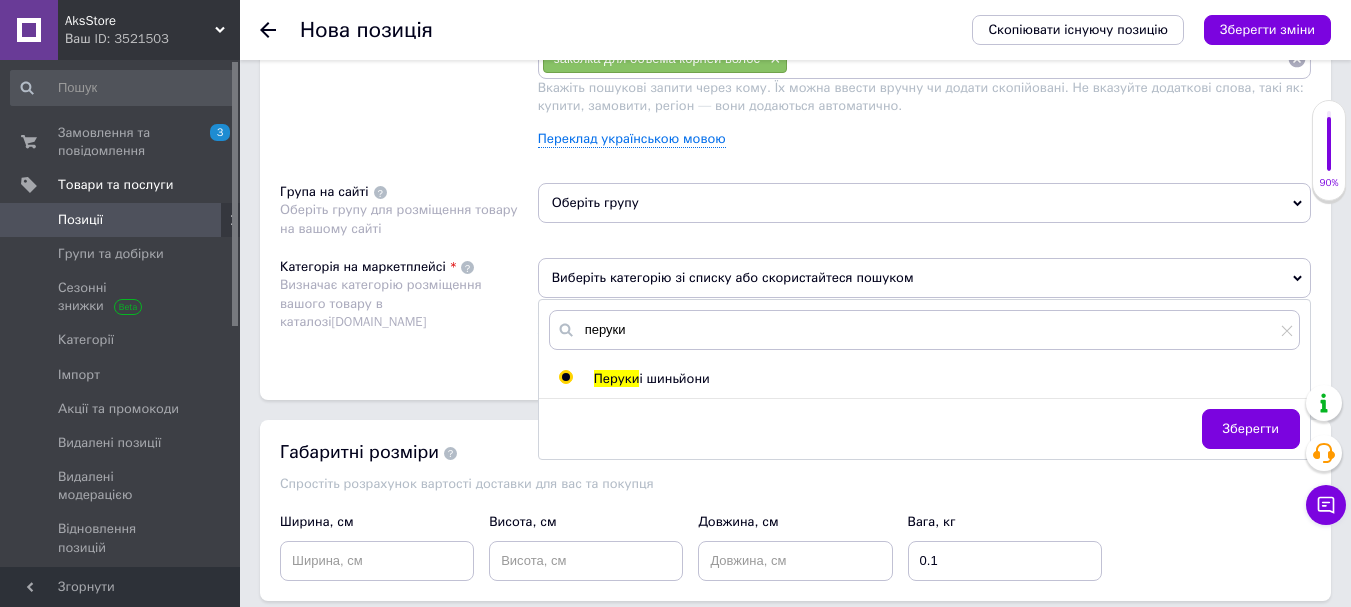radio on "true" 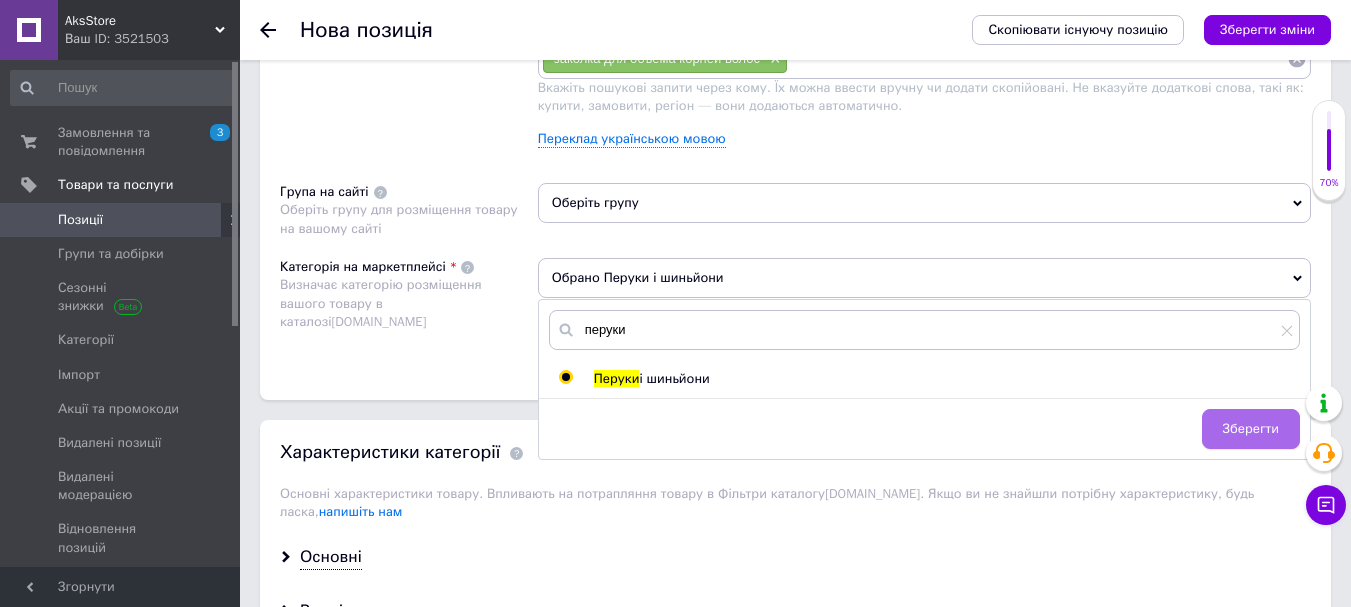 click on "Зберегти" at bounding box center [1251, 429] 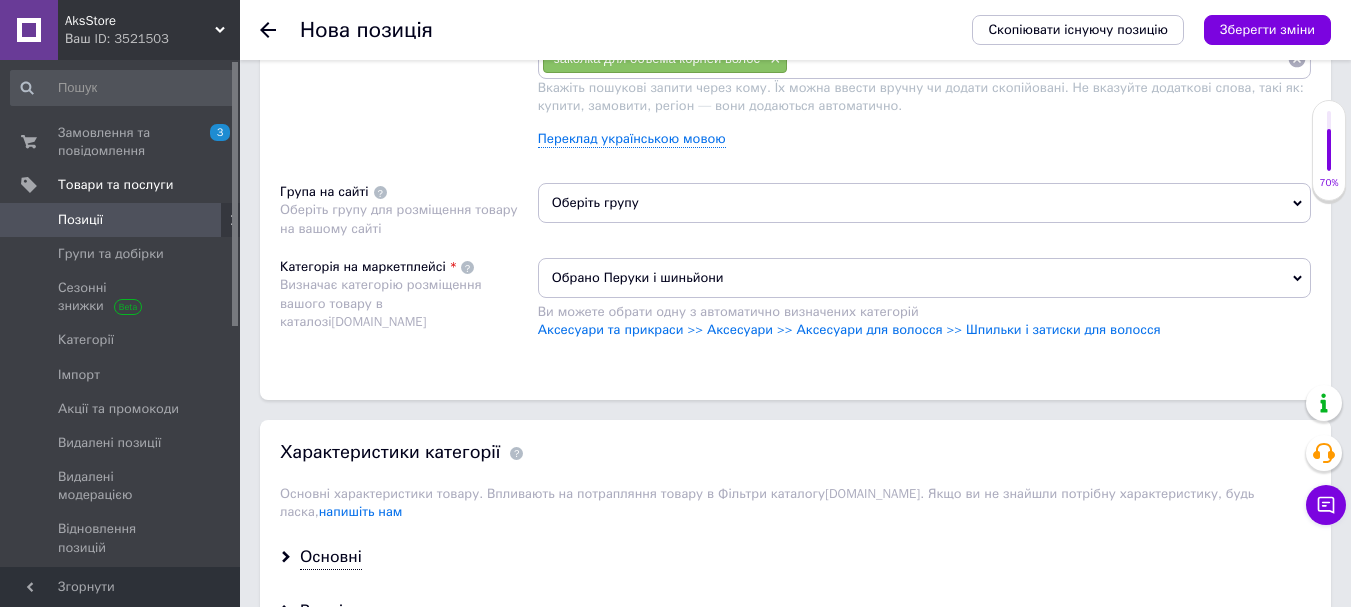 click on "Оберіть групу" at bounding box center (924, 203) 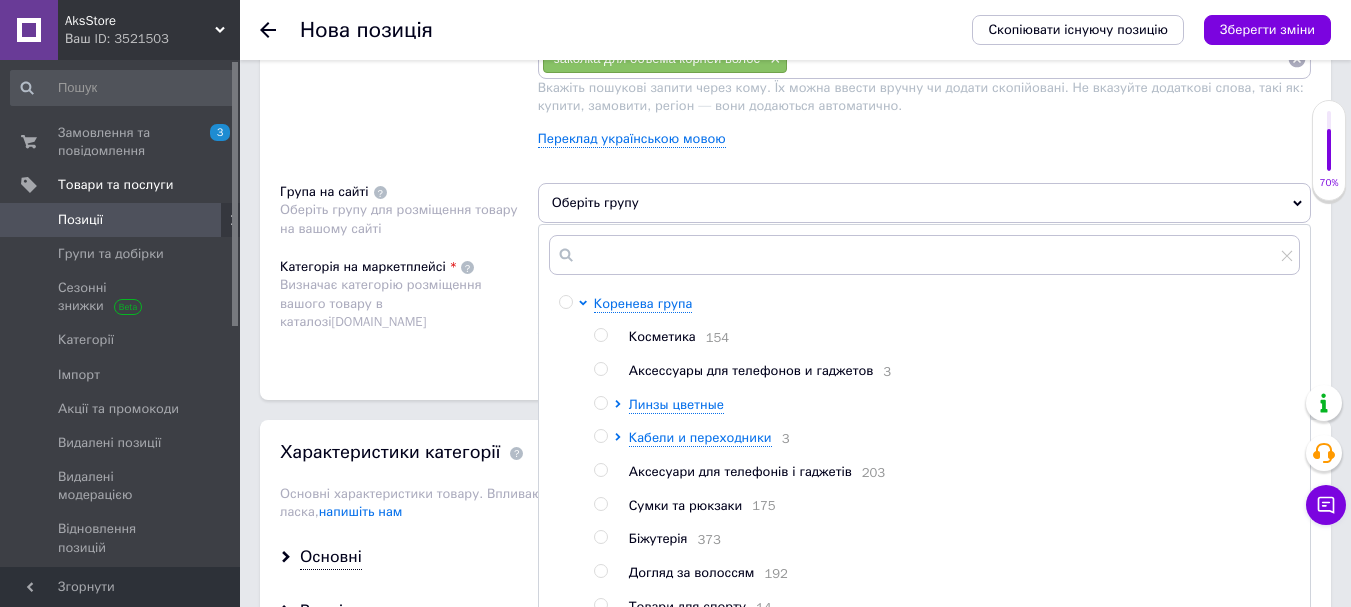 click on "Біжутерія" at bounding box center (658, 538) 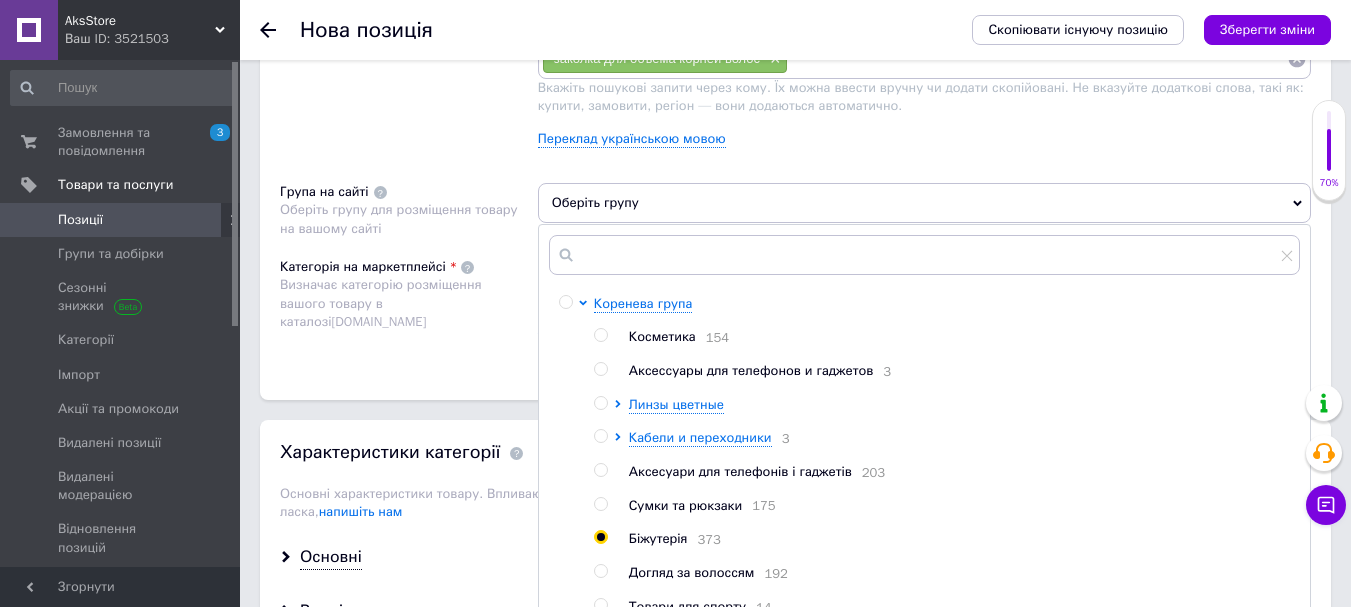 radio on "true" 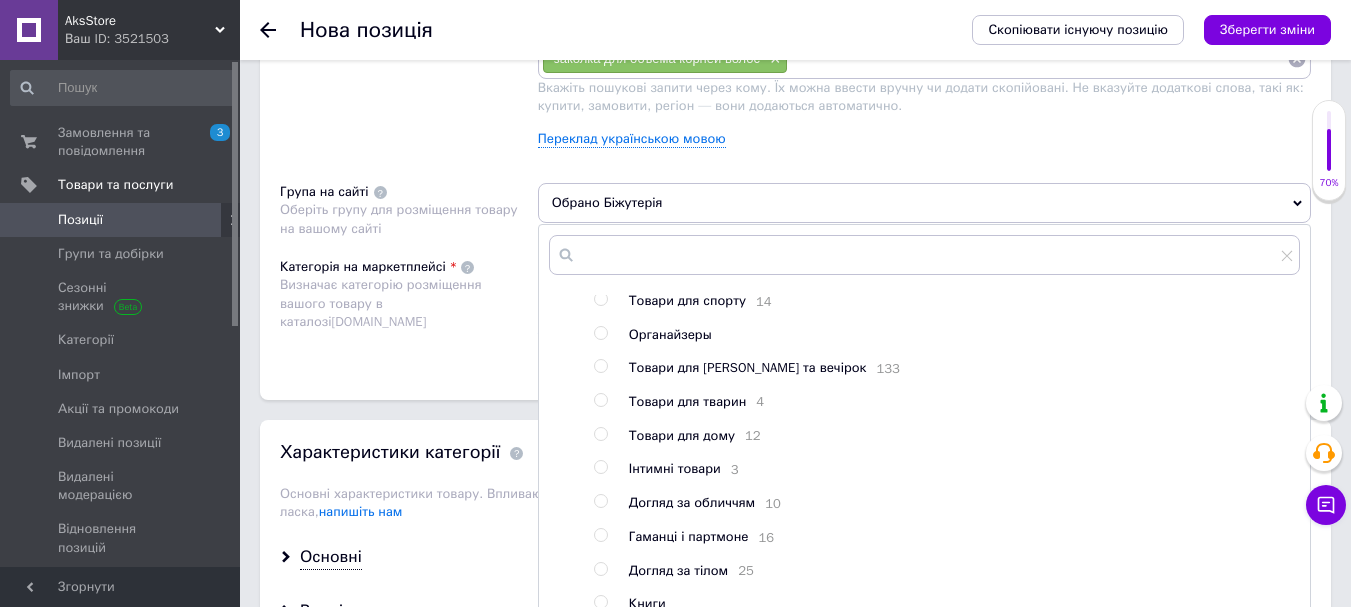 scroll, scrollTop: 340, scrollLeft: 0, axis: vertical 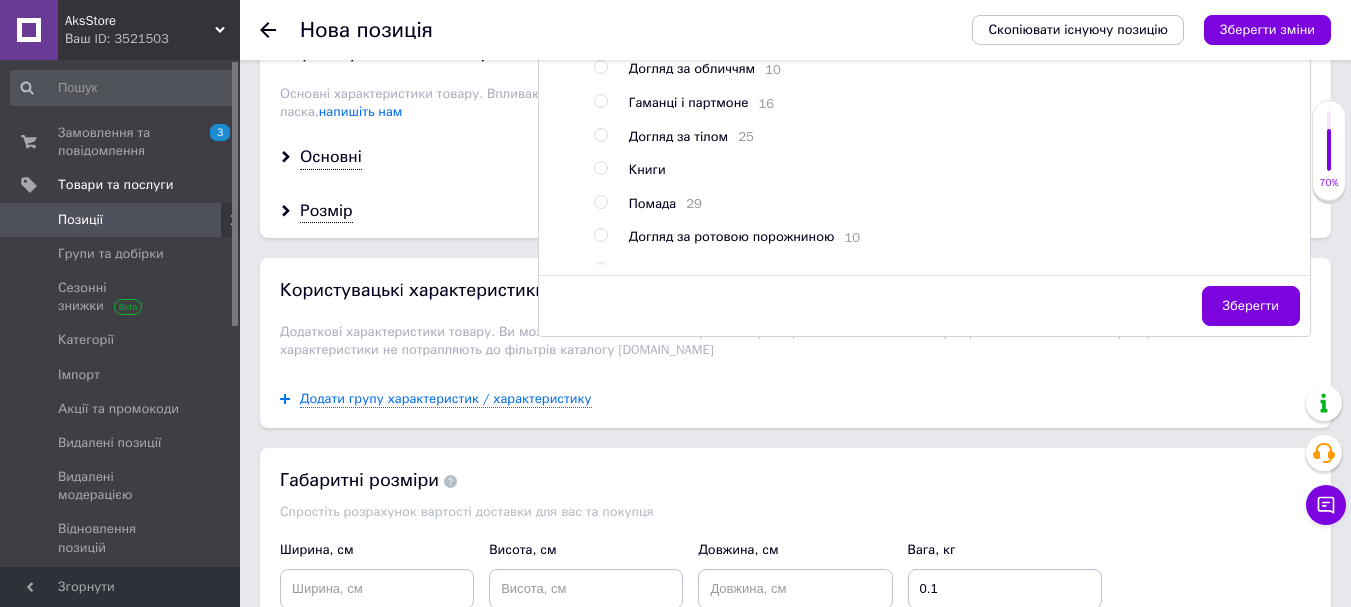 click on "Зберегти" at bounding box center [1251, 306] 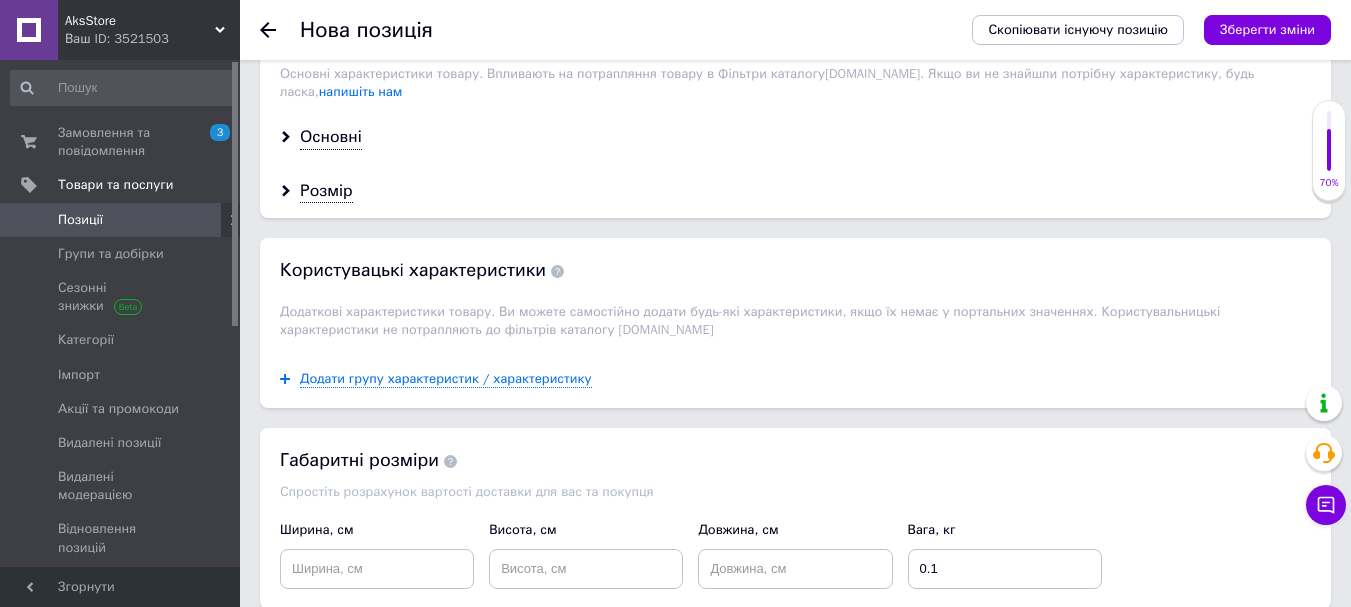 scroll, scrollTop: 1763, scrollLeft: 0, axis: vertical 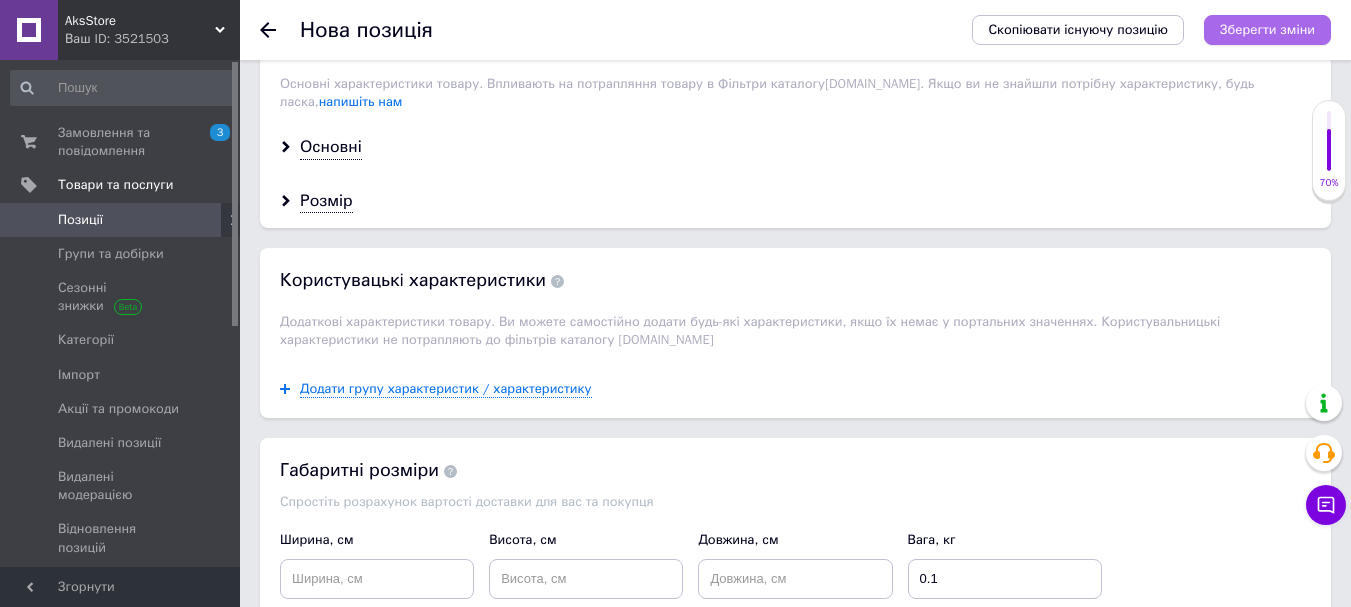 click on "Зберегти зміни" at bounding box center (1267, 29) 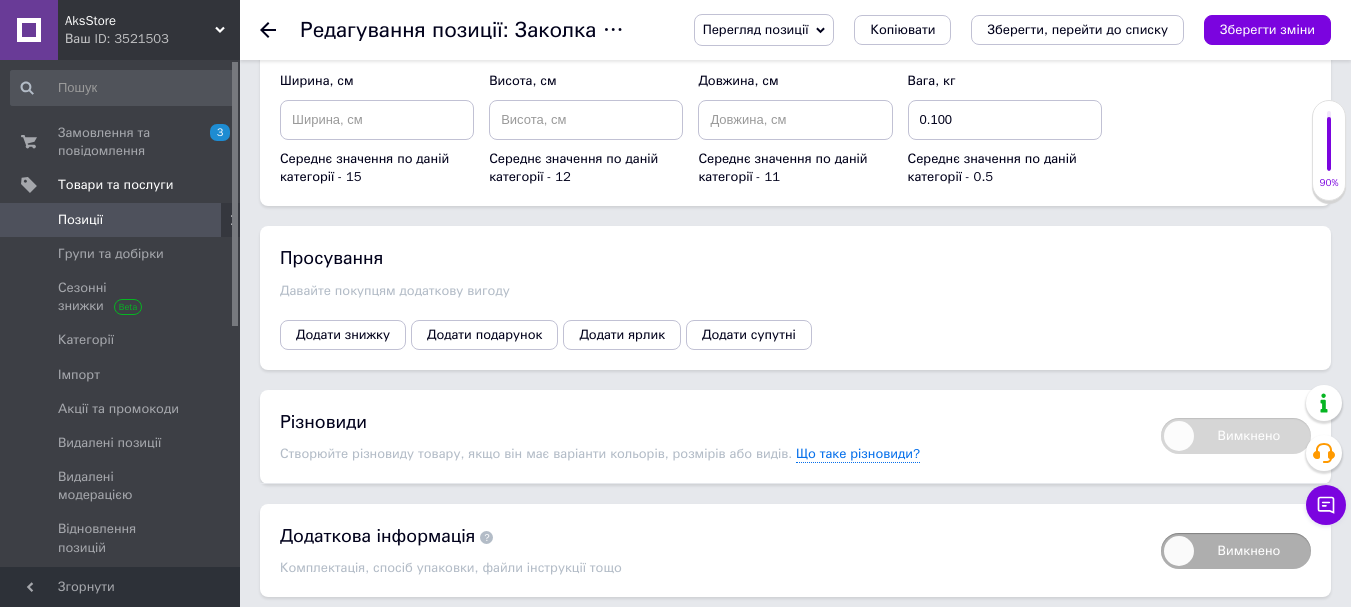 scroll, scrollTop: 2200, scrollLeft: 0, axis: vertical 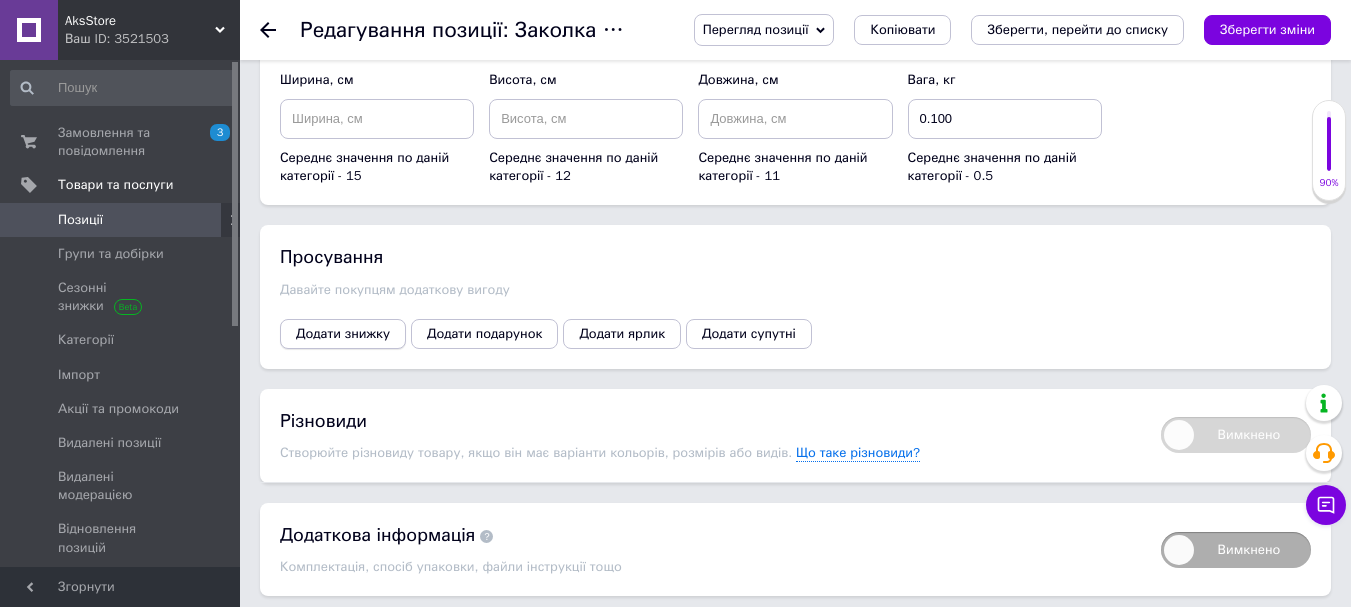 click on "Додати знижку" at bounding box center [343, 334] 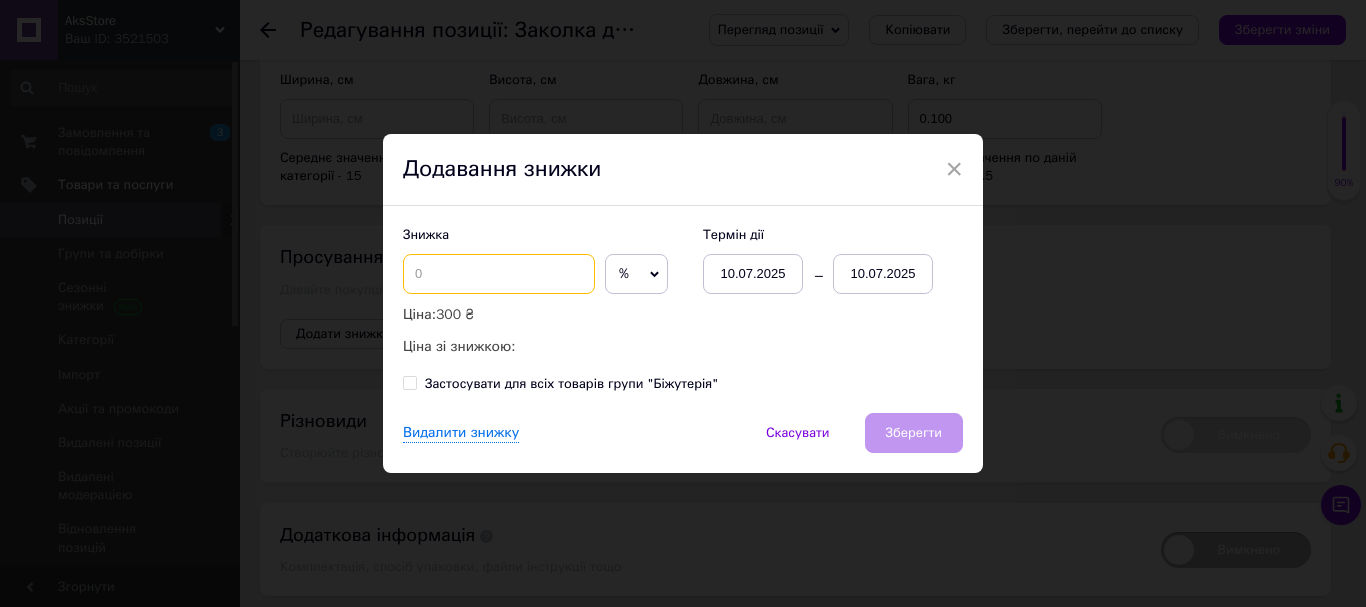 click at bounding box center [499, 274] 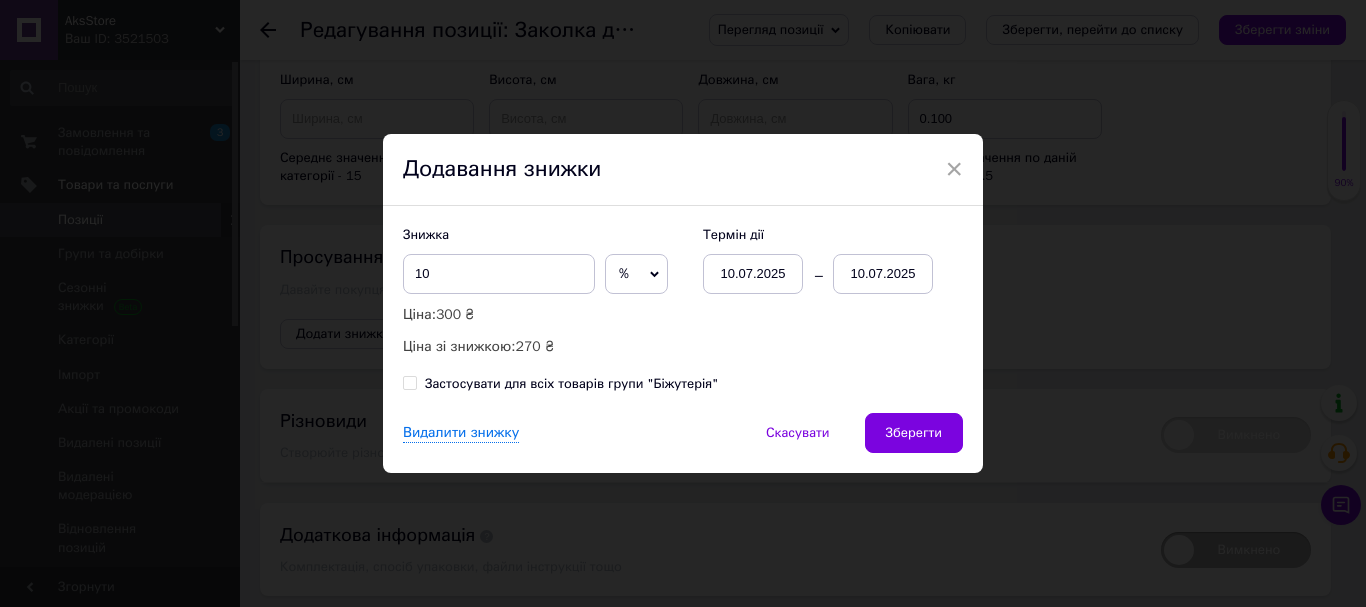 click on "%" at bounding box center (636, 274) 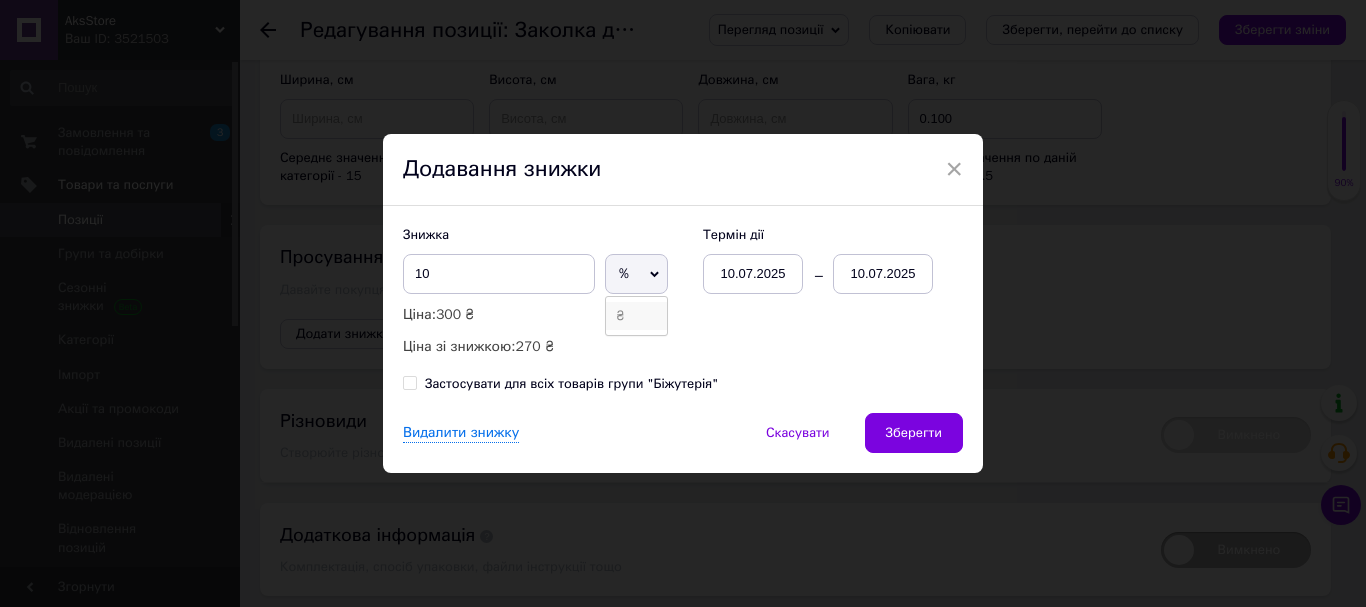 click on "₴" at bounding box center [636, 316] 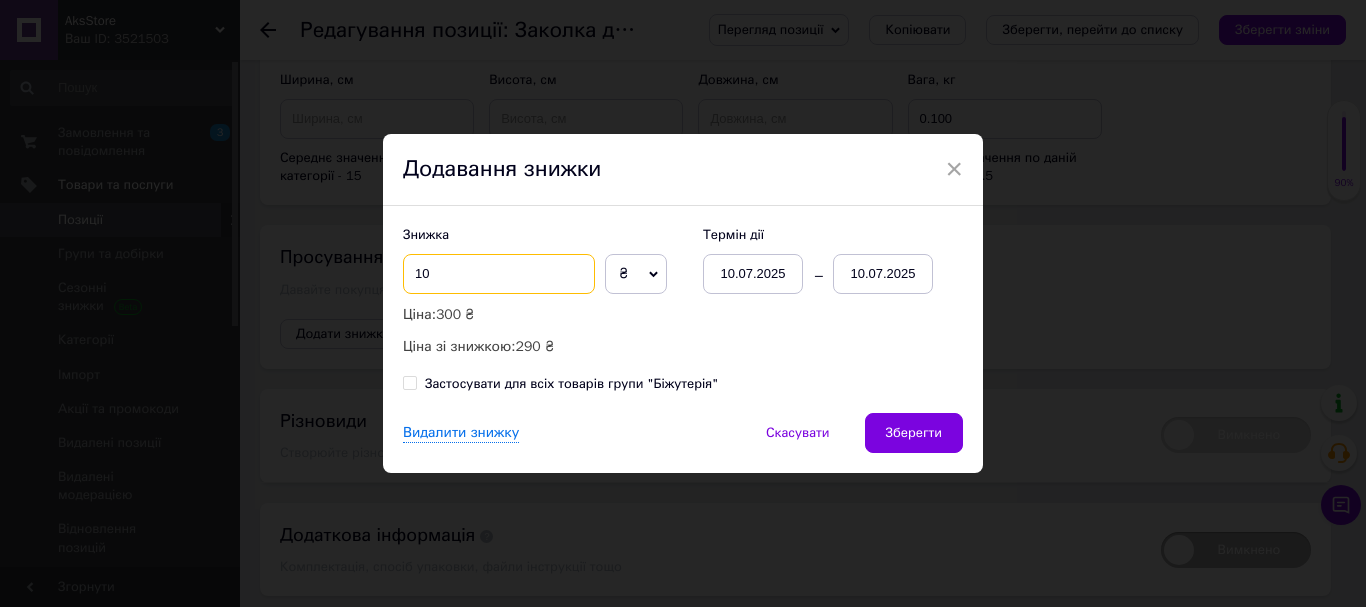 click on "10" at bounding box center (499, 274) 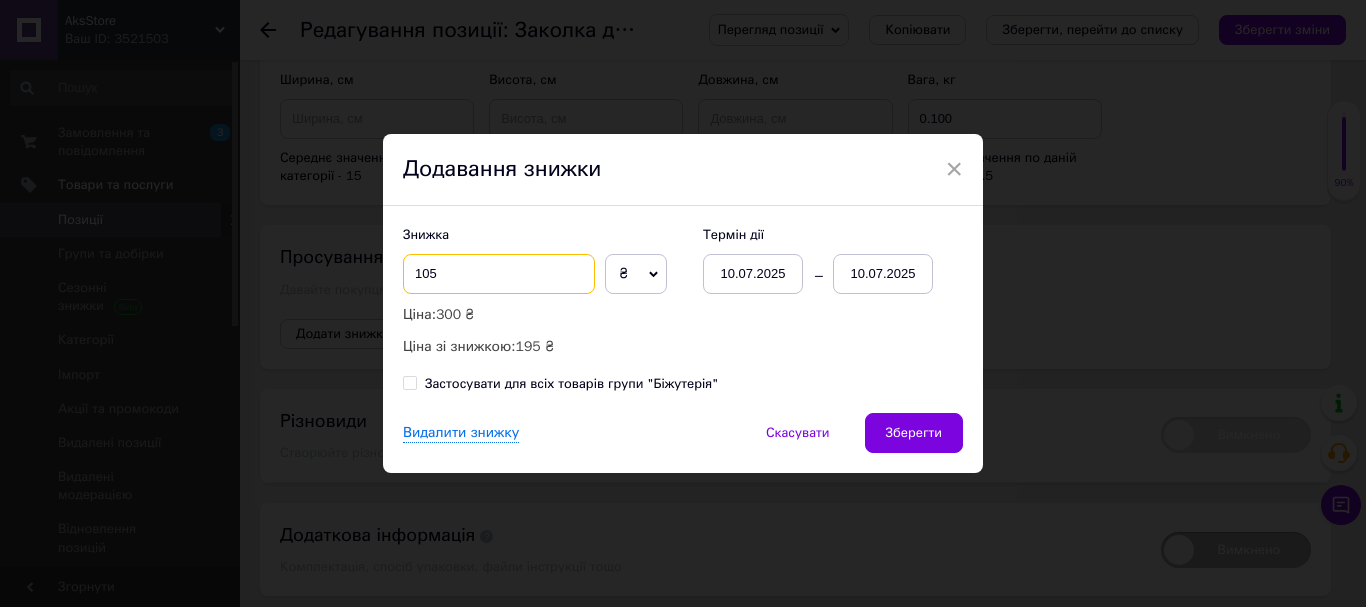 type on "105" 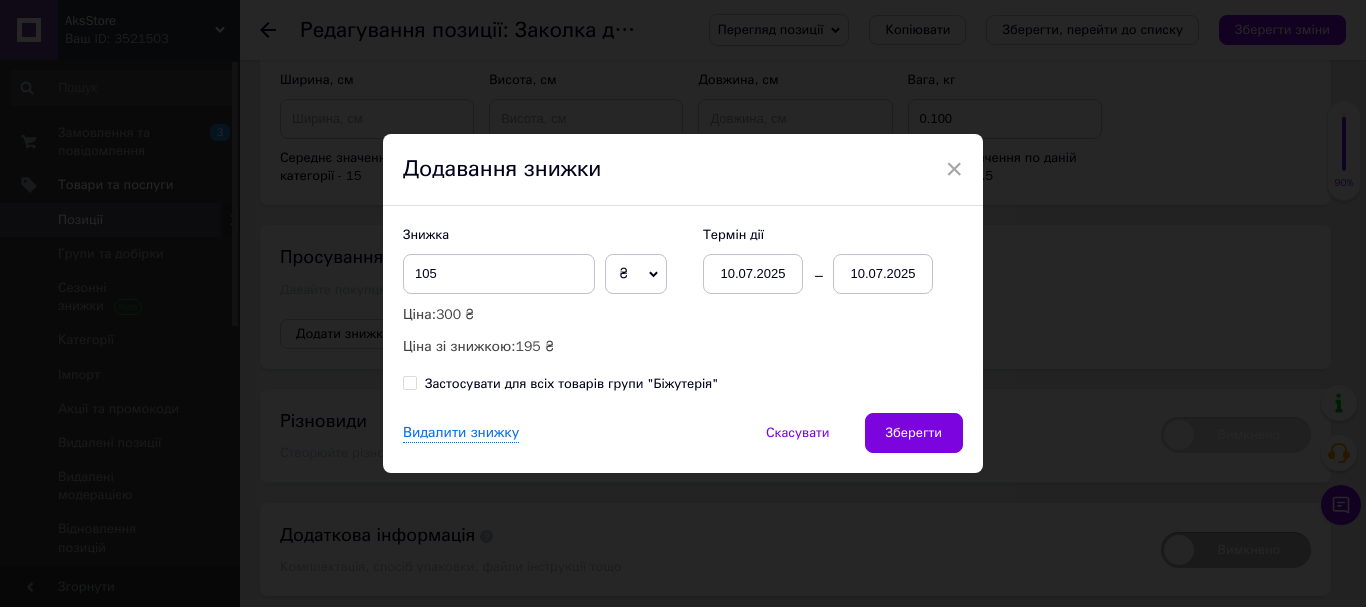 click on "10.07.2025" at bounding box center (883, 274) 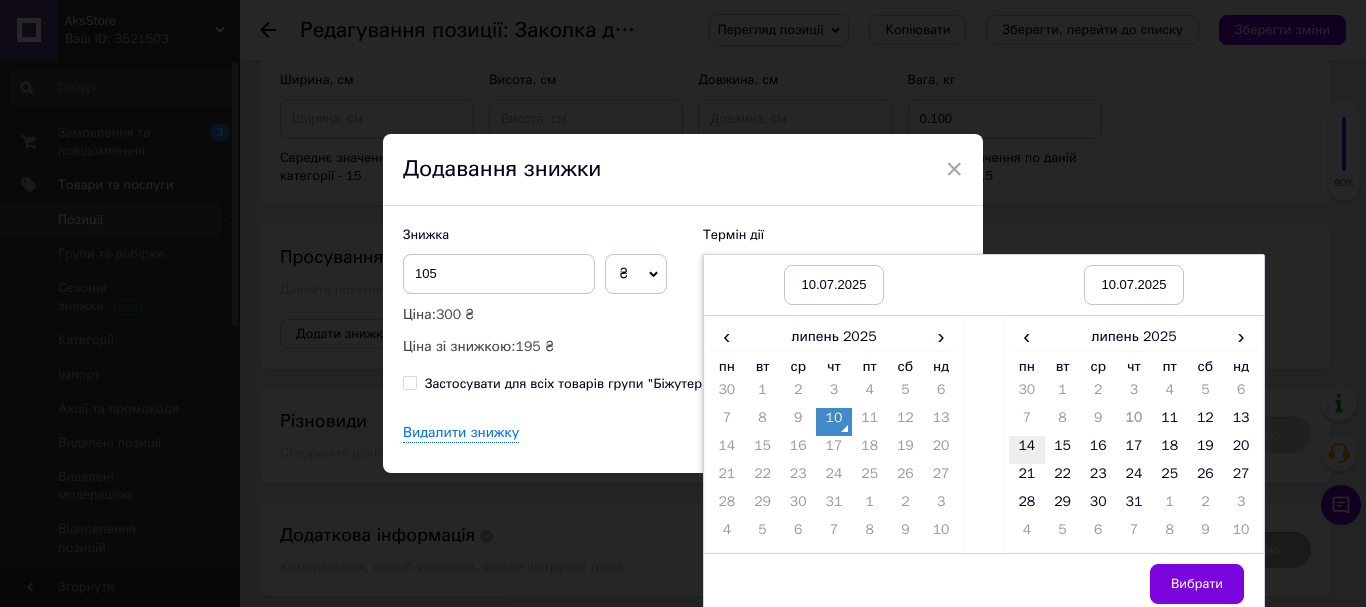 click on "14" at bounding box center [1027, 450] 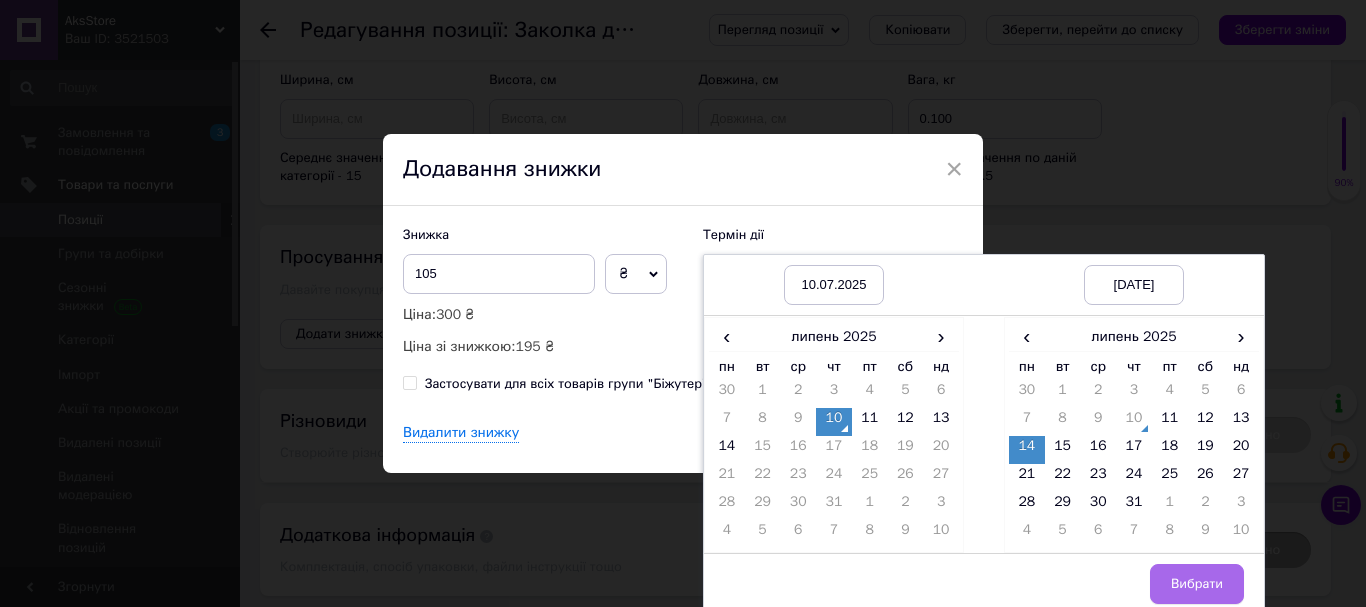 click on "Вибрати" at bounding box center [1197, 584] 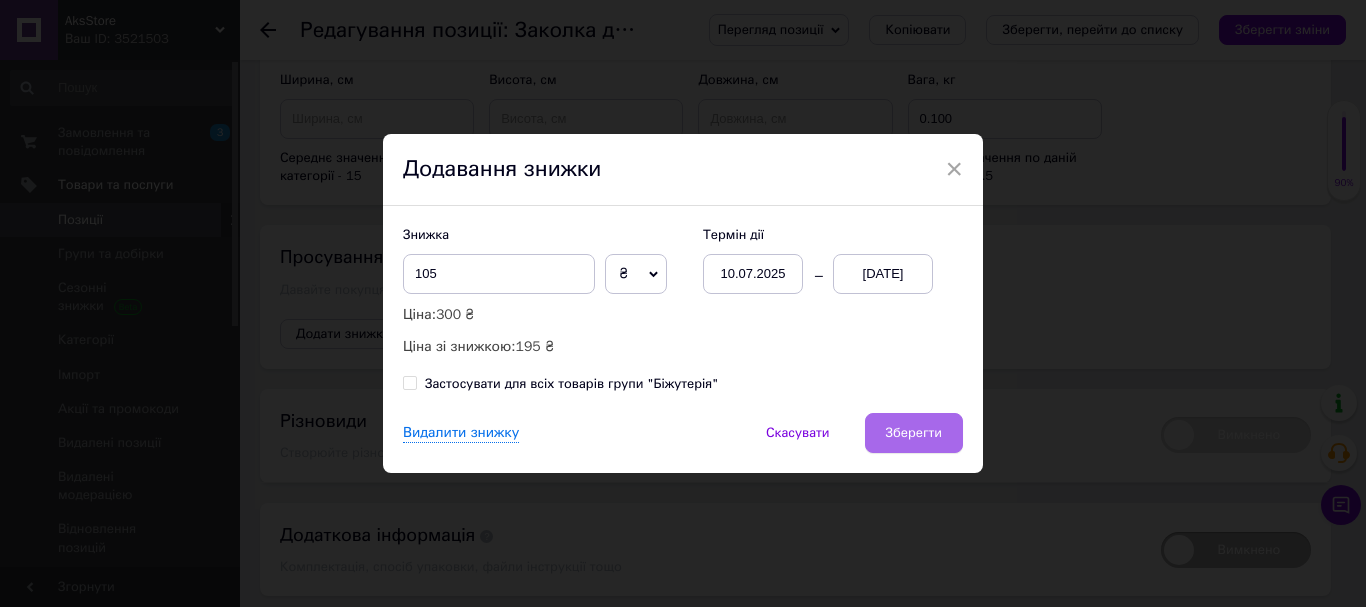 click on "Зберегти" at bounding box center [914, 433] 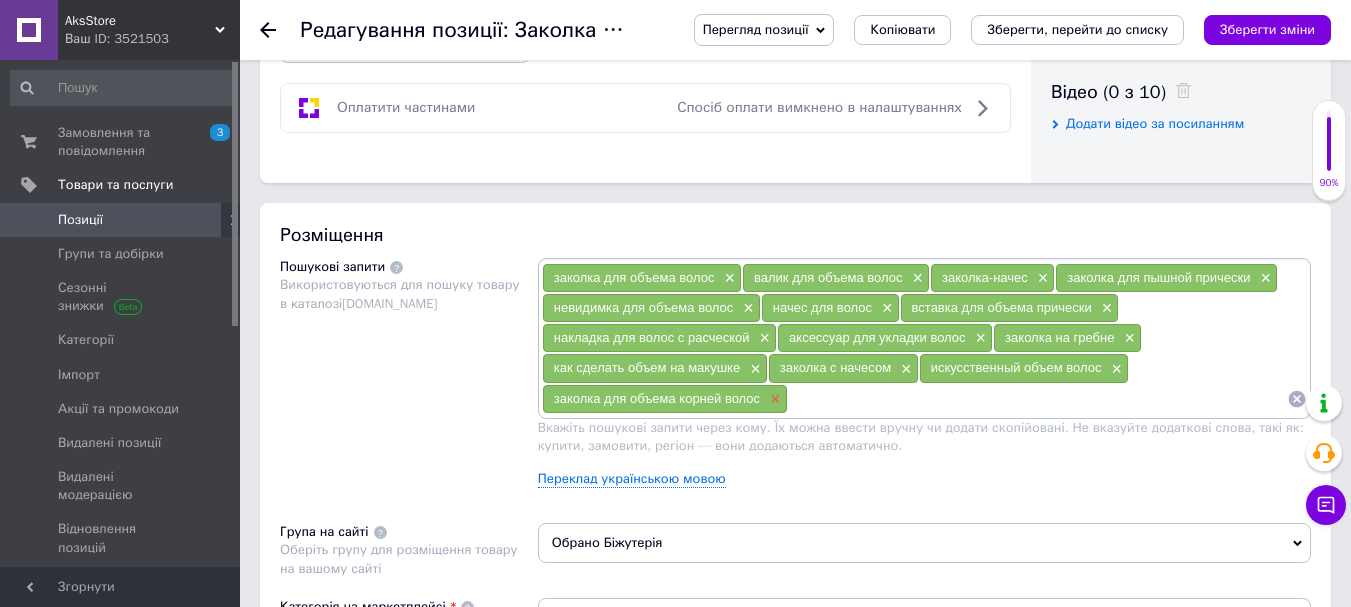 scroll, scrollTop: 1048, scrollLeft: 0, axis: vertical 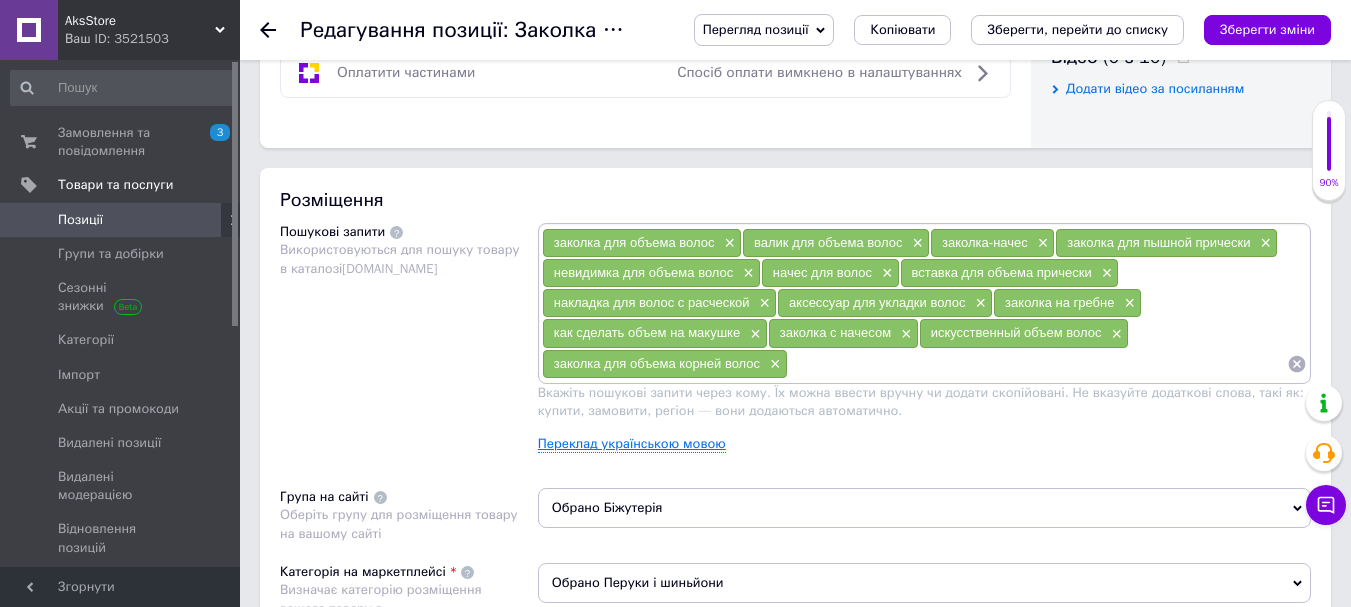 click on "Переклад українською мовою" at bounding box center [632, 444] 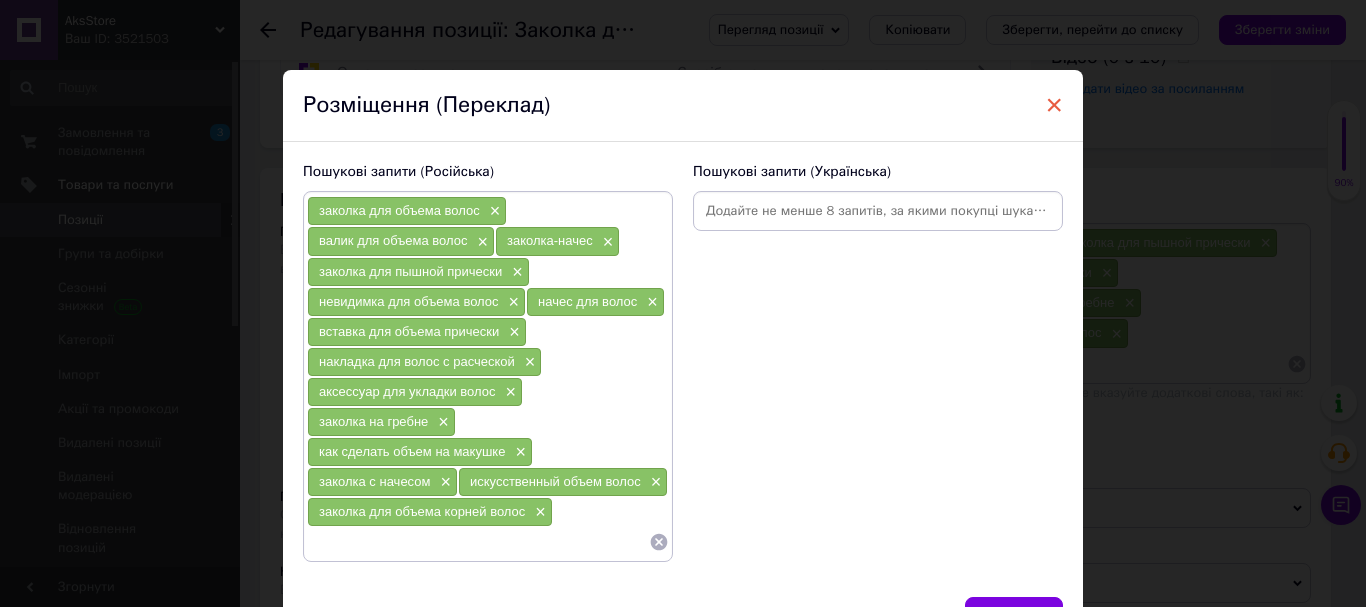 click on "×" at bounding box center [1054, 105] 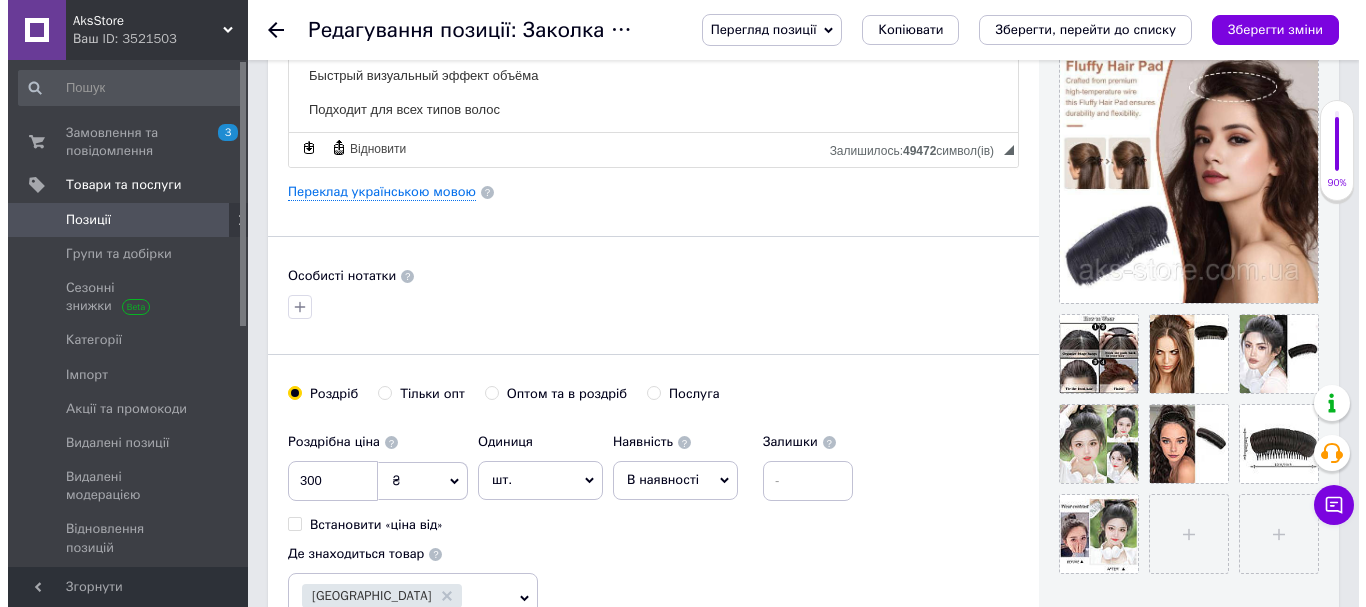 scroll, scrollTop: 448, scrollLeft: 0, axis: vertical 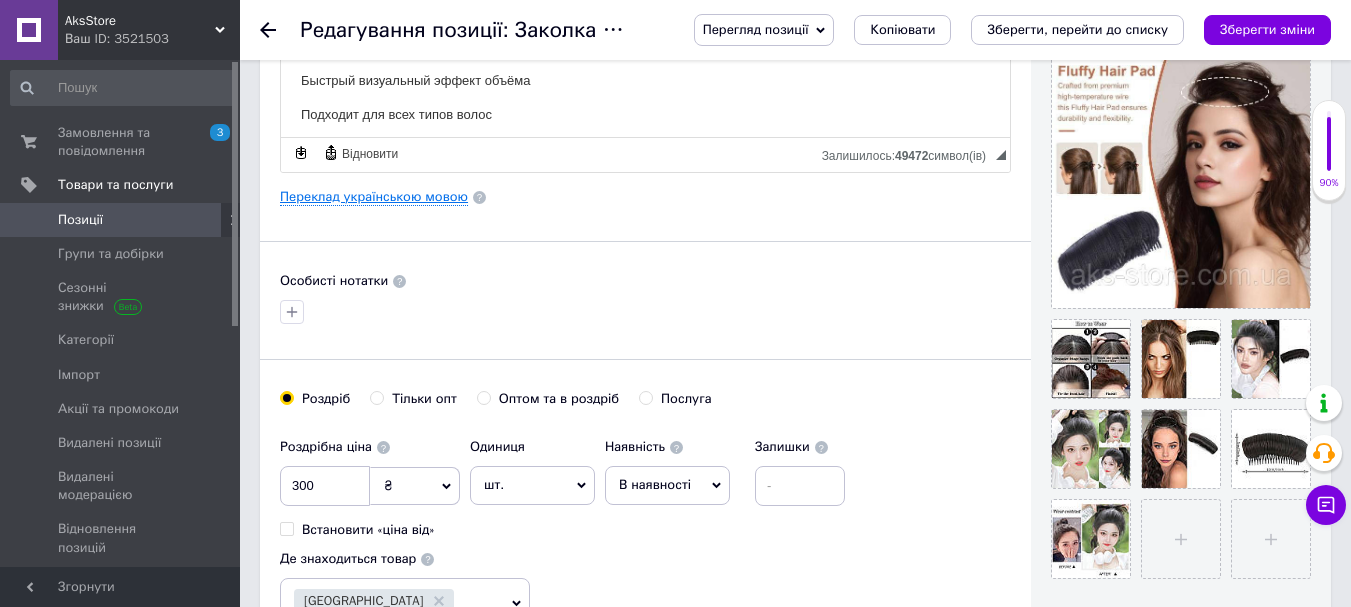 click on "Переклад українською мовою" at bounding box center [374, 197] 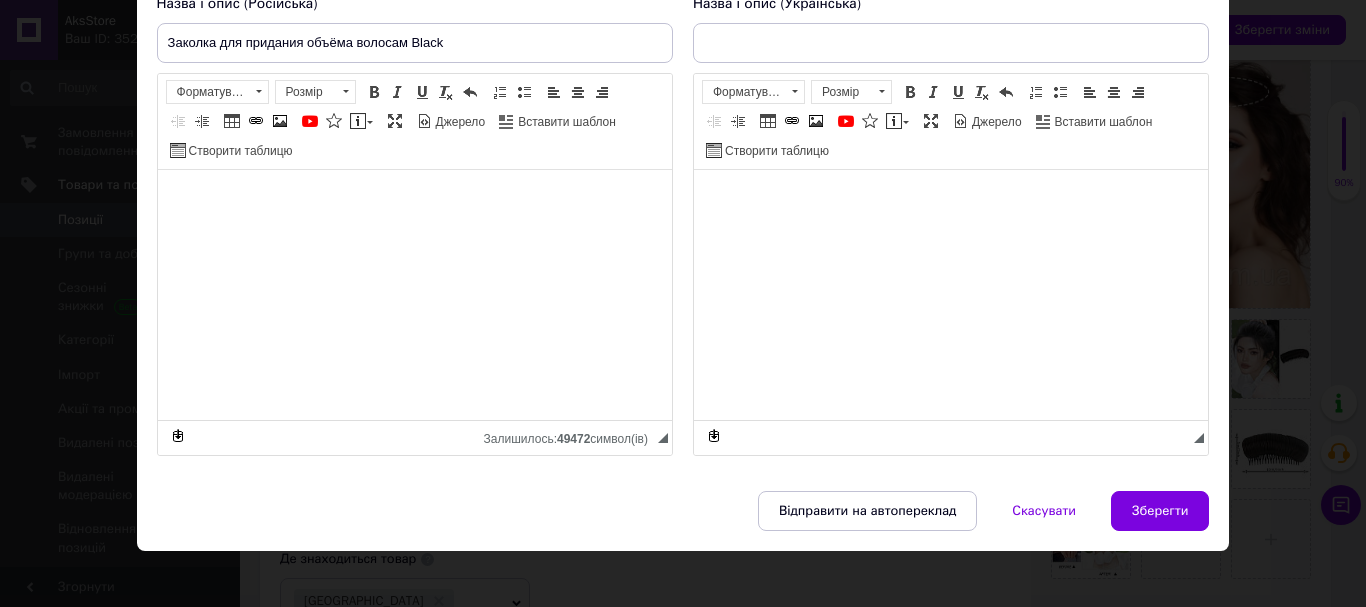 scroll, scrollTop: 182, scrollLeft: 0, axis: vertical 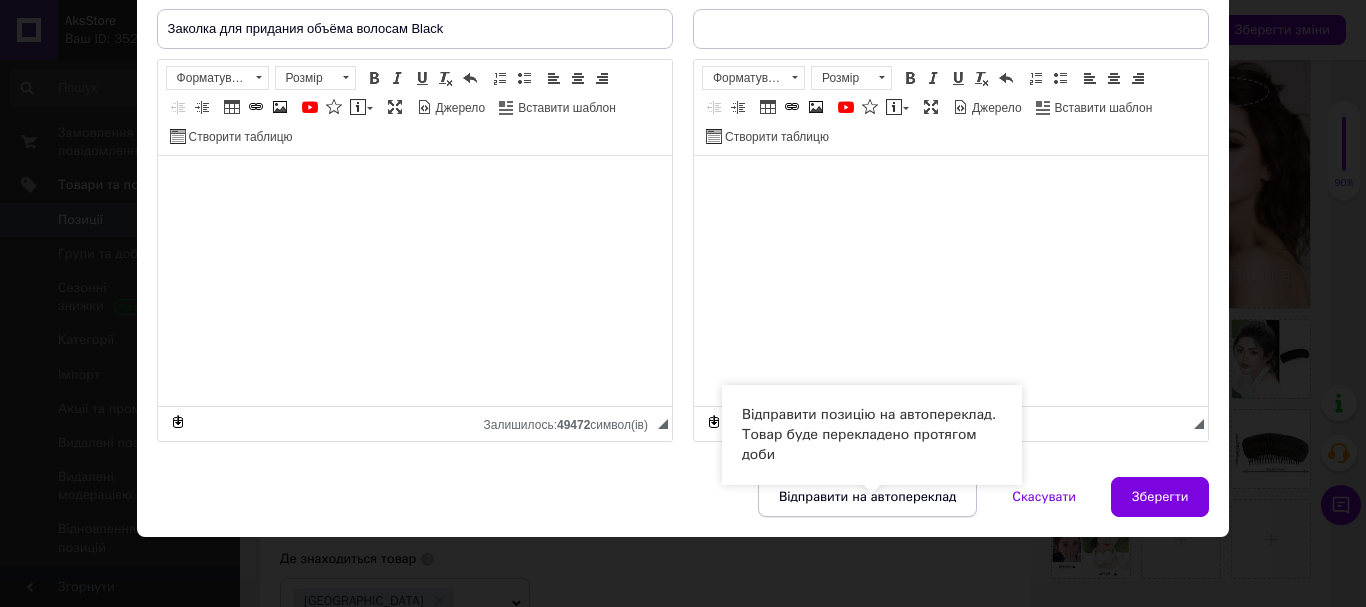 click on "Відправити на автопереклад" at bounding box center [867, 497] 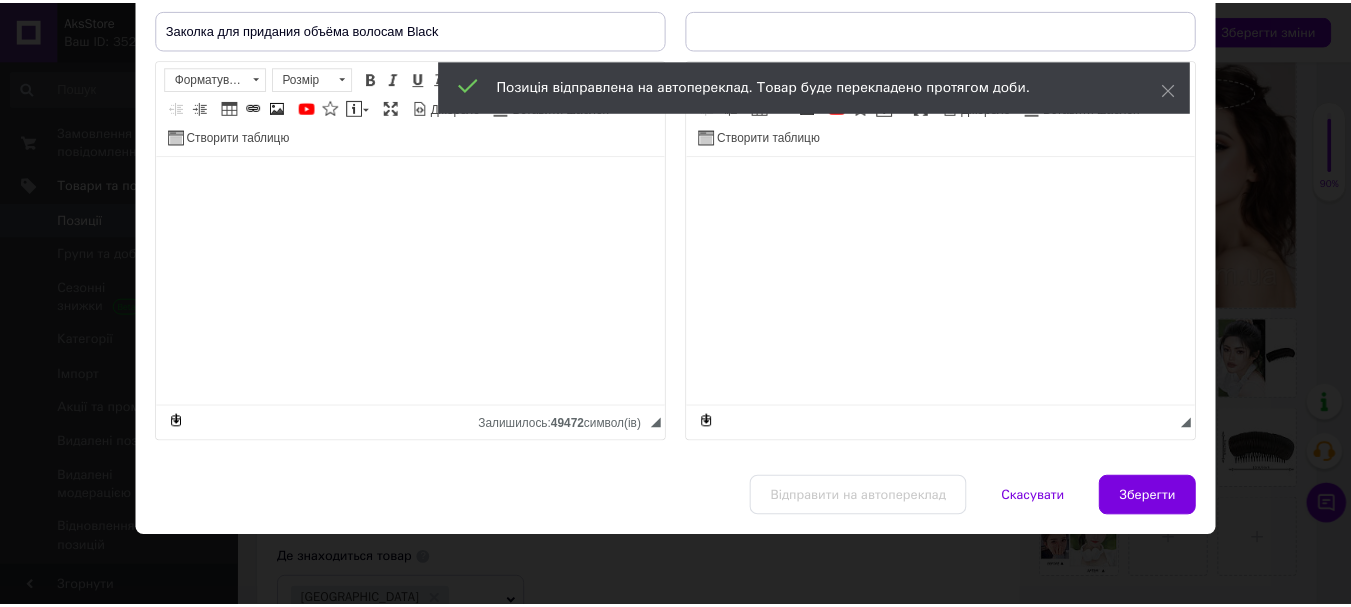 scroll, scrollTop: 82, scrollLeft: 0, axis: vertical 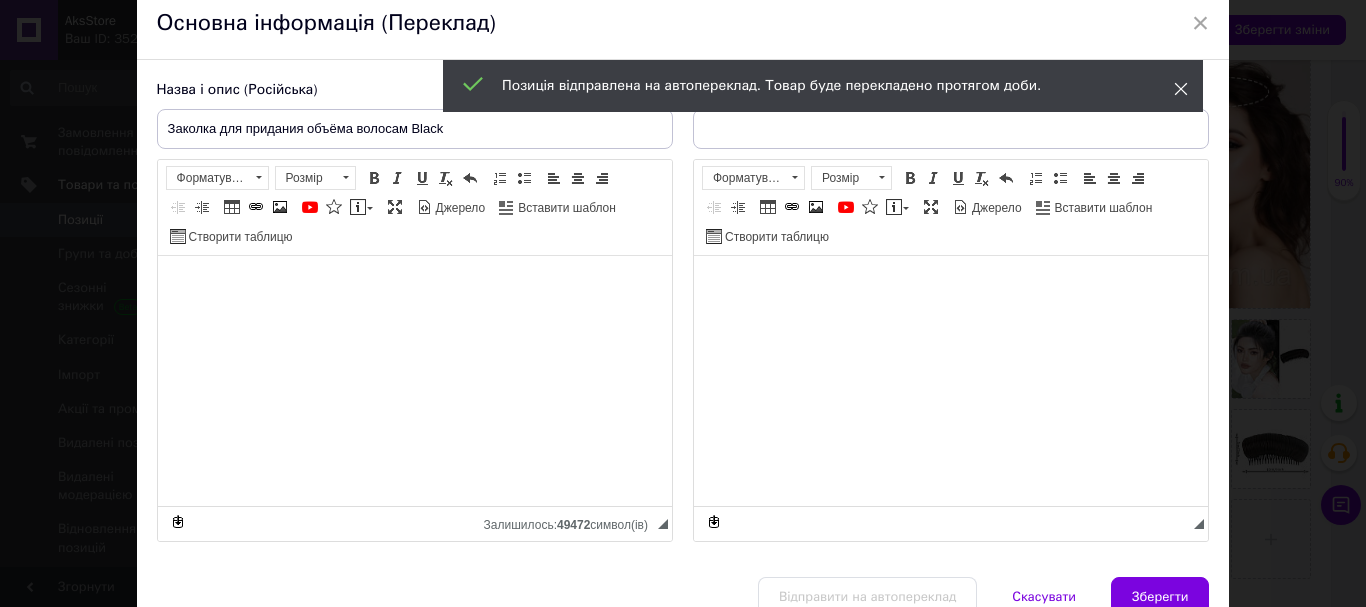 click 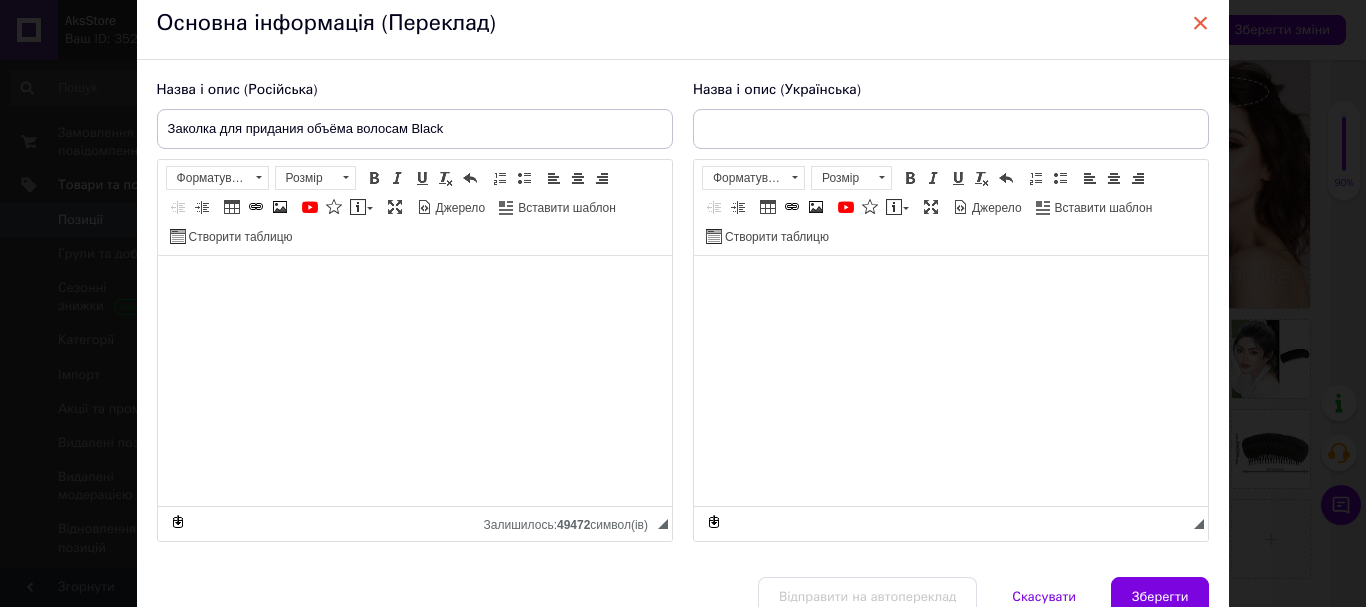 click on "×" at bounding box center [1201, 23] 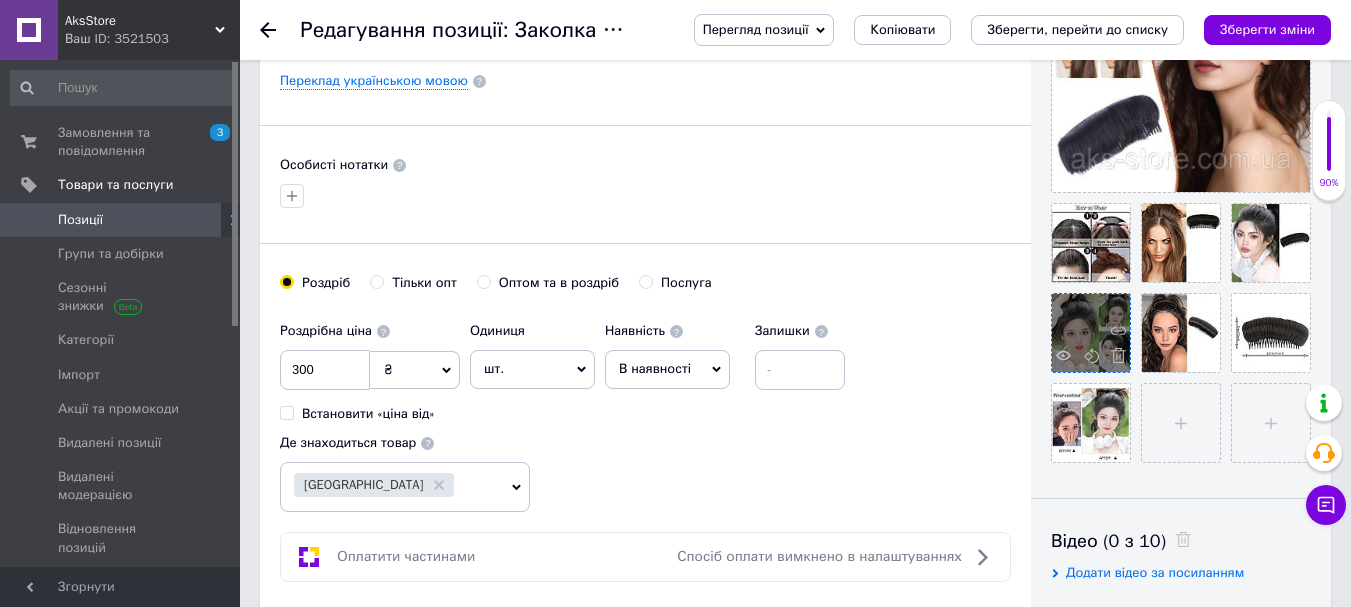scroll, scrollTop: 448, scrollLeft: 0, axis: vertical 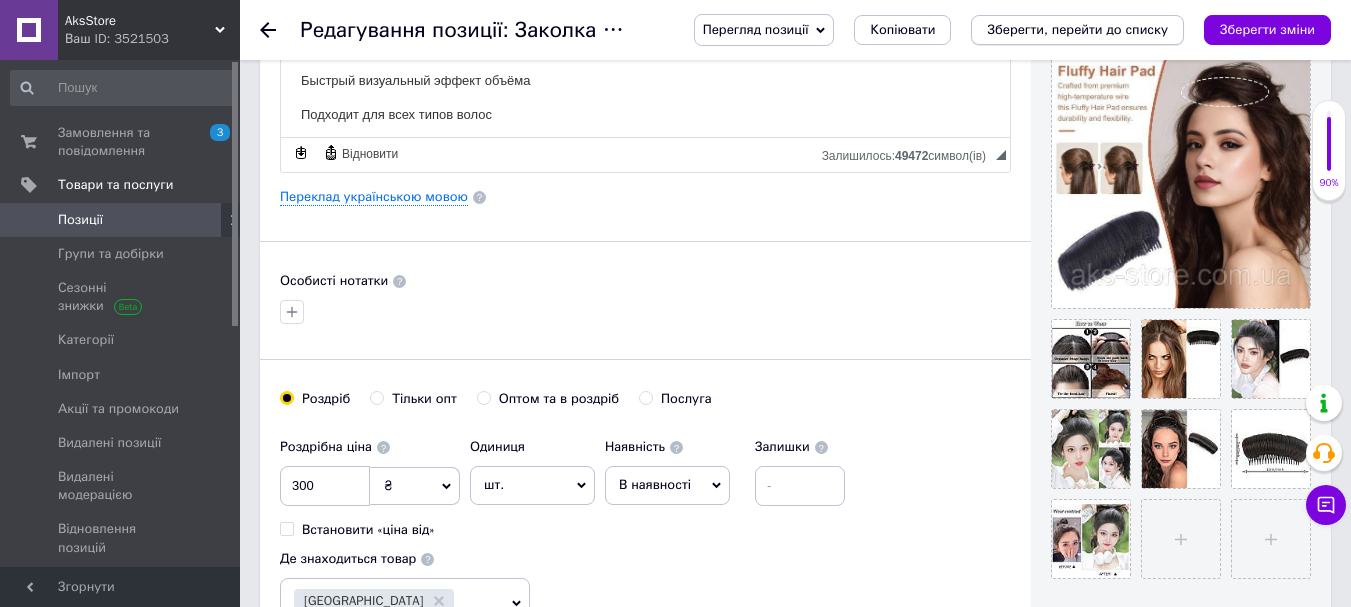 click on "Зберегти, перейти до списку" at bounding box center [1077, 29] 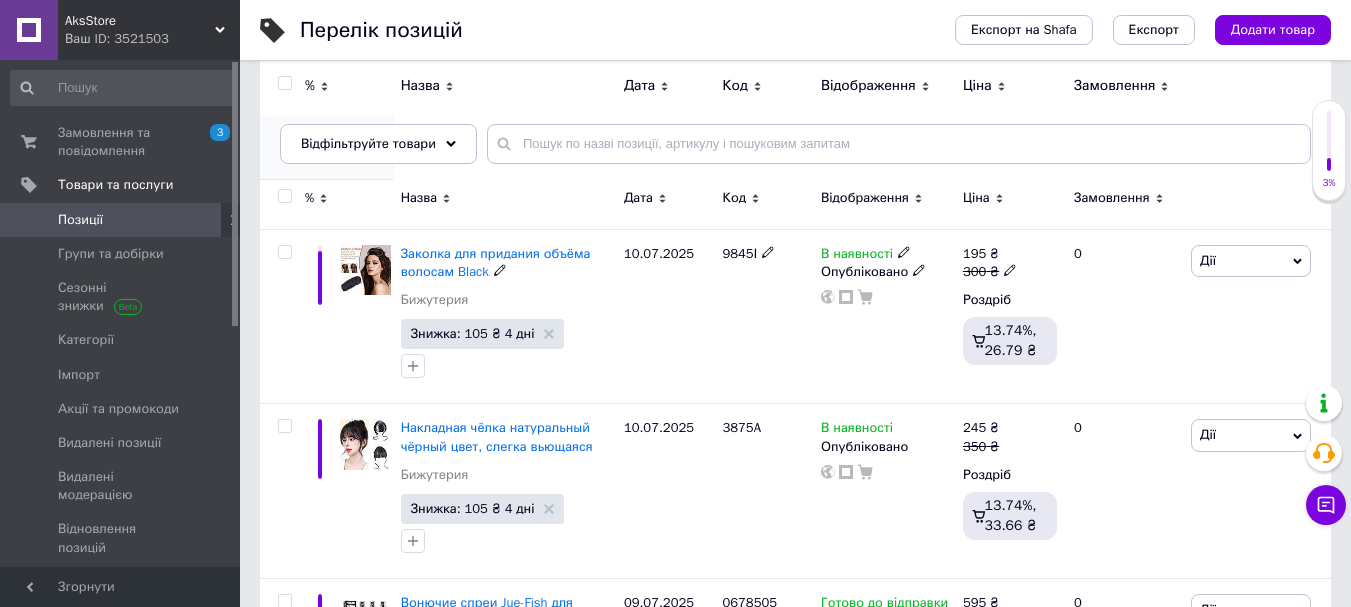 scroll, scrollTop: 200, scrollLeft: 0, axis: vertical 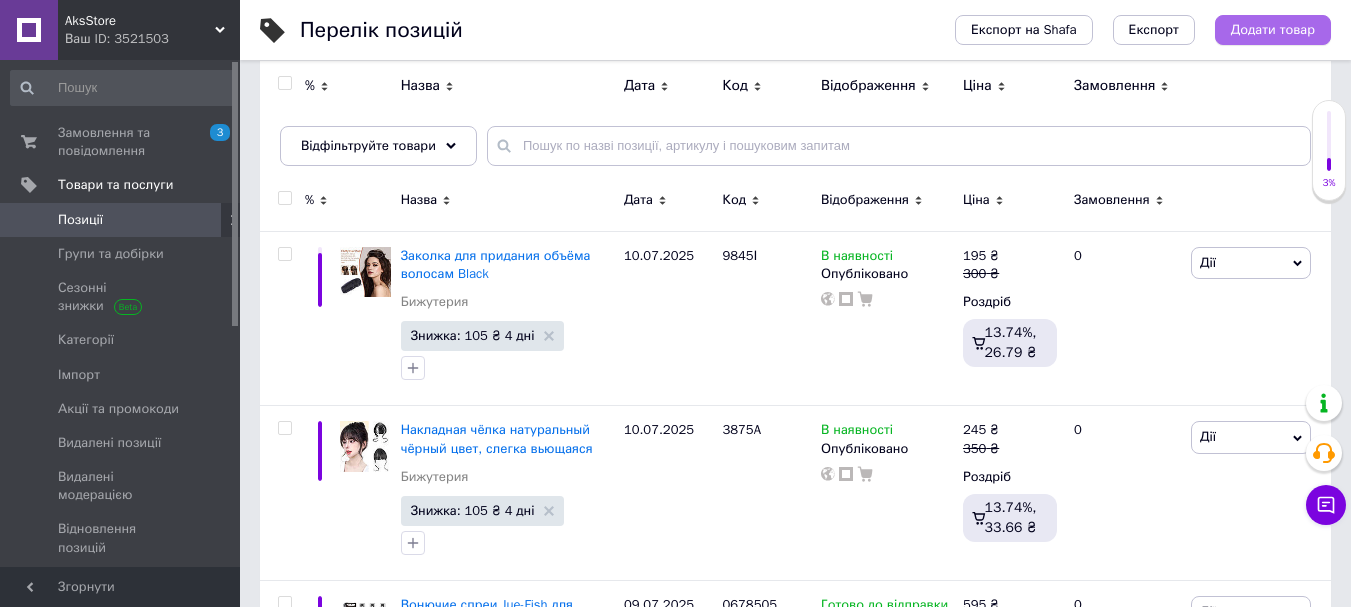 click on "Додати товар" at bounding box center (1273, 30) 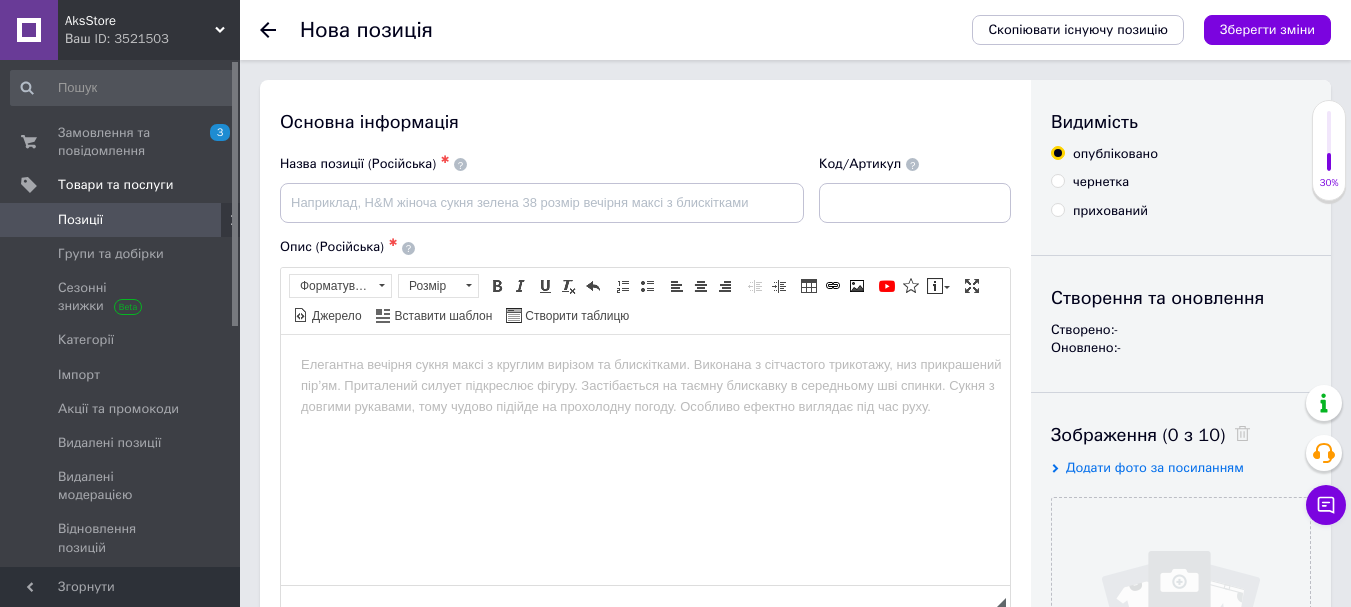 scroll, scrollTop: 0, scrollLeft: 0, axis: both 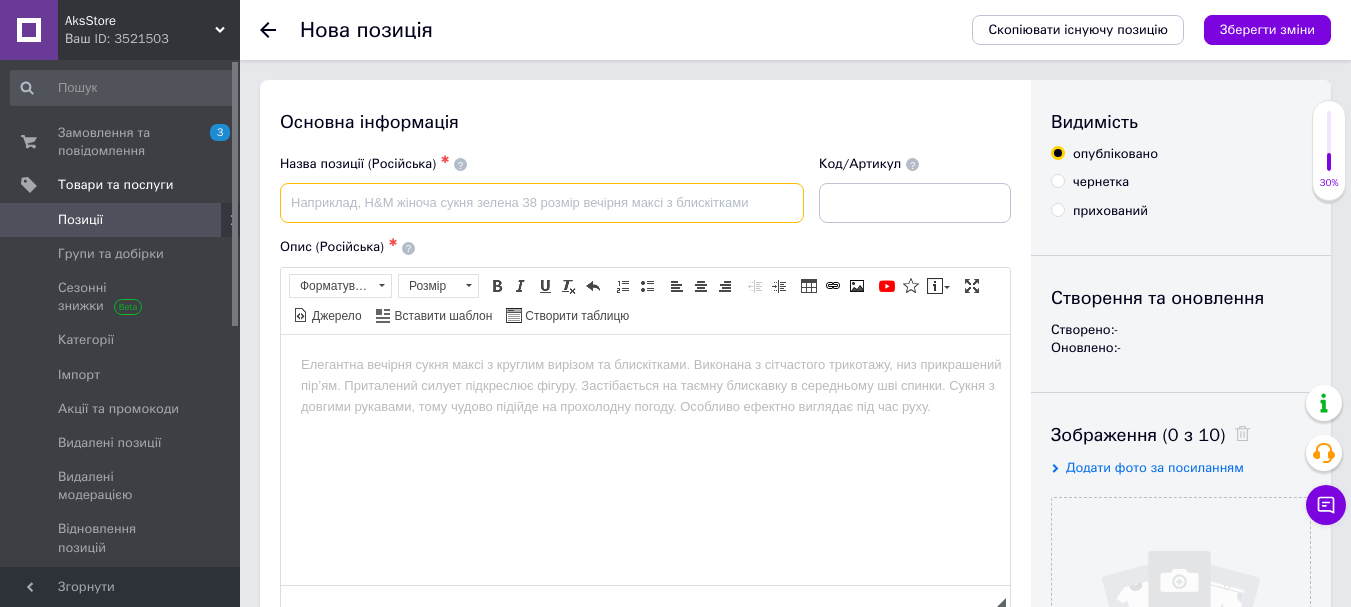 paste on "Накладной хвост шиньон на крабе 60 см  тёмно-коричневый, волнистый" 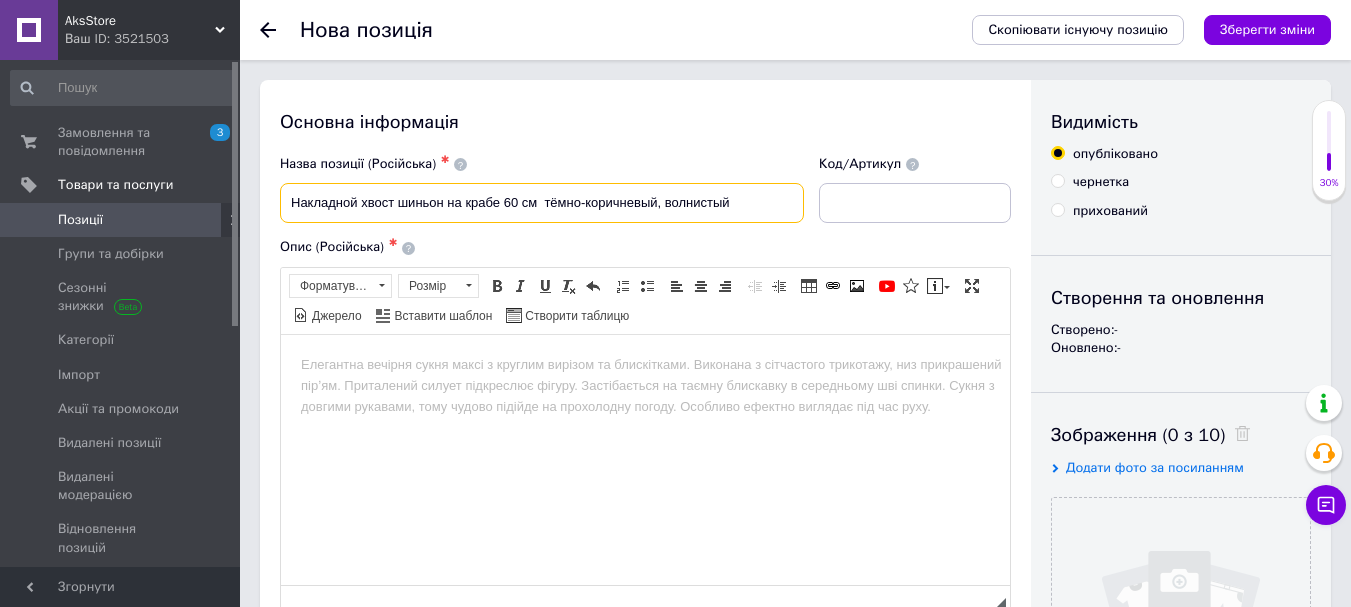 type on "Накладной хвост шиньон на крабе 60 см  тёмно-коричневый, волнистый" 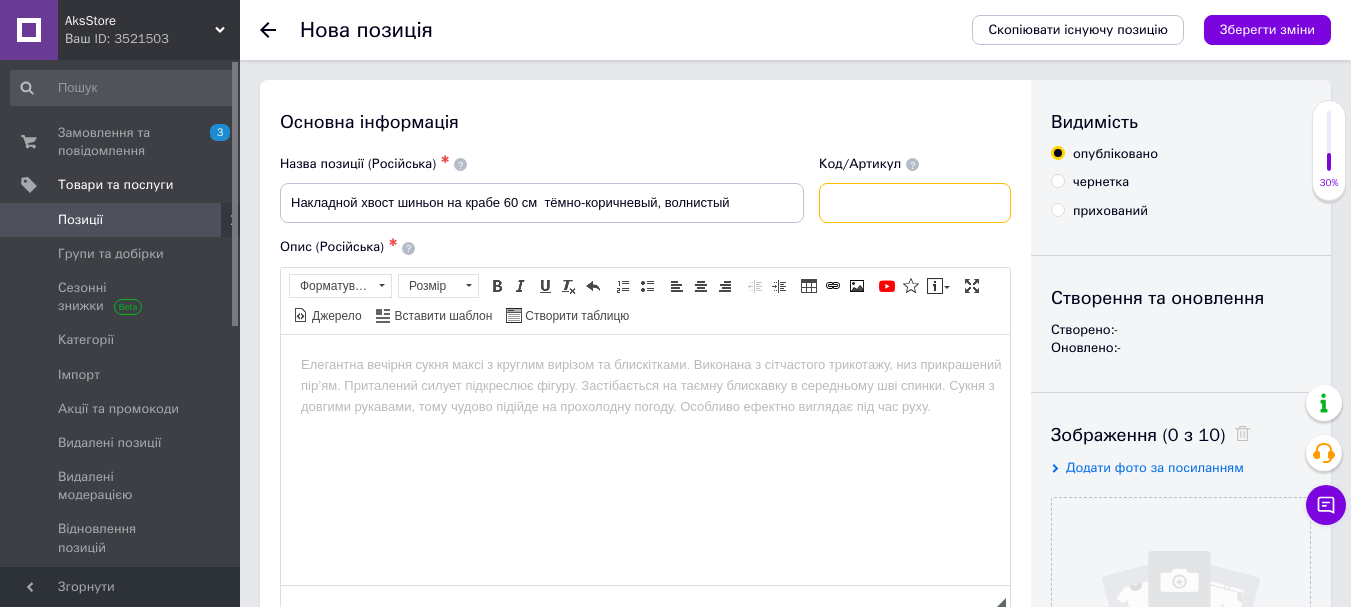 click at bounding box center [915, 203] 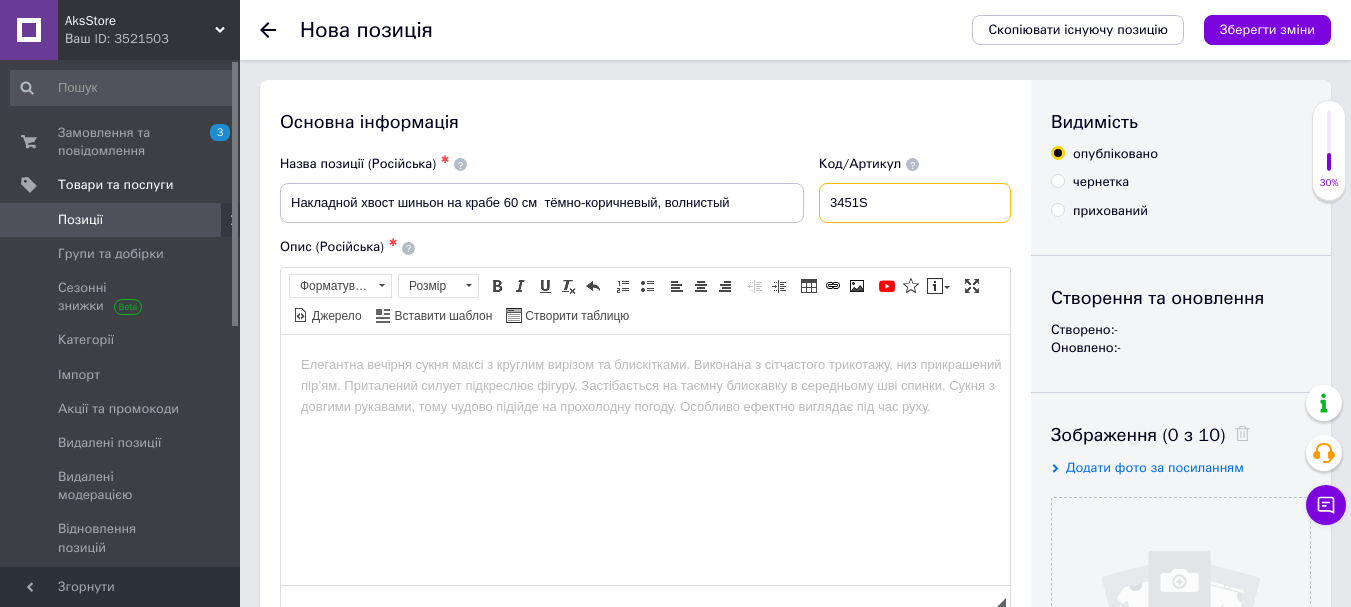 click on "3451S" at bounding box center [915, 203] 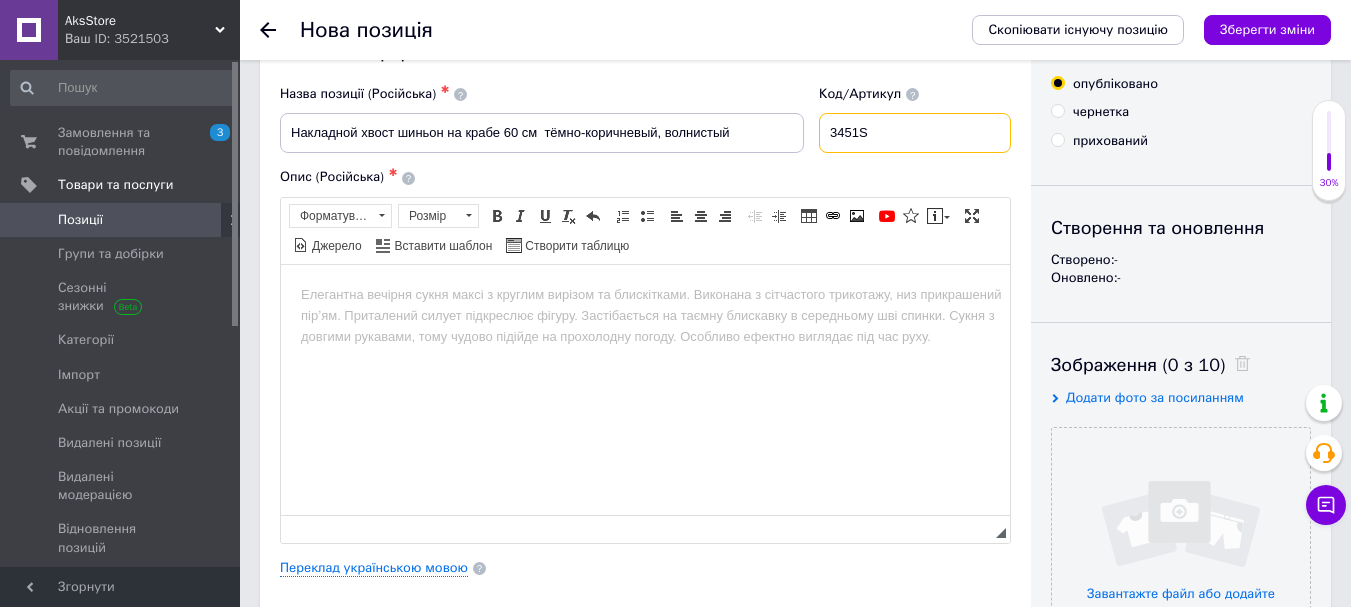 scroll, scrollTop: 100, scrollLeft: 0, axis: vertical 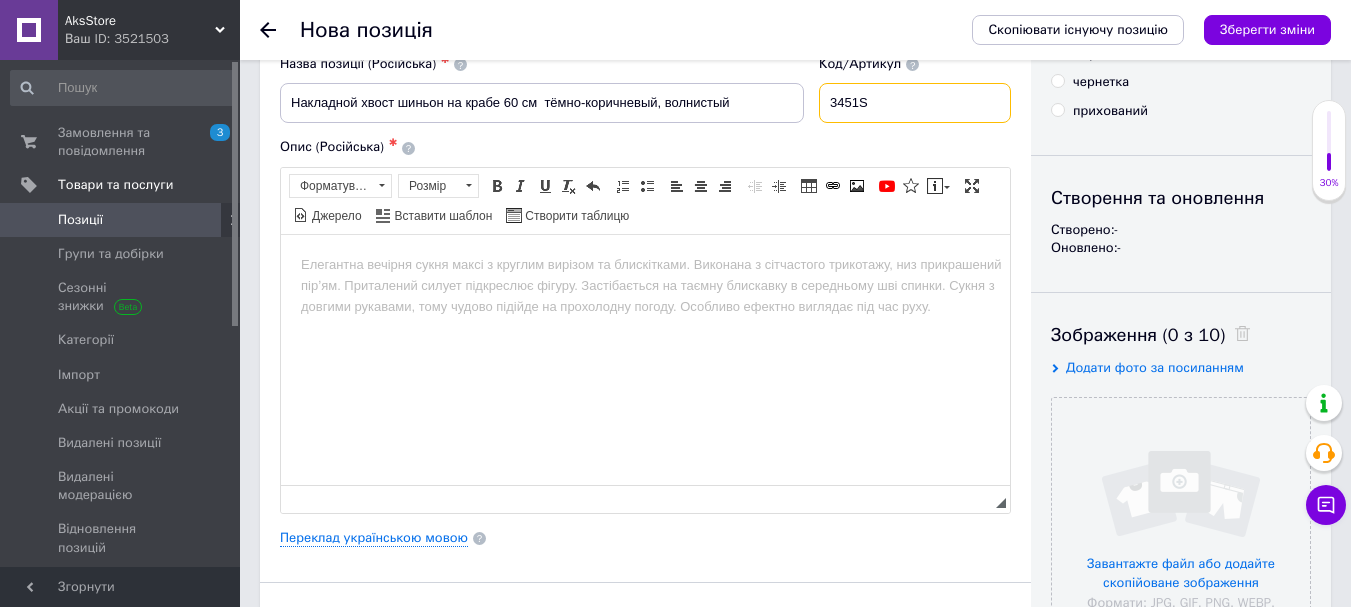 type on "3451S" 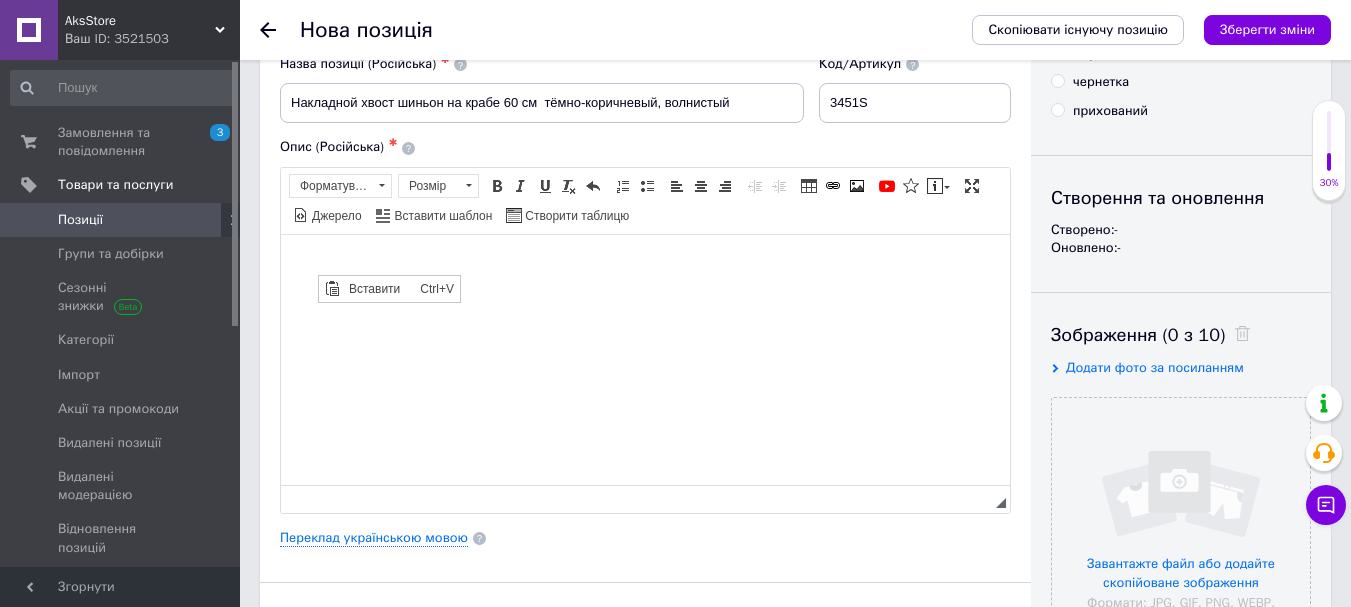 scroll, scrollTop: 0, scrollLeft: 0, axis: both 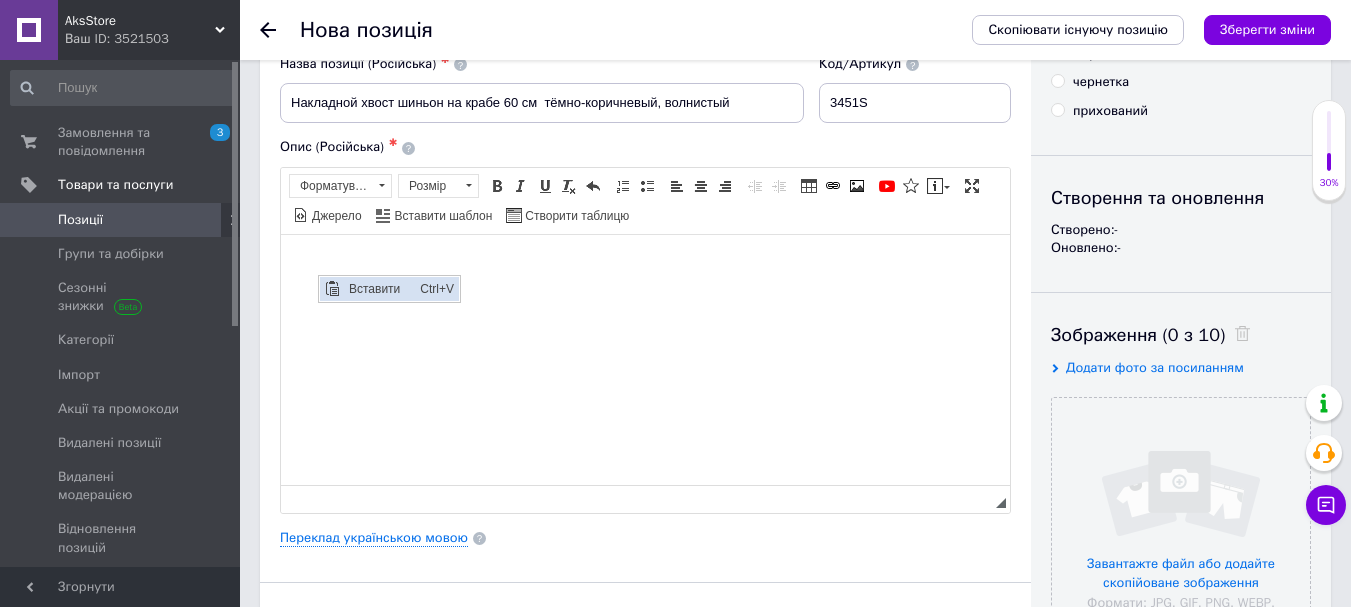click on "Вставити" at bounding box center (379, 288) 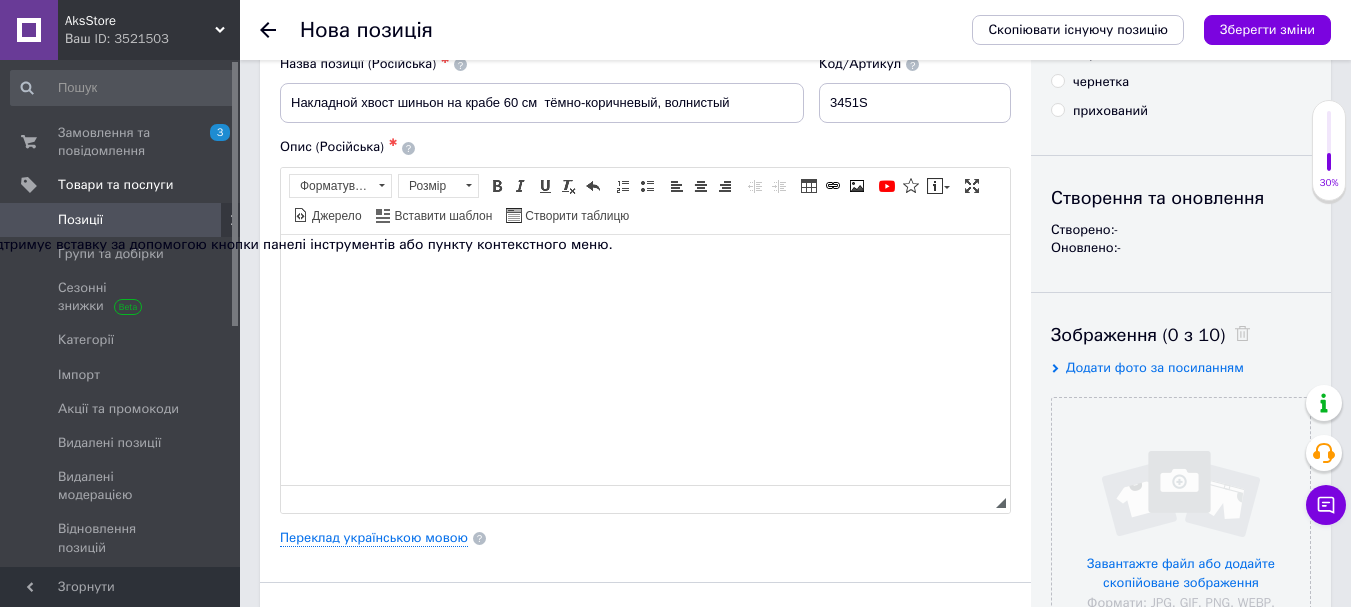 paste 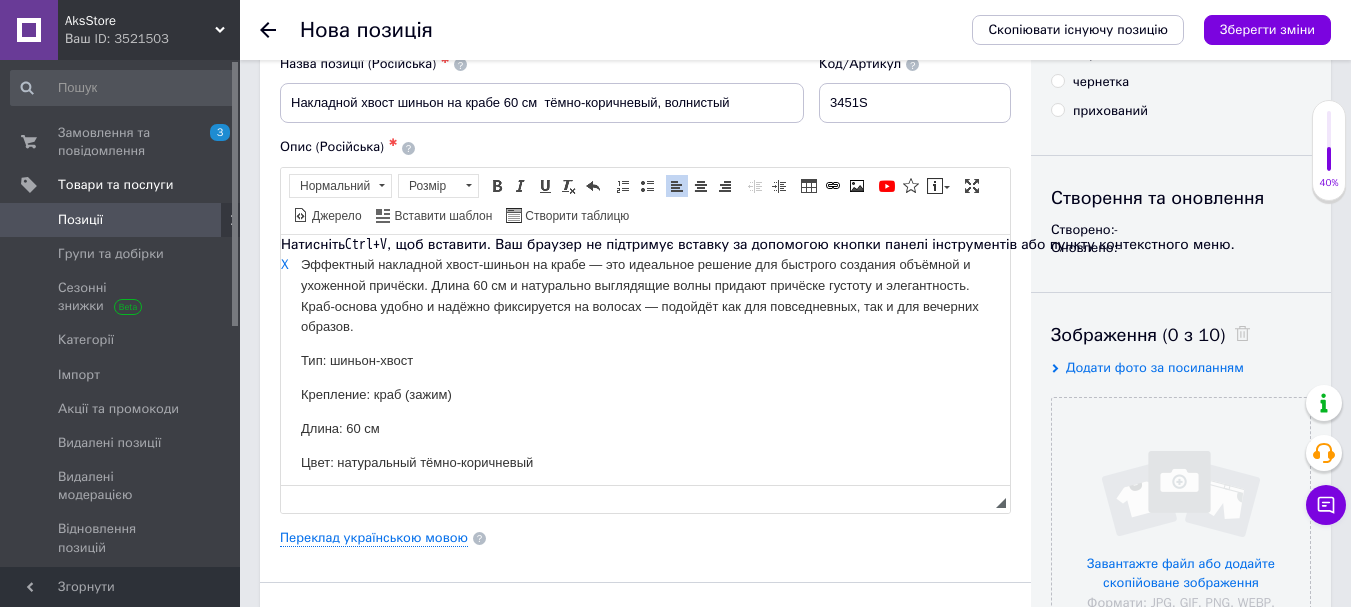 scroll, scrollTop: 120, scrollLeft: 0, axis: vertical 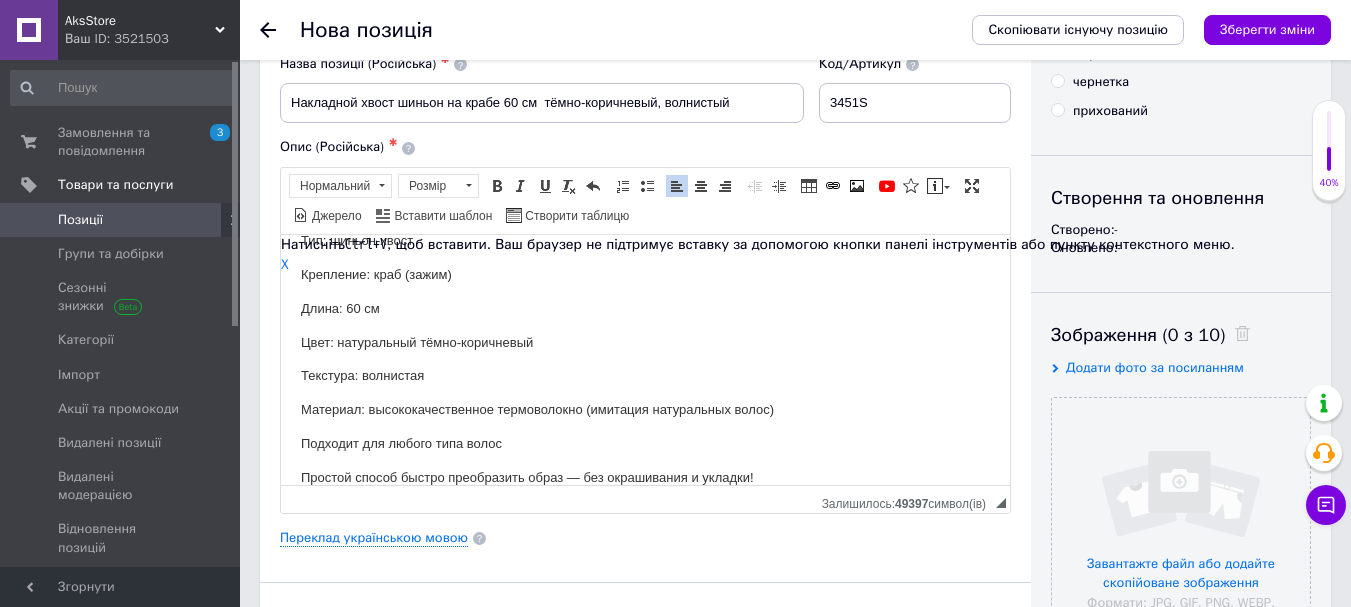type 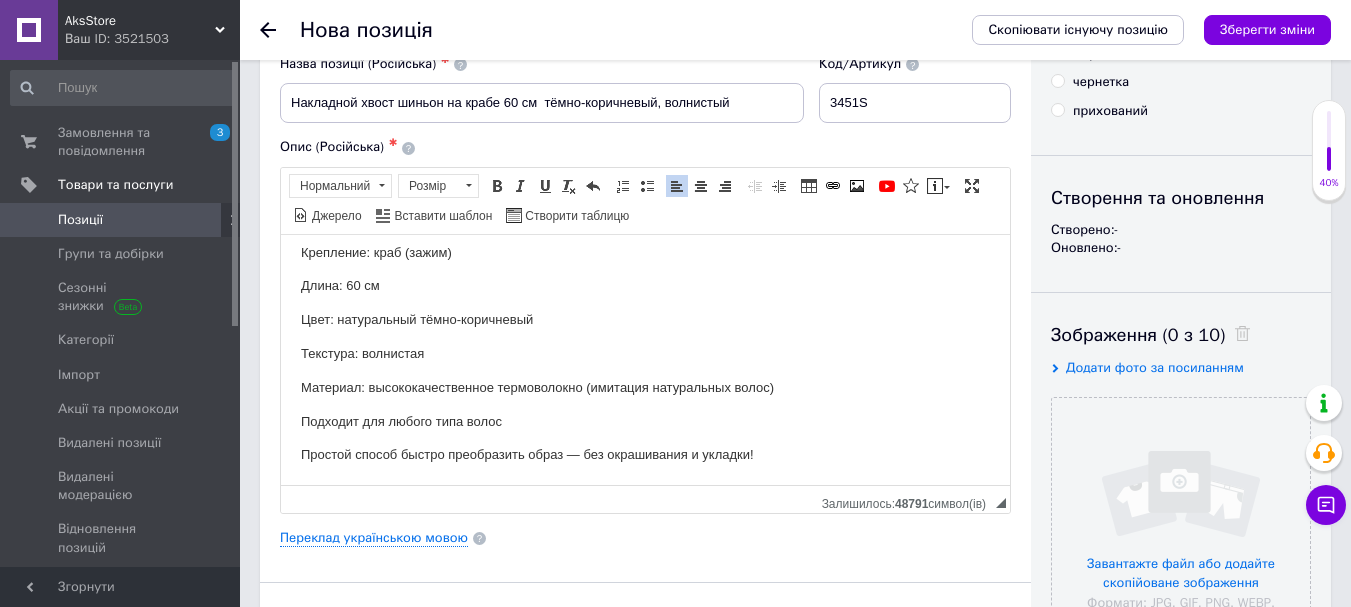 scroll, scrollTop: 510, scrollLeft: 0, axis: vertical 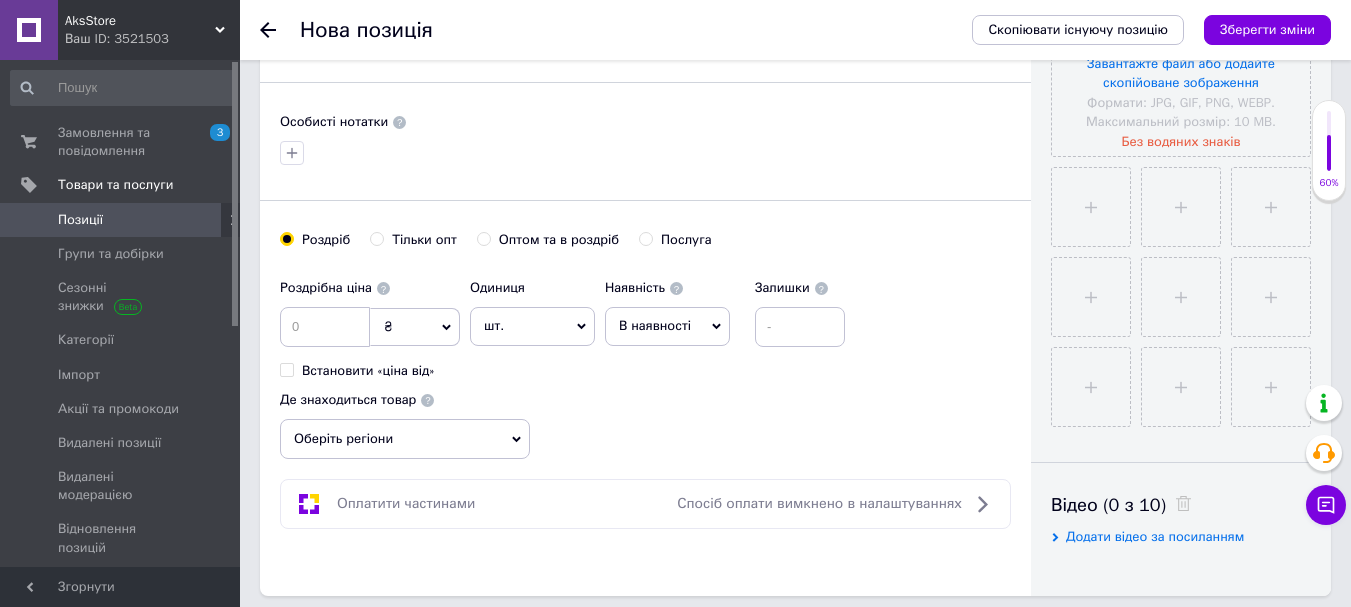 click on "Оберіть регіони" at bounding box center [405, 439] 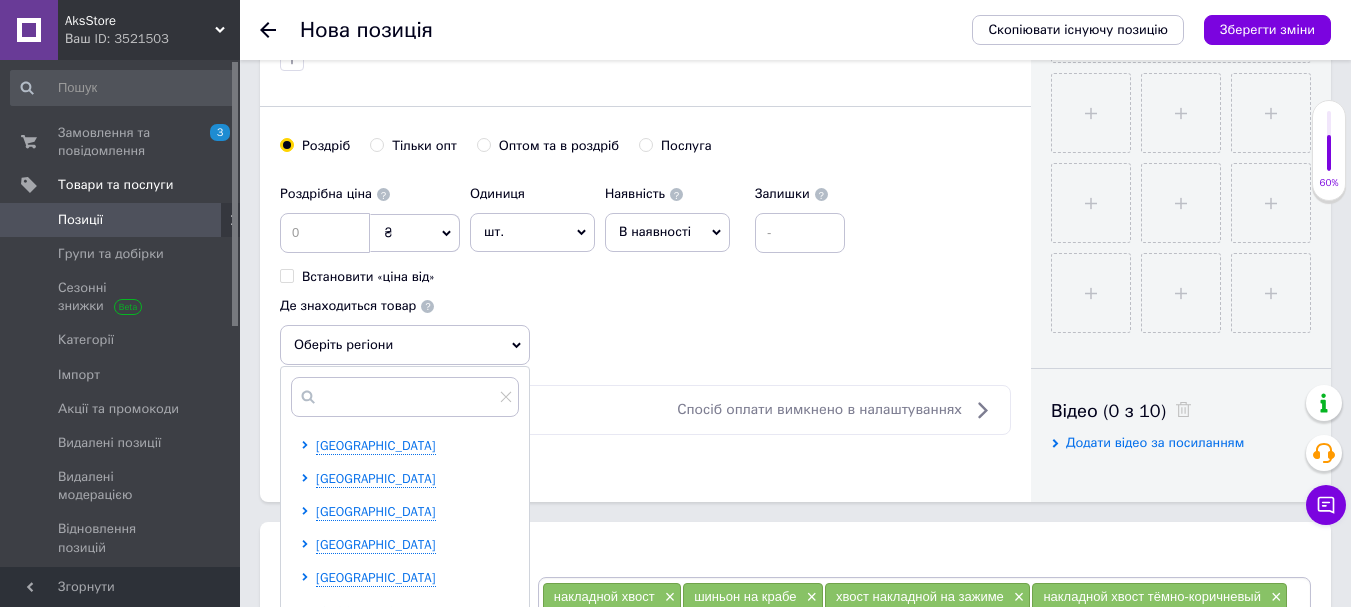 scroll, scrollTop: 800, scrollLeft: 0, axis: vertical 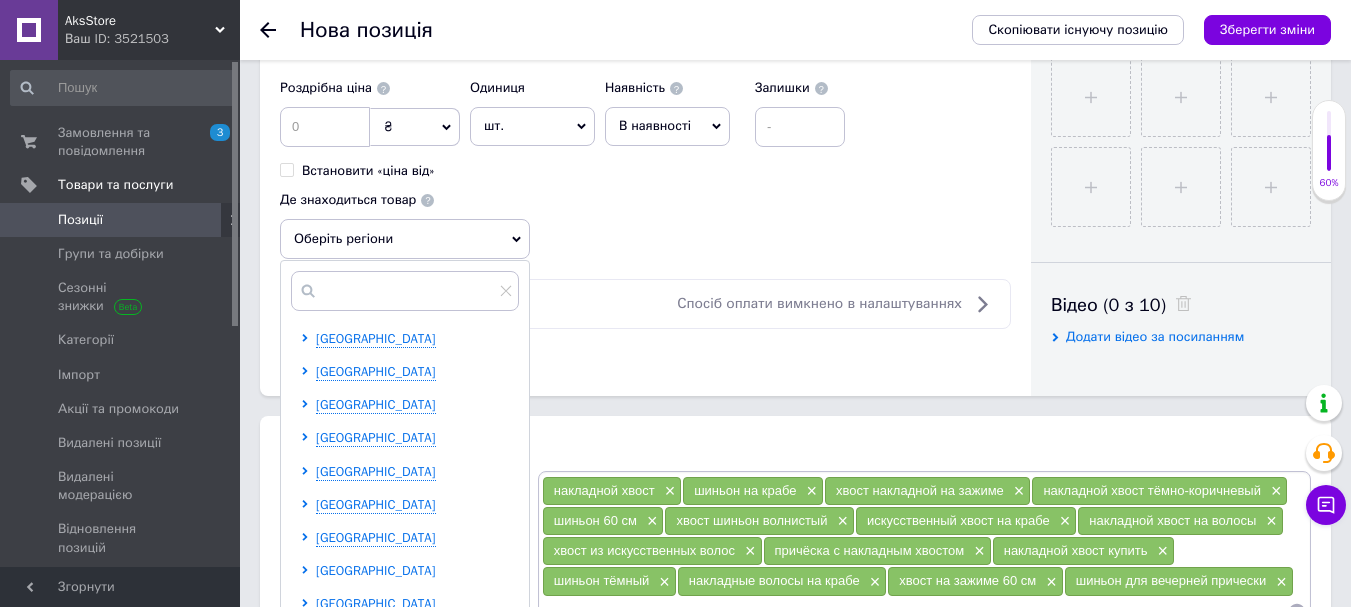 click on "[GEOGRAPHIC_DATA]" at bounding box center (376, 570) 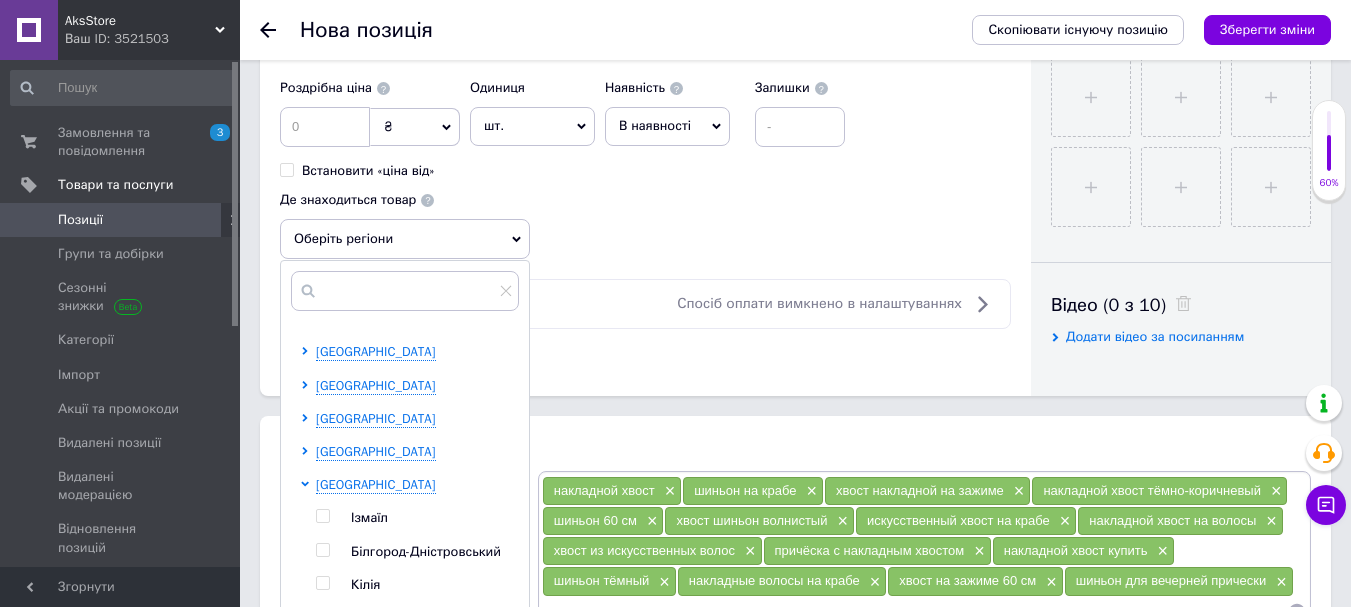 scroll, scrollTop: 400, scrollLeft: 0, axis: vertical 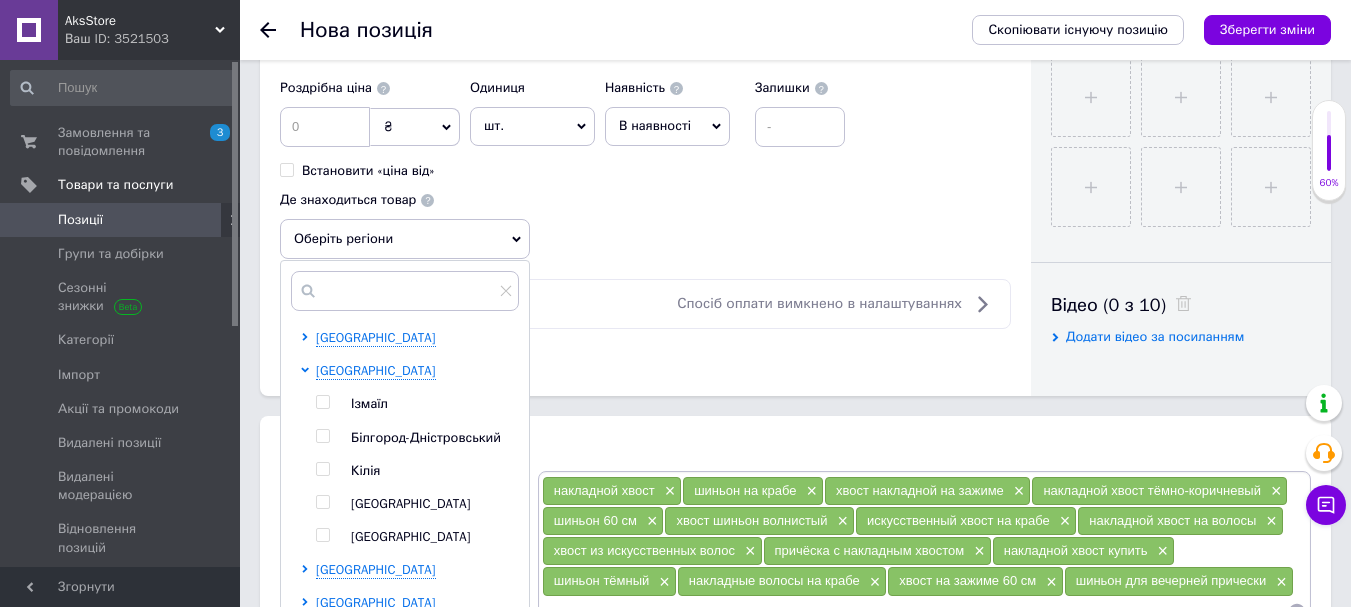 click on "[GEOGRAPHIC_DATA]" at bounding box center (411, 503) 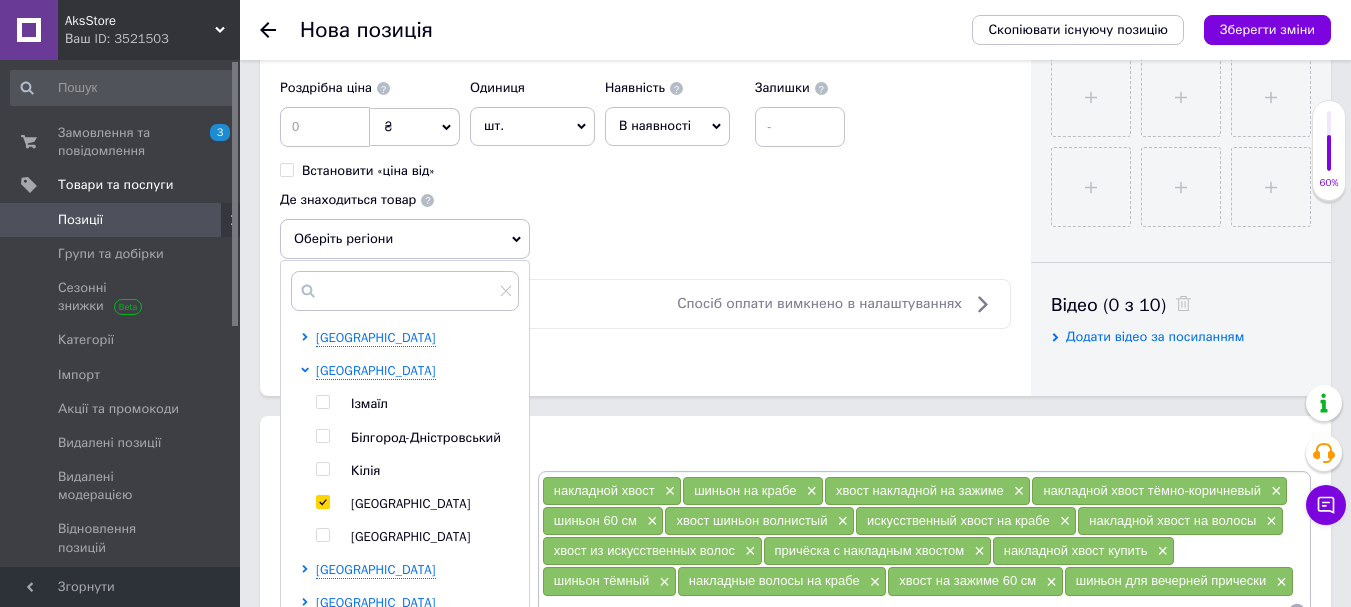 checkbox on "true" 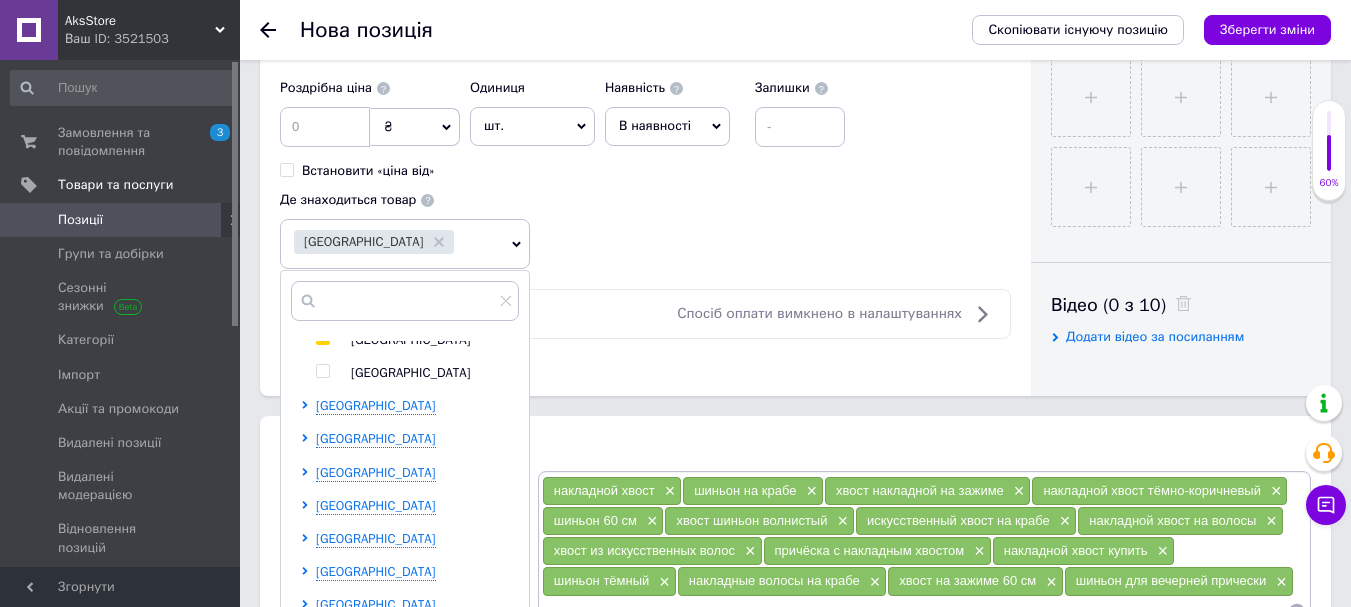 scroll, scrollTop: 577, scrollLeft: 0, axis: vertical 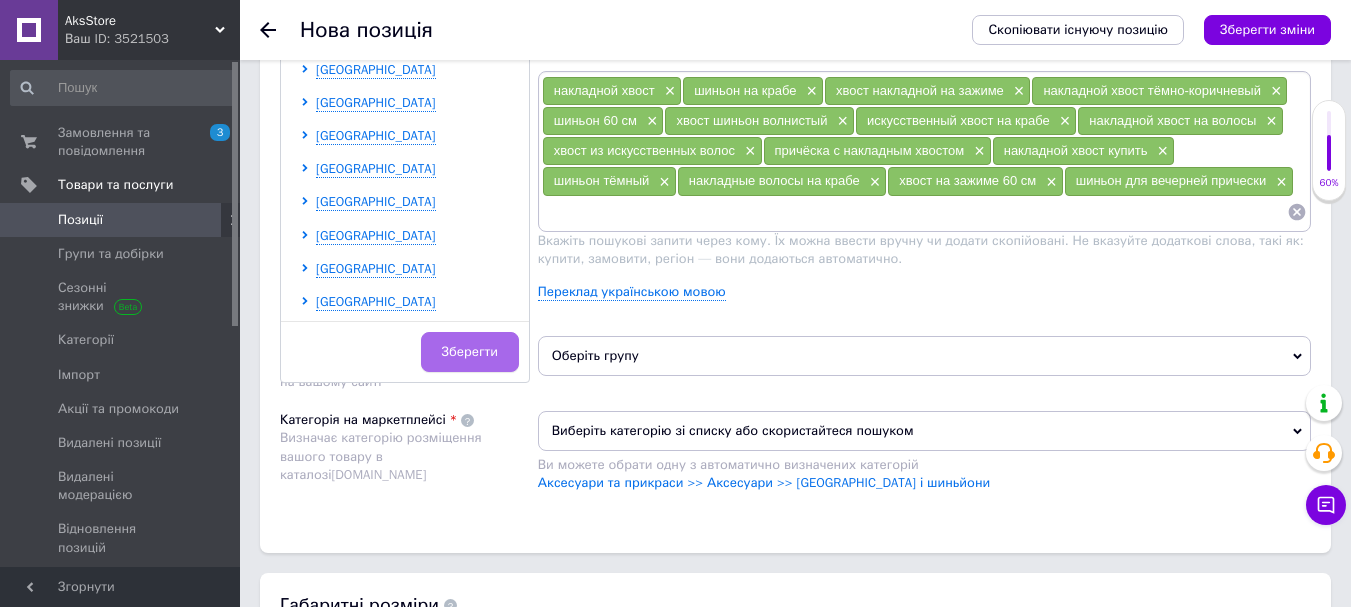 click on "Зберегти" at bounding box center [470, 352] 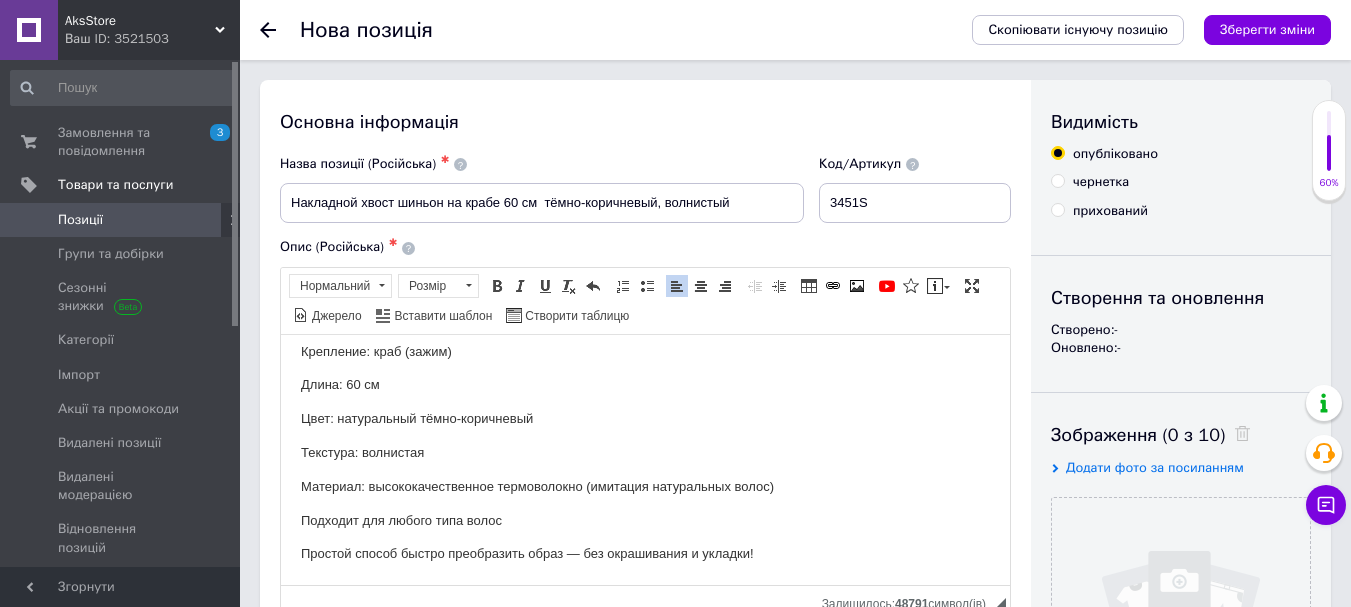 scroll, scrollTop: 300, scrollLeft: 0, axis: vertical 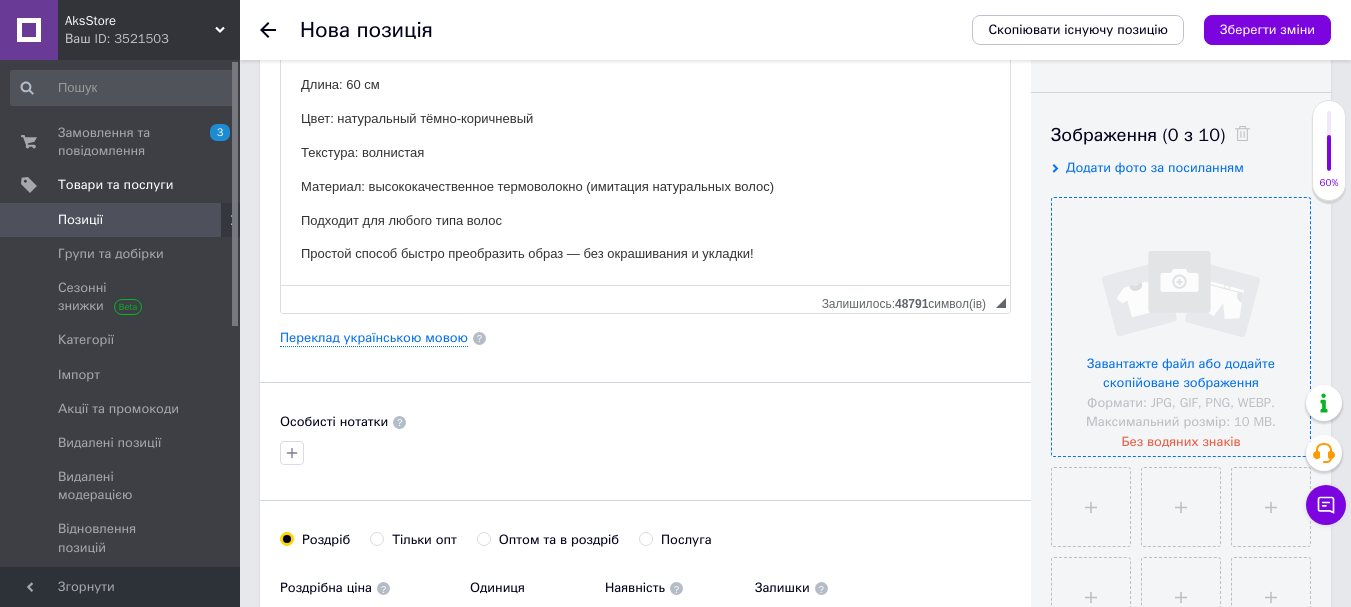 click at bounding box center (1181, 327) 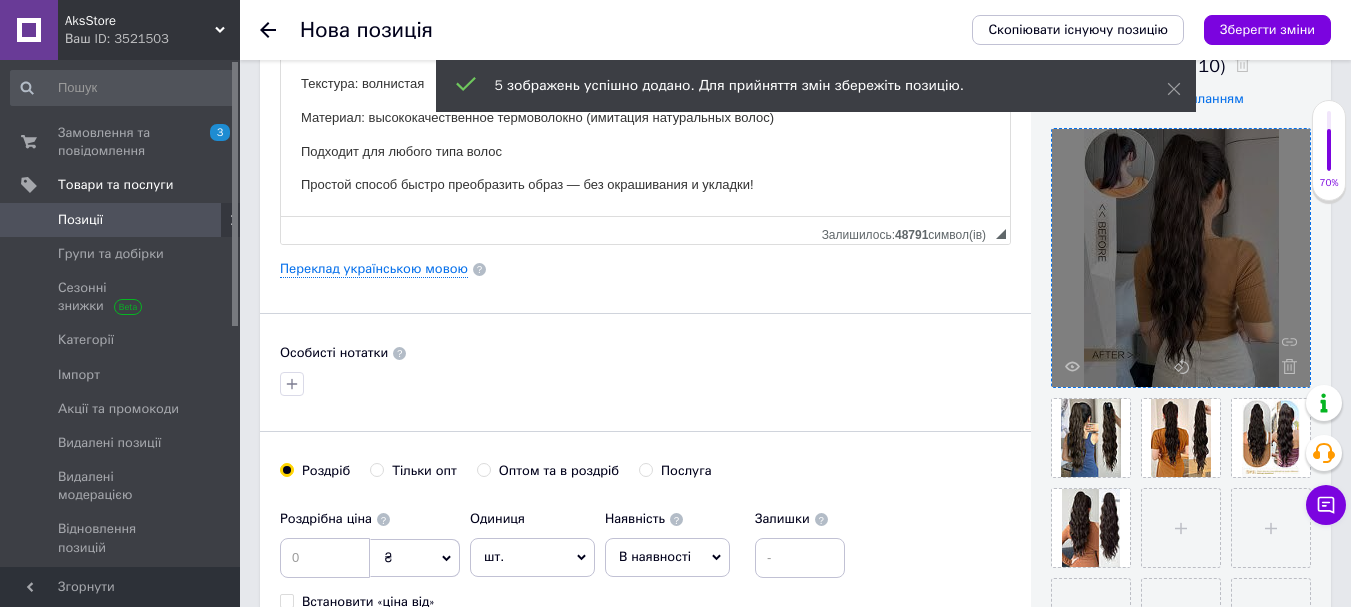 scroll, scrollTop: 400, scrollLeft: 0, axis: vertical 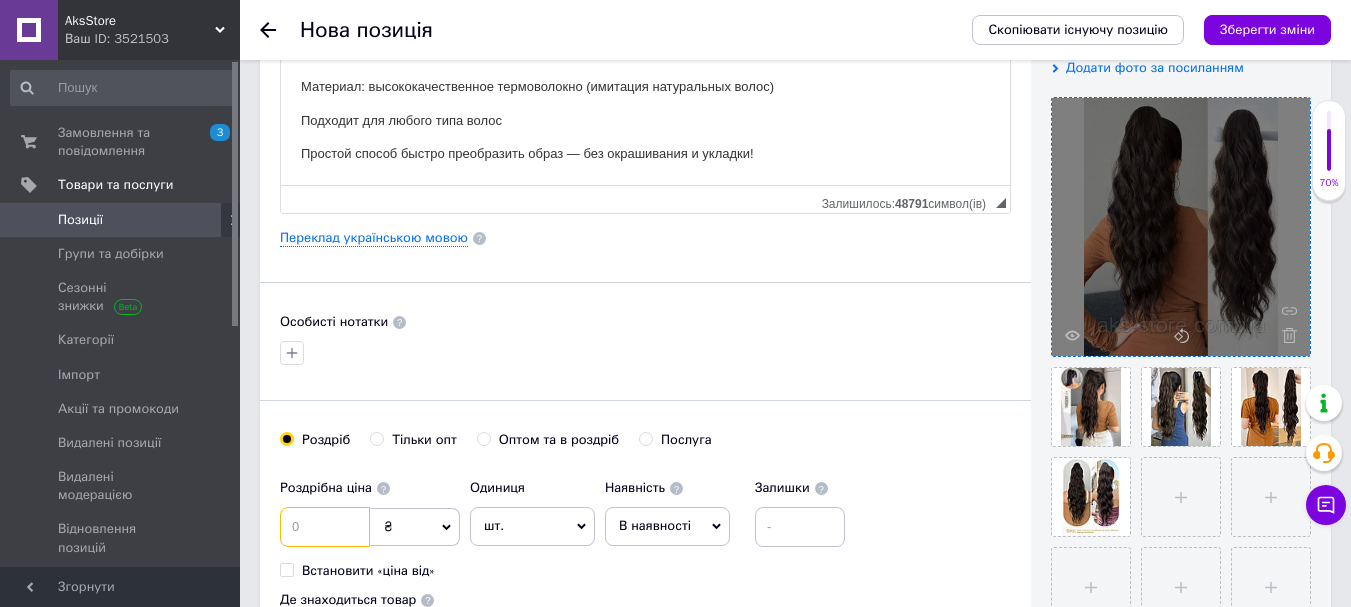 click at bounding box center [325, 527] 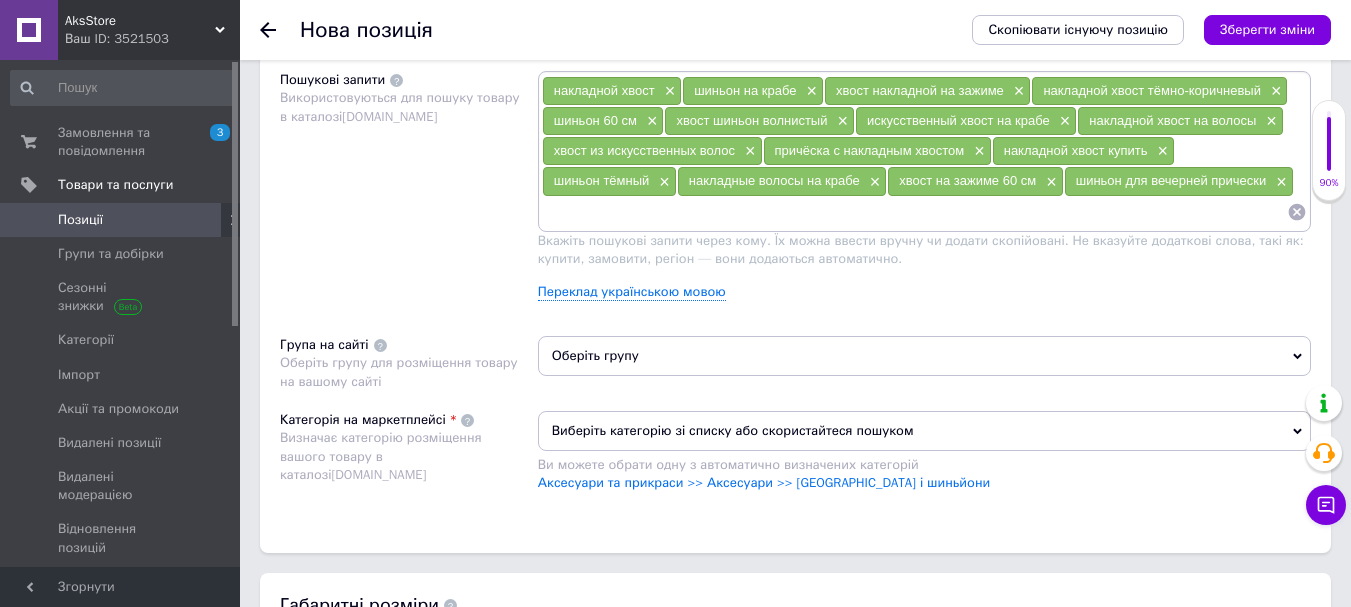 scroll, scrollTop: 1300, scrollLeft: 0, axis: vertical 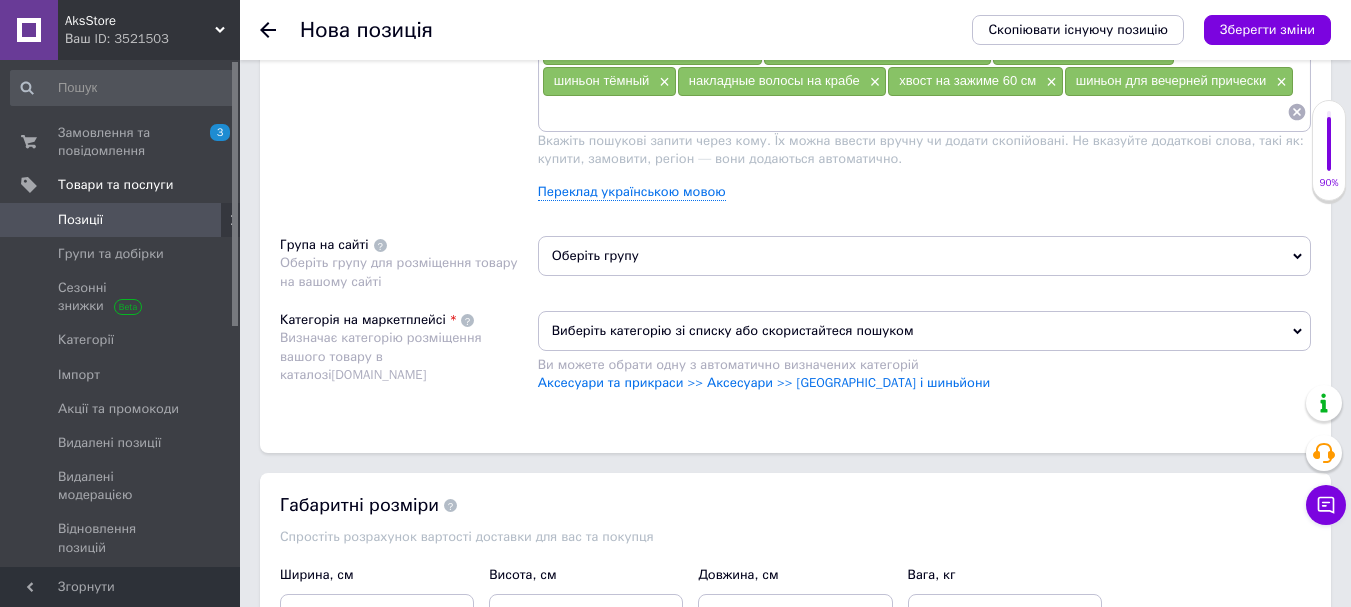type on "640" 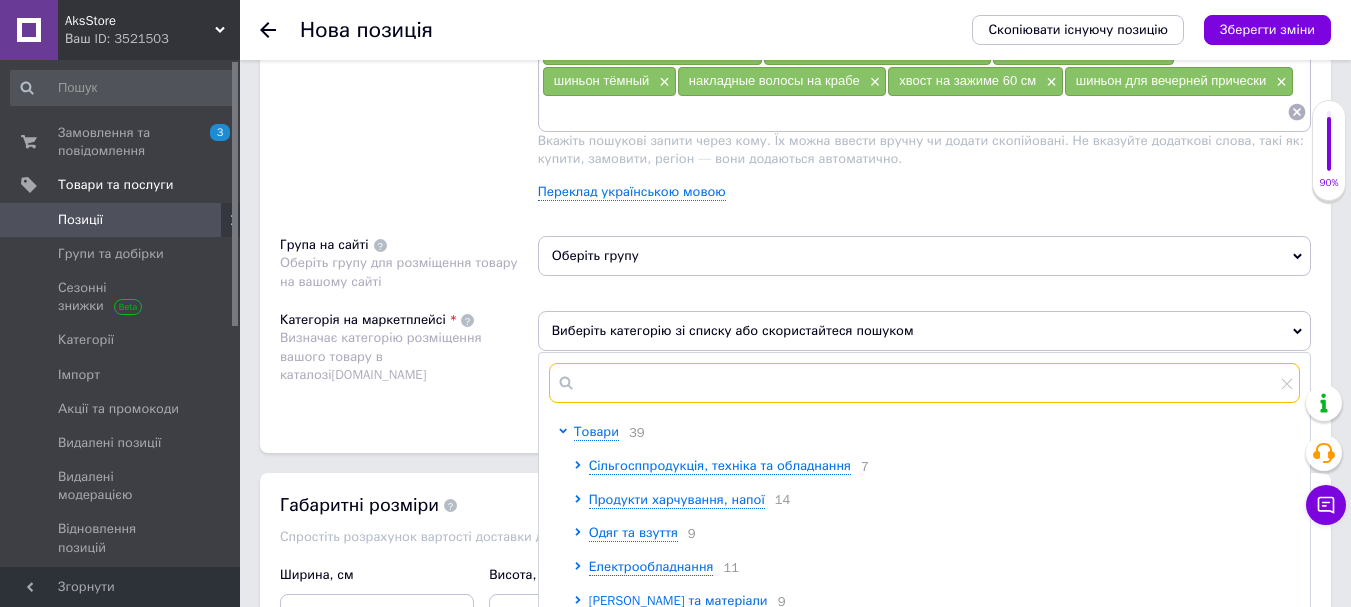 click at bounding box center (924, 383) 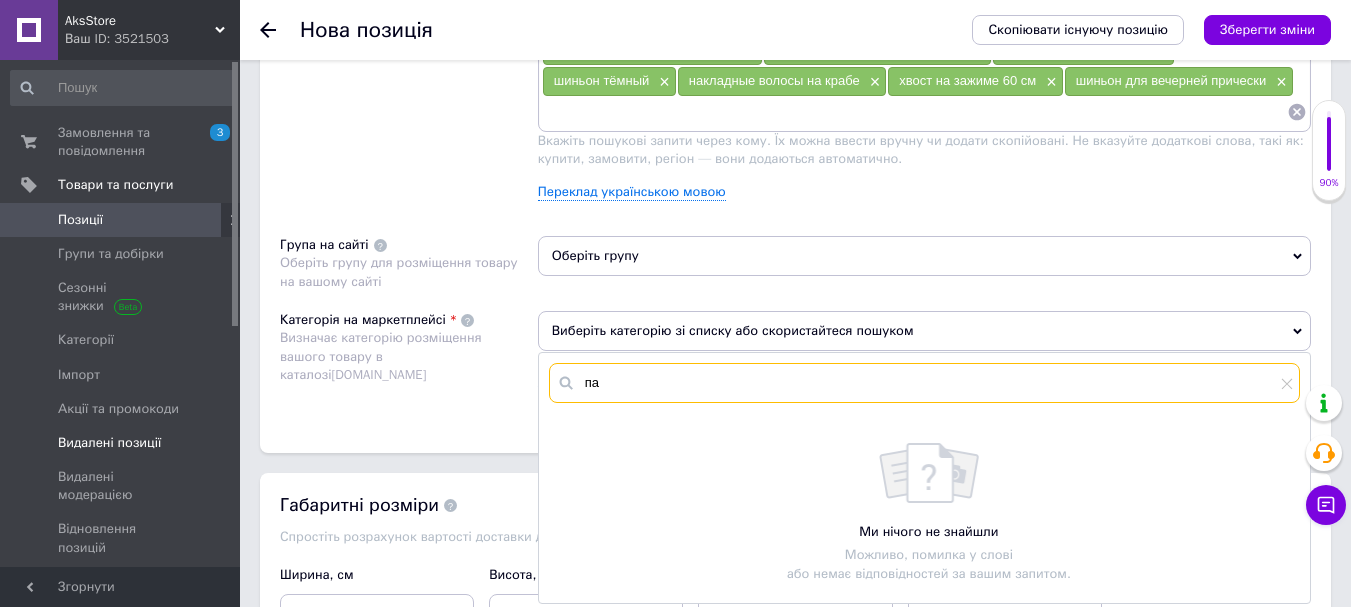 type on "п" 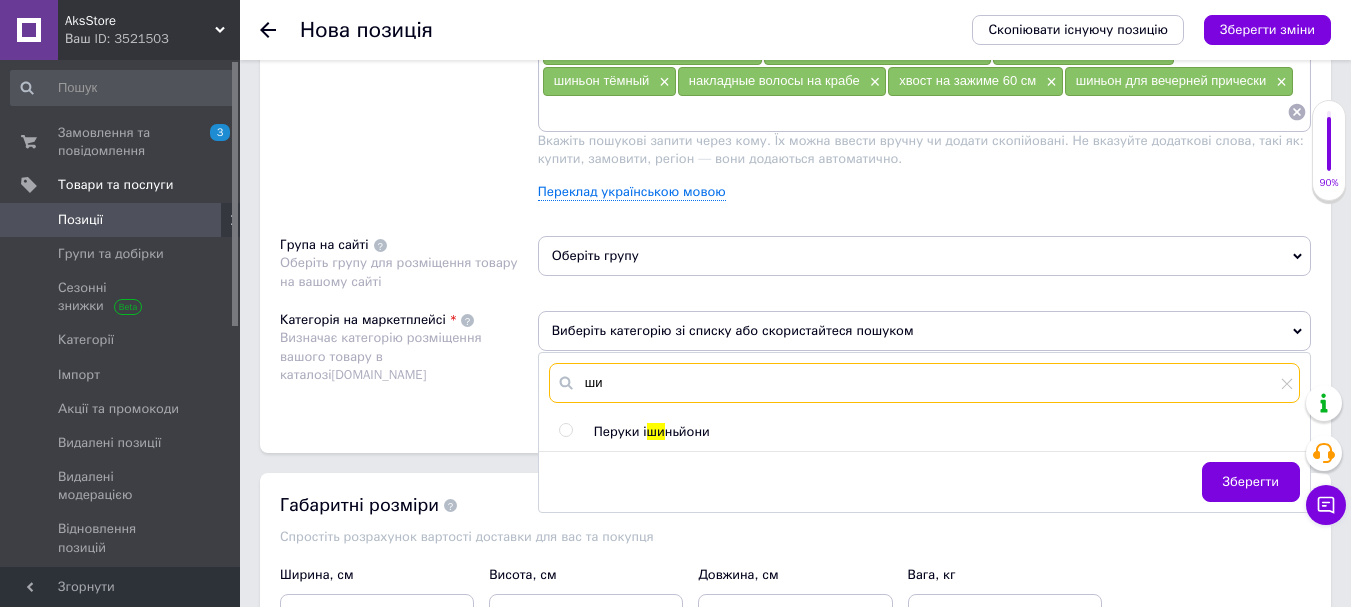 type on "ш" 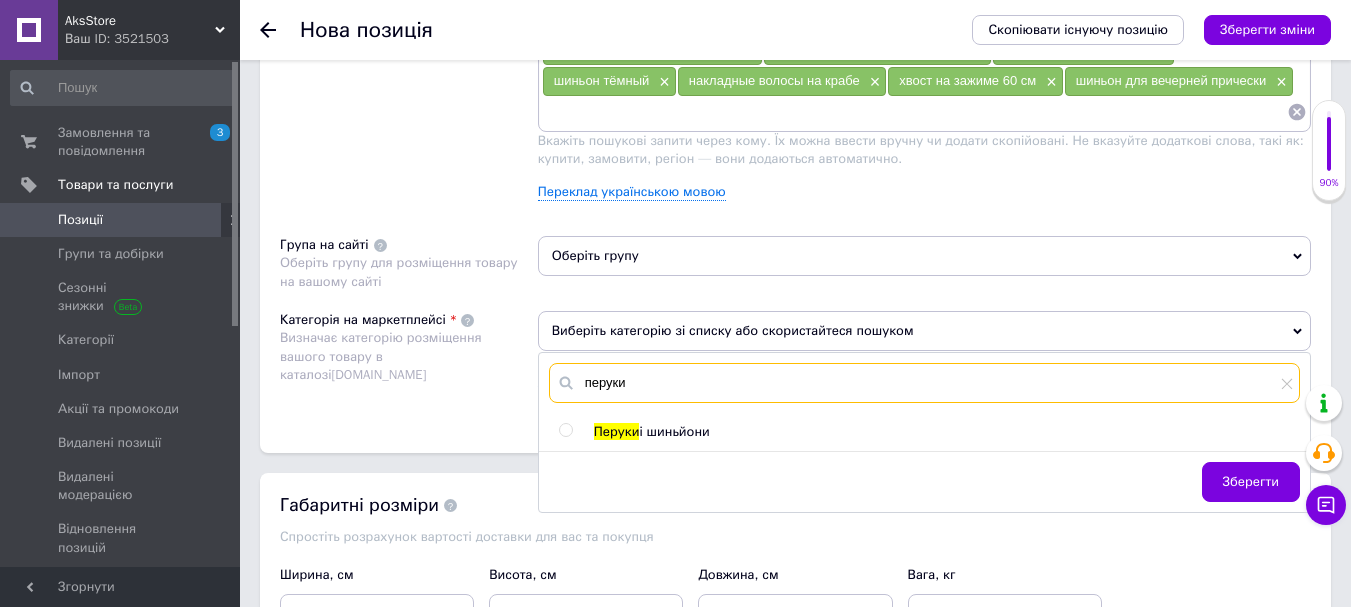 type on "перуки" 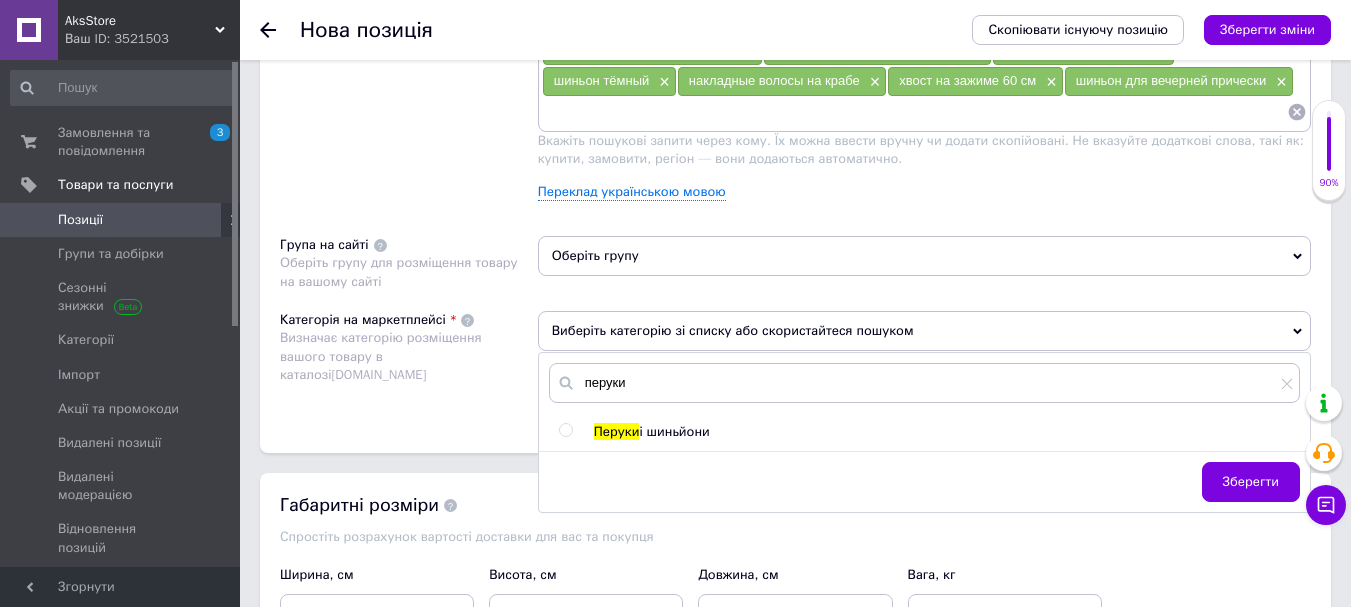 click on "перуки Перуки  і шиньйони [GEOGRAPHIC_DATA]" at bounding box center (924, 432) 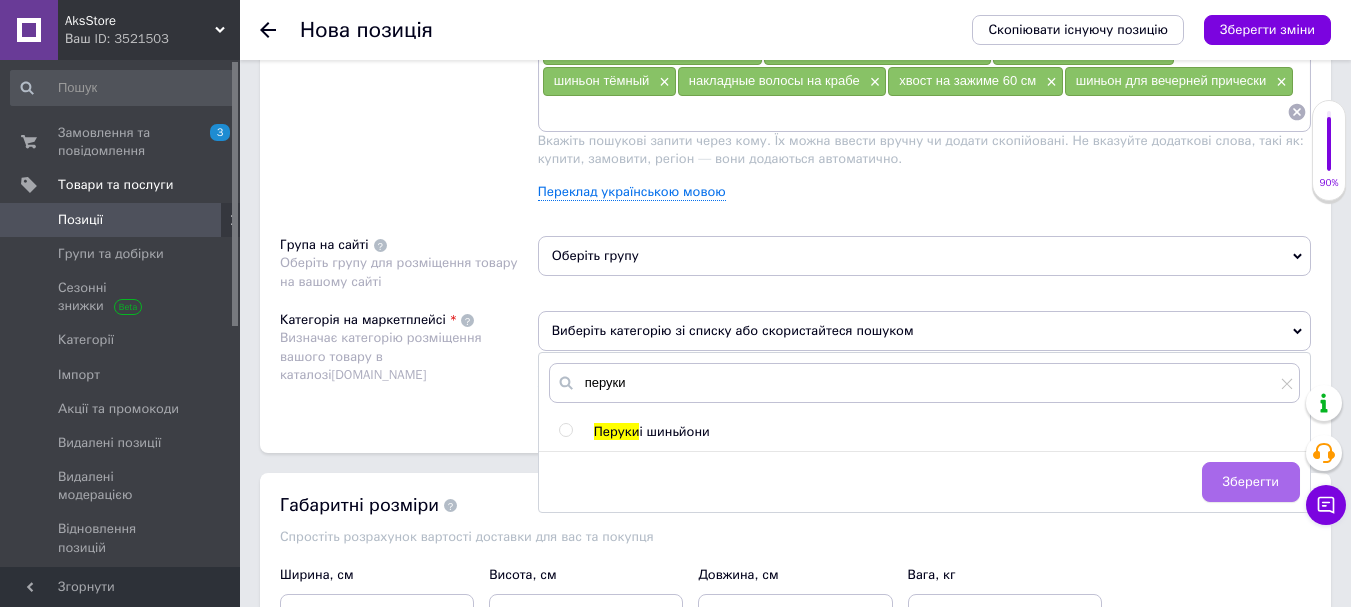 click on "Зберегти" at bounding box center [1251, 482] 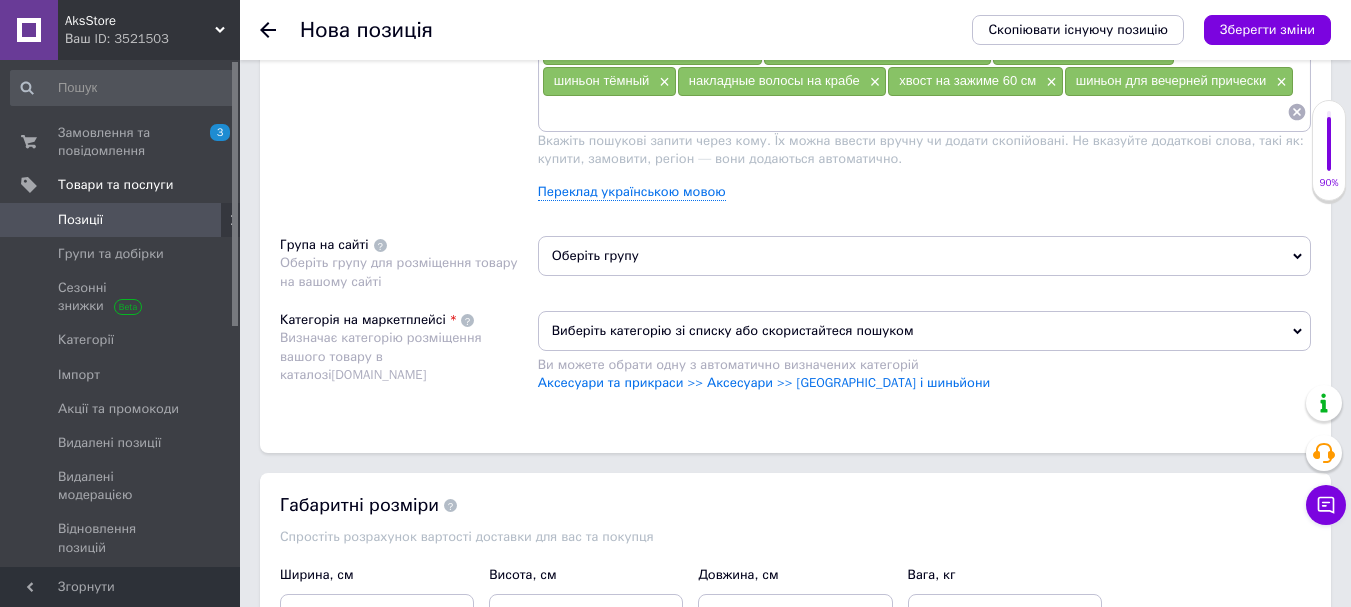 click on "Виберіть категорію зі списку або скористайтеся пошуком" at bounding box center [924, 331] 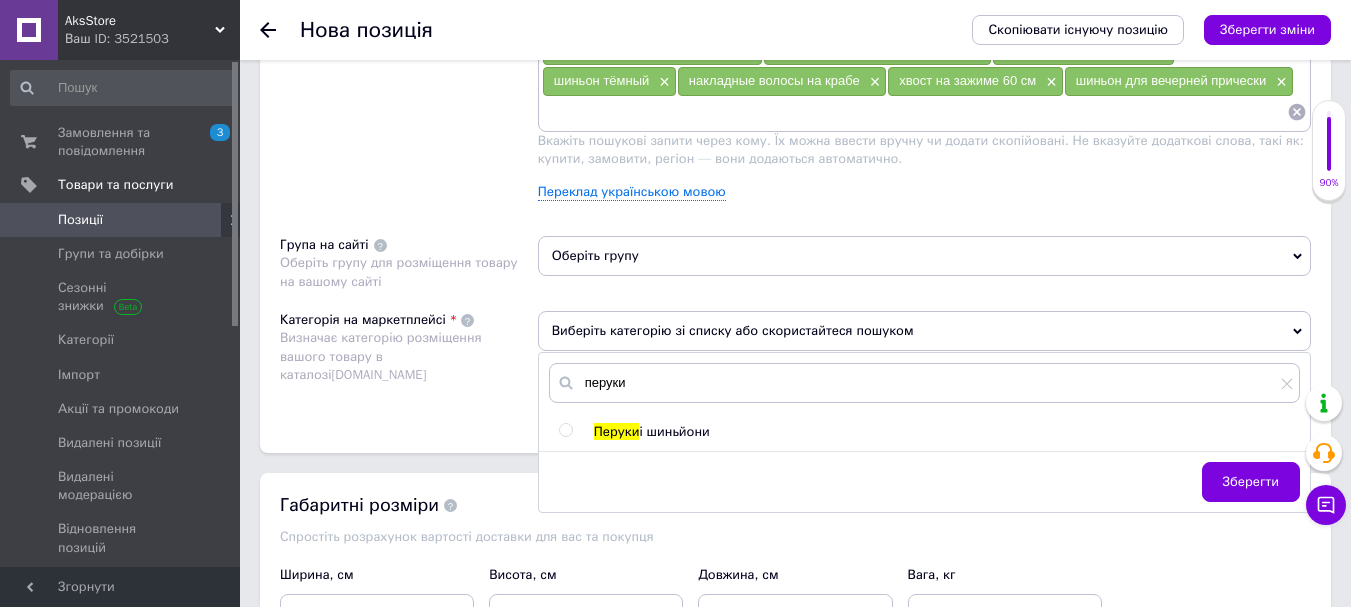 click on "і шиньйони" at bounding box center [674, 431] 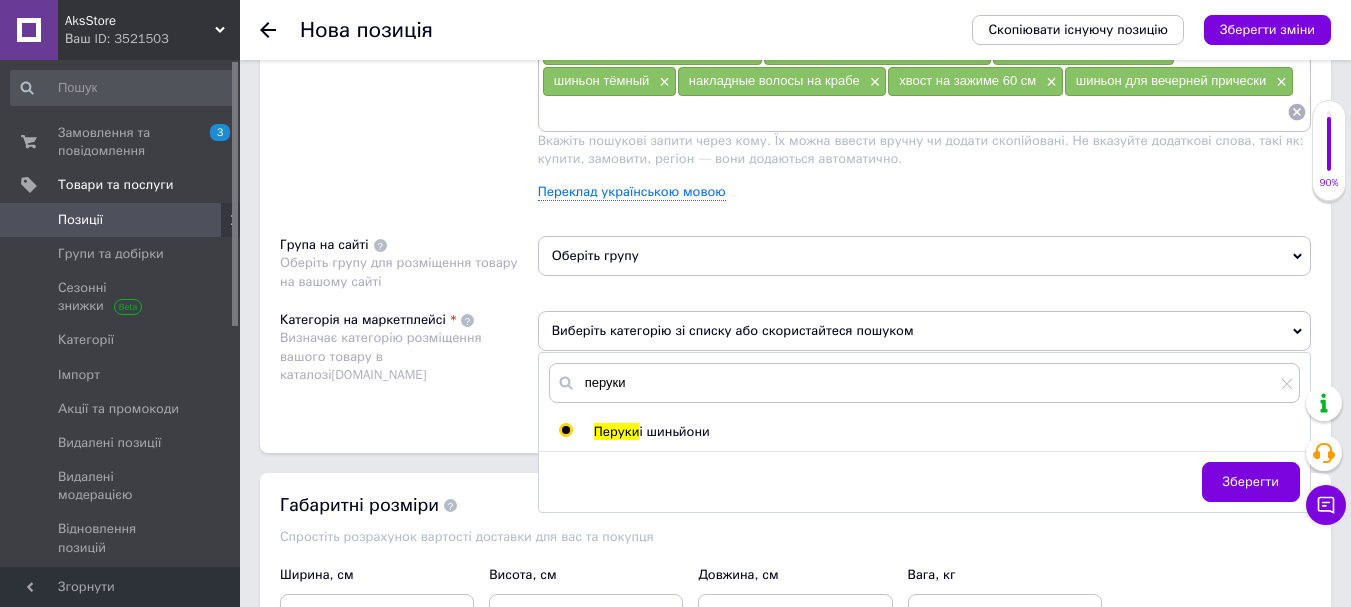 radio on "true" 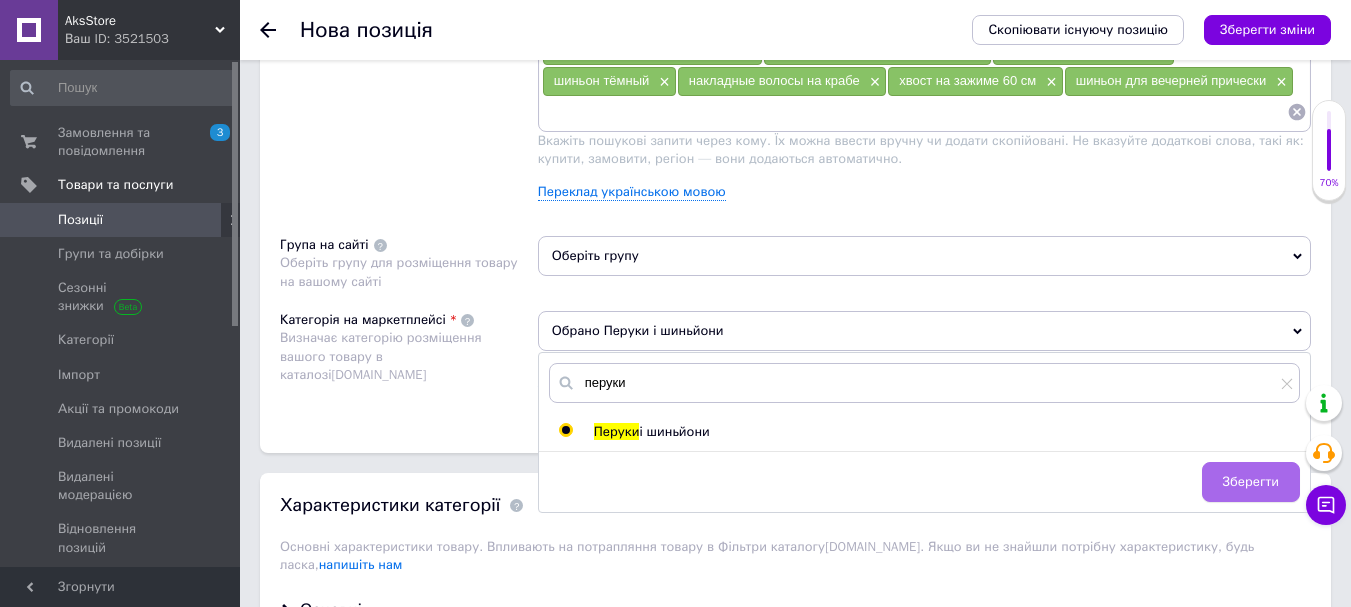 click on "Зберегти" at bounding box center (1251, 482) 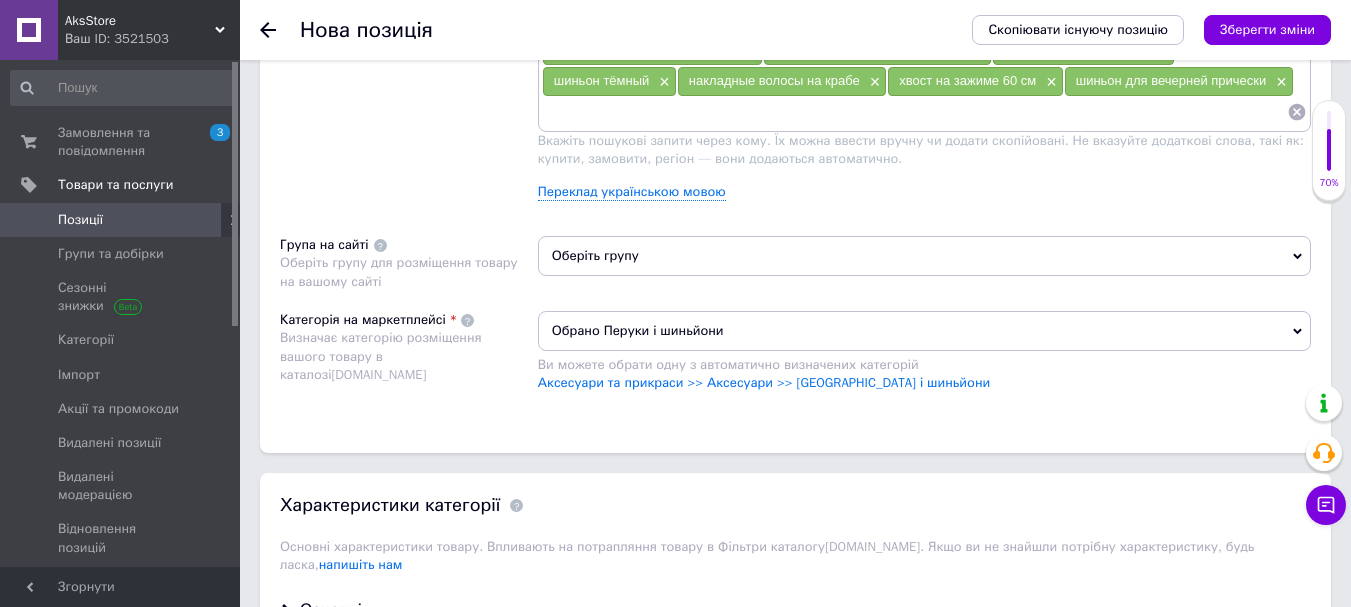 click on "Оберіть групу" at bounding box center (924, 256) 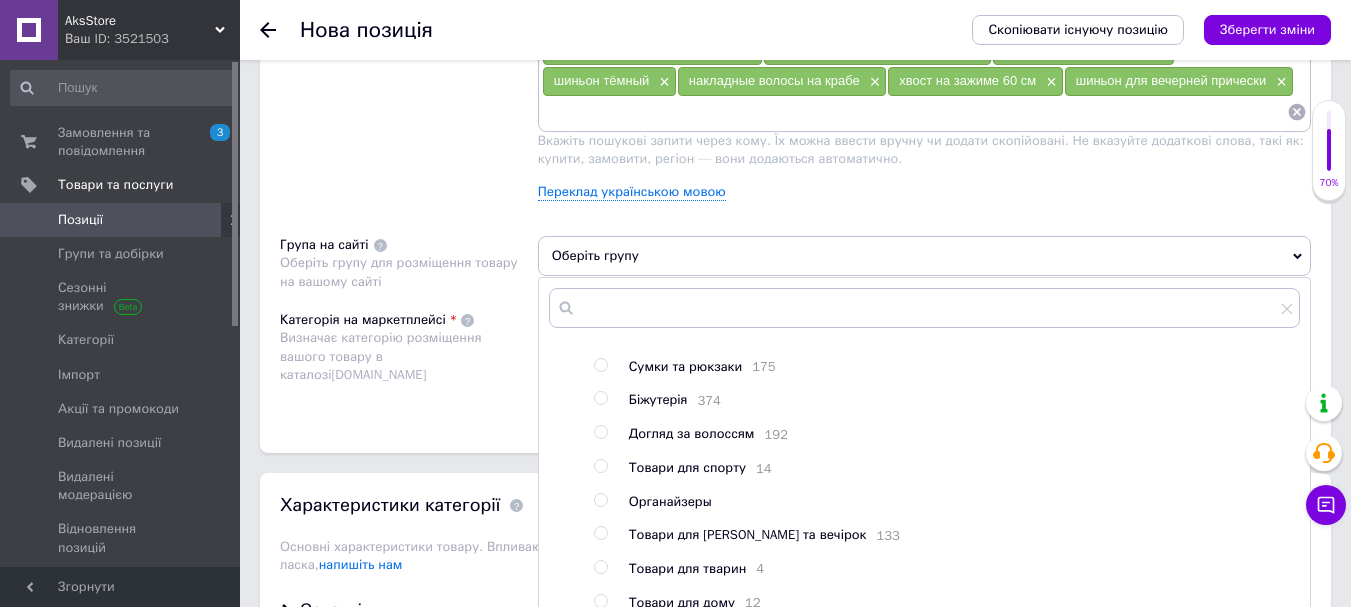 scroll, scrollTop: 200, scrollLeft: 0, axis: vertical 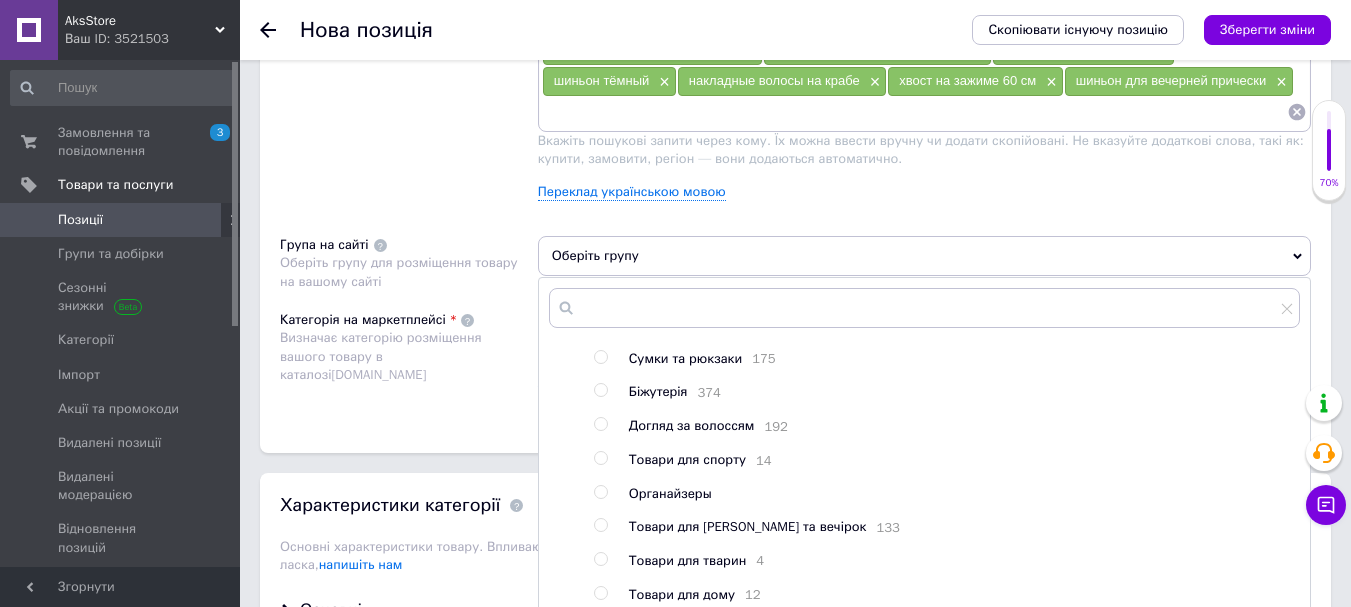 click on "Біжутерія" at bounding box center (658, 391) 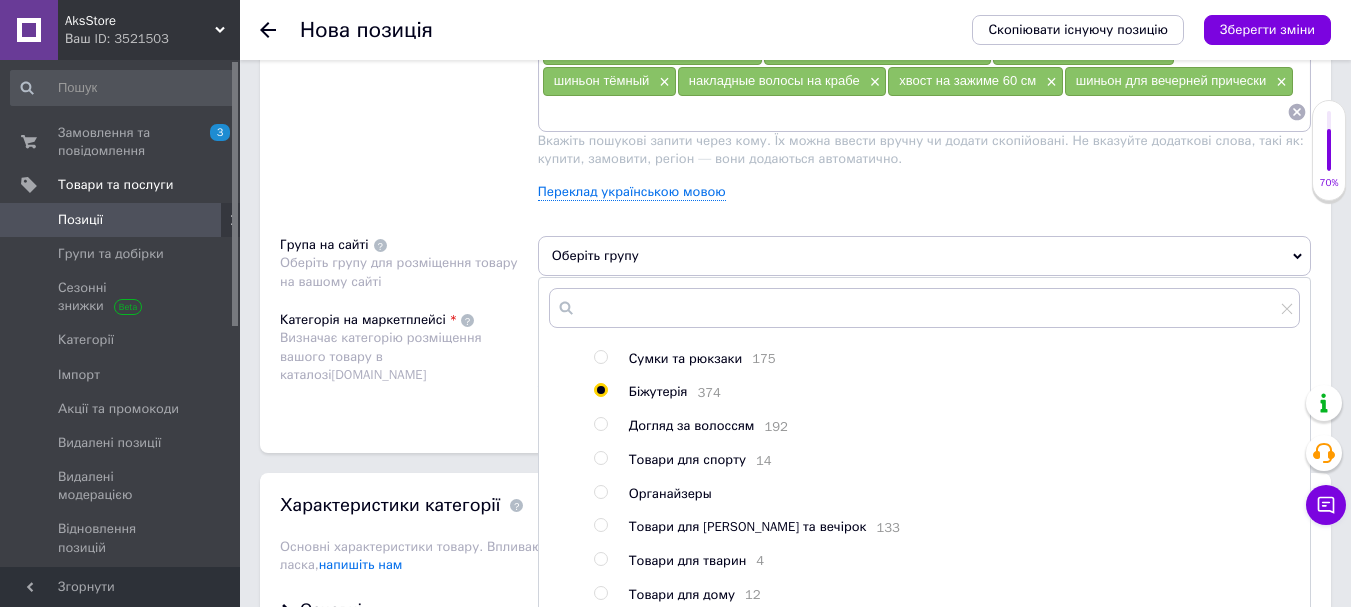 radio on "true" 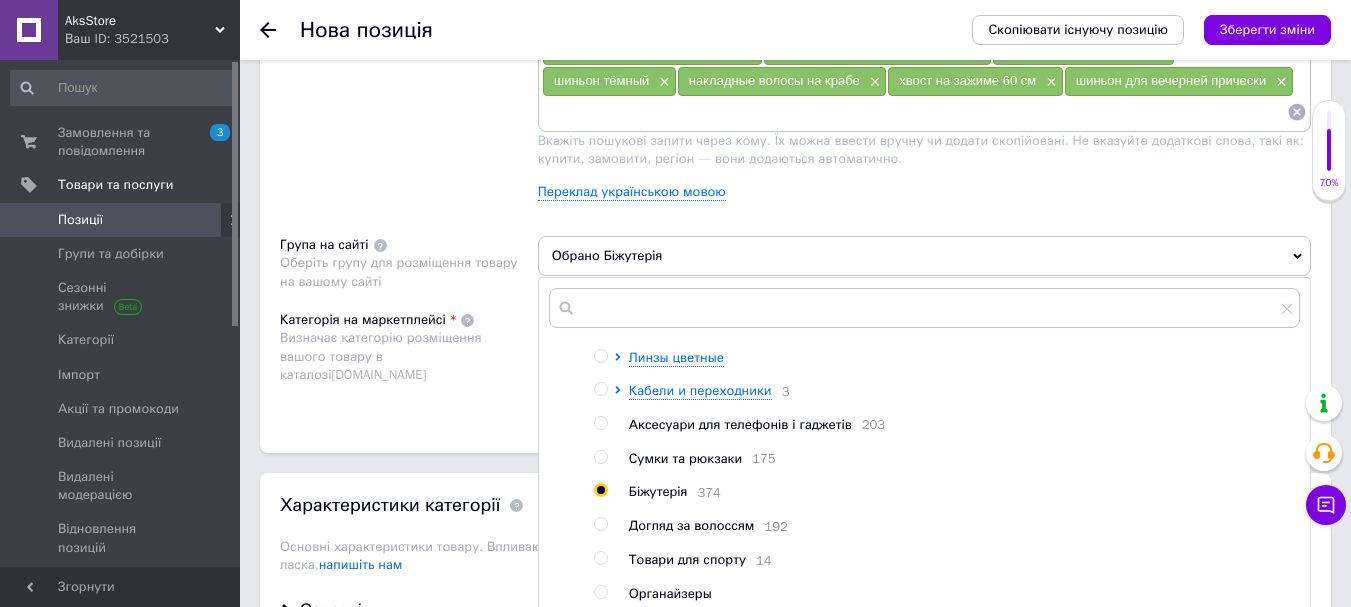 scroll, scrollTop: 340, scrollLeft: 0, axis: vertical 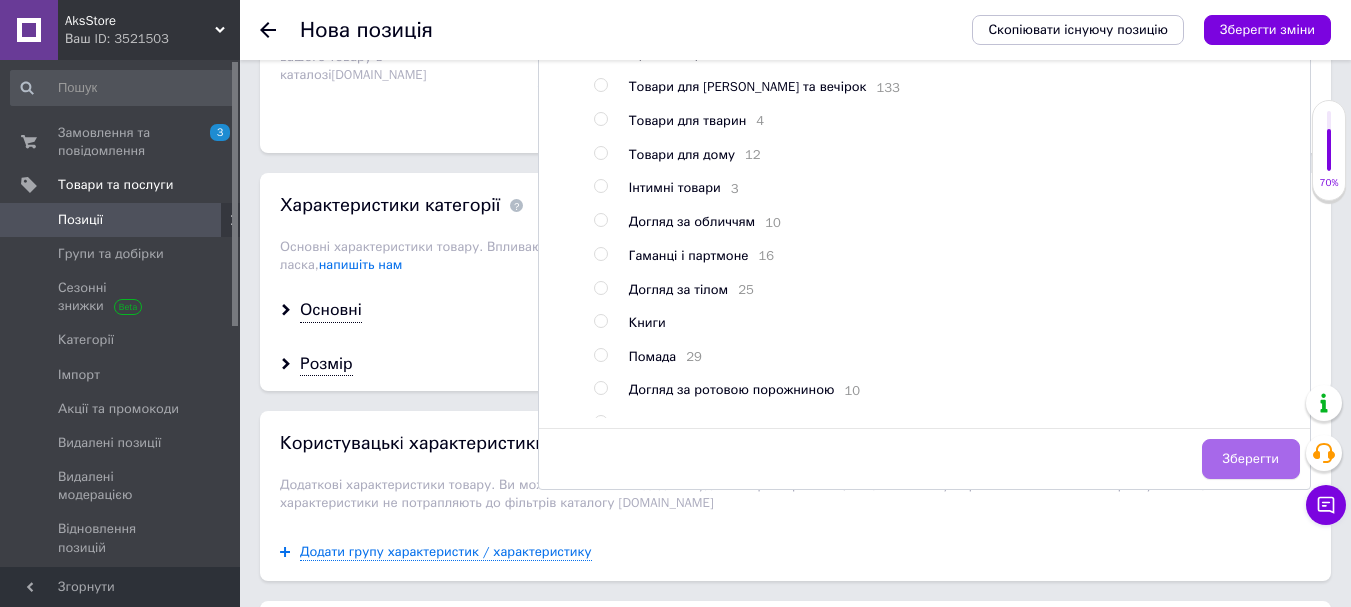 click on "Зберегти" at bounding box center [1251, 459] 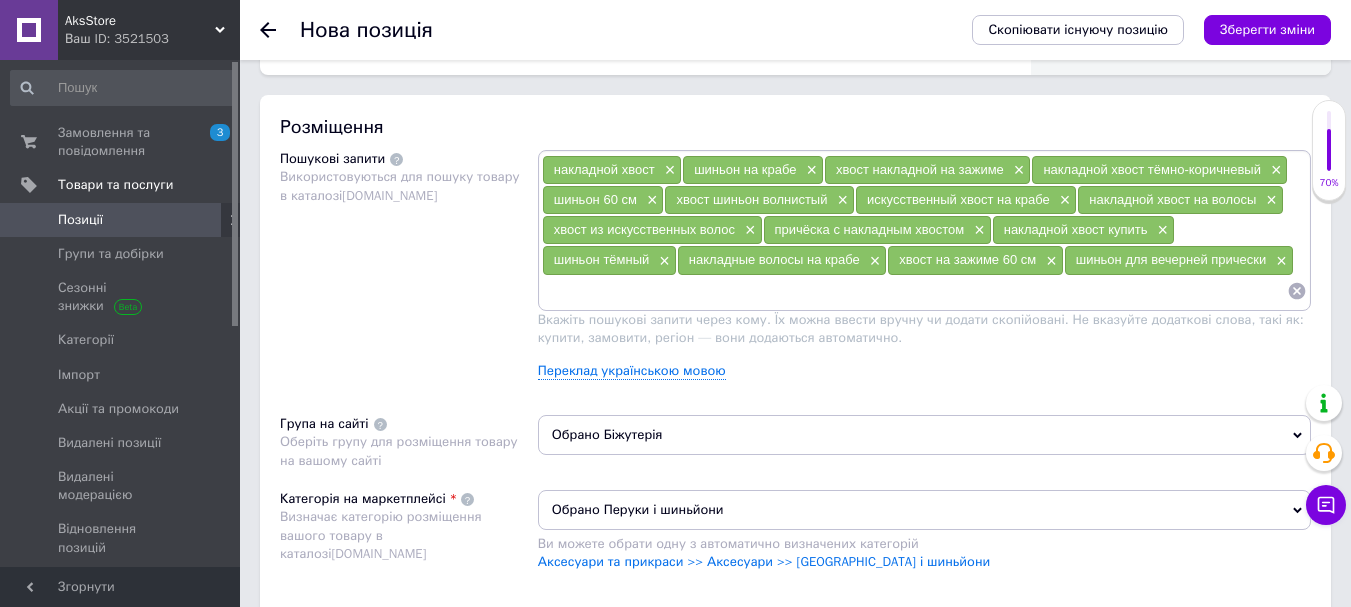 scroll, scrollTop: 1100, scrollLeft: 0, axis: vertical 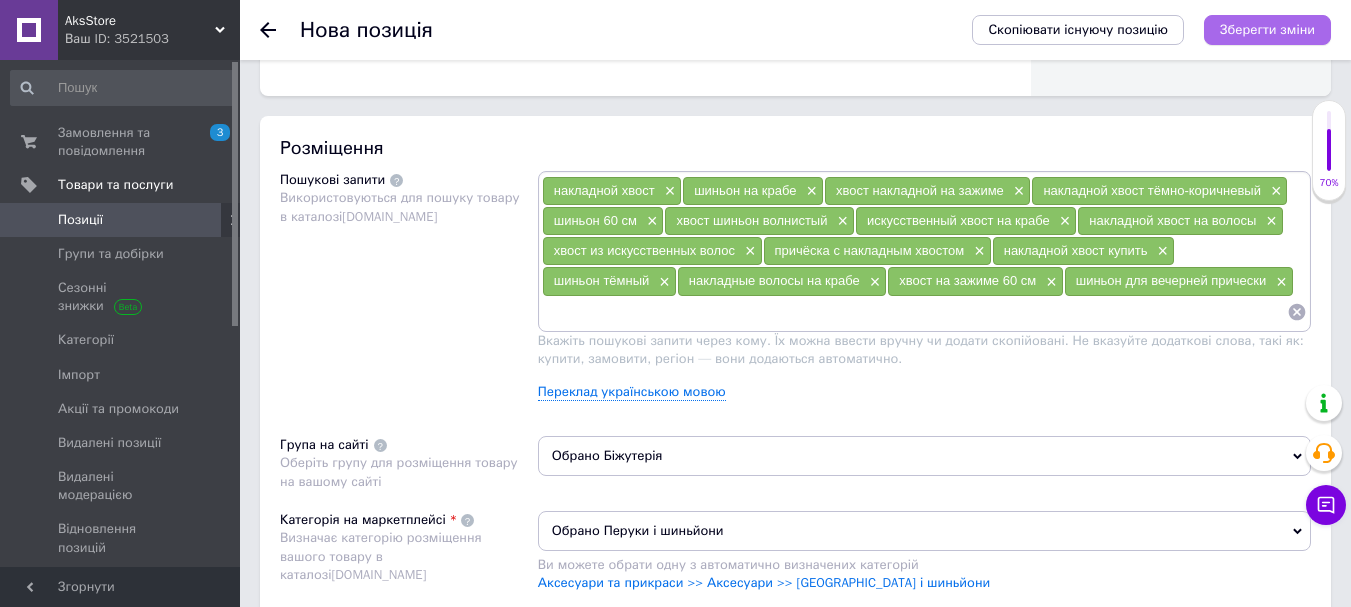 click on "Зберегти зміни" at bounding box center (1267, 29) 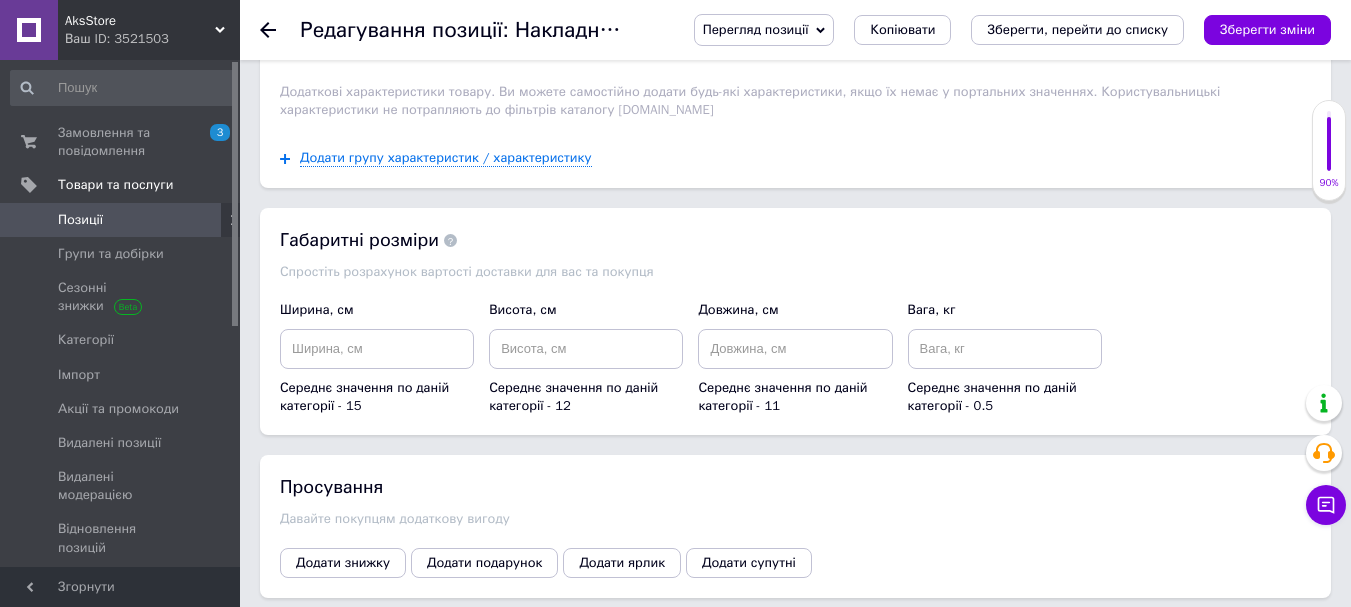 scroll, scrollTop: 1948, scrollLeft: 0, axis: vertical 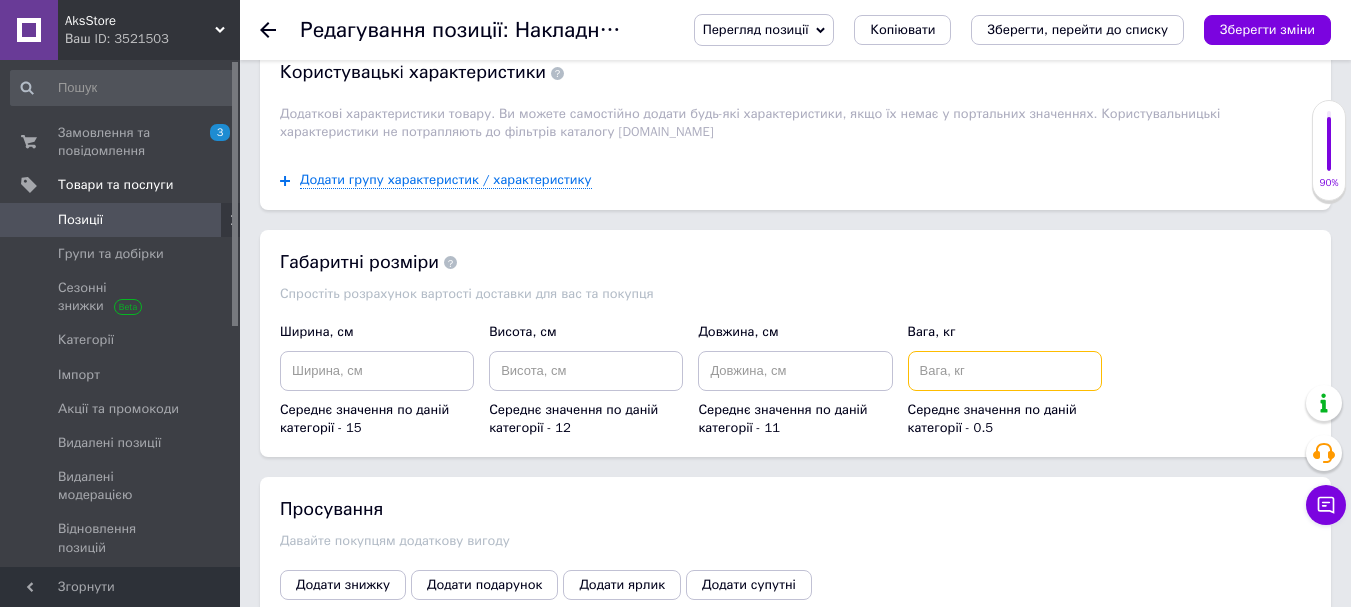 click at bounding box center (1005, 371) 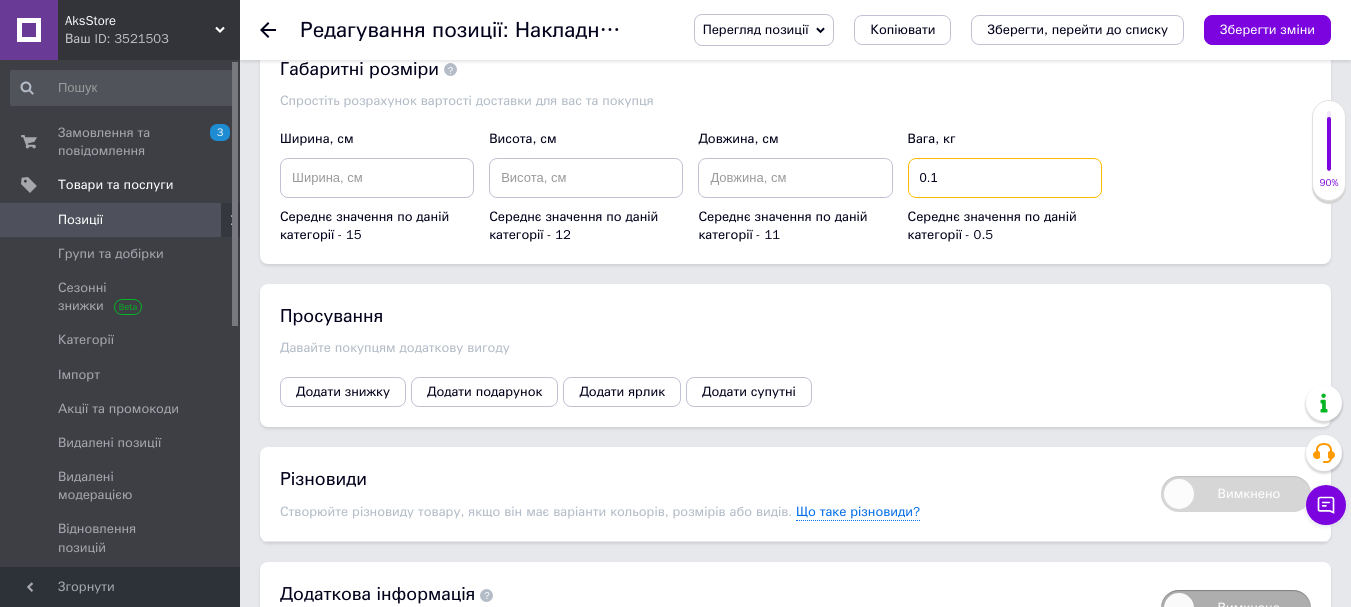 scroll, scrollTop: 2148, scrollLeft: 0, axis: vertical 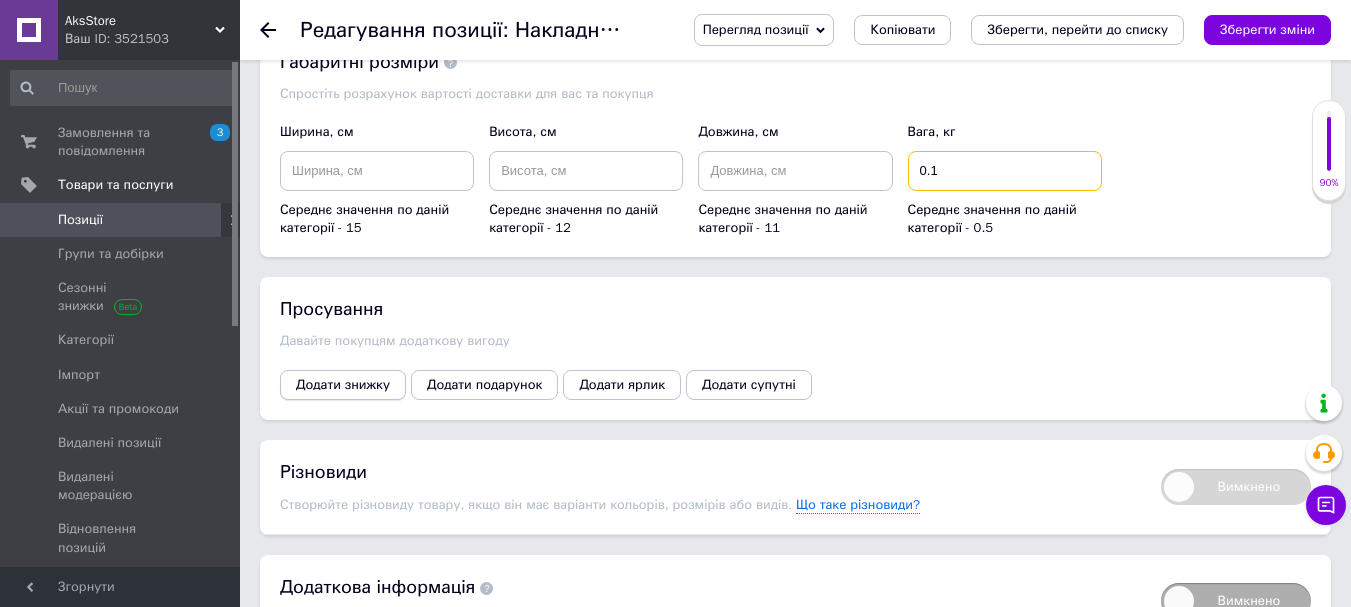 type on "0.1" 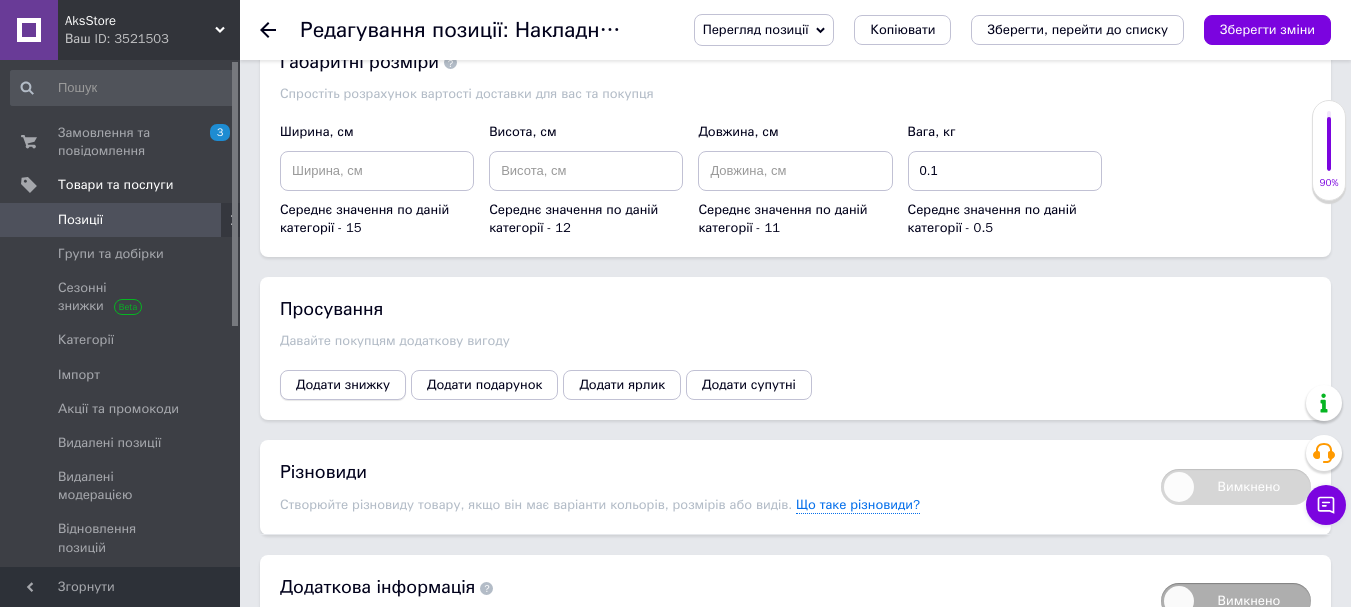click on "Додати знижку" at bounding box center (343, 385) 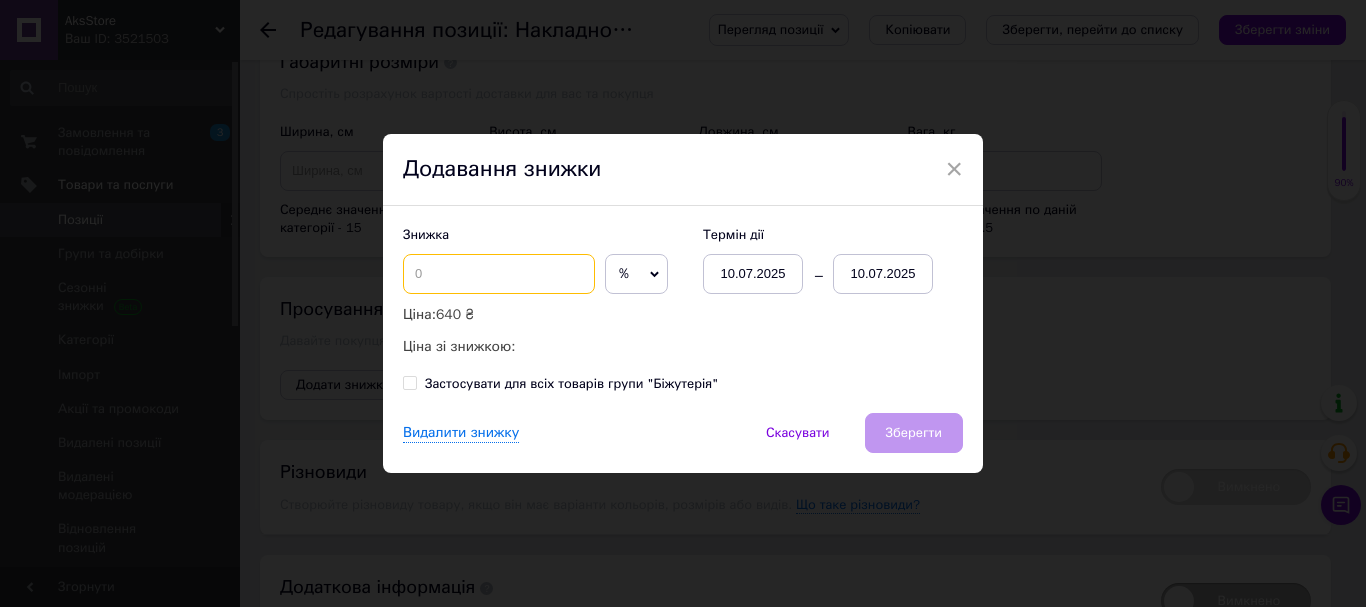 click at bounding box center (499, 274) 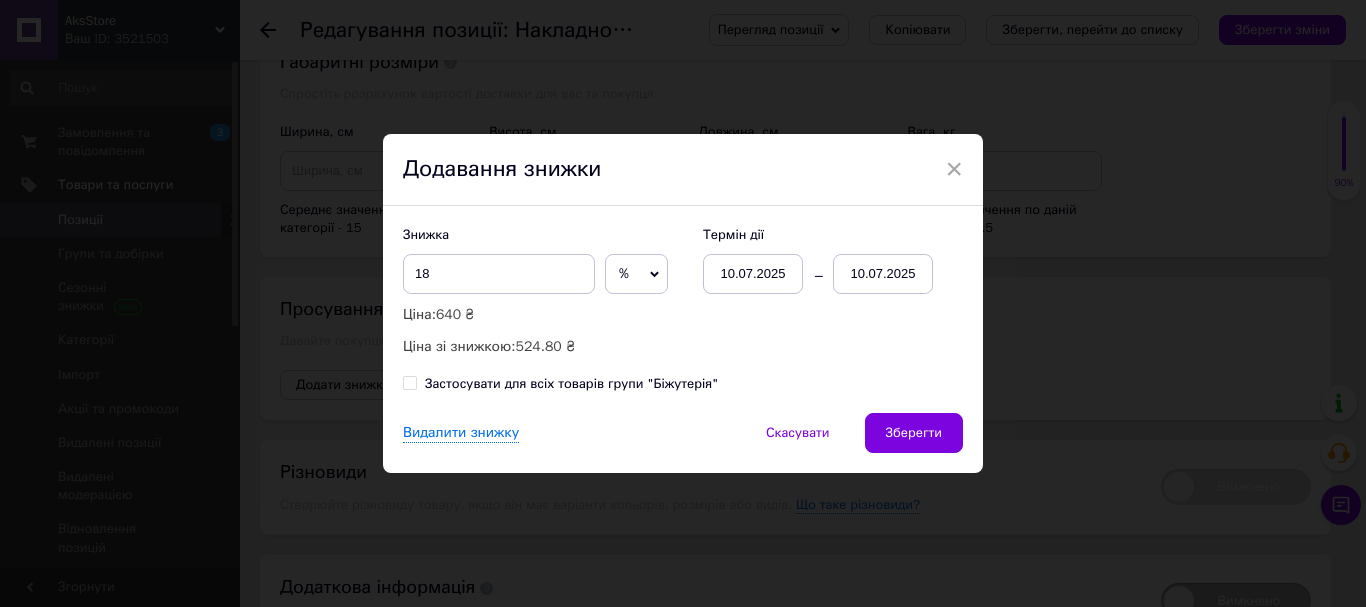 click on "Знижка 18 % ₴ Ціна:  640   ₴ Ціна зі знижкою:  524.80   ₴" at bounding box center (543, 292) 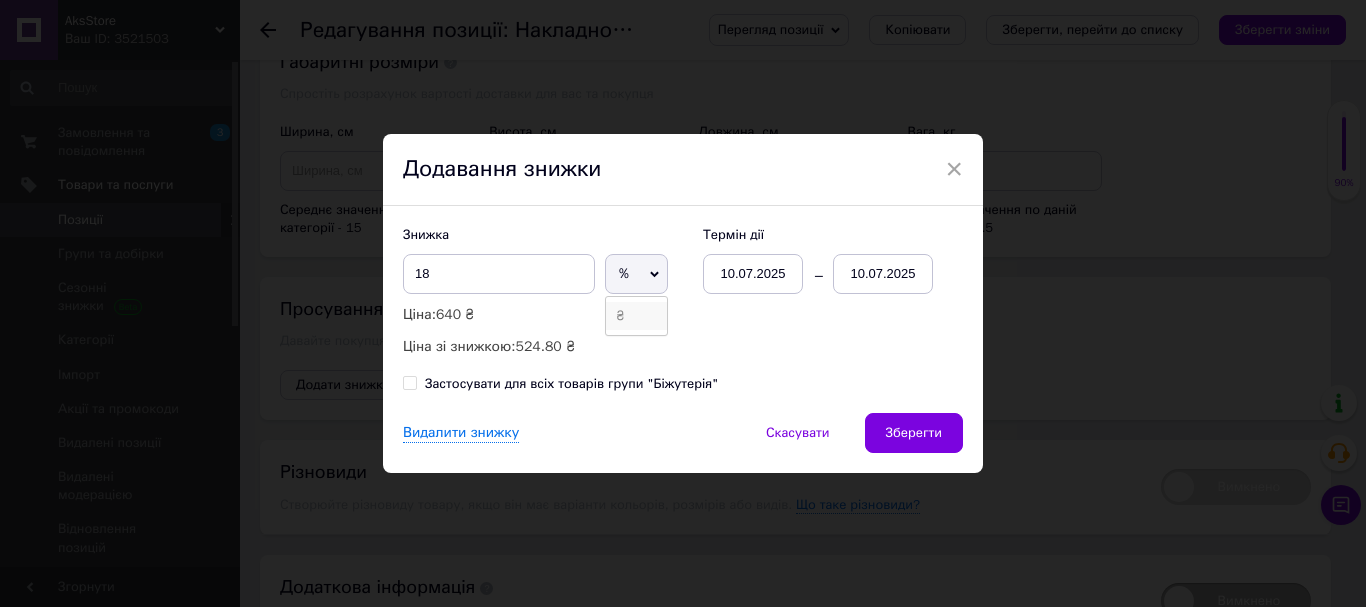 click on "₴" at bounding box center (636, 316) 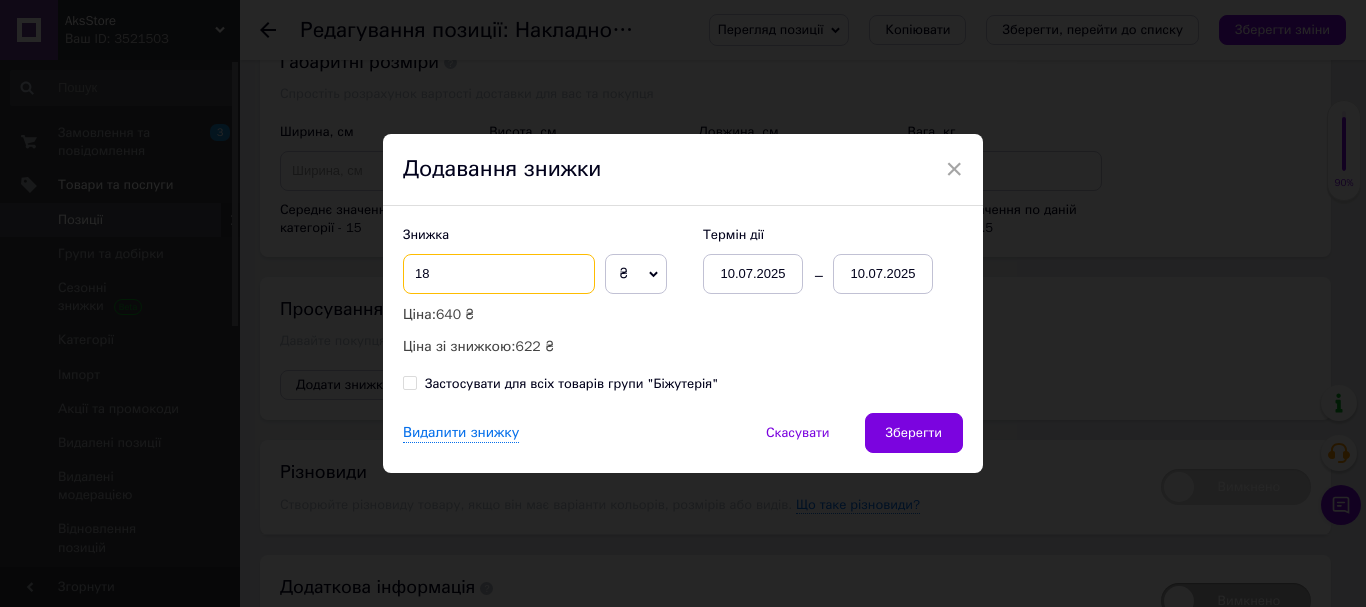 click on "18" at bounding box center (499, 274) 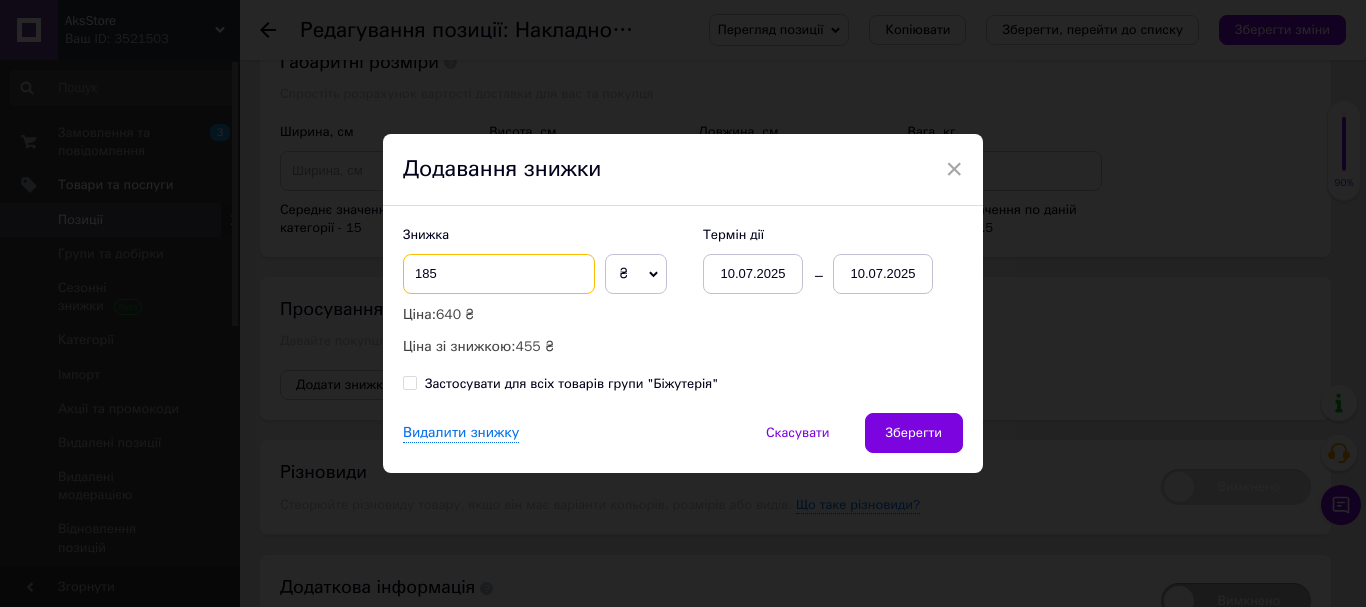 type on "185" 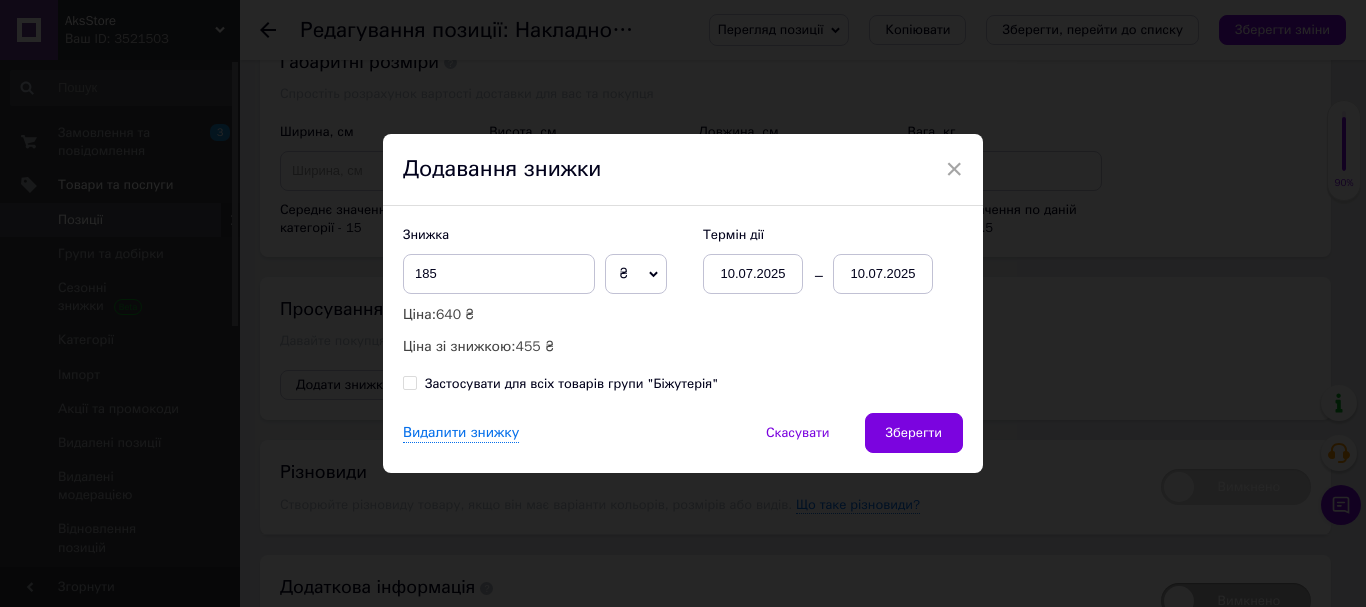 click on "10.07.2025" at bounding box center (883, 274) 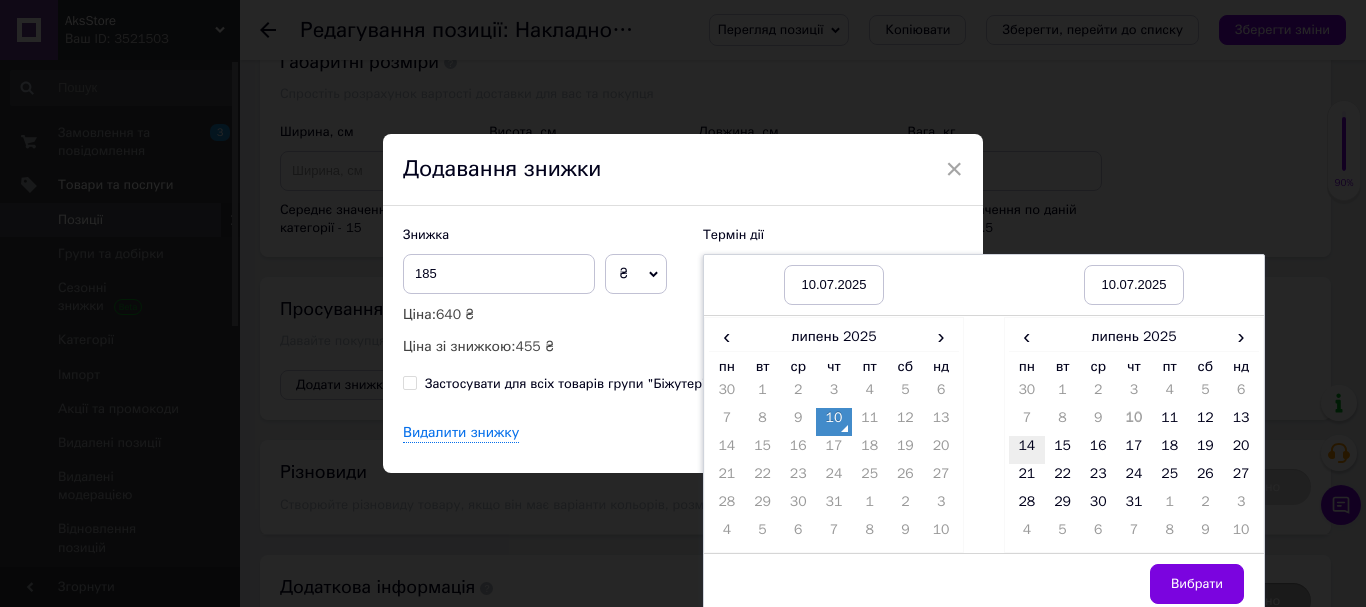 click on "14" at bounding box center [1027, 450] 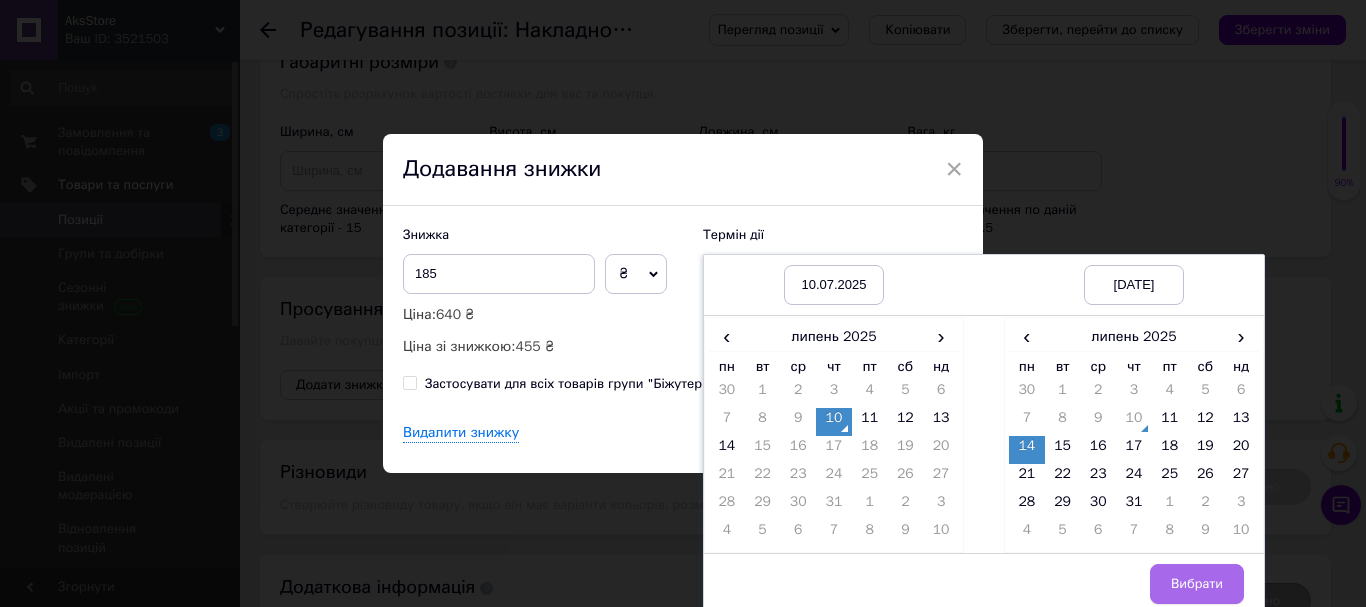 click on "Вибрати" at bounding box center [1197, 584] 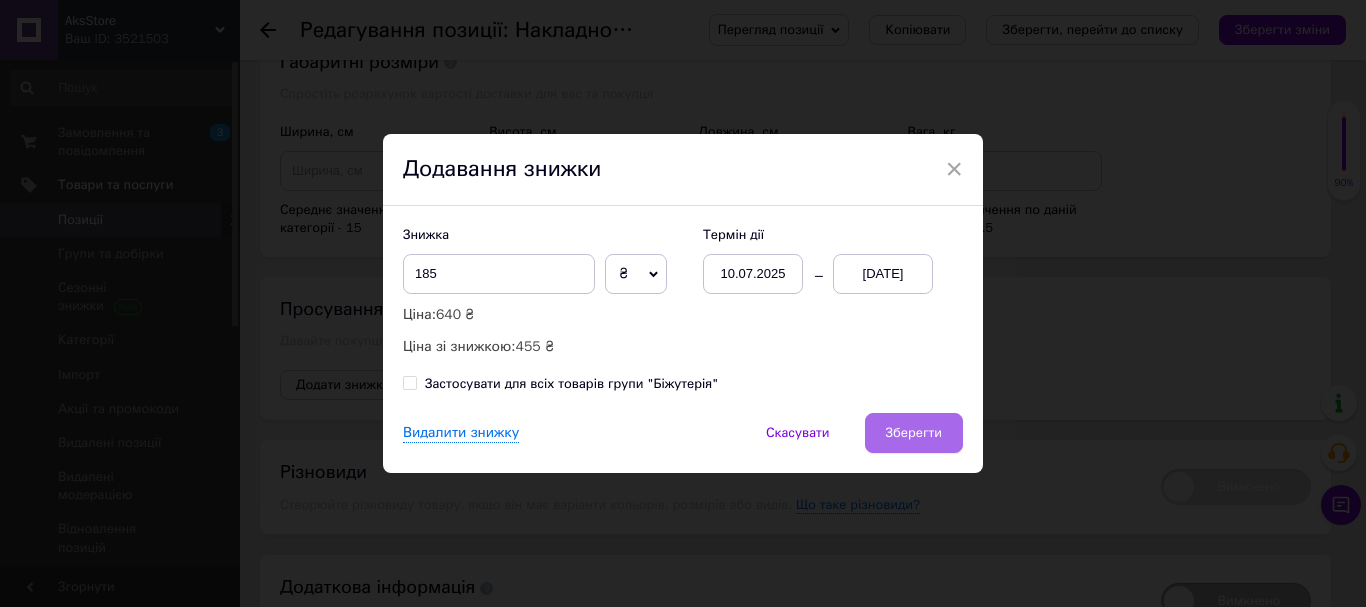 click on "Зберегти" at bounding box center [914, 433] 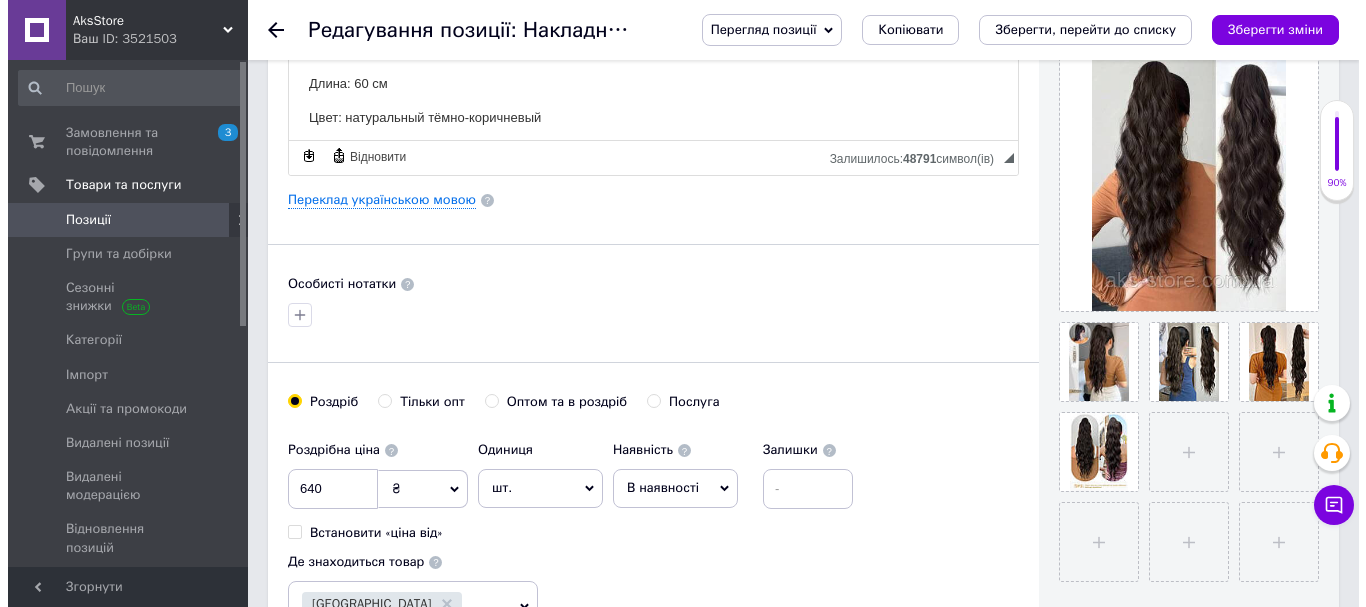 scroll, scrollTop: 348, scrollLeft: 0, axis: vertical 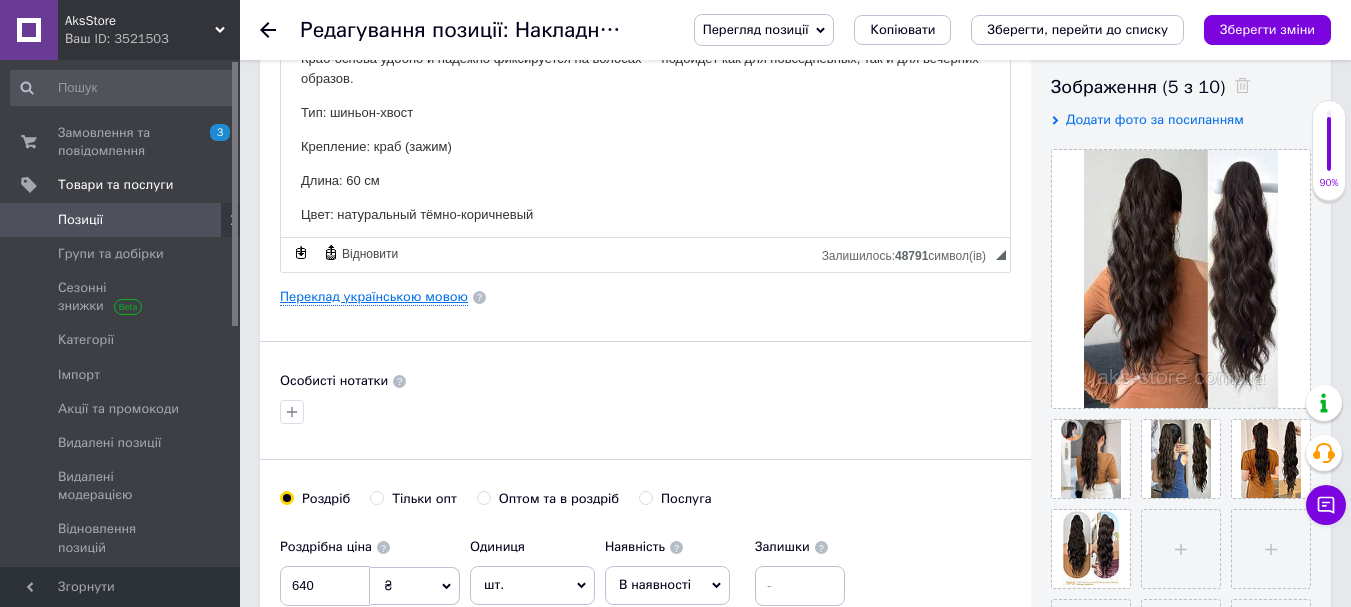 click on "Переклад українською мовою" at bounding box center (374, 297) 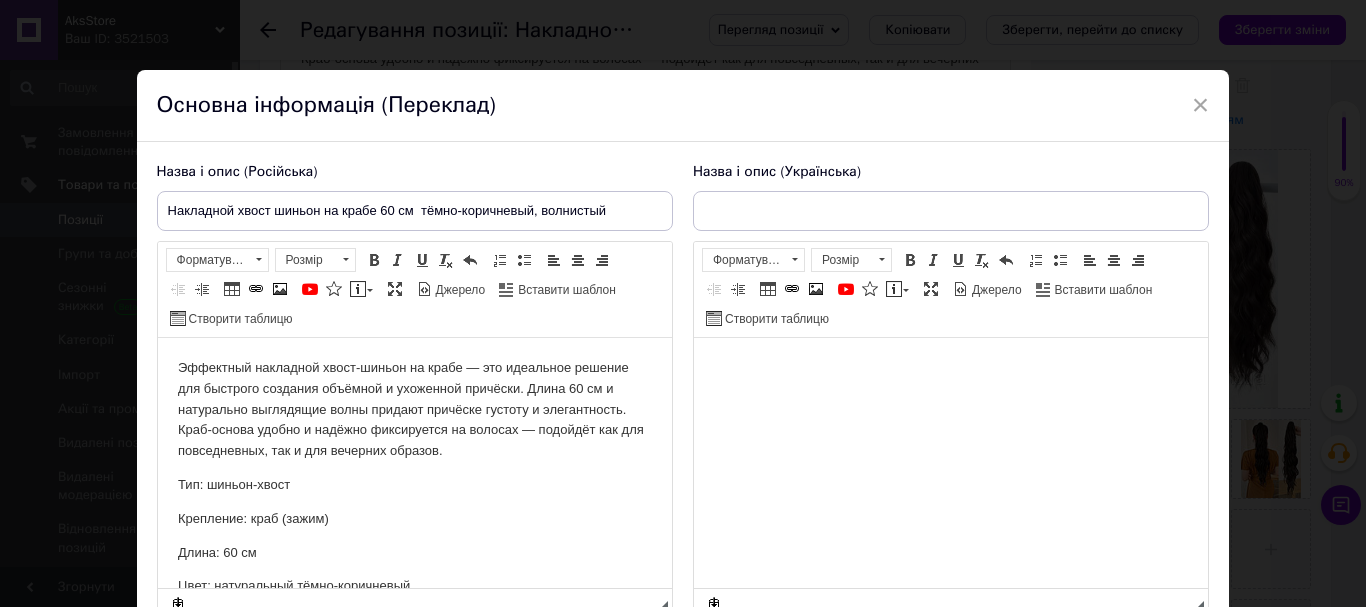 scroll, scrollTop: 0, scrollLeft: 0, axis: both 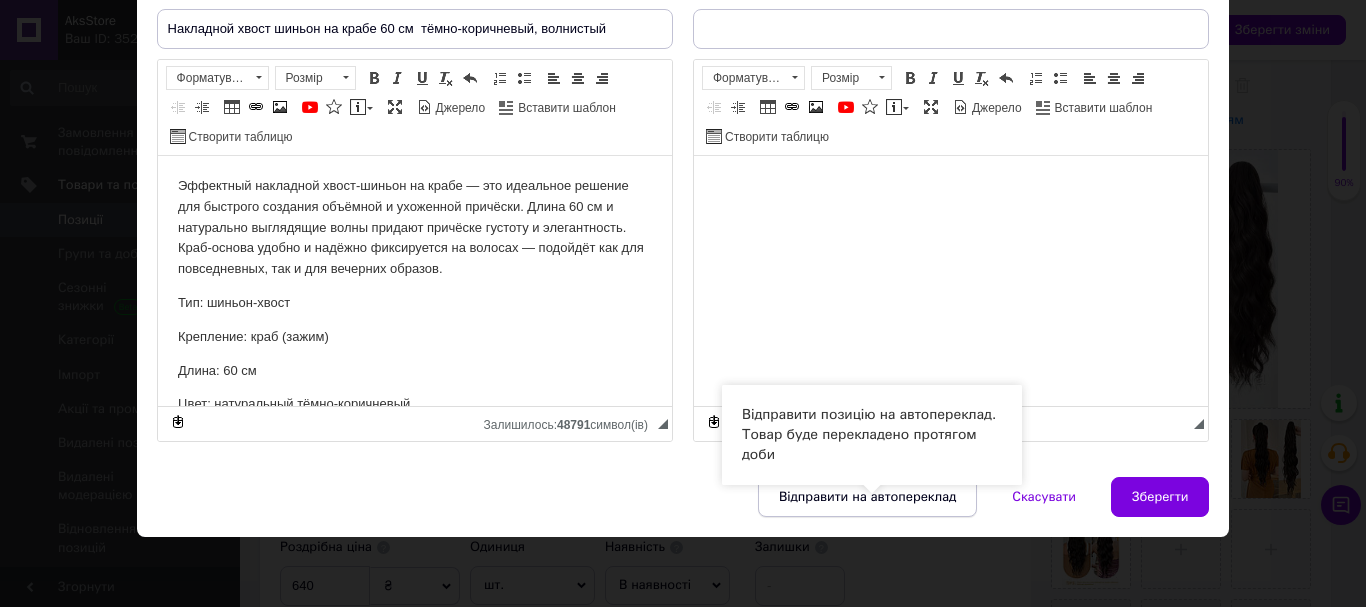 click on "Відправити на автопереклад" at bounding box center [867, 497] 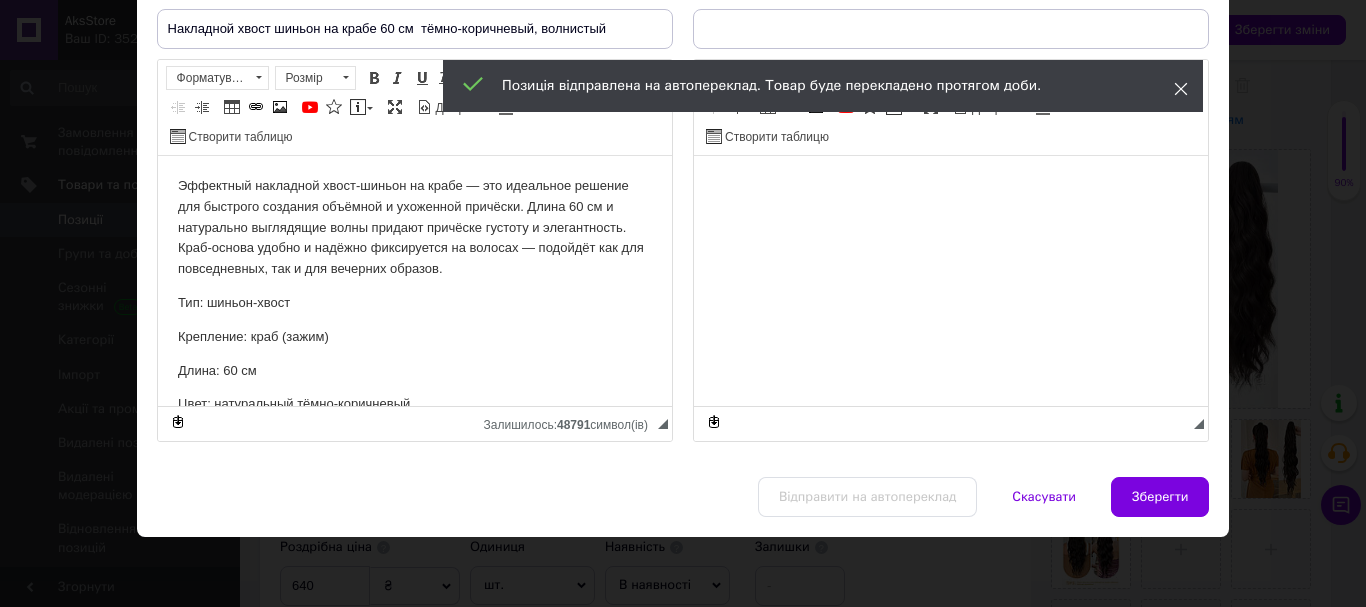 click at bounding box center (1181, 89) 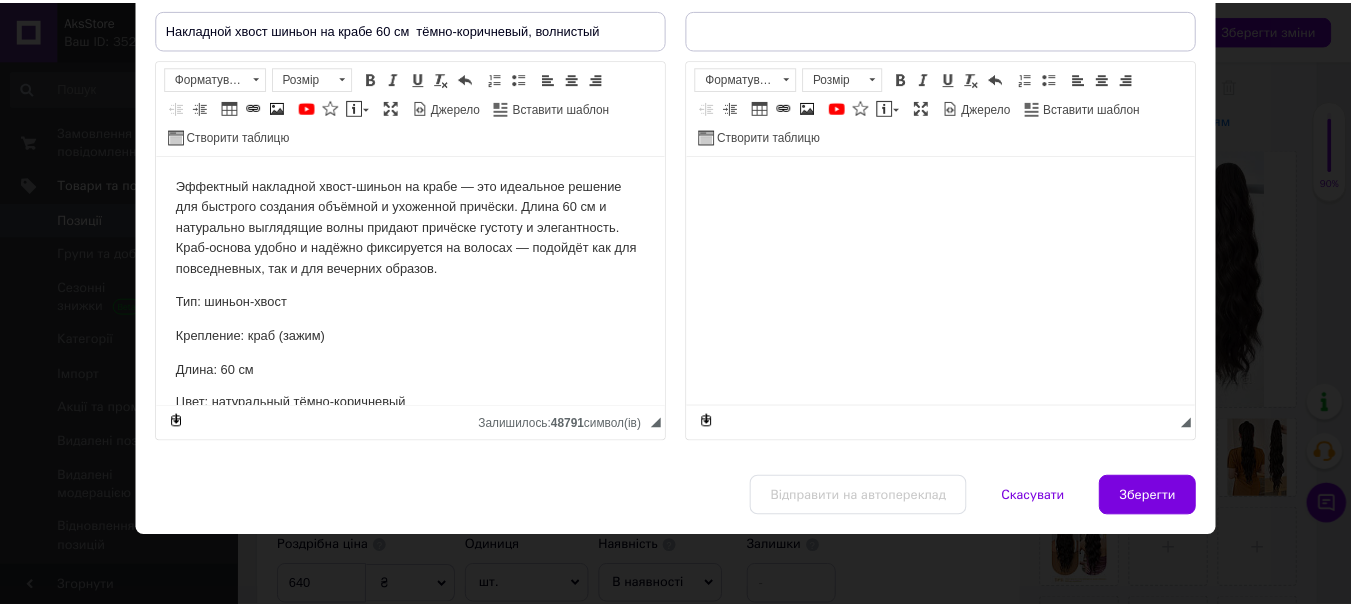 scroll, scrollTop: 82, scrollLeft: 0, axis: vertical 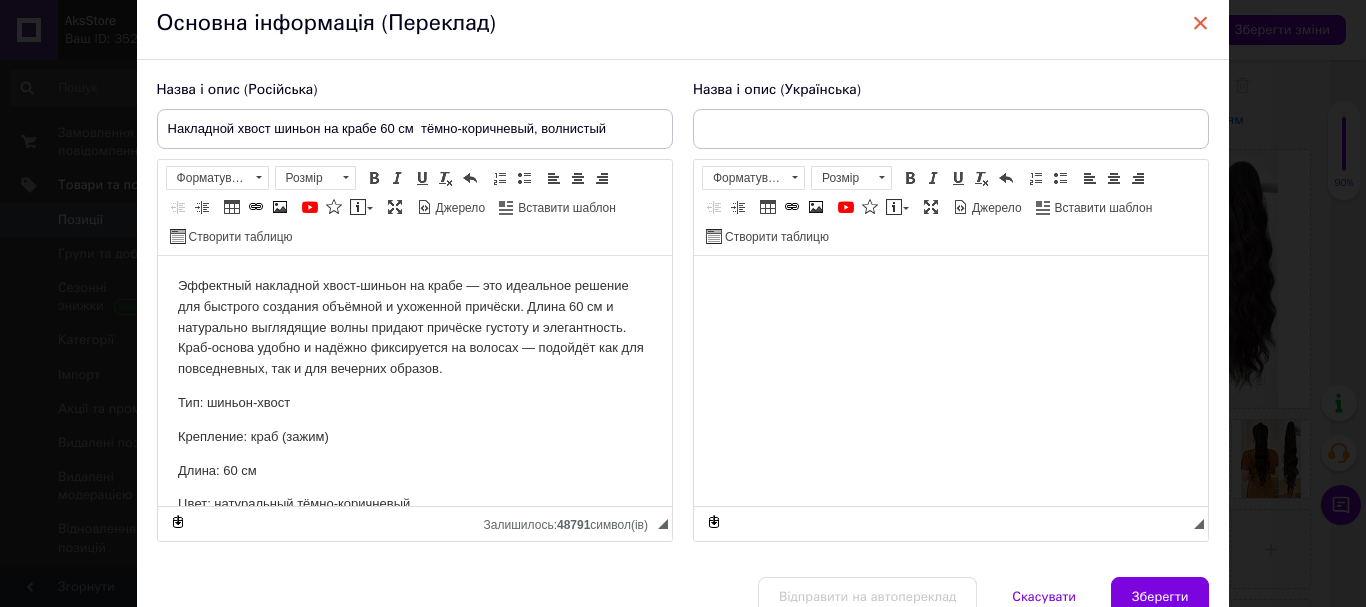 click on "×" at bounding box center [1201, 23] 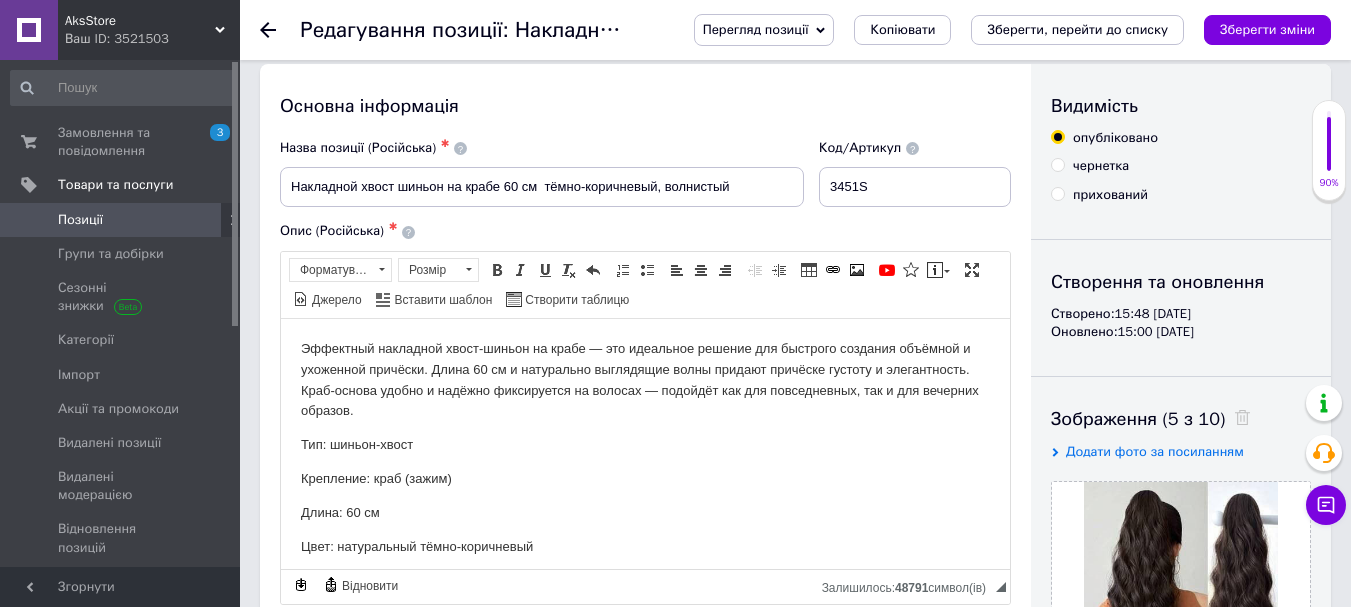scroll, scrollTop: 0, scrollLeft: 0, axis: both 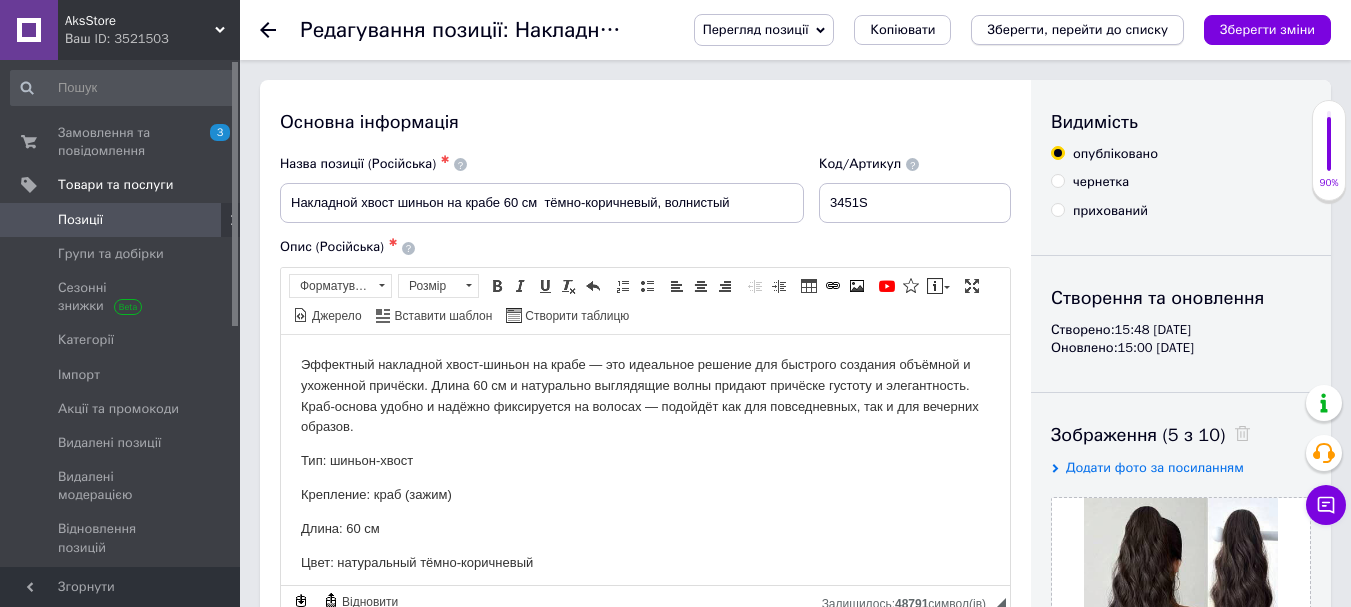 click on "Зберегти, перейти до списку" at bounding box center [1077, 29] 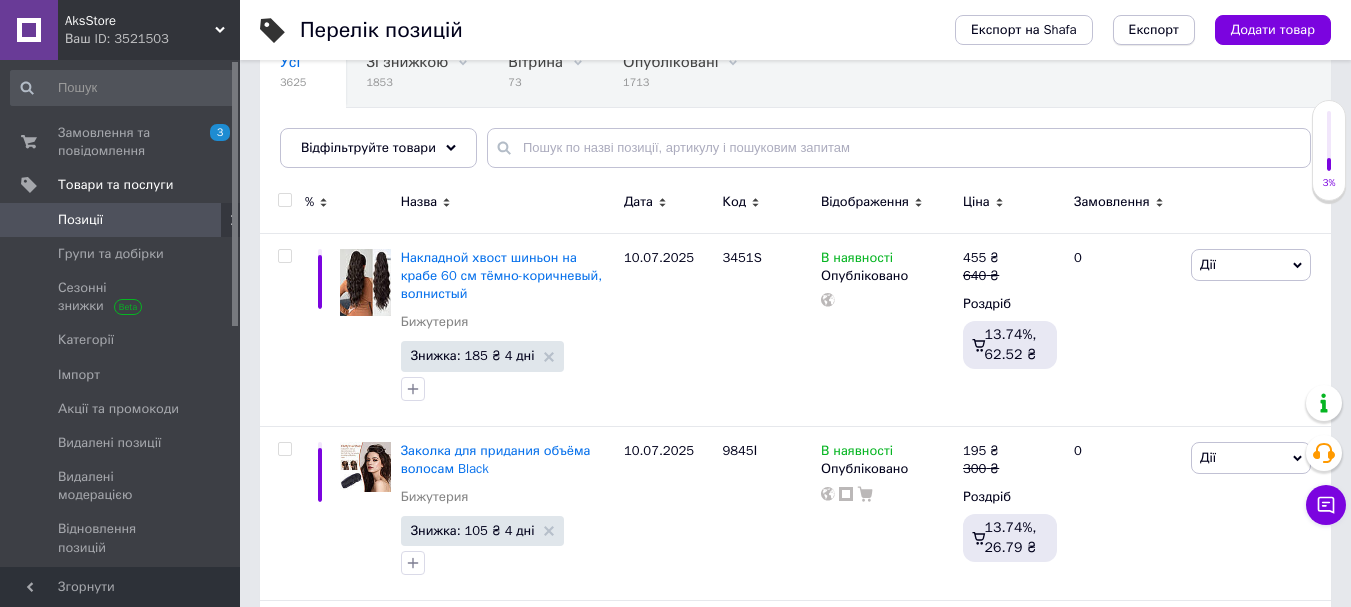 scroll, scrollTop: 200, scrollLeft: 0, axis: vertical 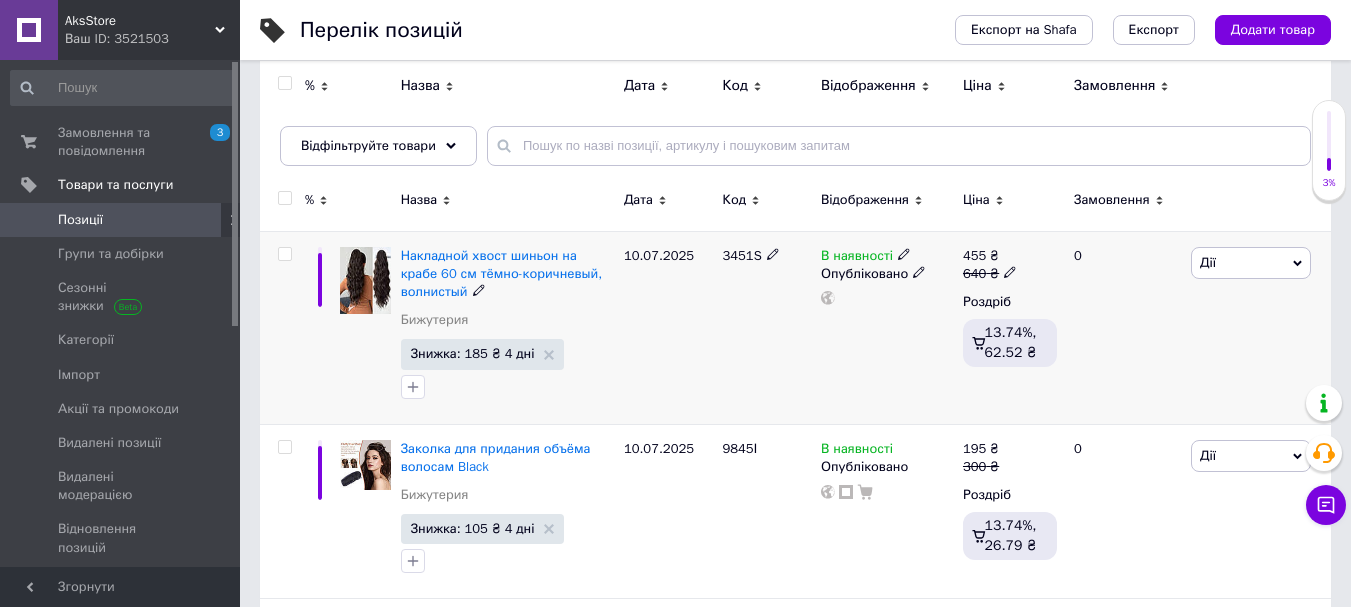 click at bounding box center (365, 281) 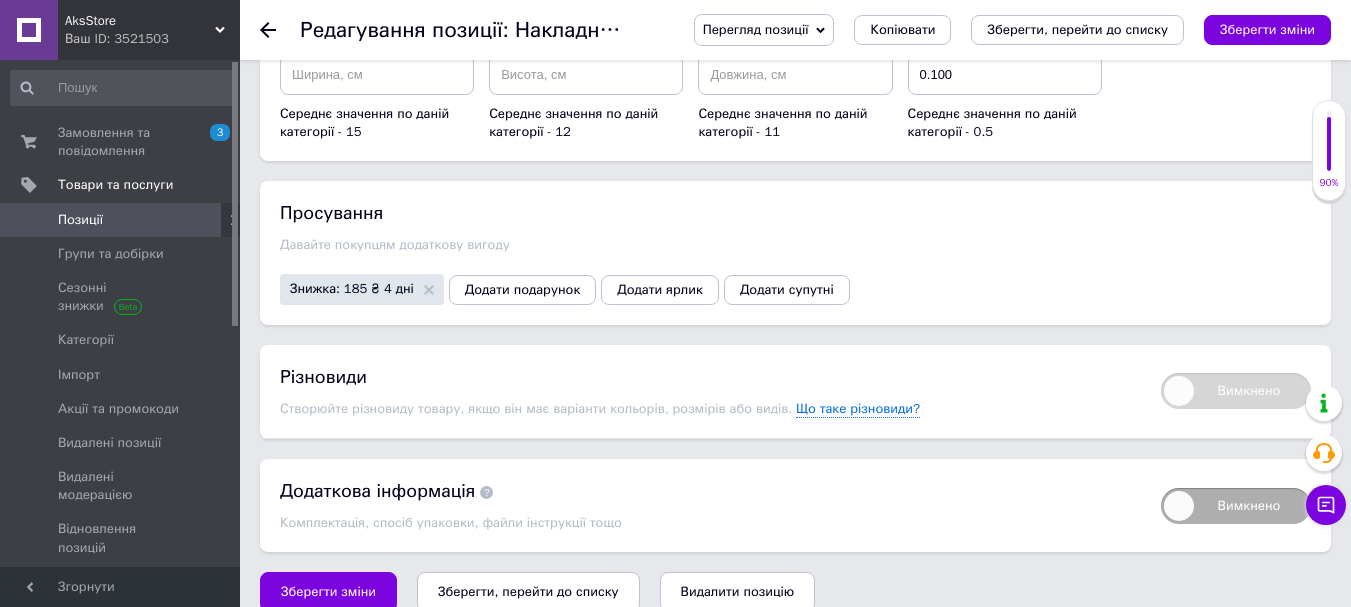 scroll, scrollTop: 2248, scrollLeft: 0, axis: vertical 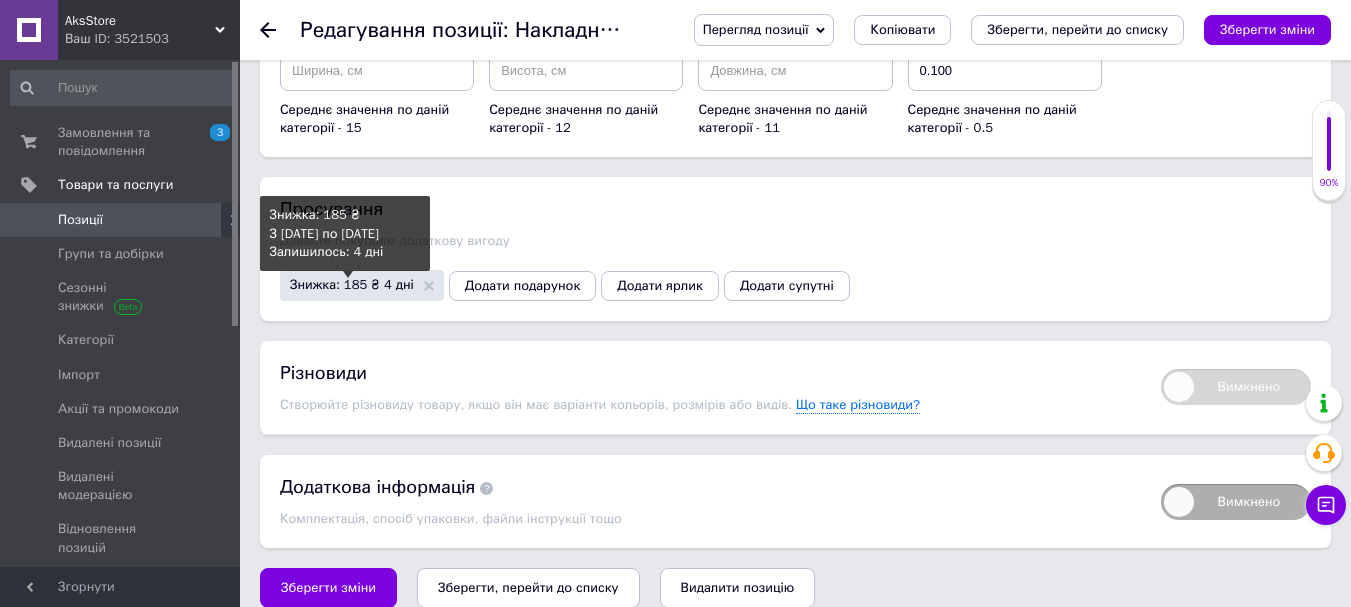 click on "Знижка: 185 ₴ 4 дні" at bounding box center (352, 284) 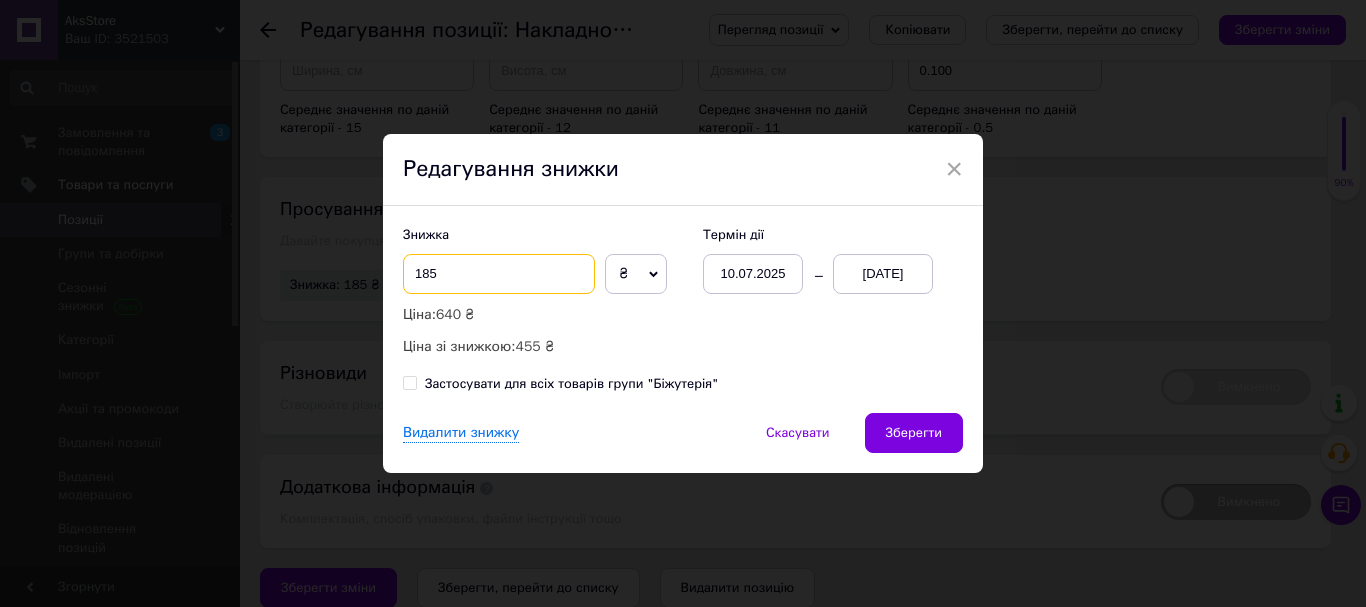 click on "185" at bounding box center (499, 274) 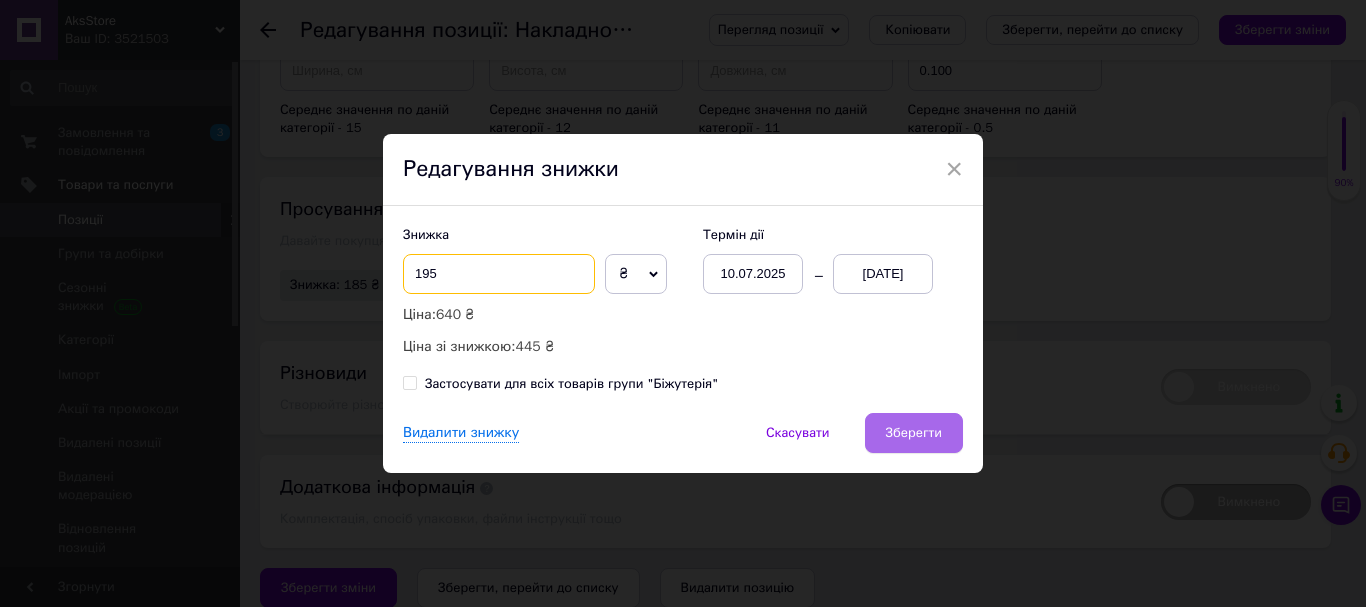 type on "195" 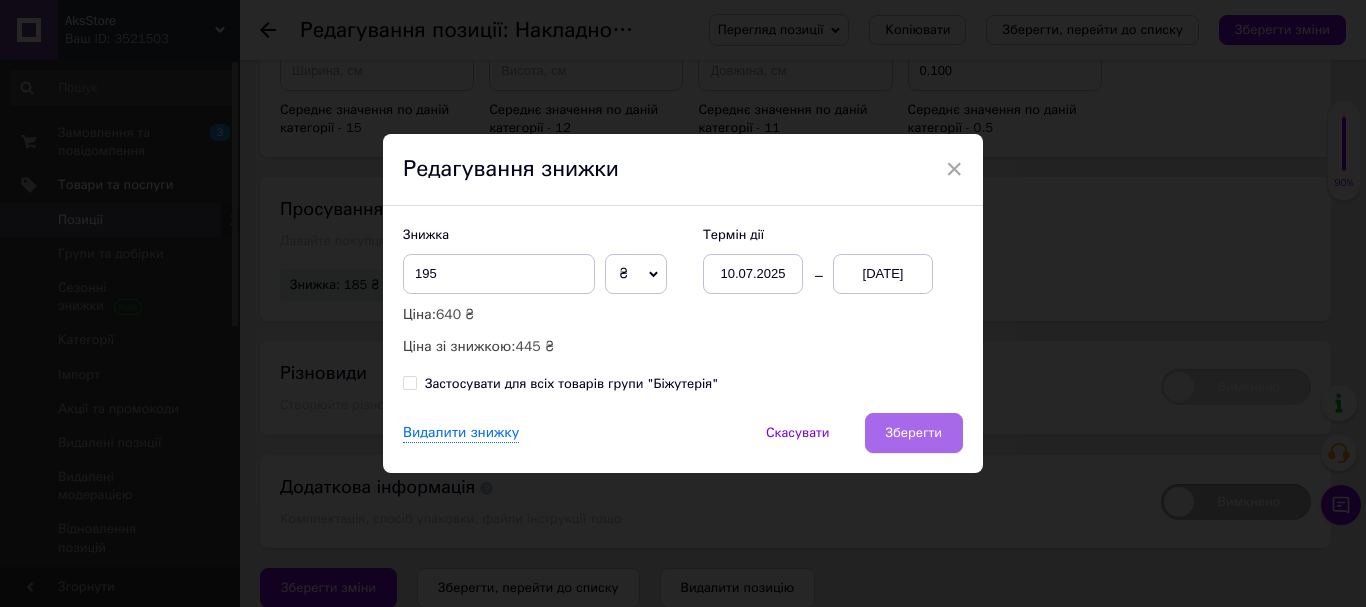 click on "Зберегти" at bounding box center (914, 433) 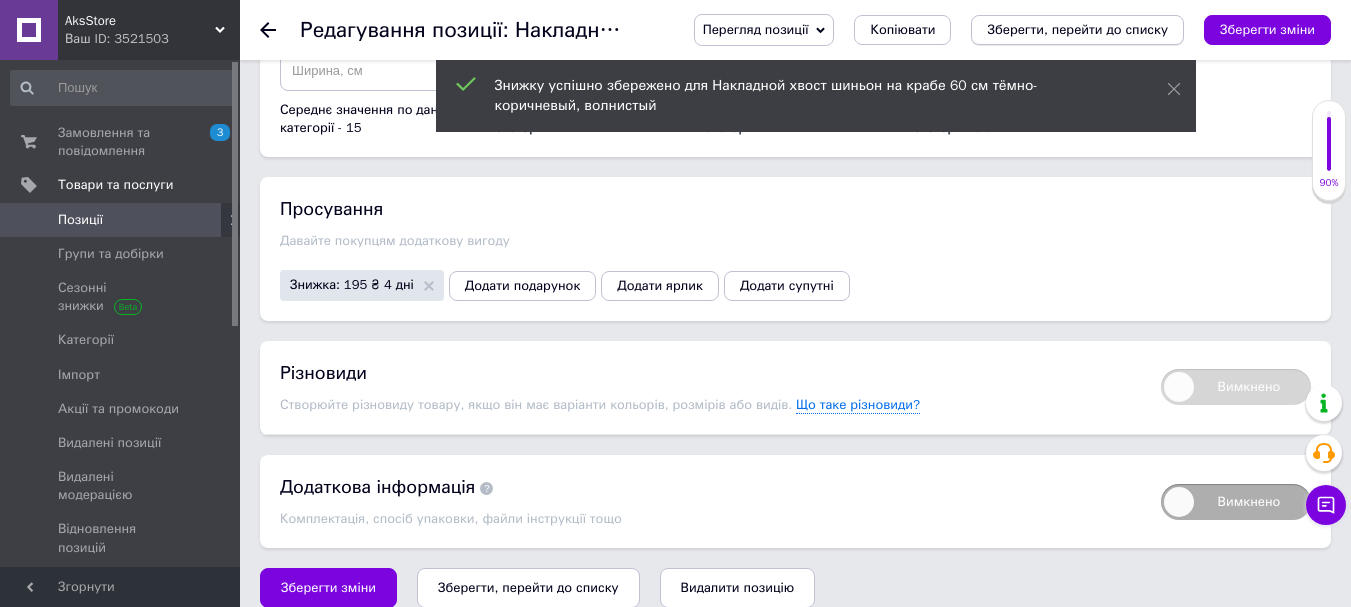 click on "Зберегти, перейти до списку" at bounding box center (1077, 29) 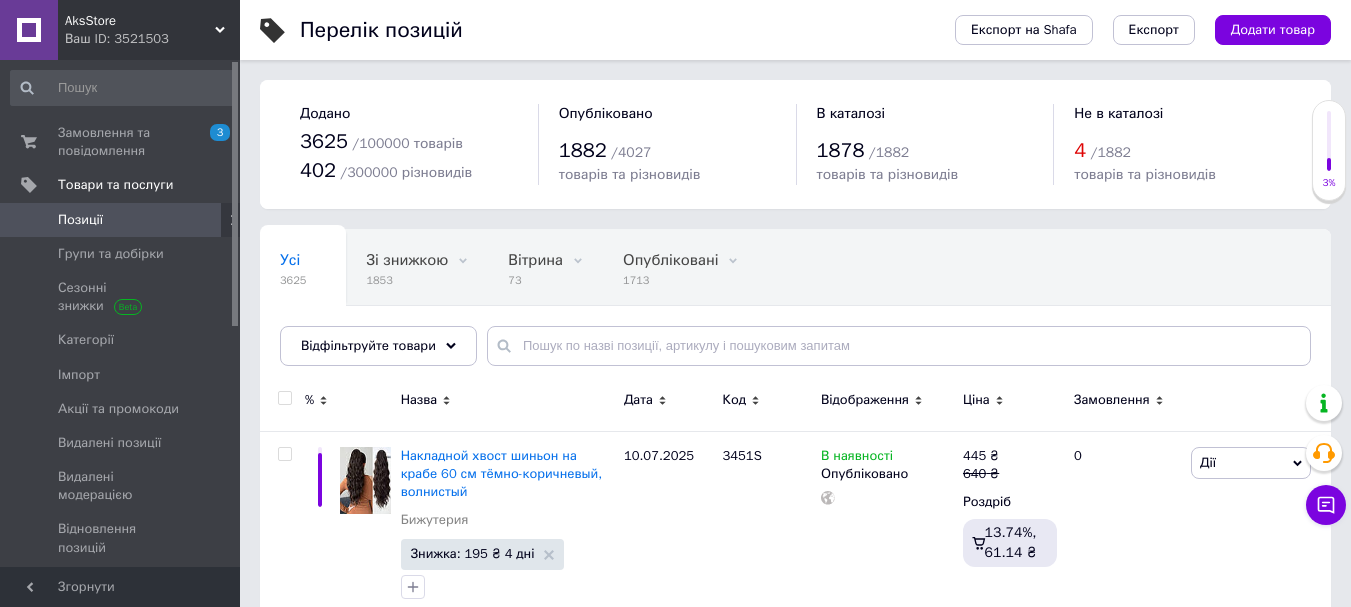 scroll, scrollTop: 200, scrollLeft: 0, axis: vertical 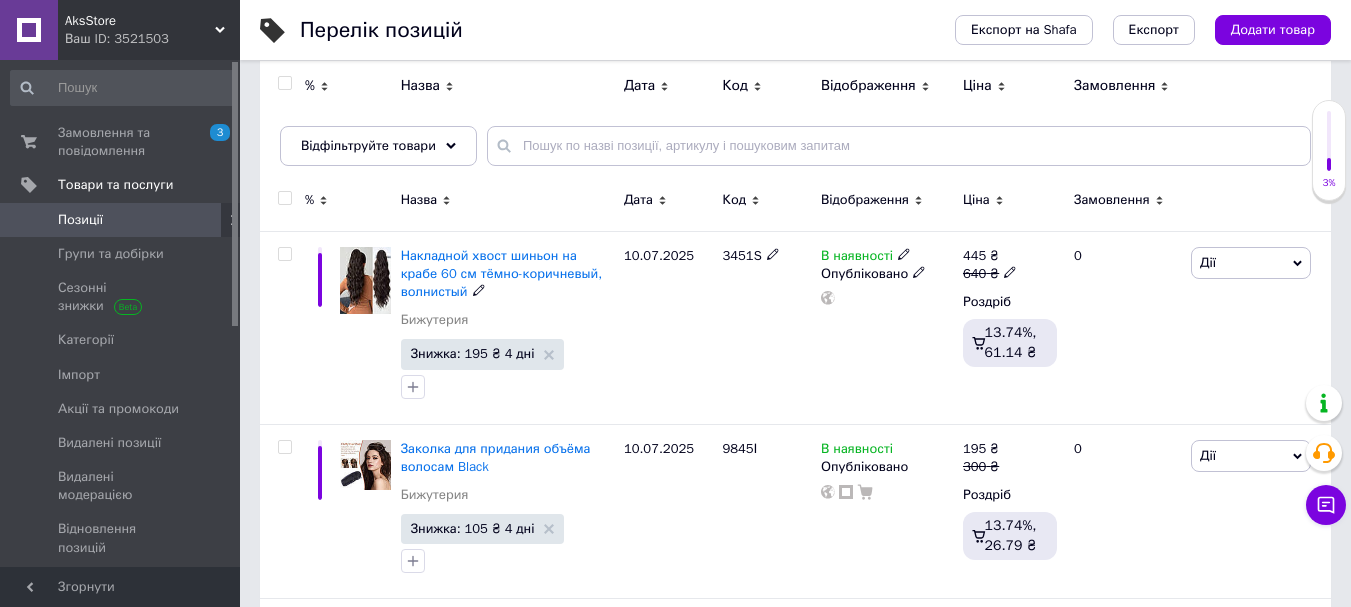 click at bounding box center (365, 281) 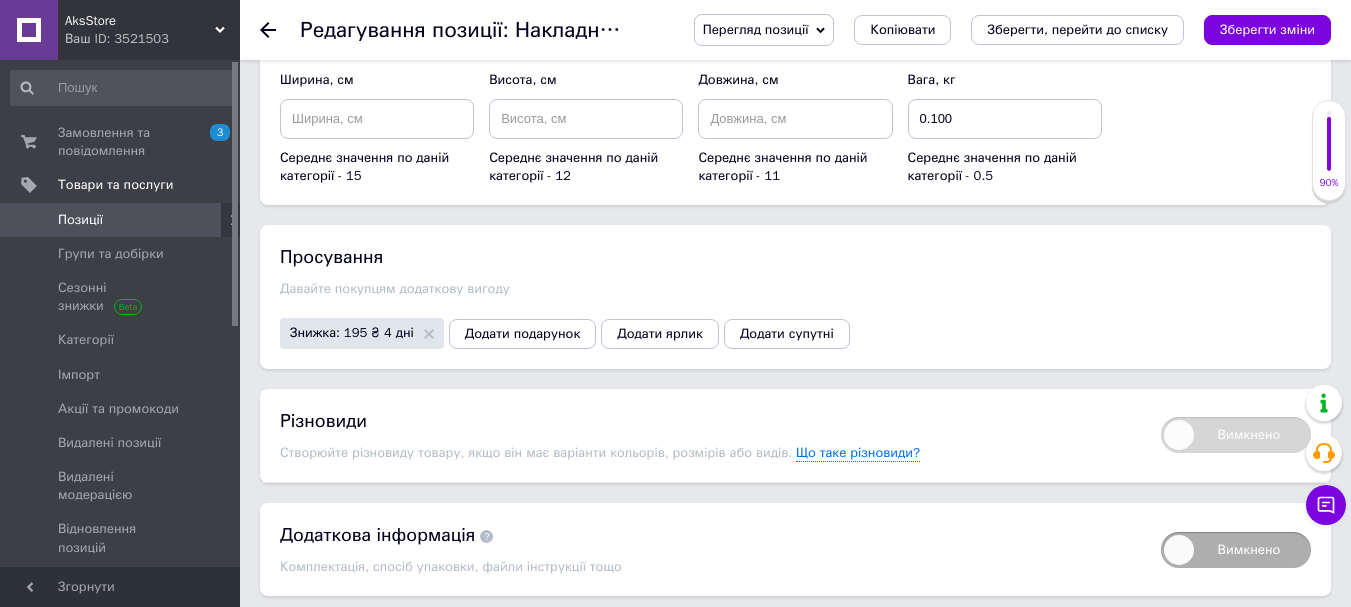 scroll, scrollTop: 2248, scrollLeft: 0, axis: vertical 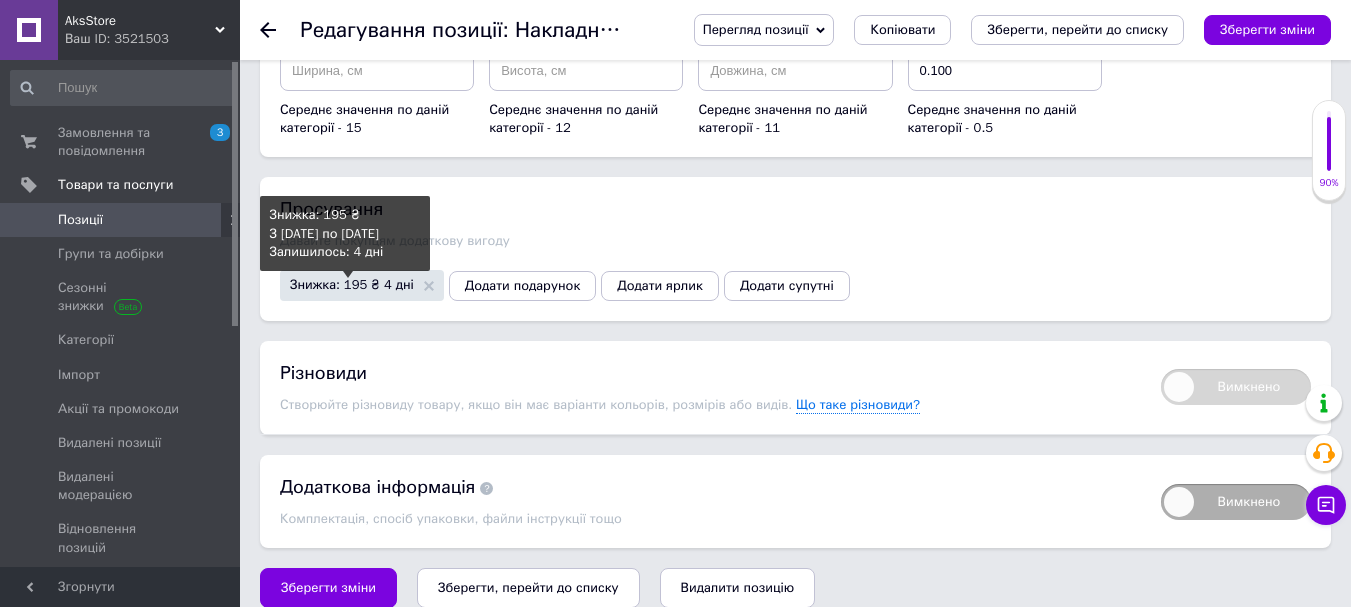 click on "Знижка: 195 ₴ 4 дні" at bounding box center [352, 284] 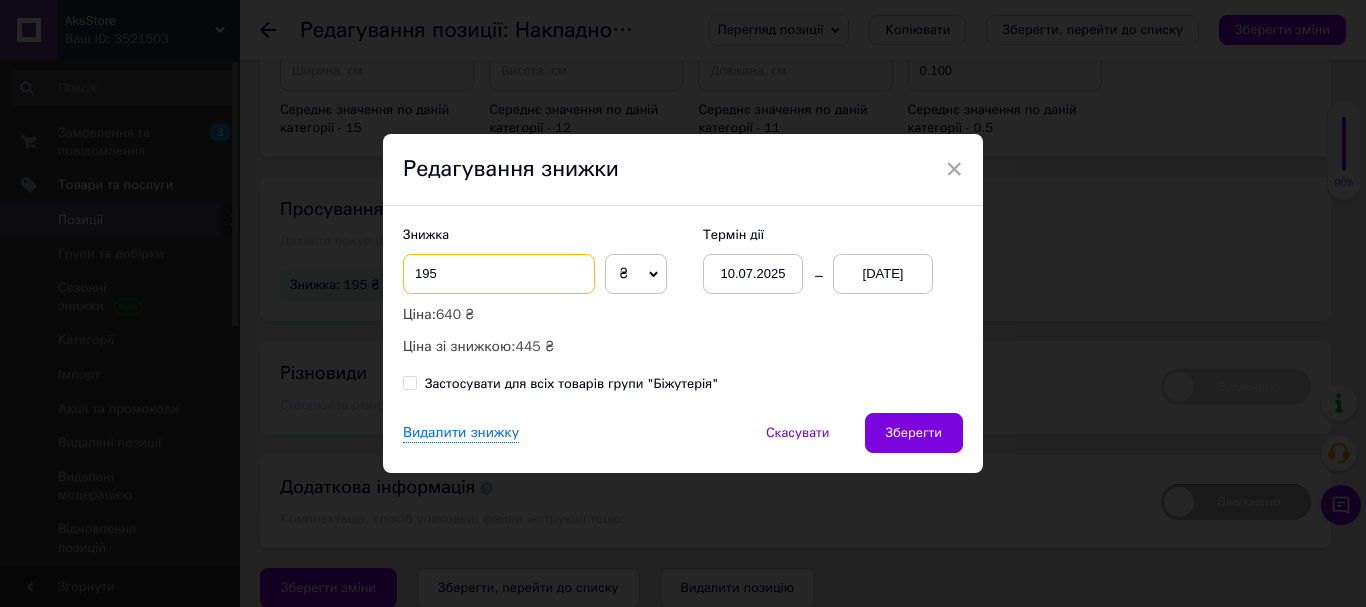 click on "195" at bounding box center (499, 274) 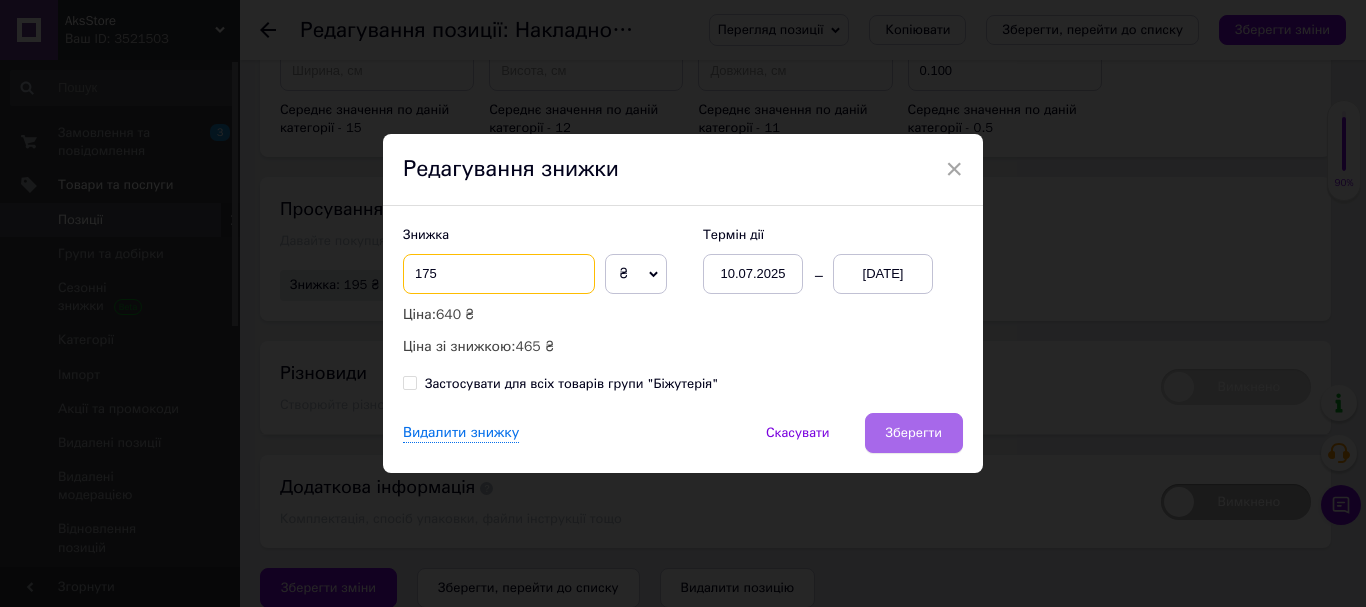 type on "175" 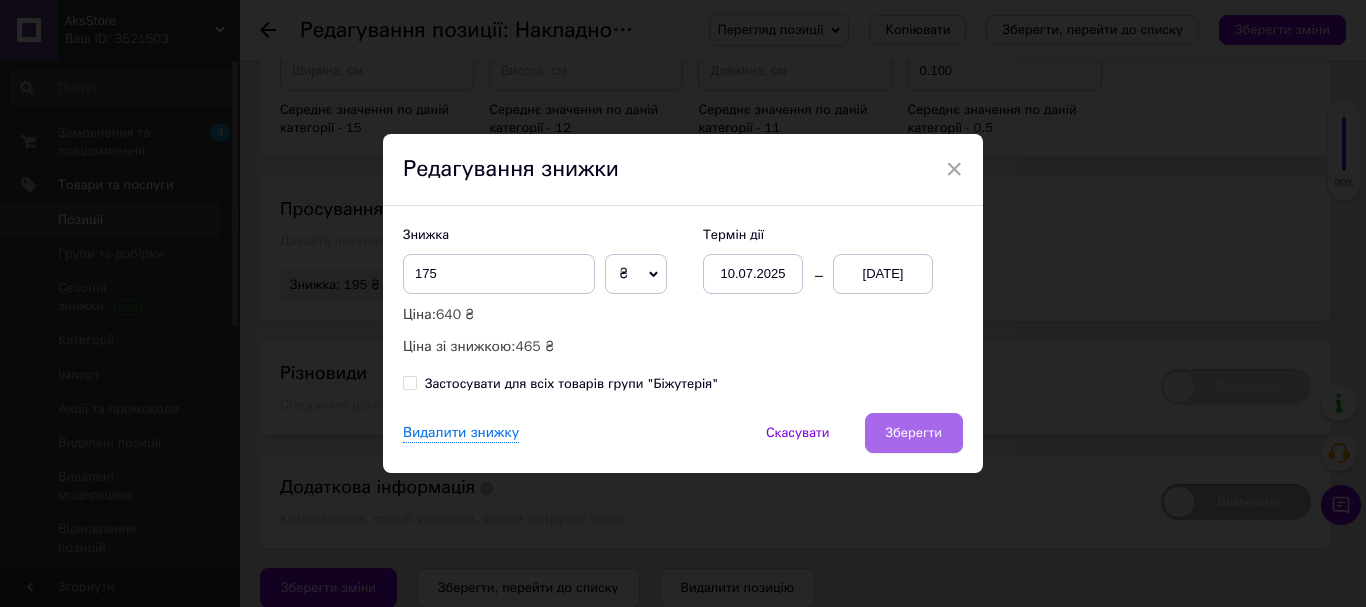 click on "Зберегти" at bounding box center (914, 433) 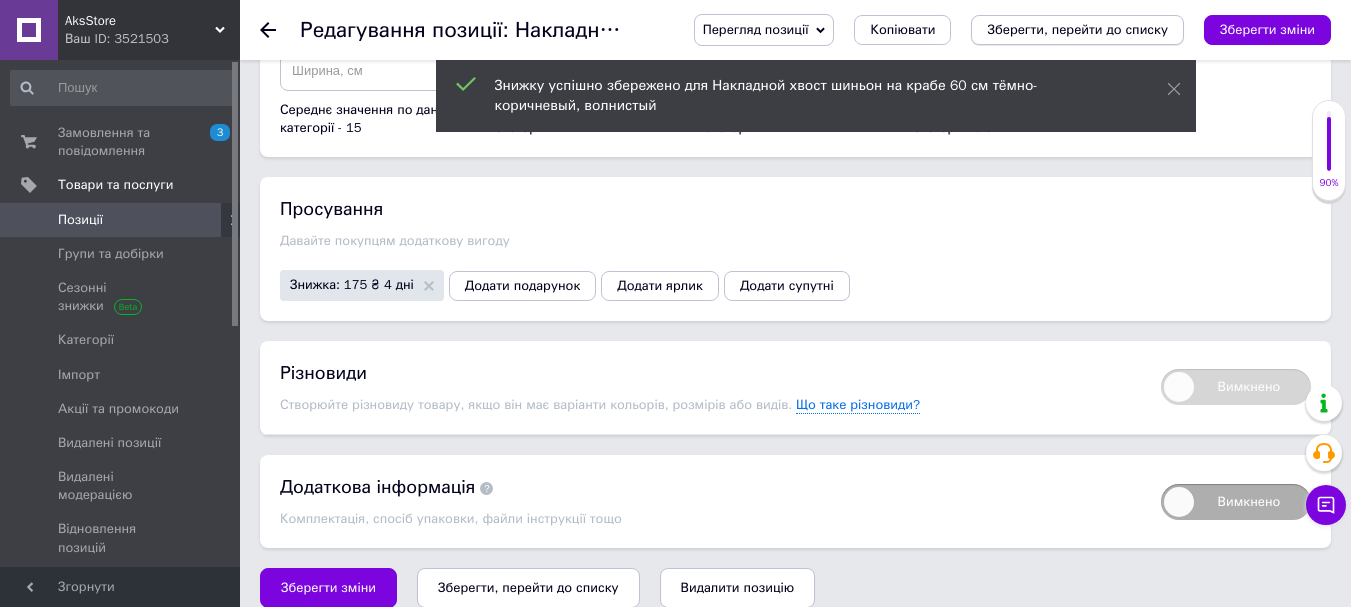 click on "Зберегти, перейти до списку" at bounding box center (1077, 29) 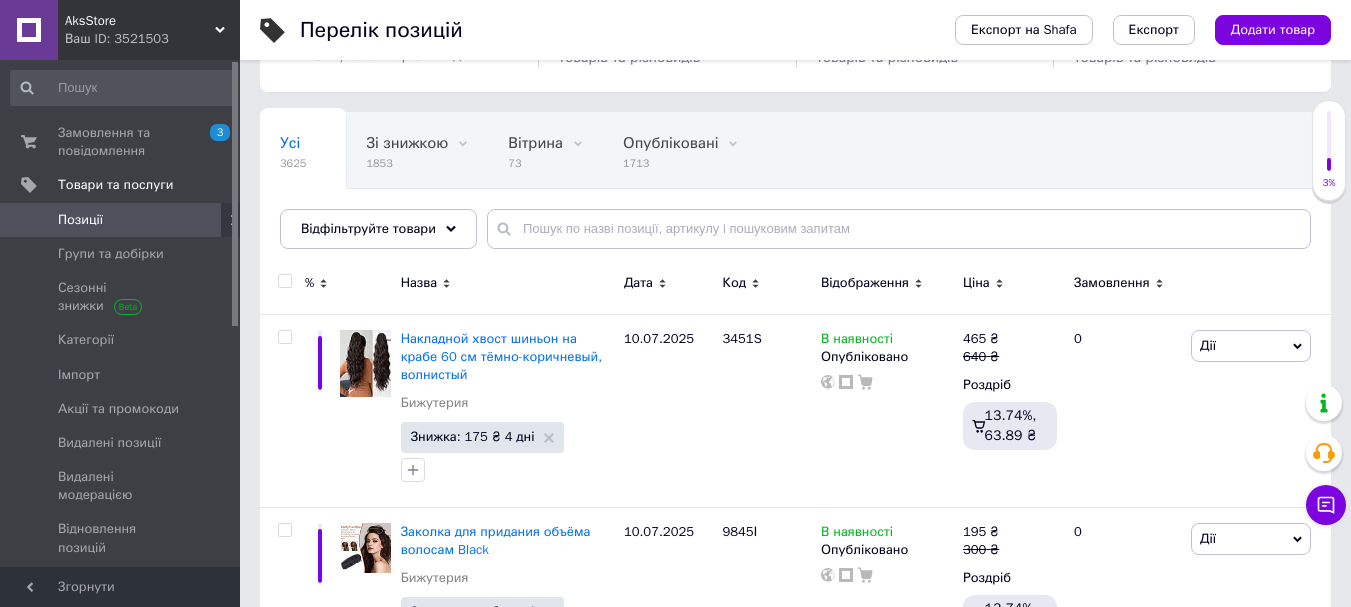 scroll, scrollTop: 200, scrollLeft: 0, axis: vertical 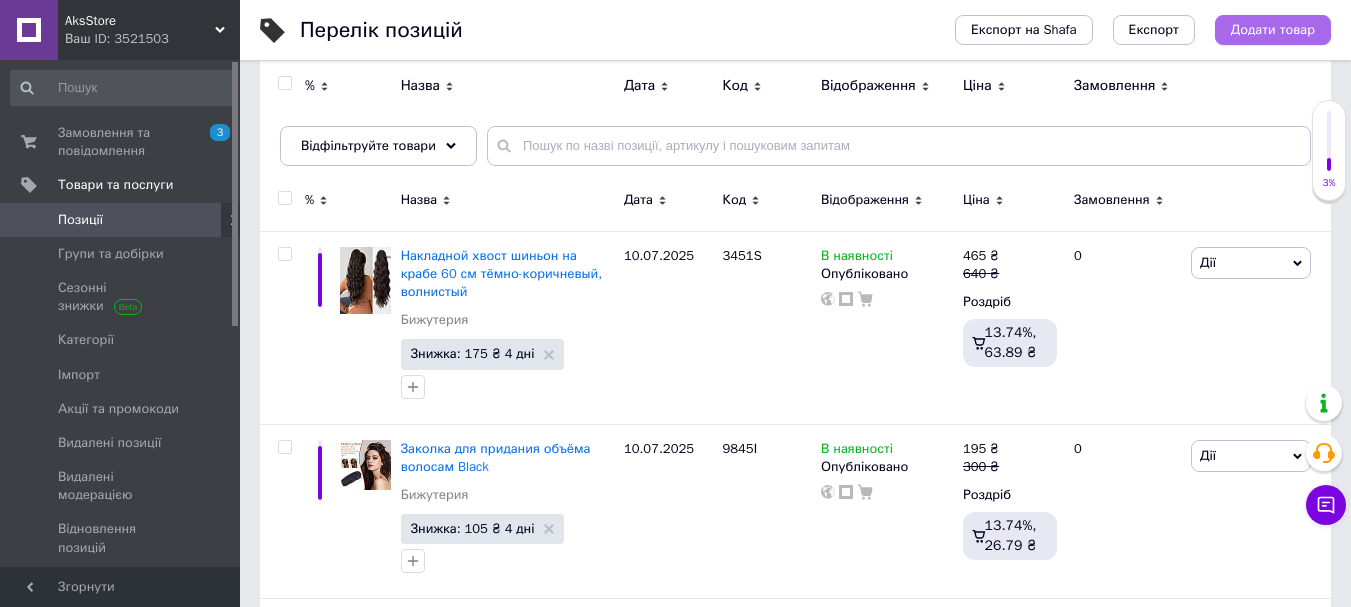 click on "Додати товар" at bounding box center (1273, 30) 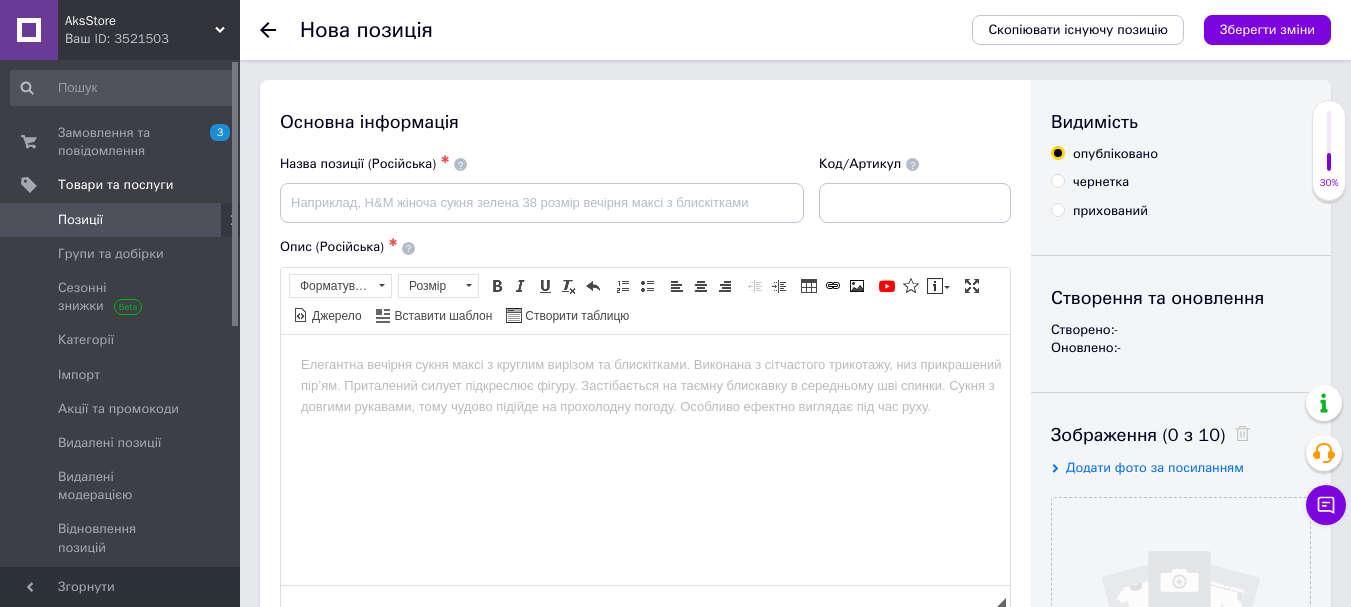 scroll, scrollTop: 0, scrollLeft: 0, axis: both 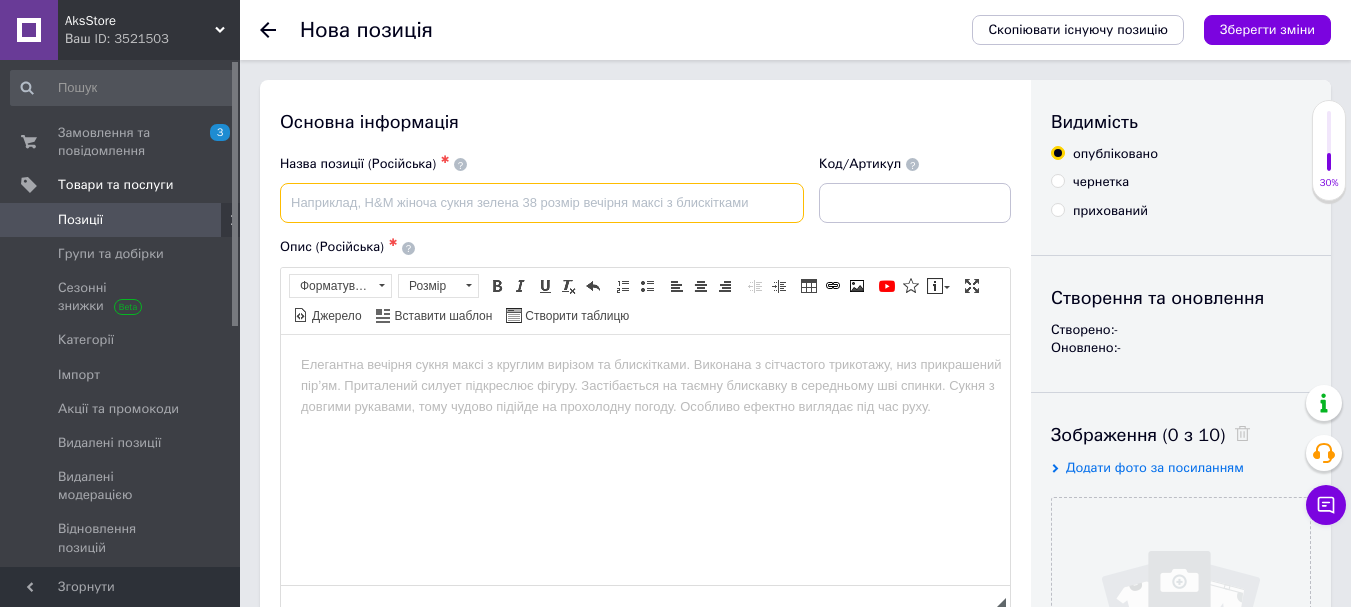 paste on "Резинка-шиньон для волос  натуральный черный Объемный пучо" 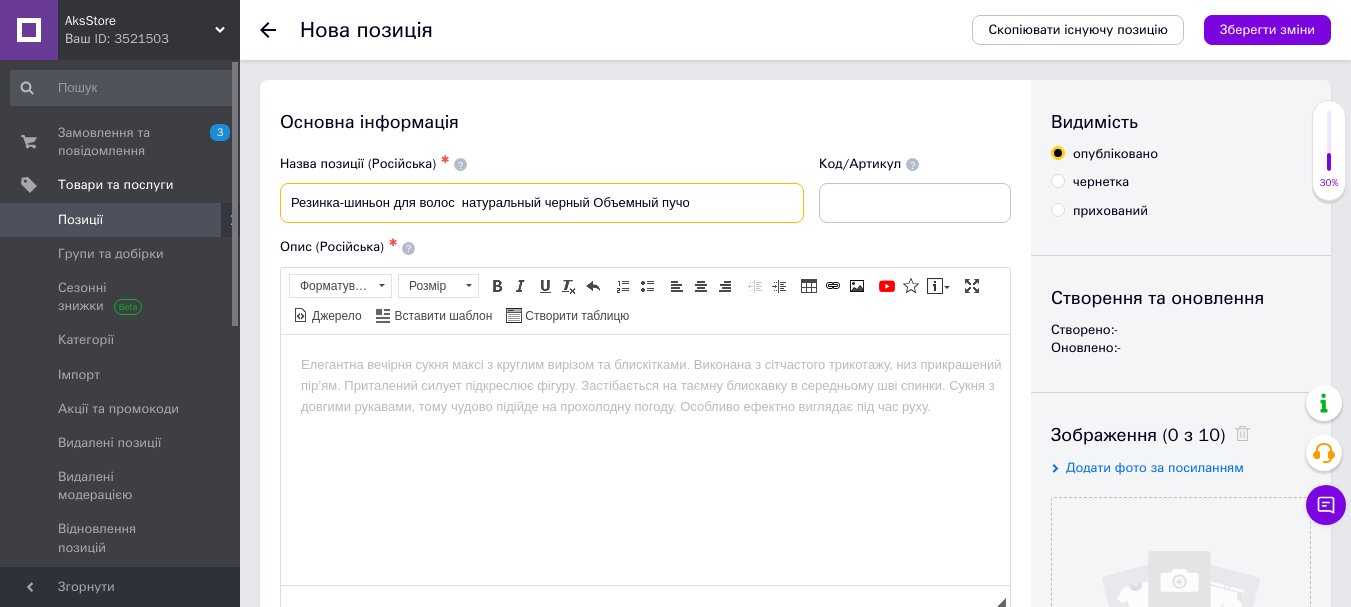 type on "Резинка-шиньон для волос  натуральный черный Объемный пучо" 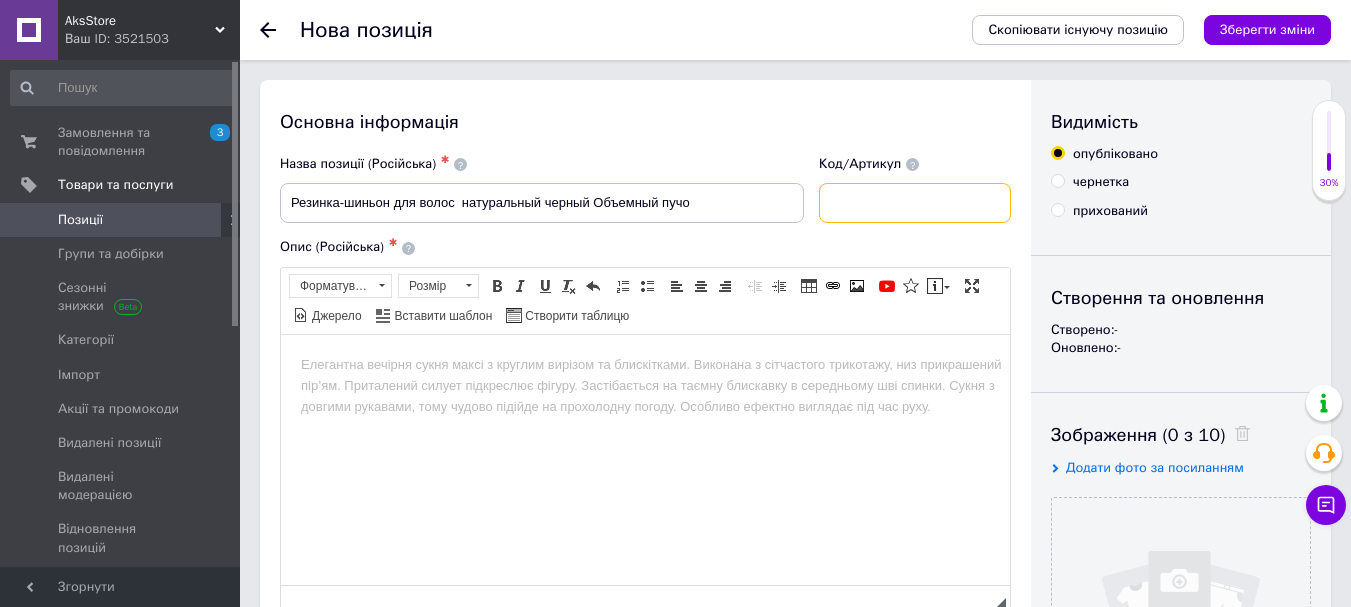click at bounding box center (915, 203) 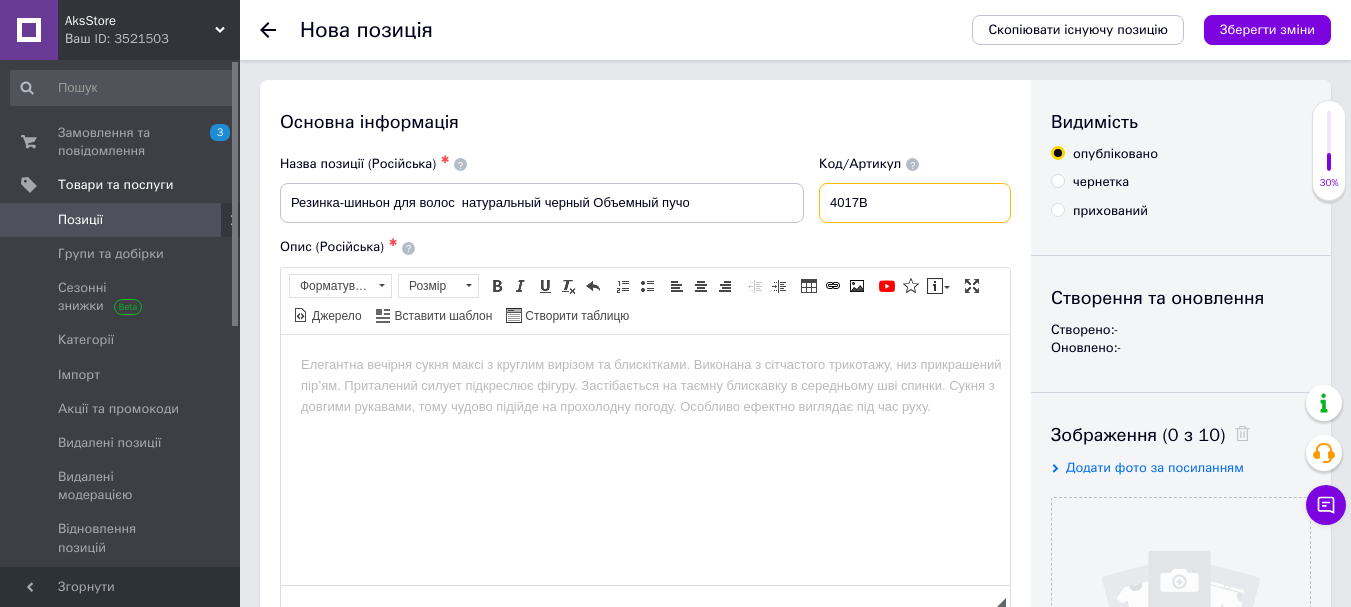 type on "4017В" 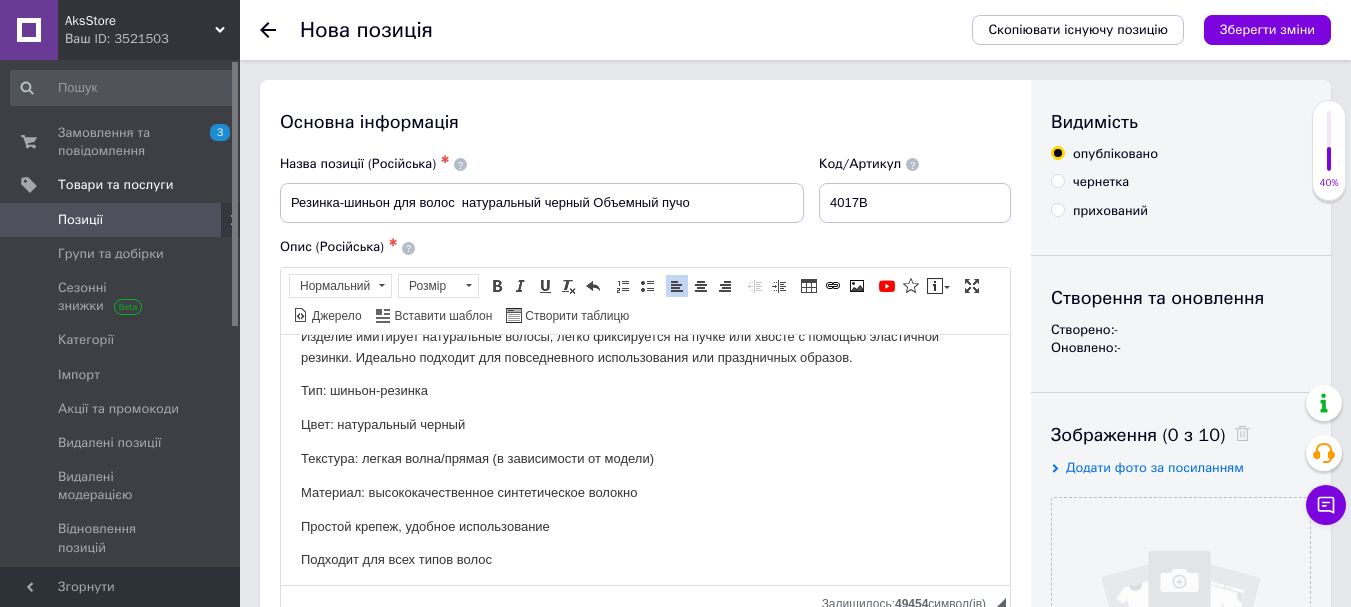 scroll, scrollTop: 89, scrollLeft: 0, axis: vertical 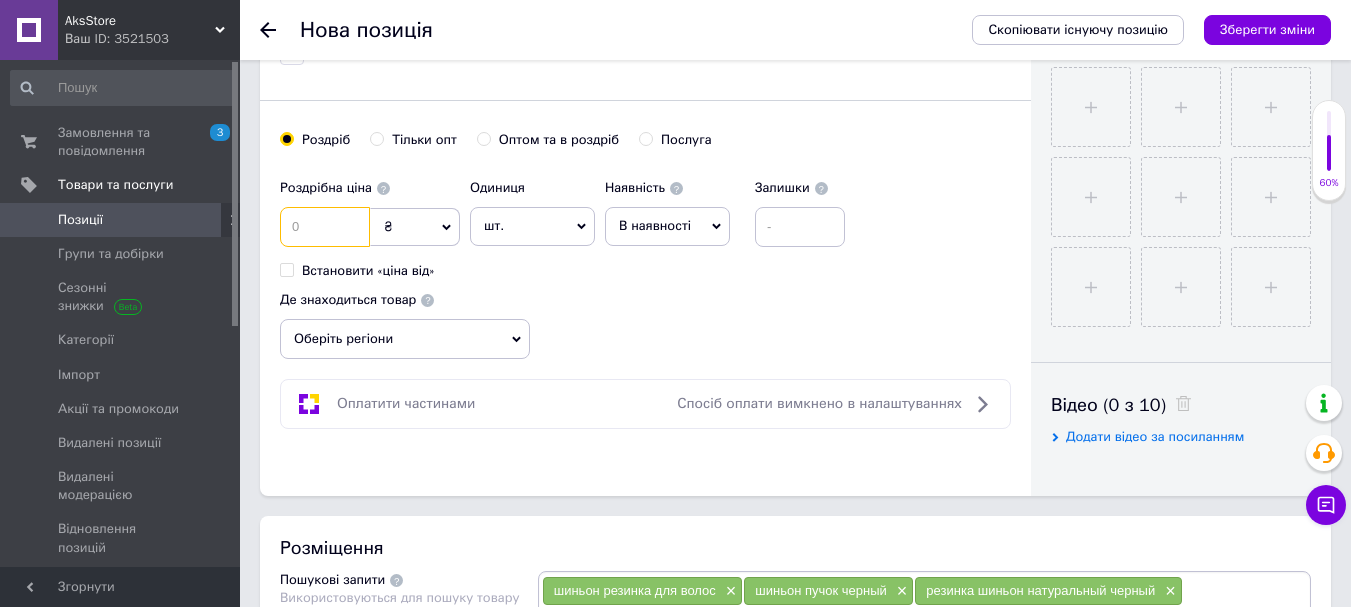 click at bounding box center (325, 227) 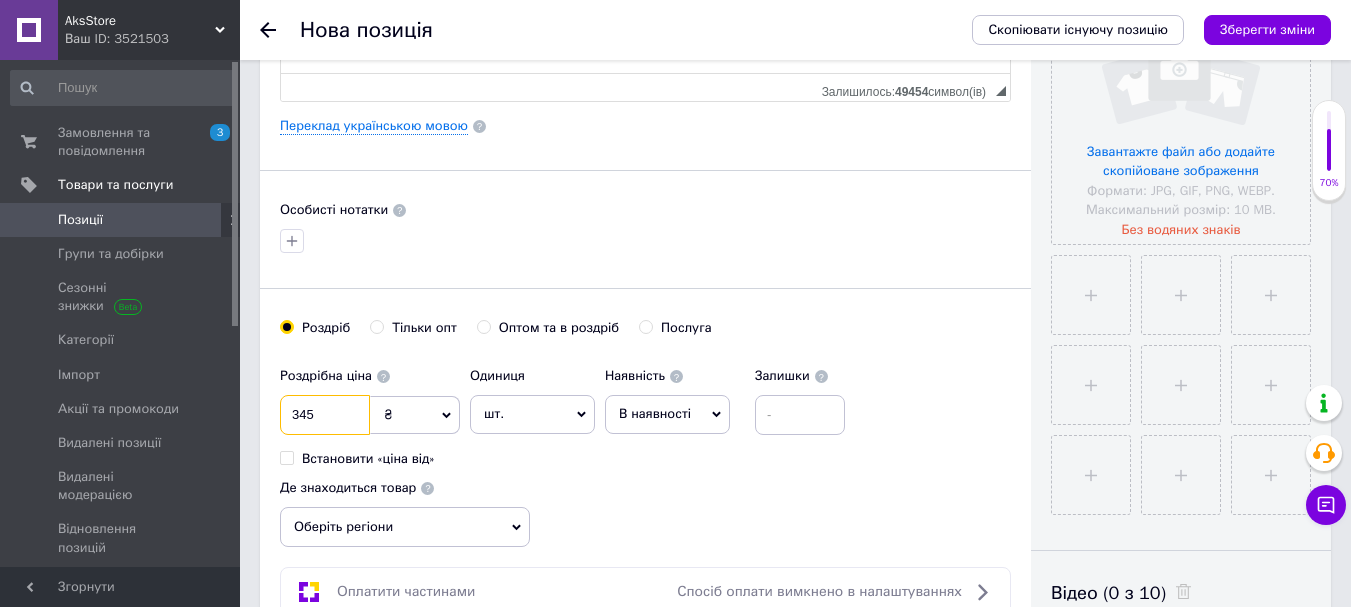 scroll, scrollTop: 500, scrollLeft: 0, axis: vertical 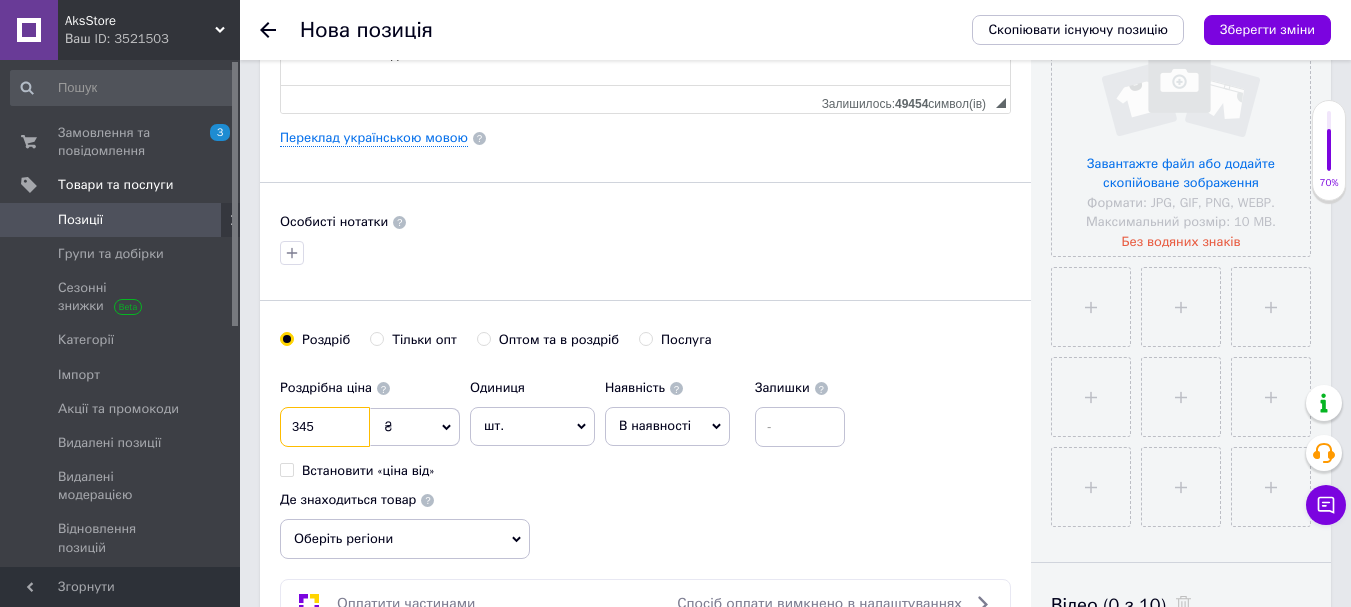 type on "345" 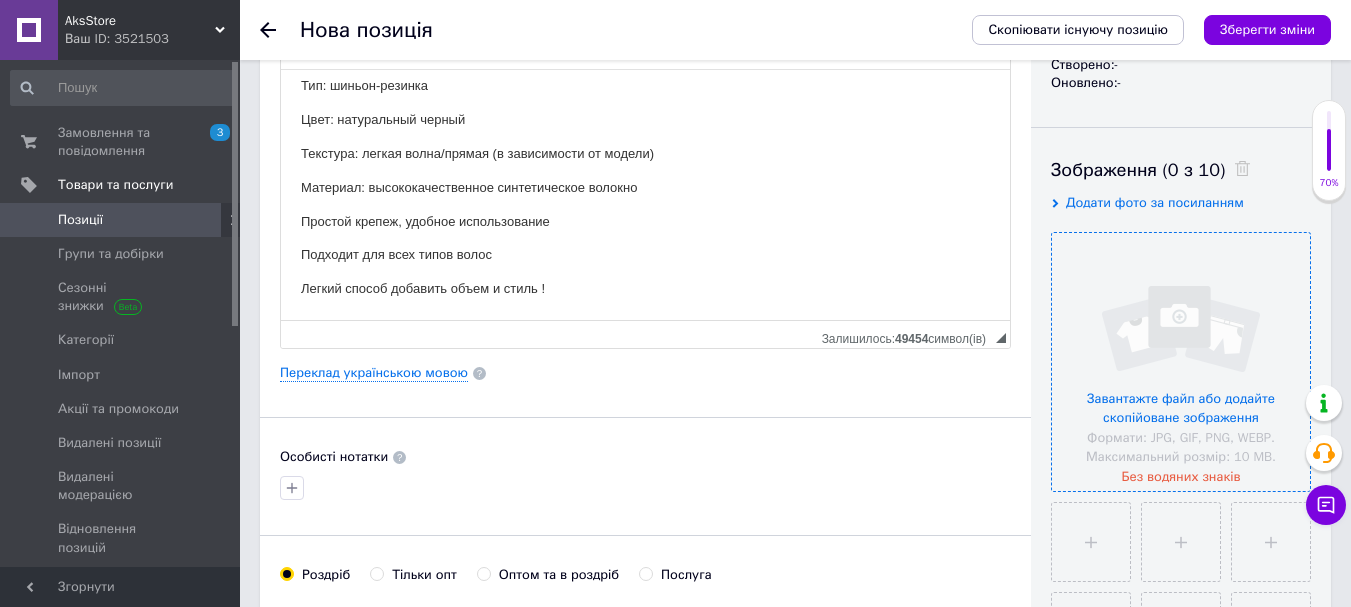 scroll, scrollTop: 300, scrollLeft: 0, axis: vertical 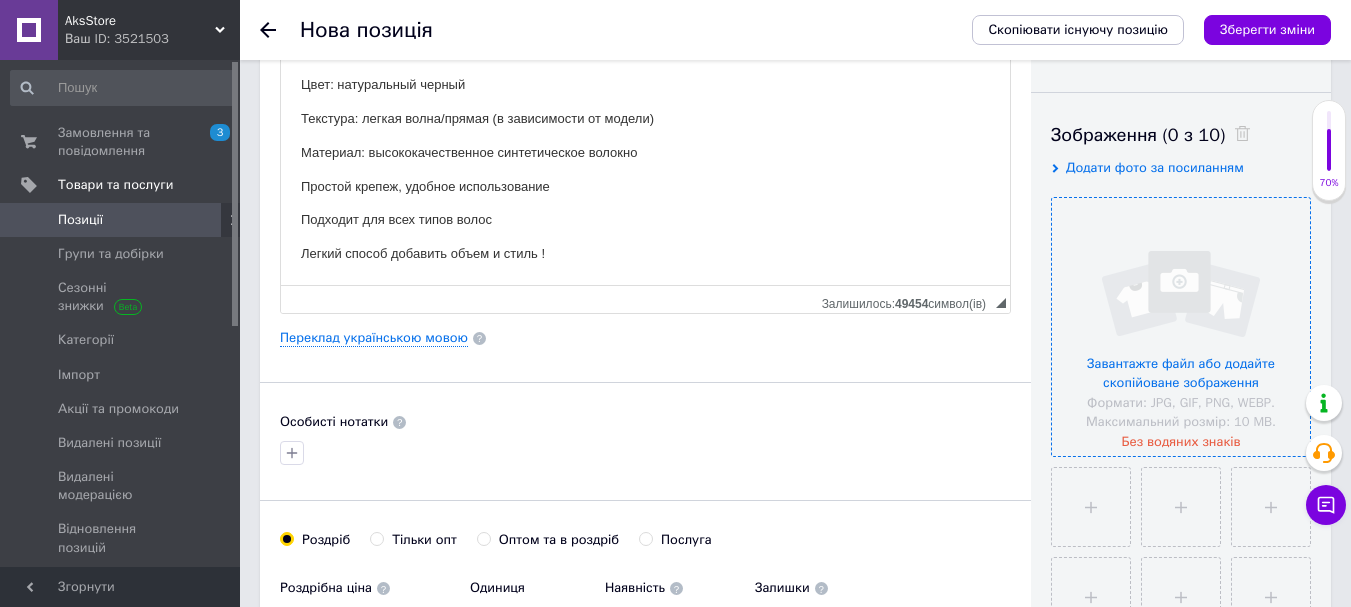 click at bounding box center (1181, 327) 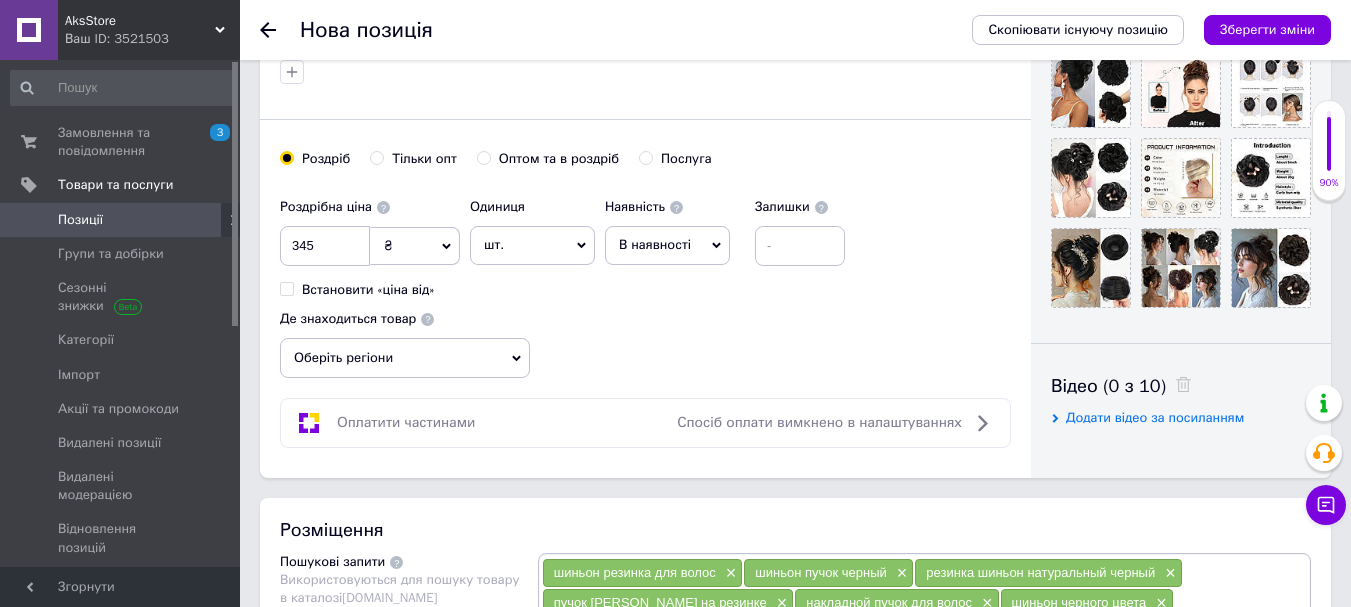 scroll, scrollTop: 700, scrollLeft: 0, axis: vertical 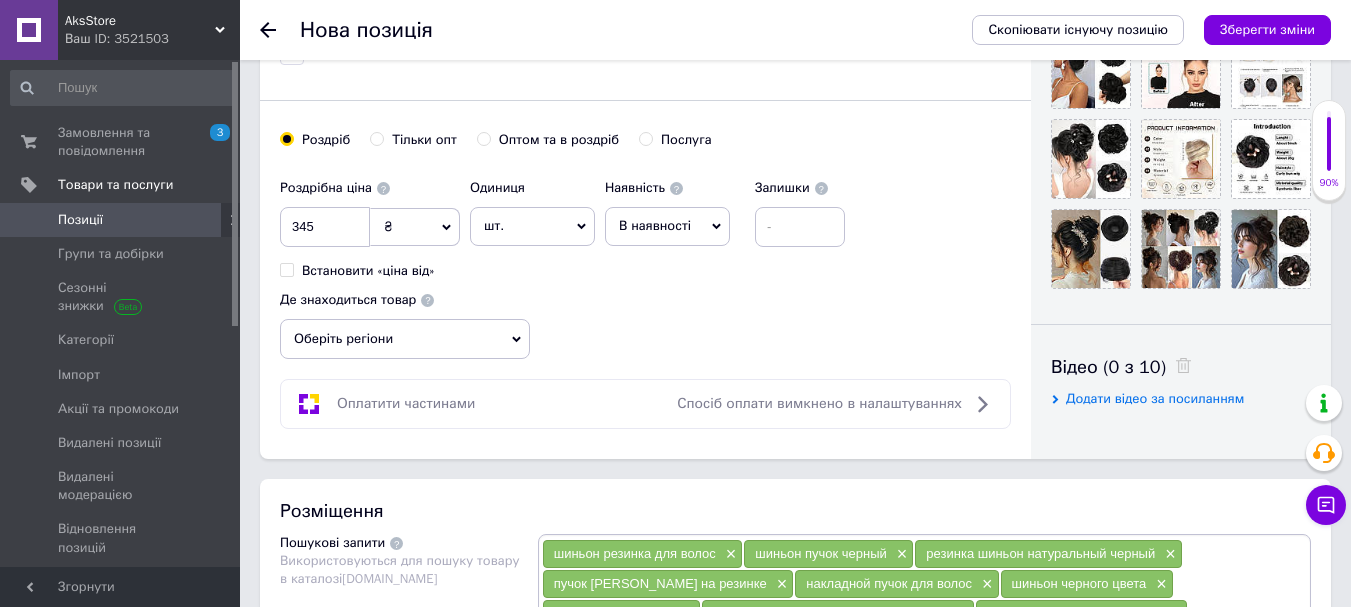 click on "Оберіть регіони" at bounding box center (405, 339) 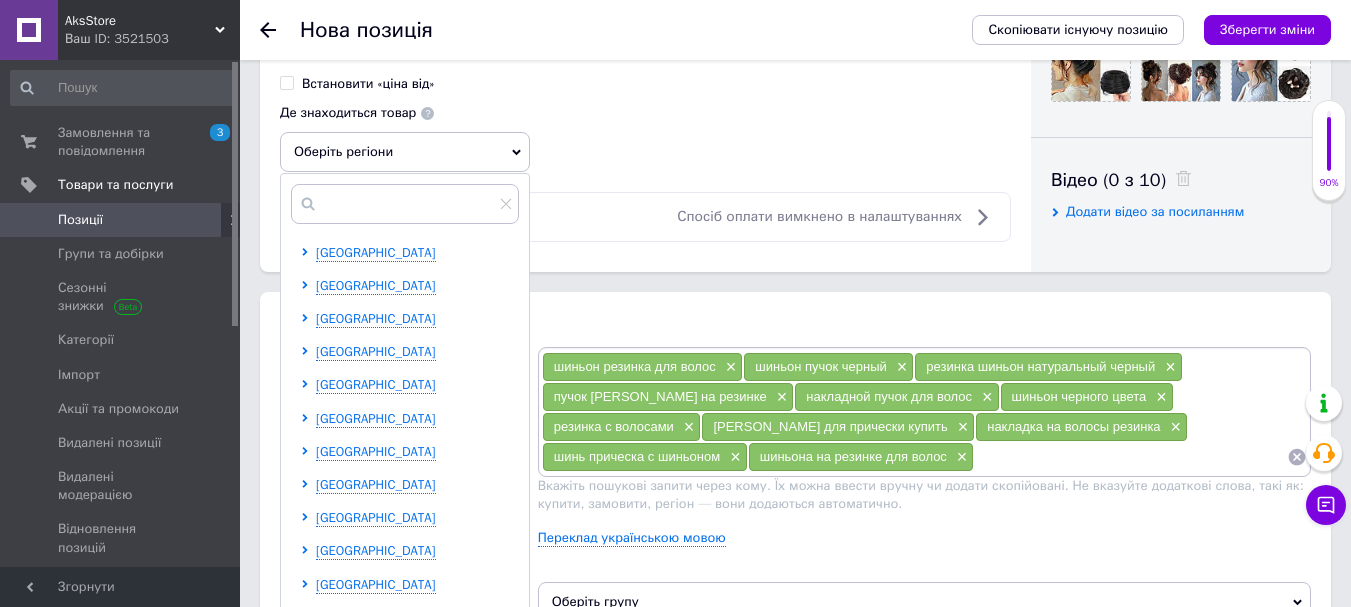 scroll, scrollTop: 900, scrollLeft: 0, axis: vertical 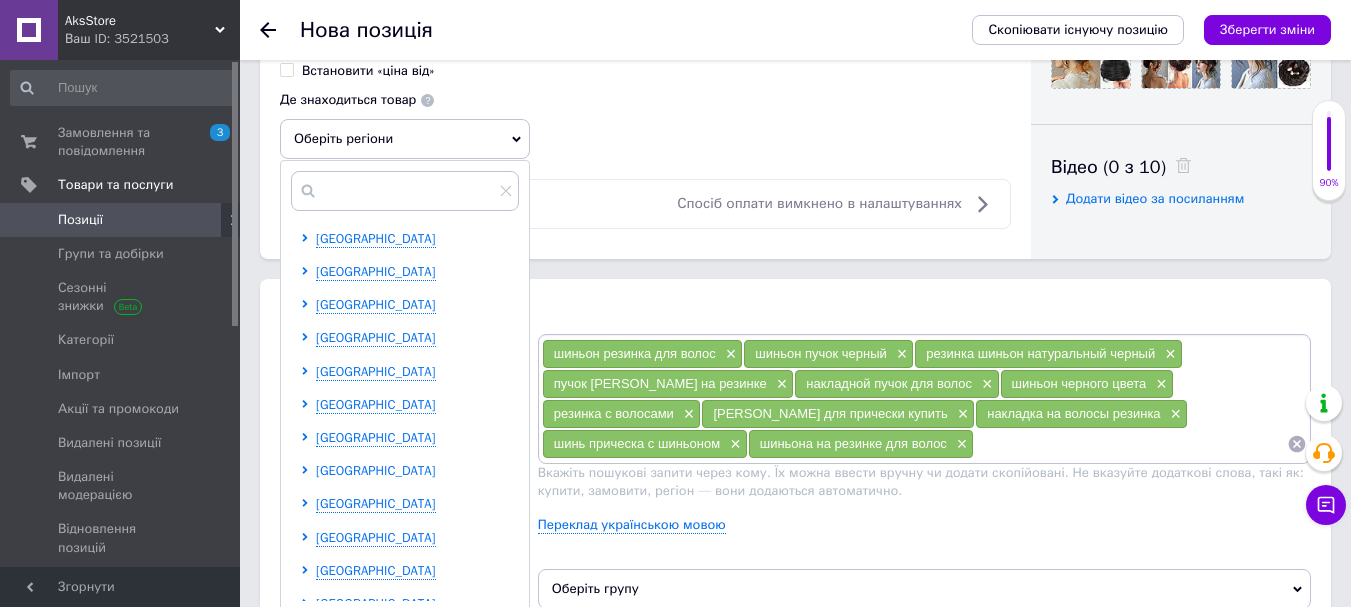 click on "[GEOGRAPHIC_DATA]" at bounding box center (376, 470) 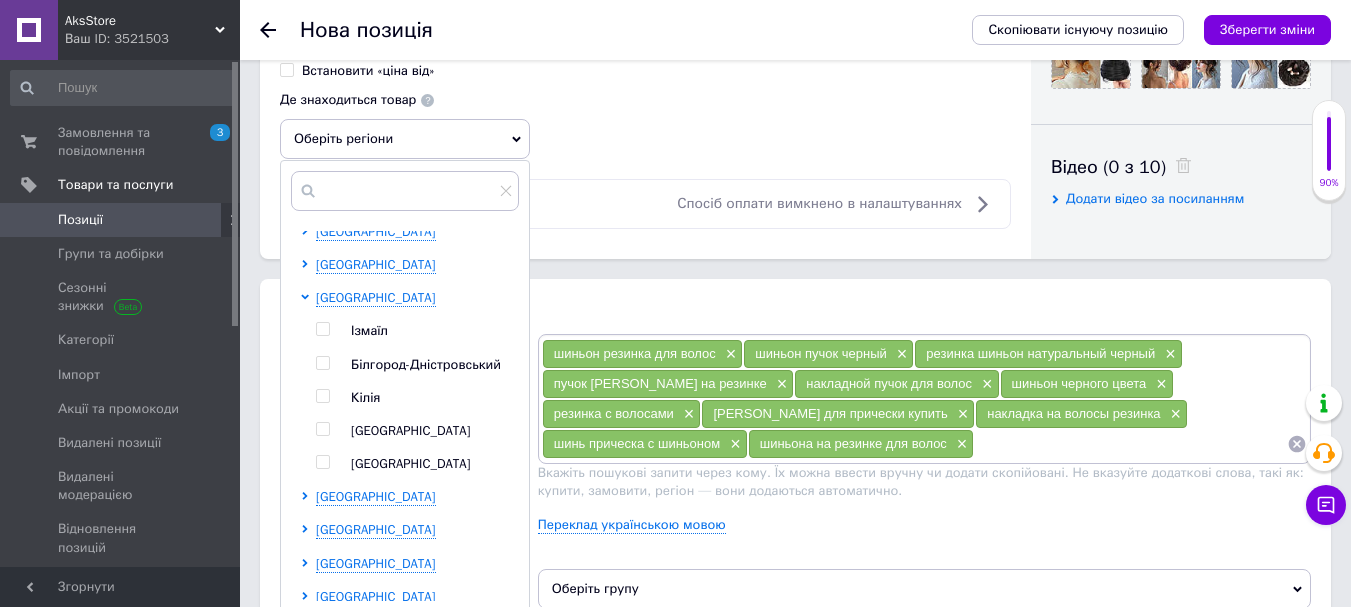 scroll, scrollTop: 400, scrollLeft: 0, axis: vertical 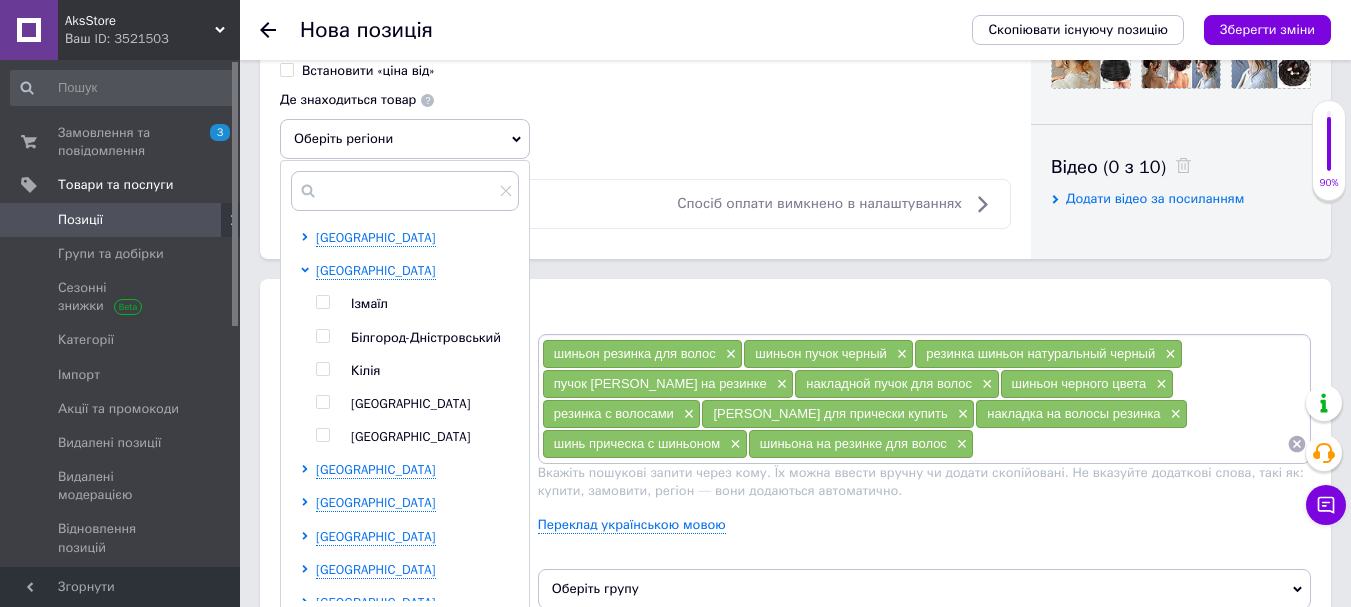 click on "[GEOGRAPHIC_DATA]" at bounding box center (411, 403) 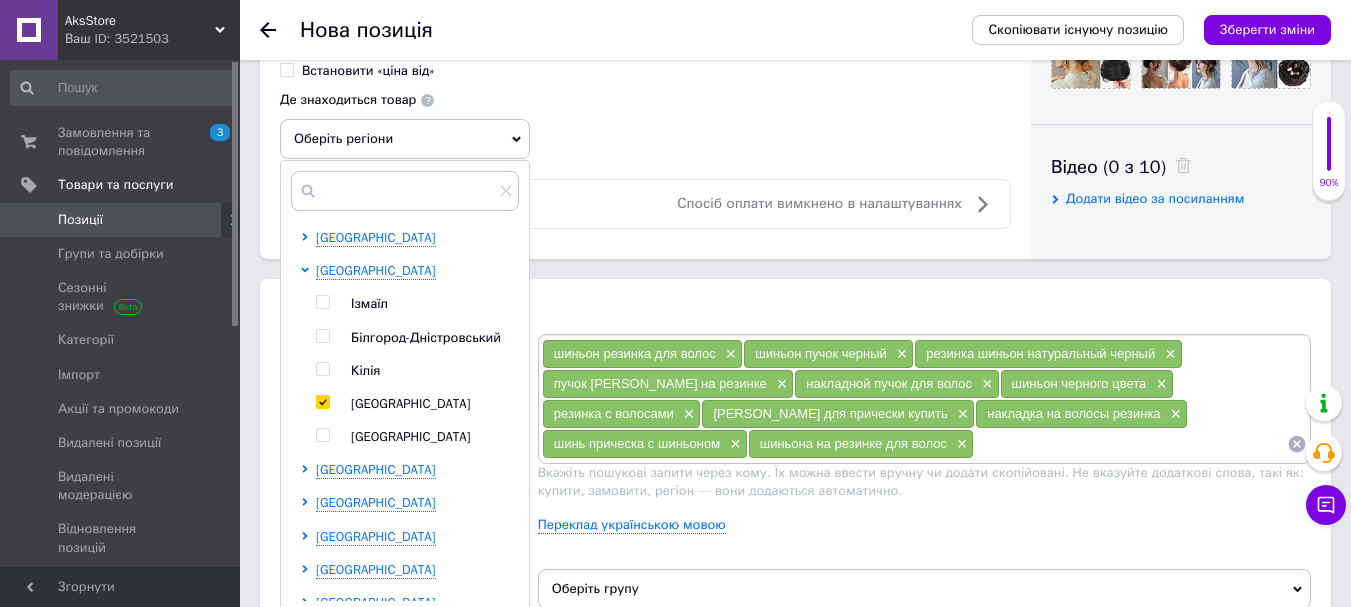 checkbox on "true" 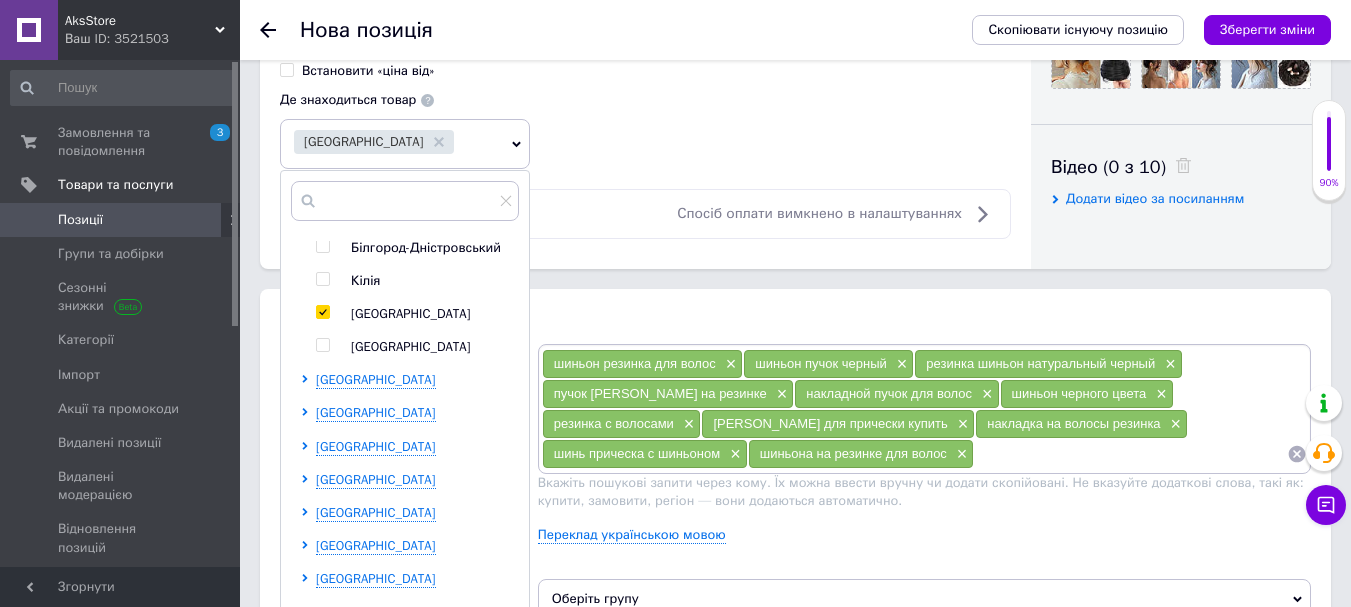 scroll, scrollTop: 577, scrollLeft: 0, axis: vertical 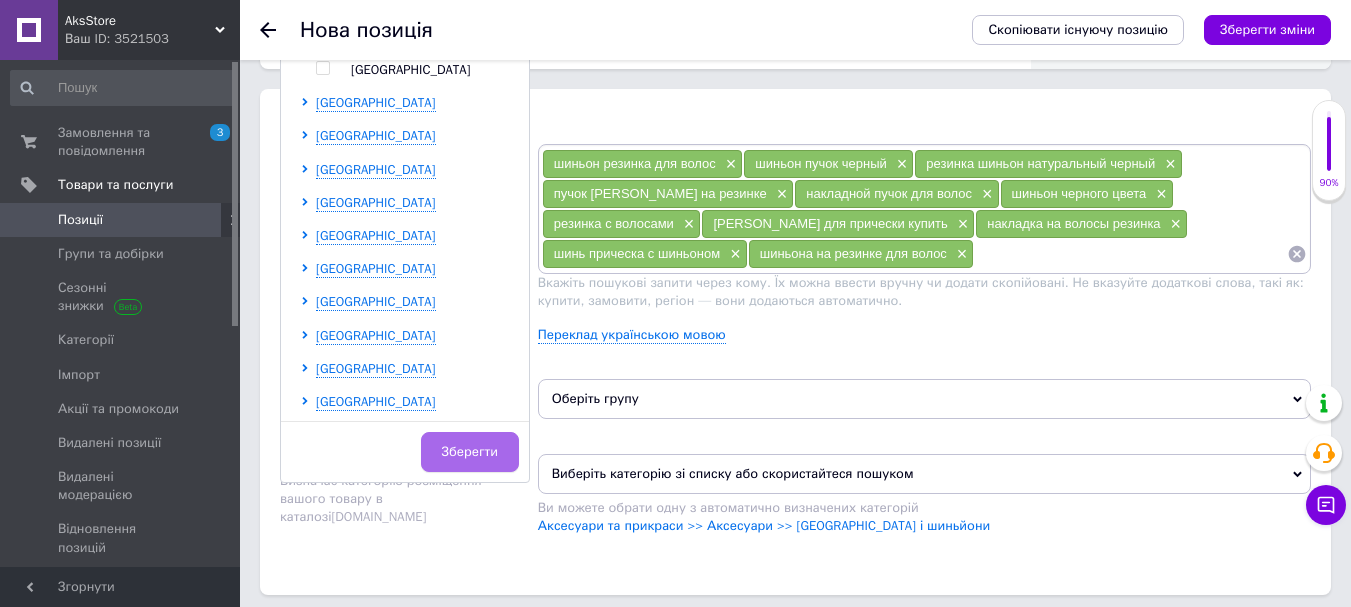 click on "Зберегти" at bounding box center [470, 452] 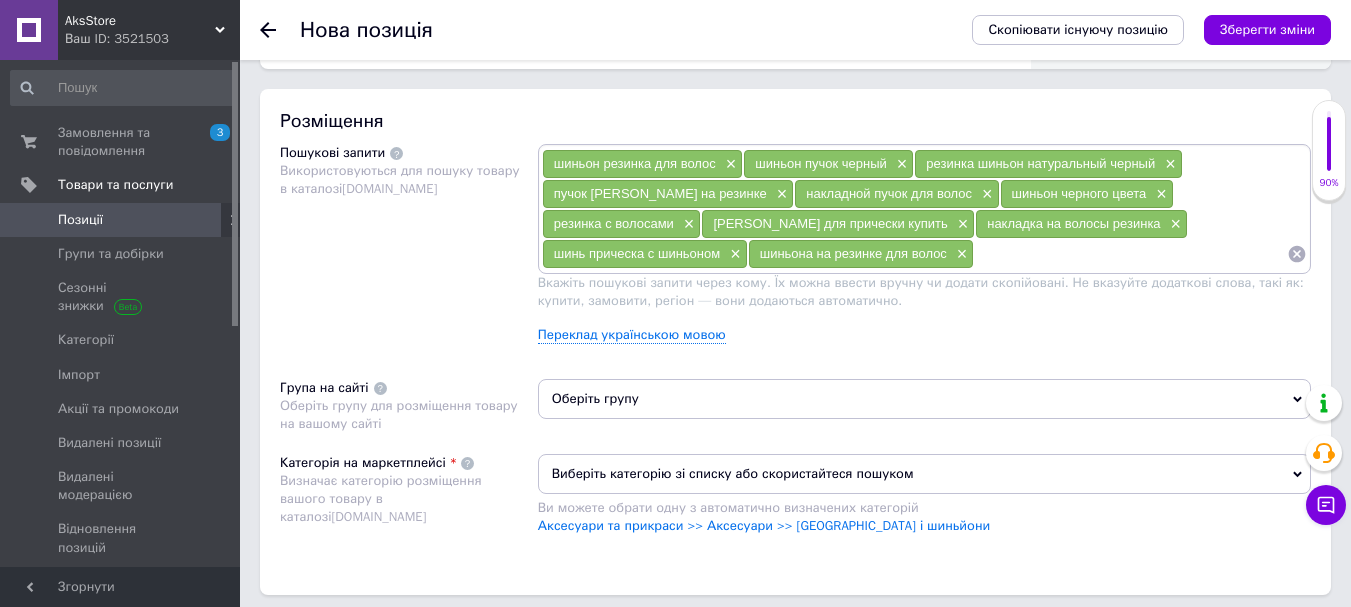 click on "Виберіть категорію зі списку або скористайтеся пошуком" at bounding box center (924, 474) 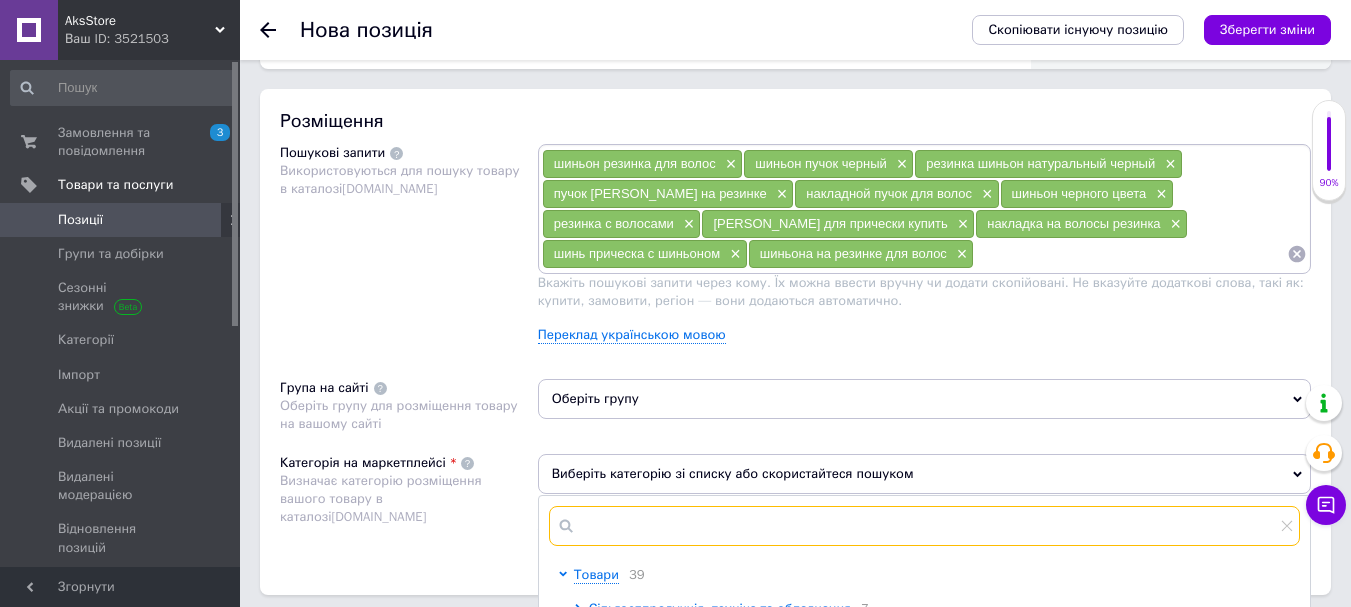 click at bounding box center (924, 526) 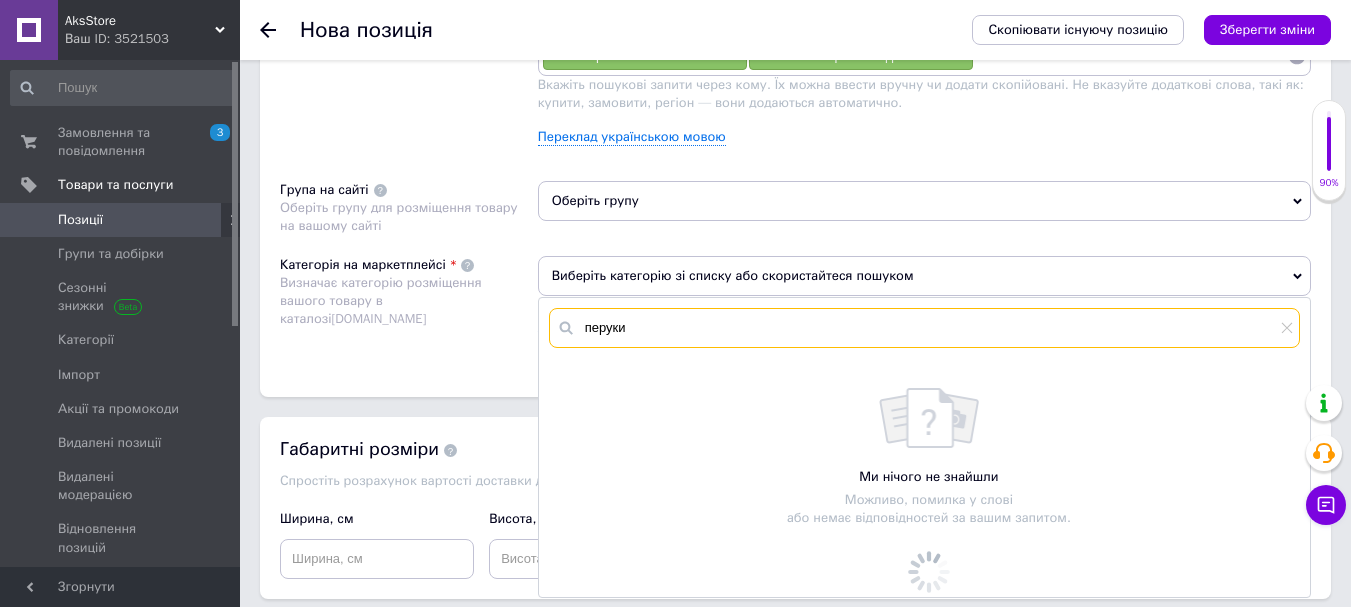 scroll, scrollTop: 1300, scrollLeft: 0, axis: vertical 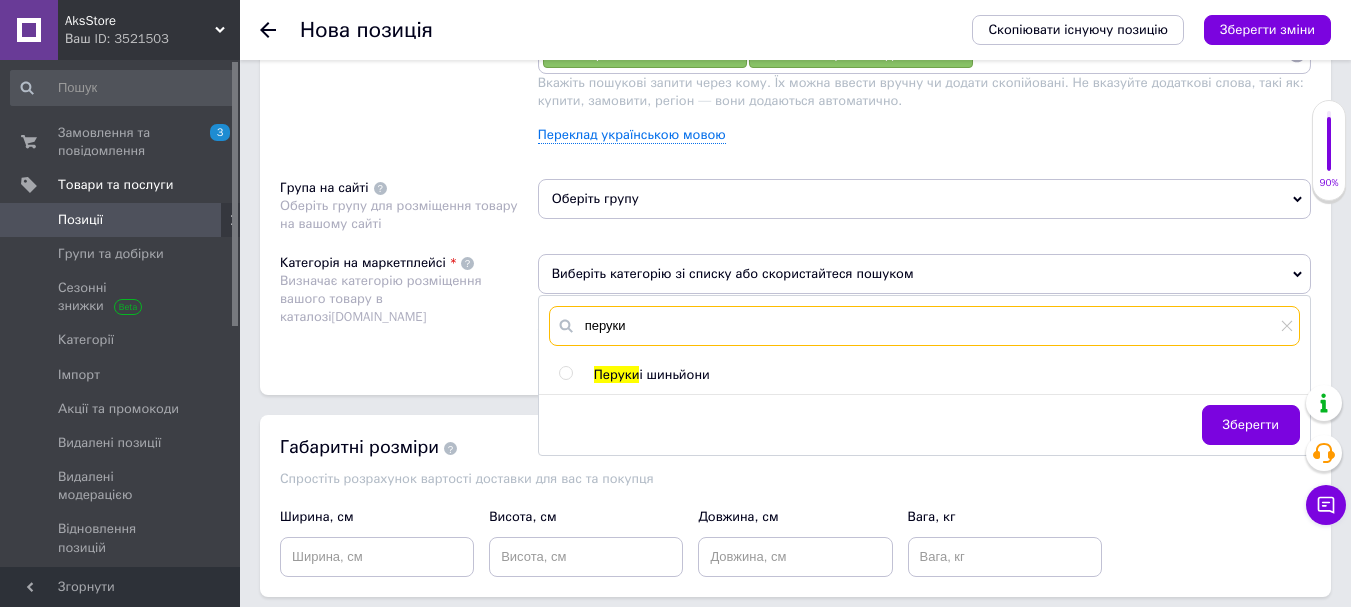 type on "перуки" 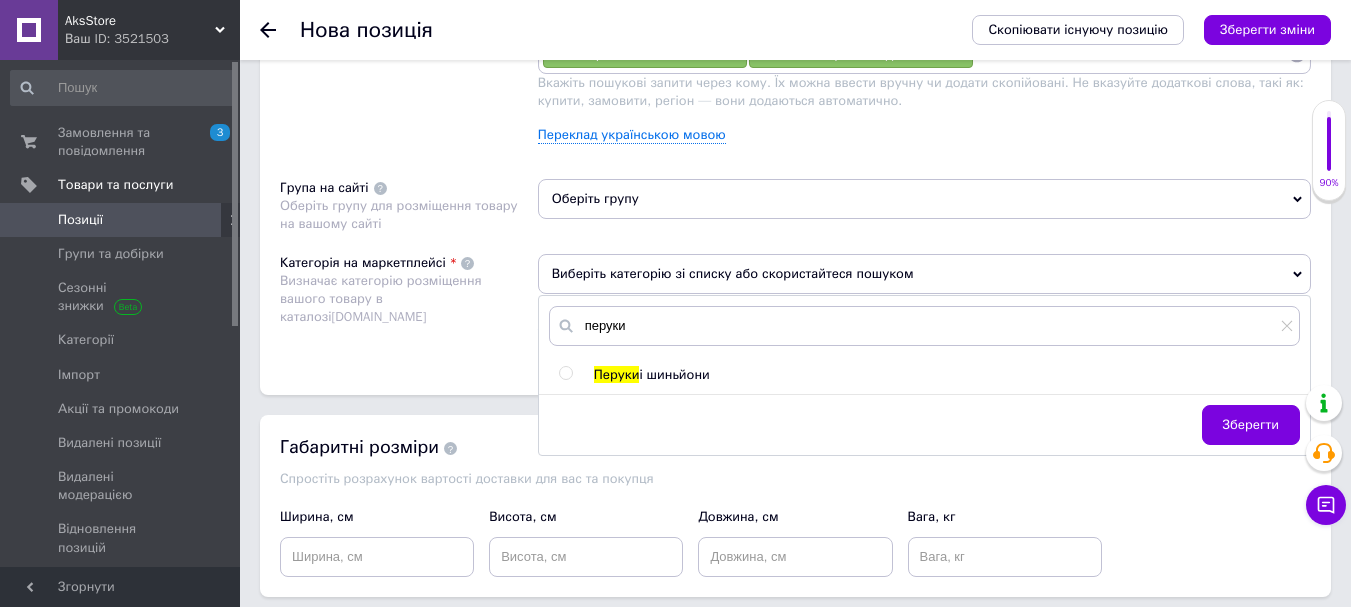 click on "і шиньйони" at bounding box center (674, 374) 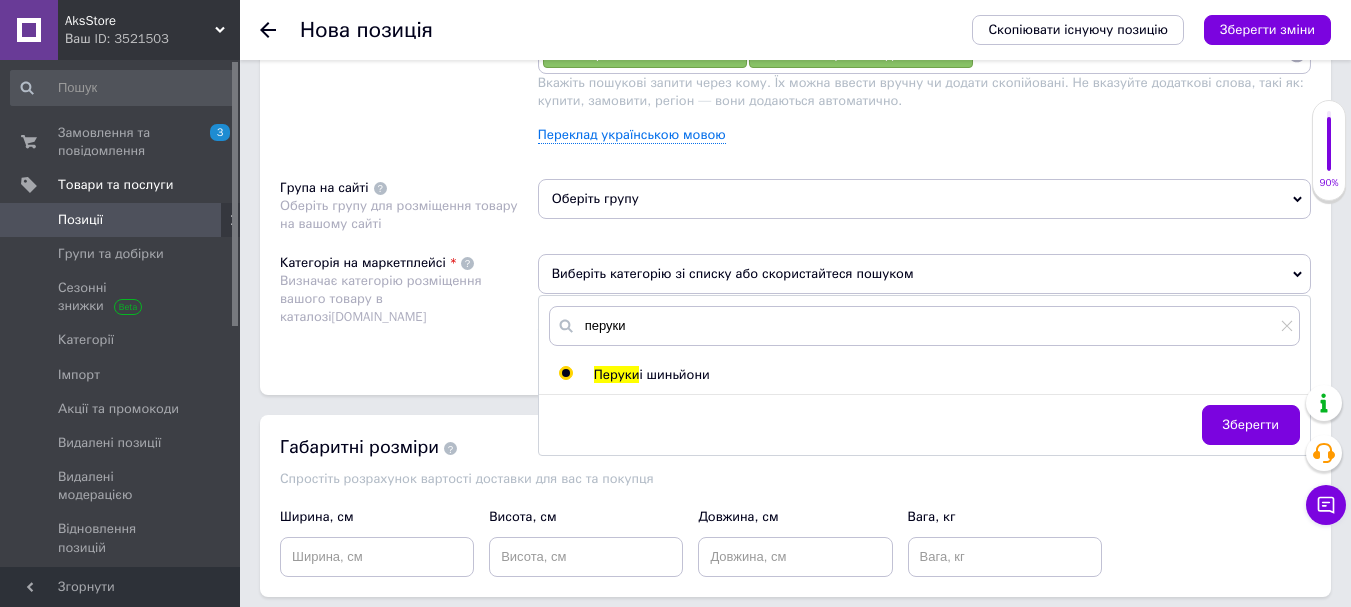 radio on "true" 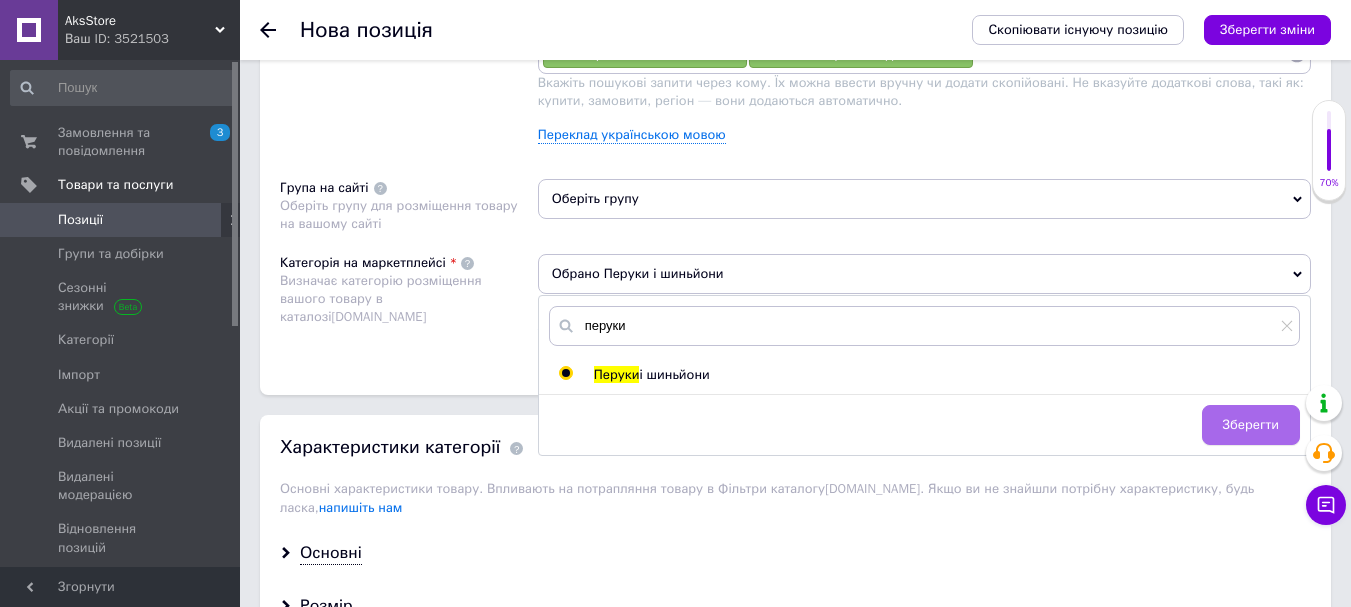 click on "Зберегти" at bounding box center [1251, 425] 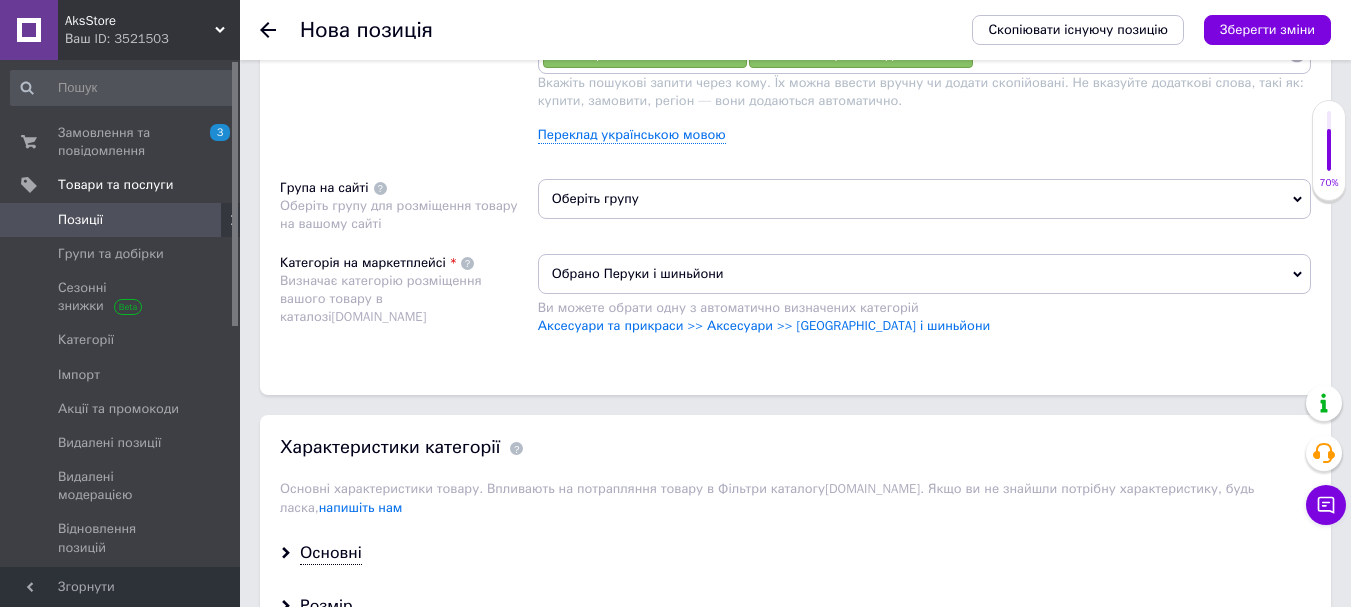 click on "Оберіть групу" at bounding box center [924, 199] 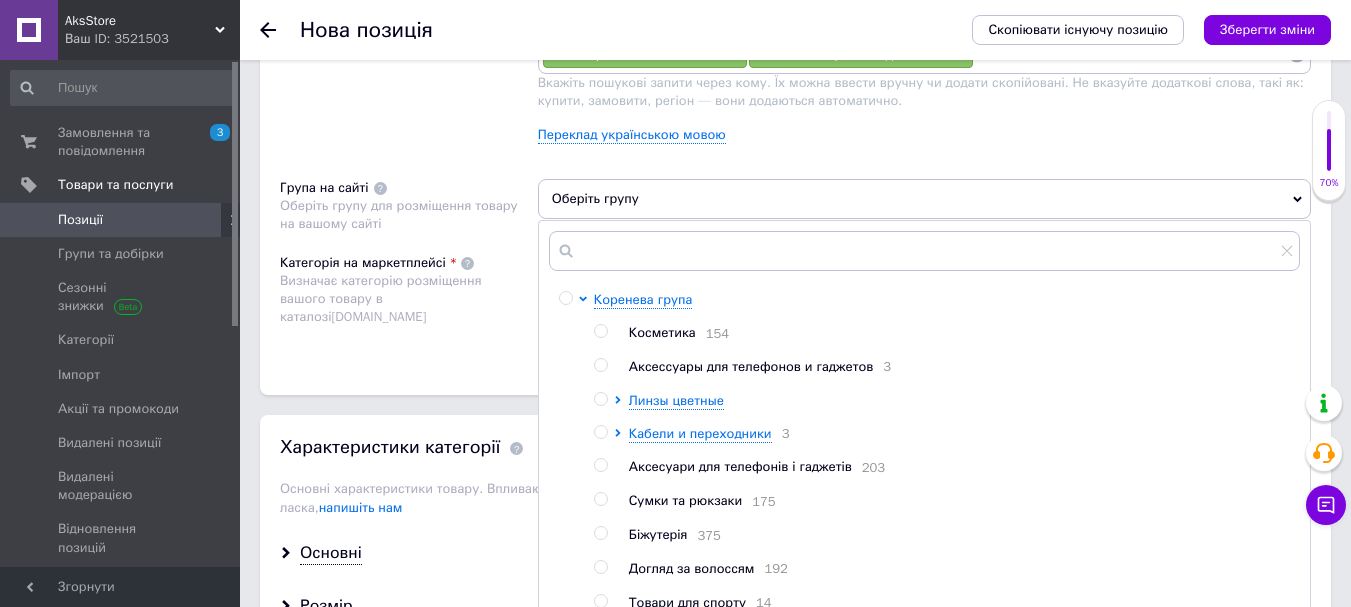 click on "Біжутерія" at bounding box center (658, 534) 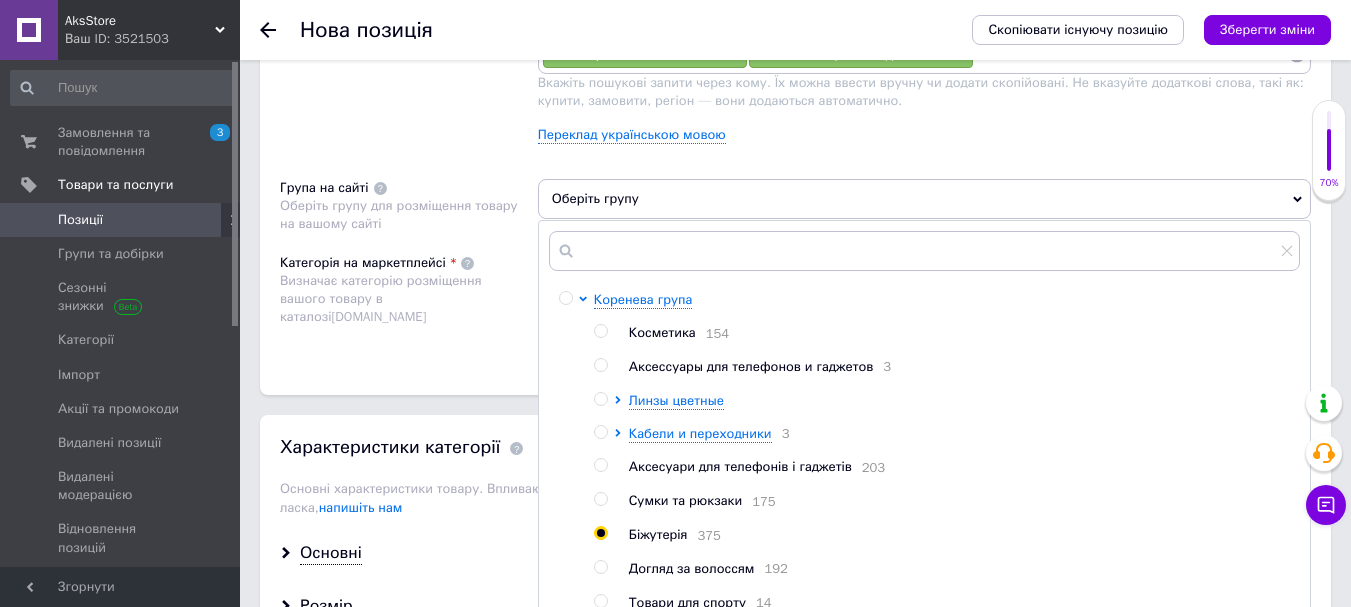 radio on "true" 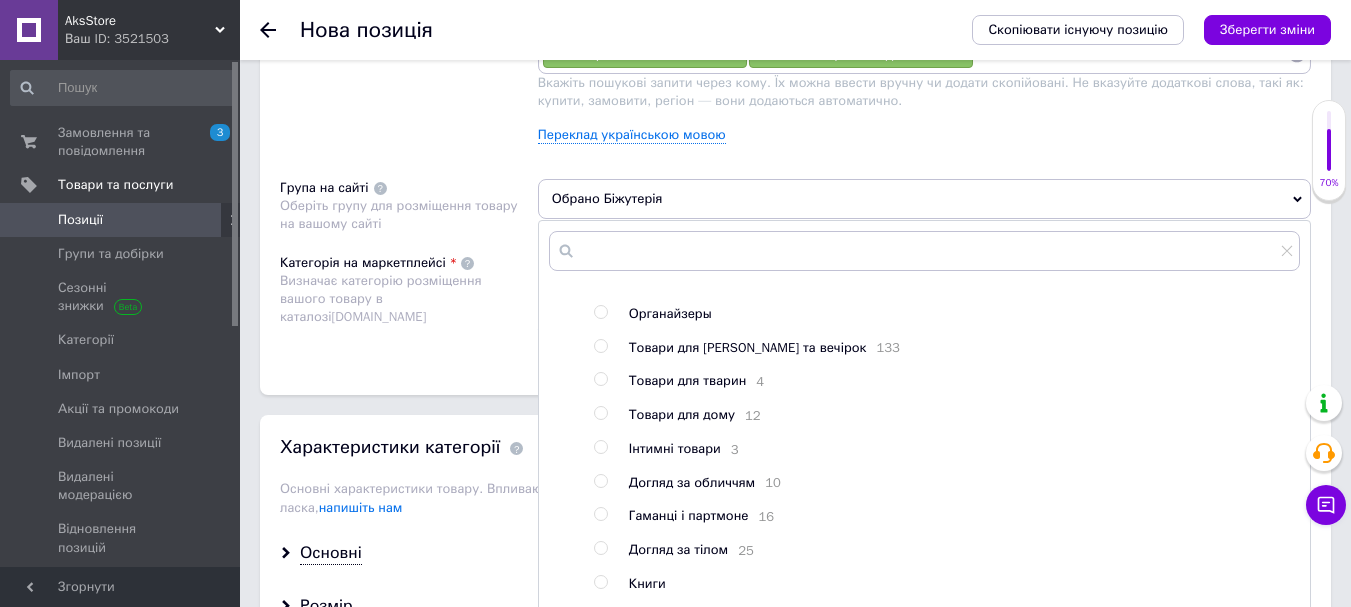 scroll, scrollTop: 340, scrollLeft: 0, axis: vertical 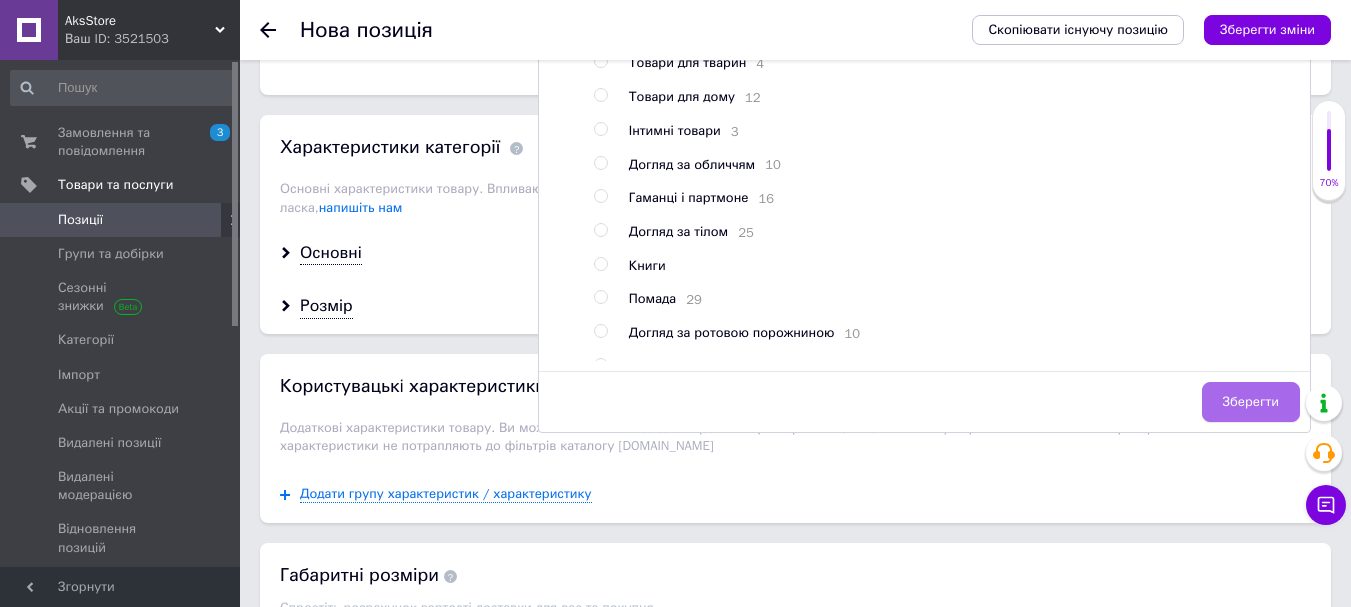click on "Зберегти" at bounding box center [1251, 402] 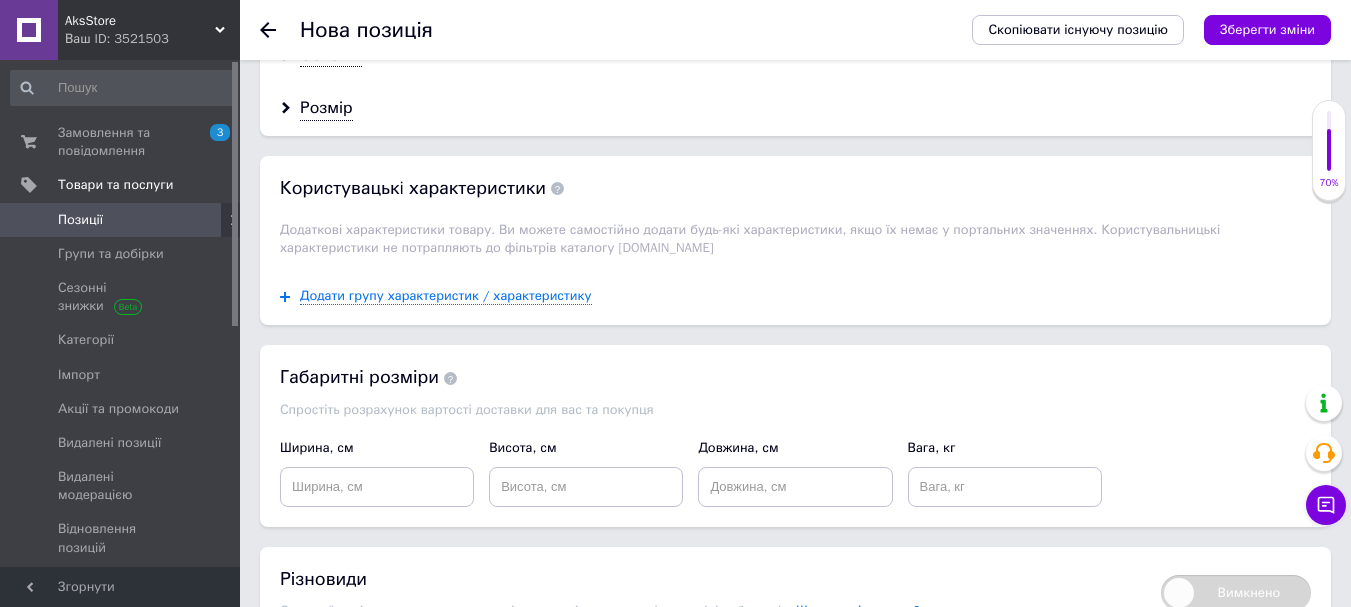 scroll, scrollTop: 1800, scrollLeft: 0, axis: vertical 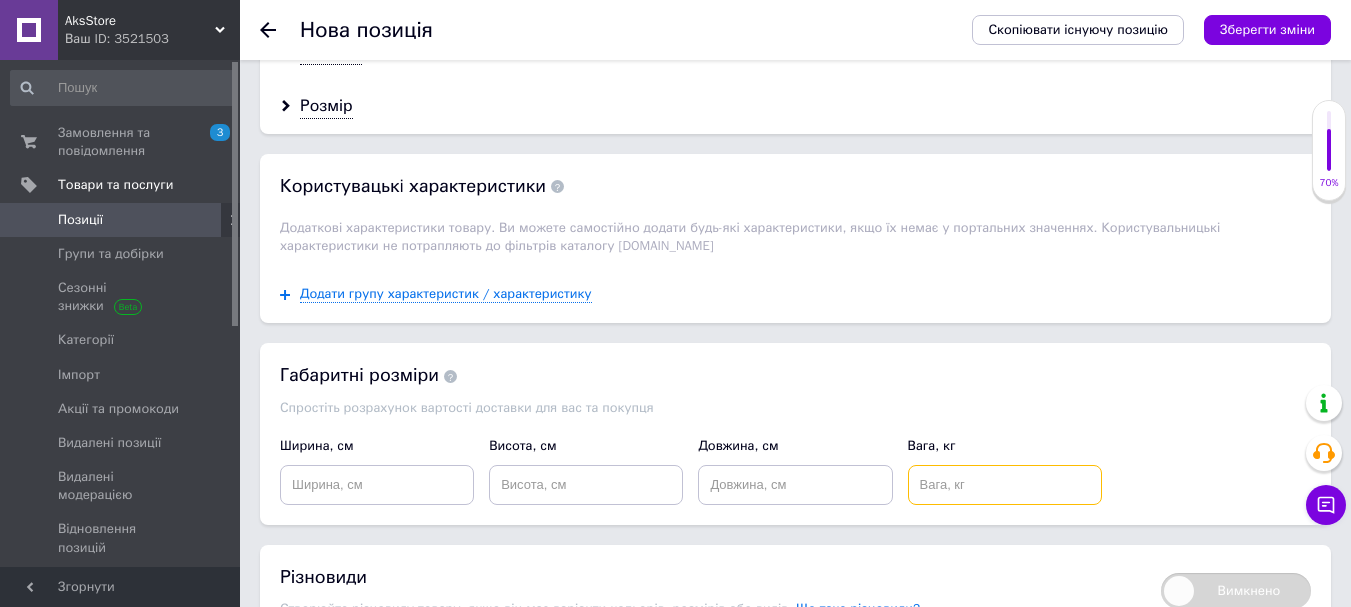click at bounding box center (1005, 485) 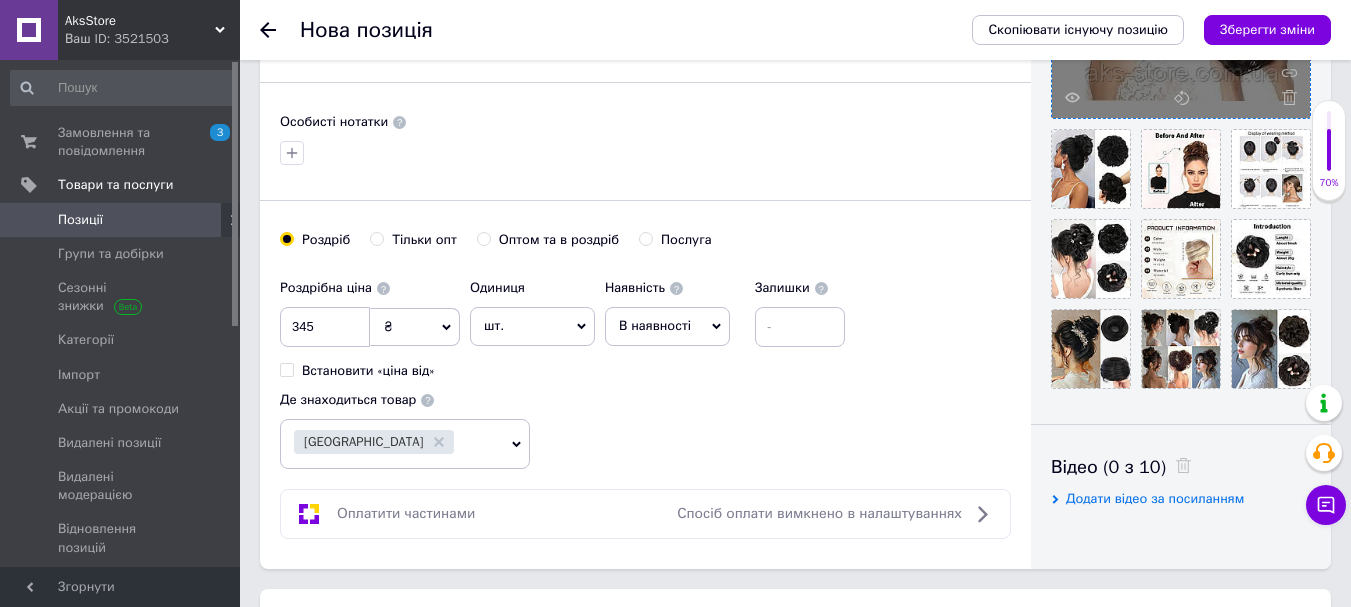scroll, scrollTop: 400, scrollLeft: 0, axis: vertical 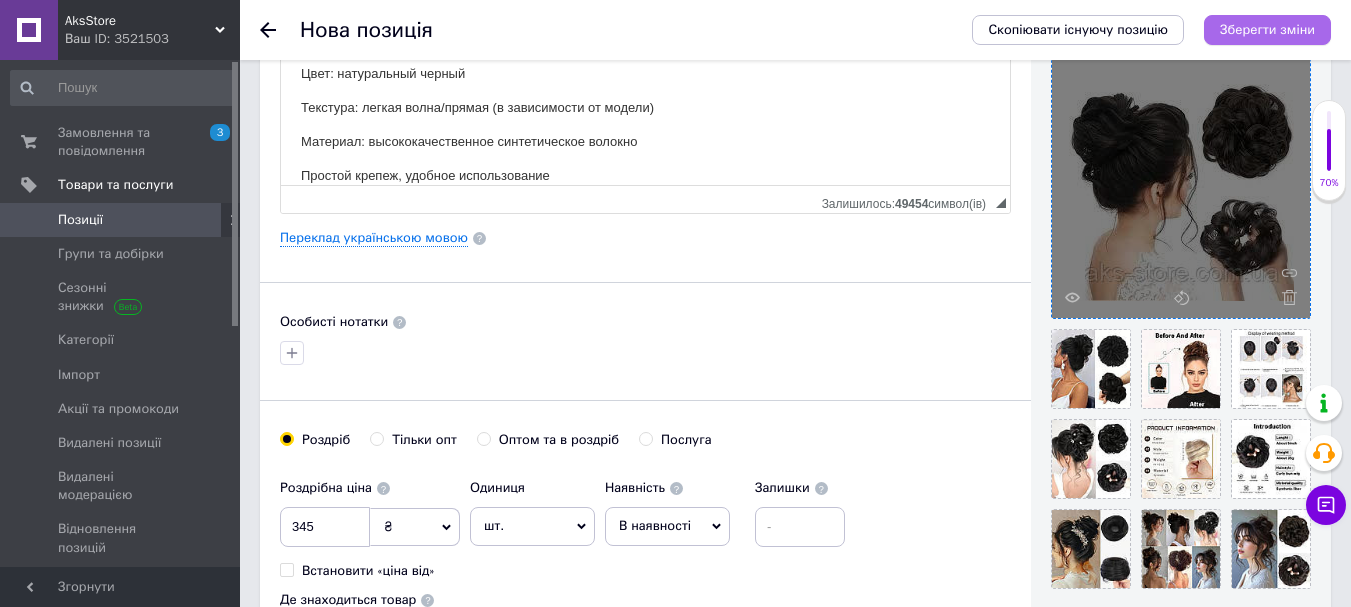 type on "0.1" 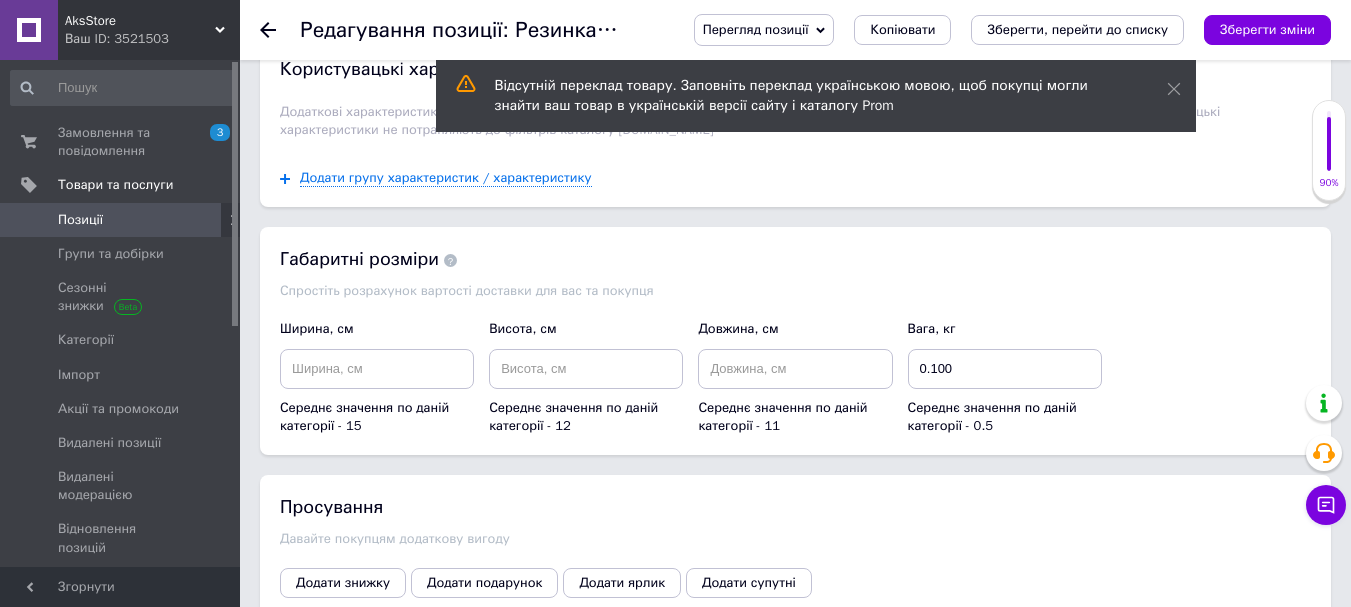 scroll, scrollTop: 2100, scrollLeft: 0, axis: vertical 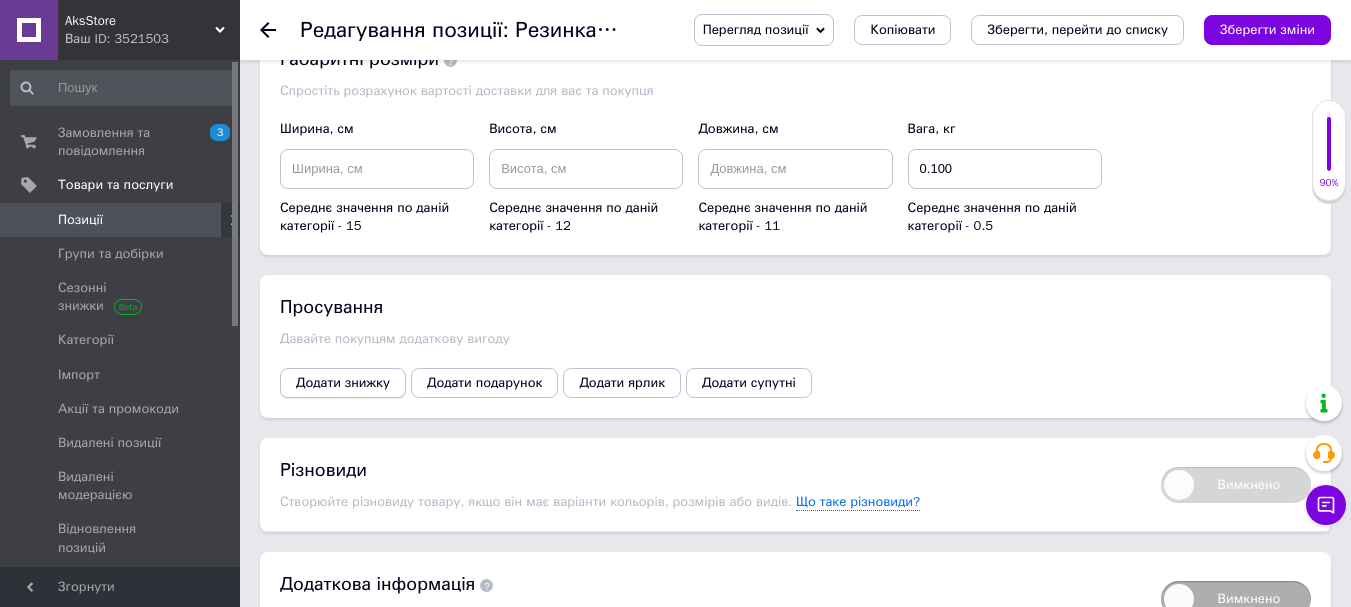 click on "Додати знижку" at bounding box center [343, 383] 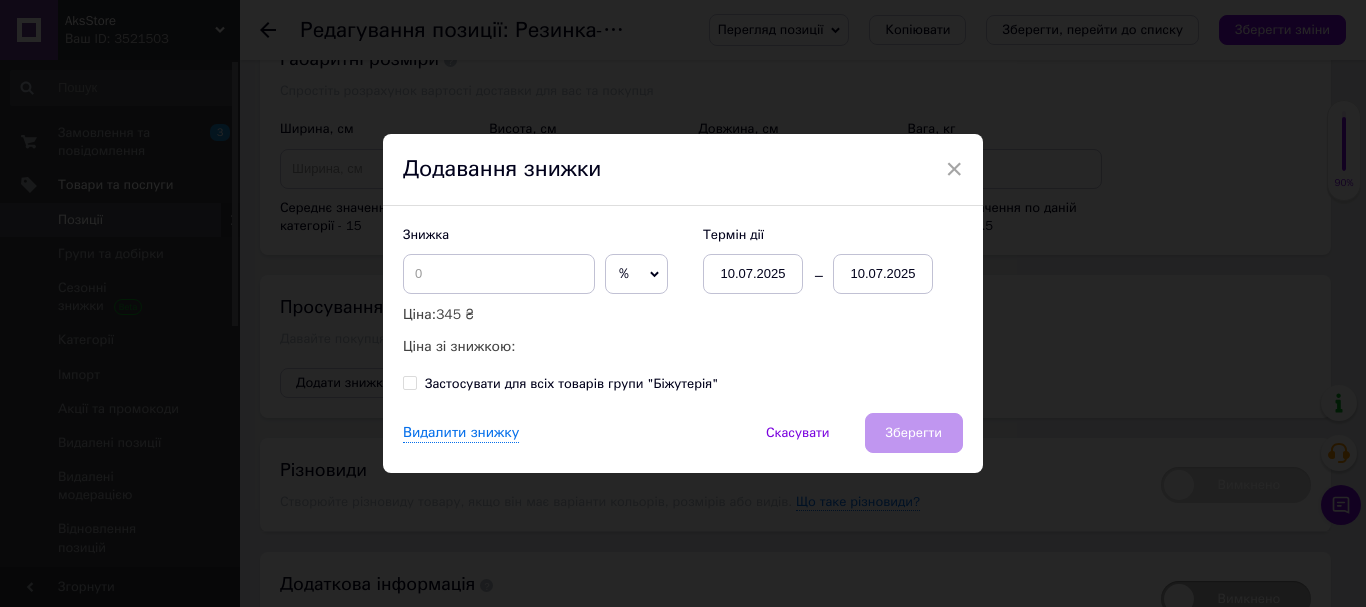 click on "%" at bounding box center [636, 274] 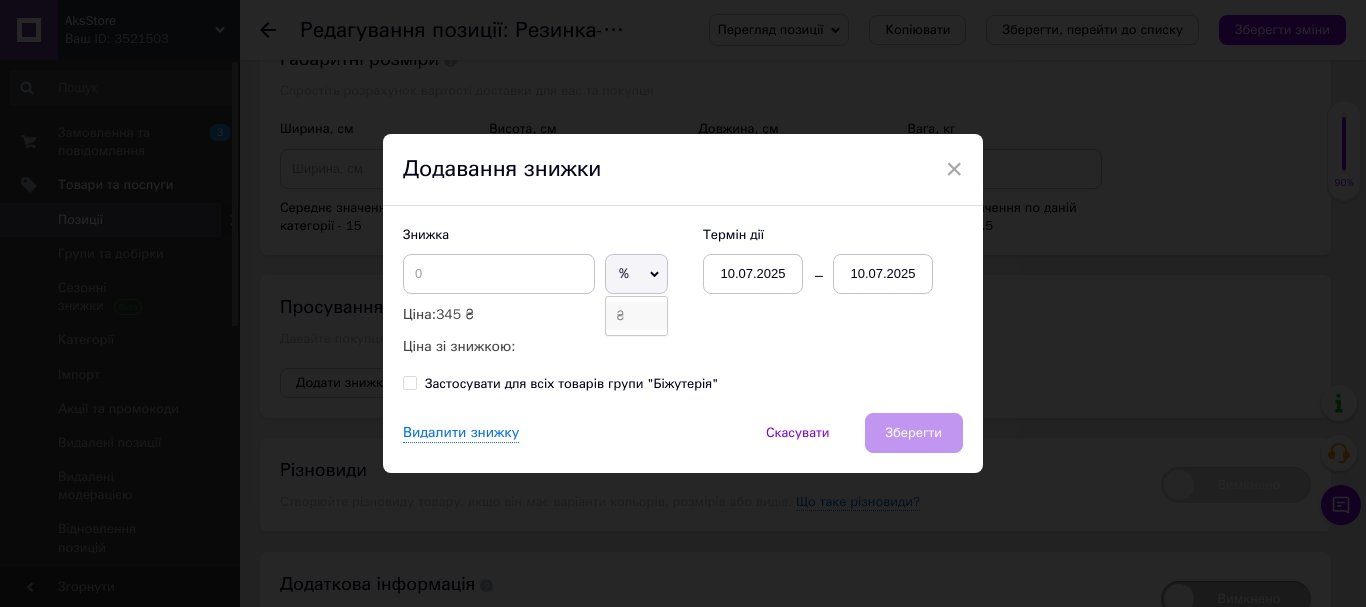 click on "₴" at bounding box center (636, 316) 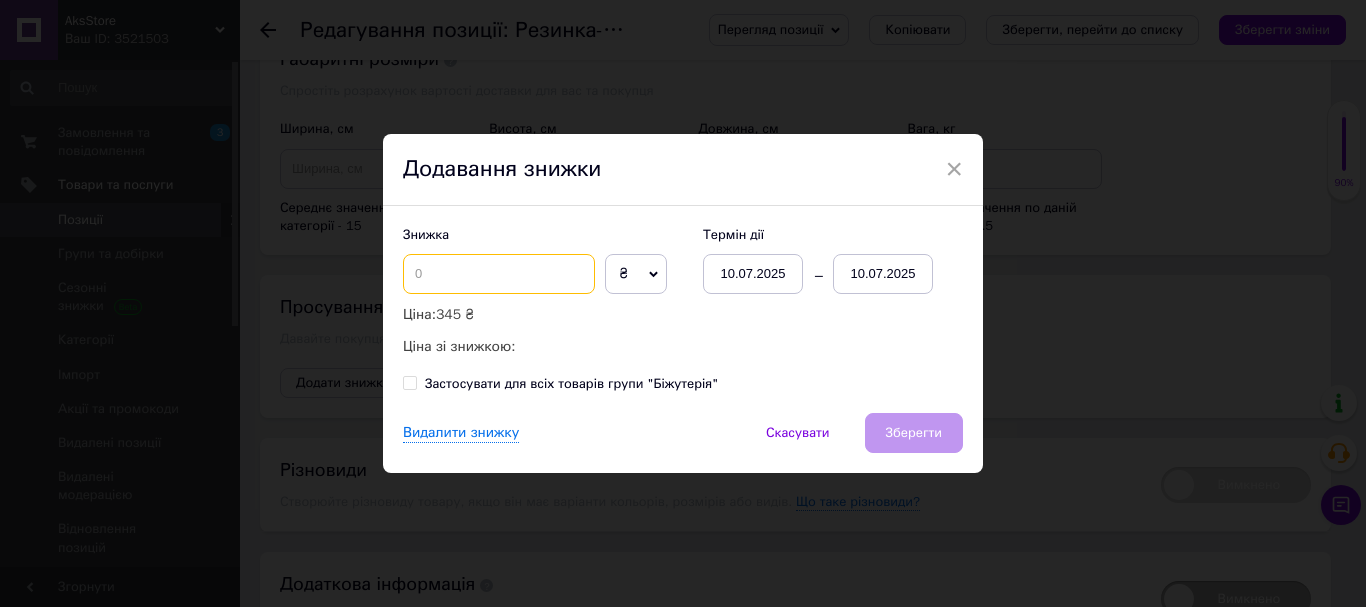 click at bounding box center (499, 274) 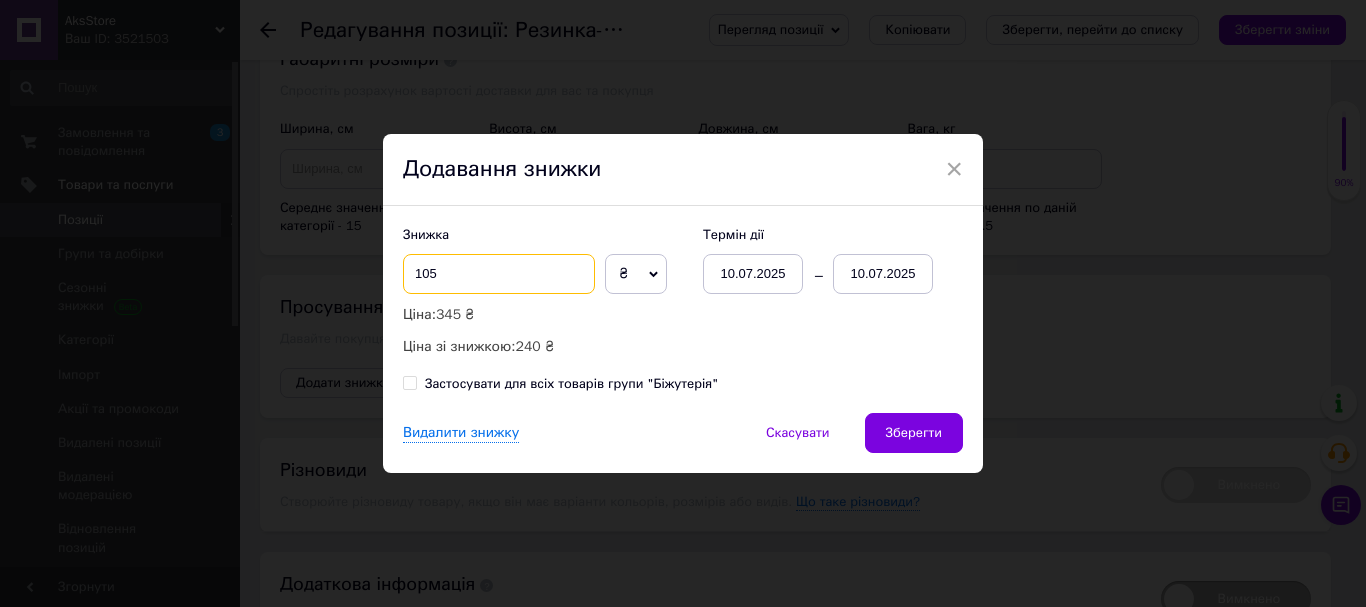 type on "105" 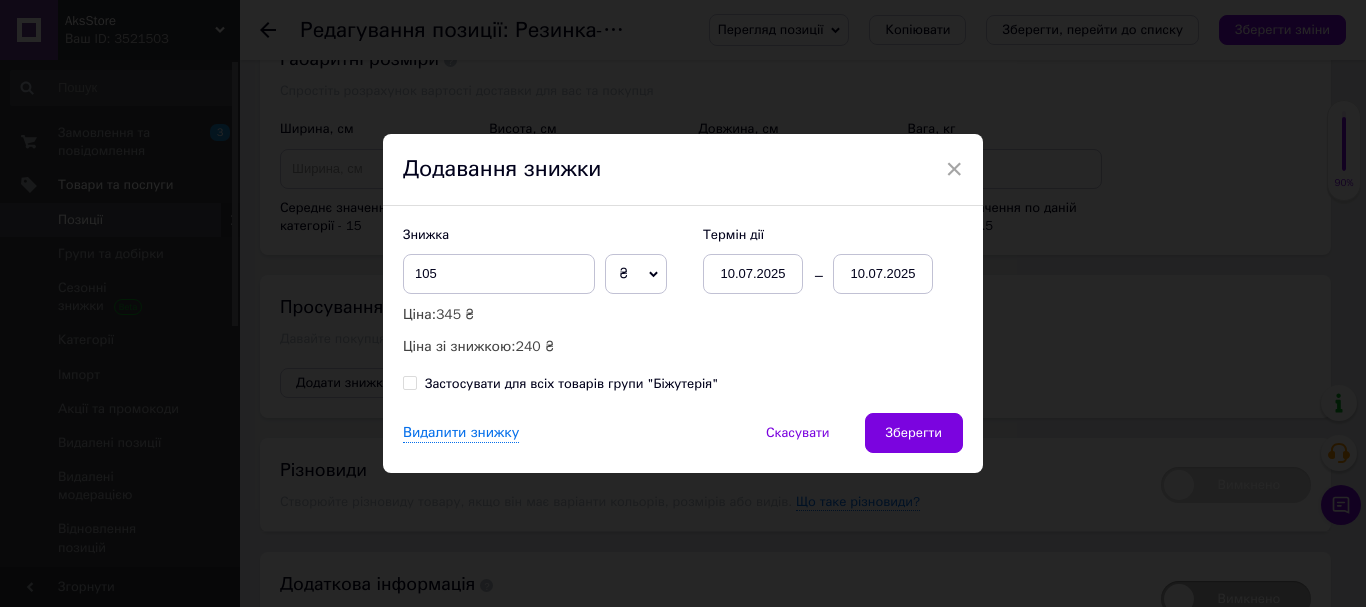 click on "10.07.2025" at bounding box center (883, 274) 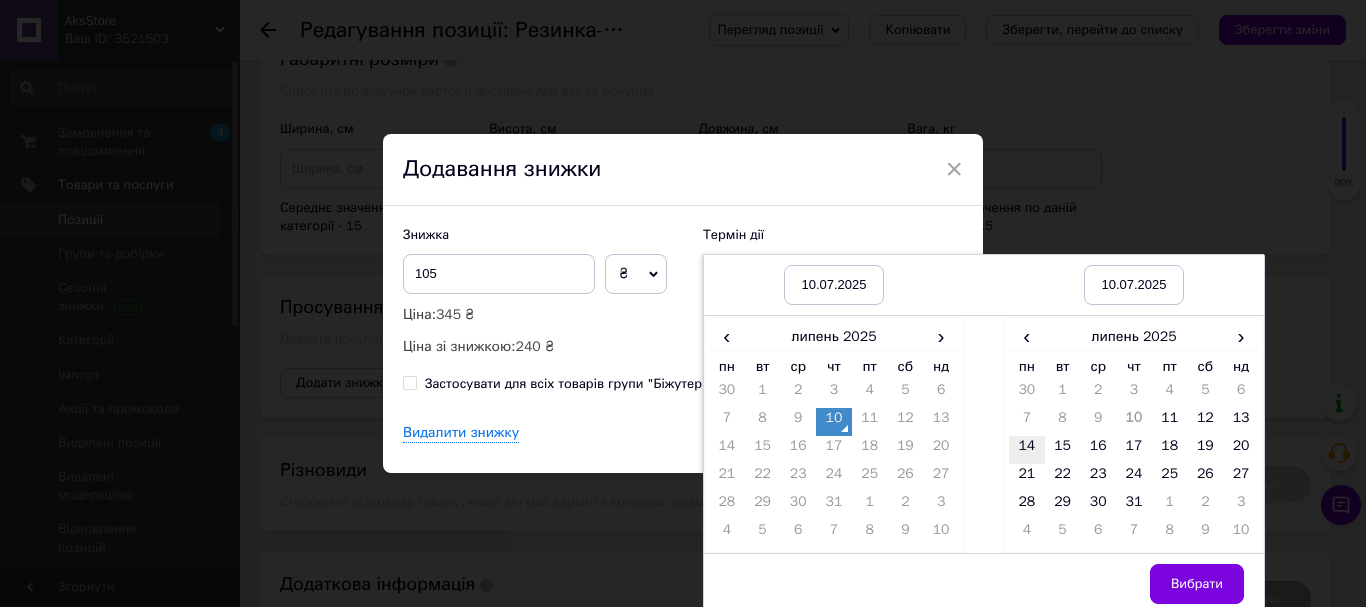 click on "14" at bounding box center [1027, 450] 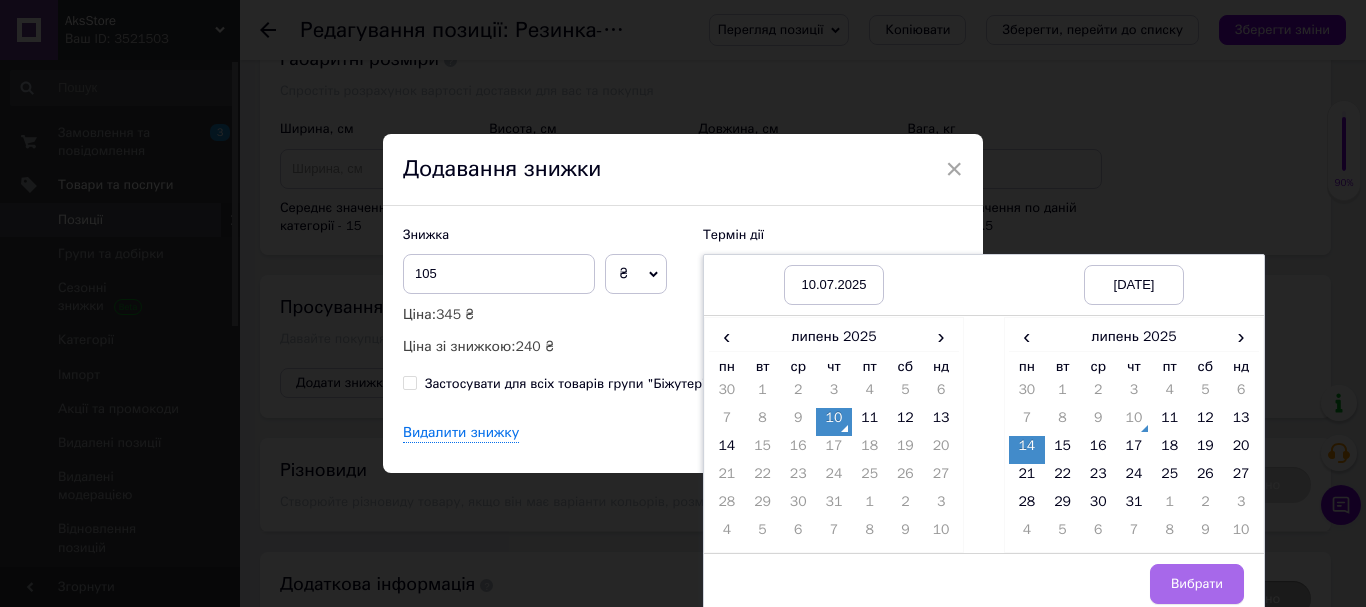 click on "Вибрати" at bounding box center [1197, 584] 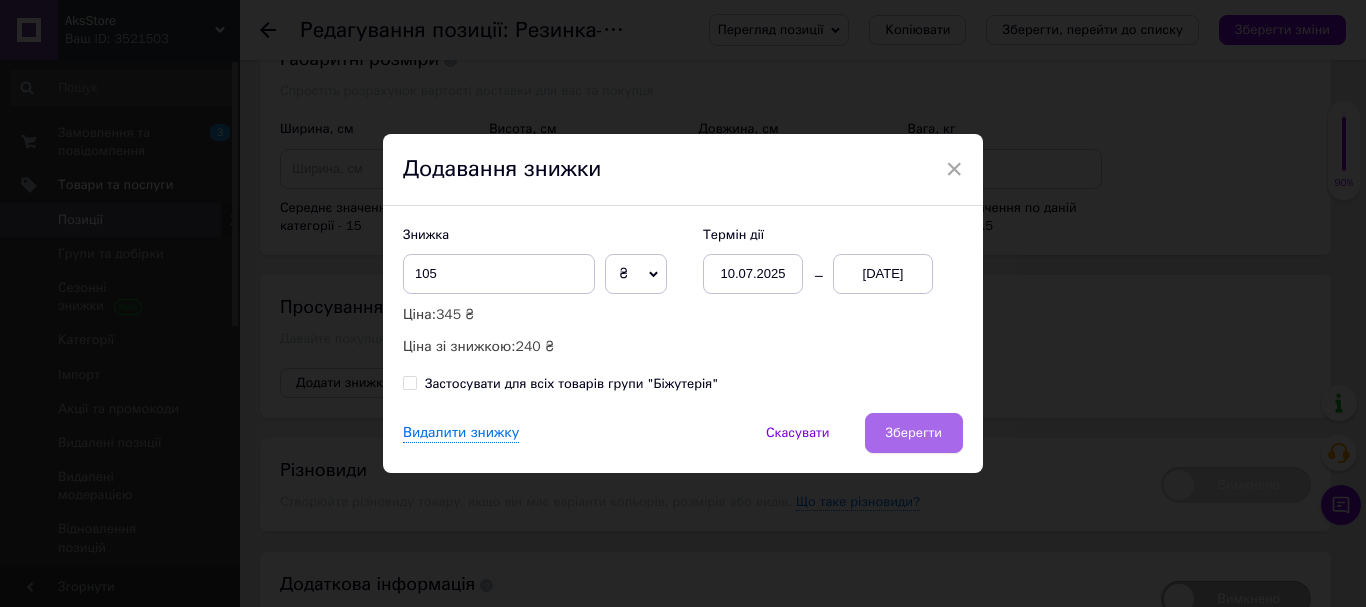 click on "Зберегти" at bounding box center (914, 433) 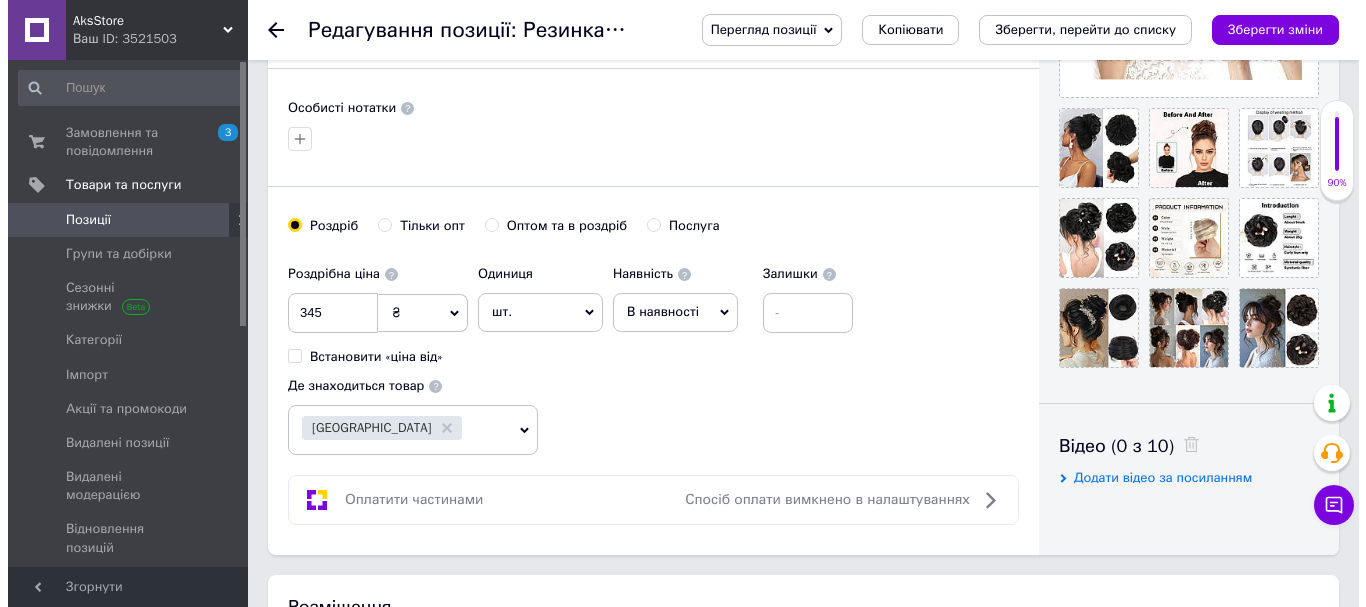 scroll, scrollTop: 500, scrollLeft: 0, axis: vertical 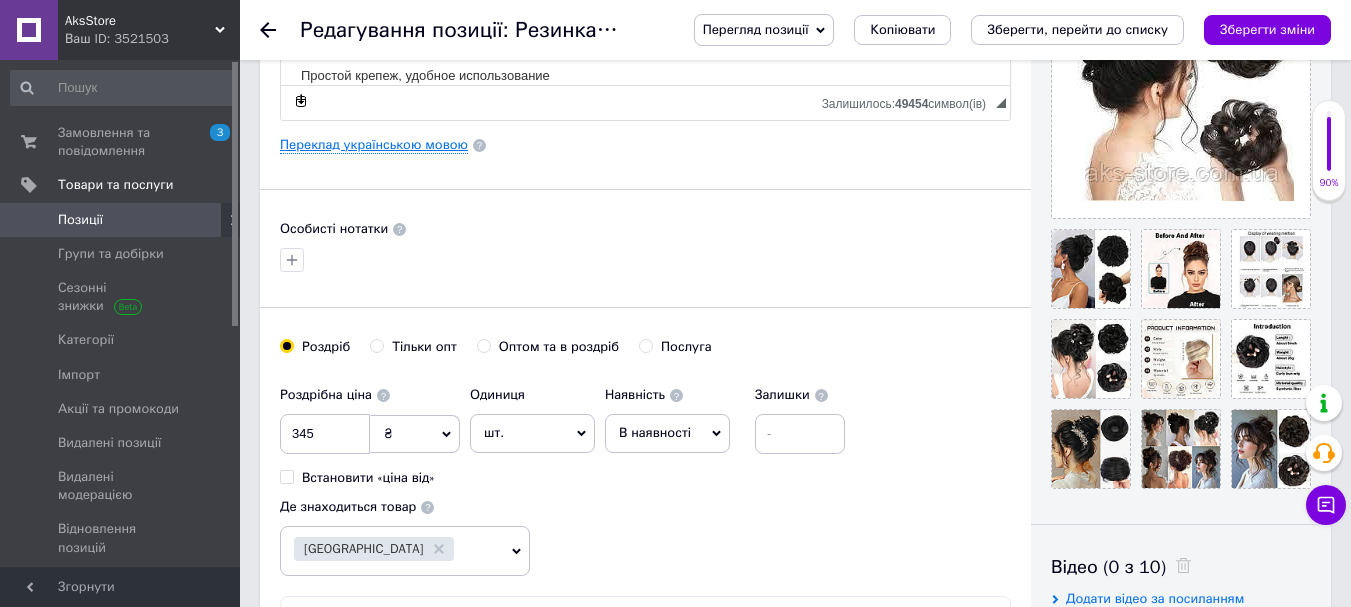 click on "Переклад українською мовою" at bounding box center (374, 145) 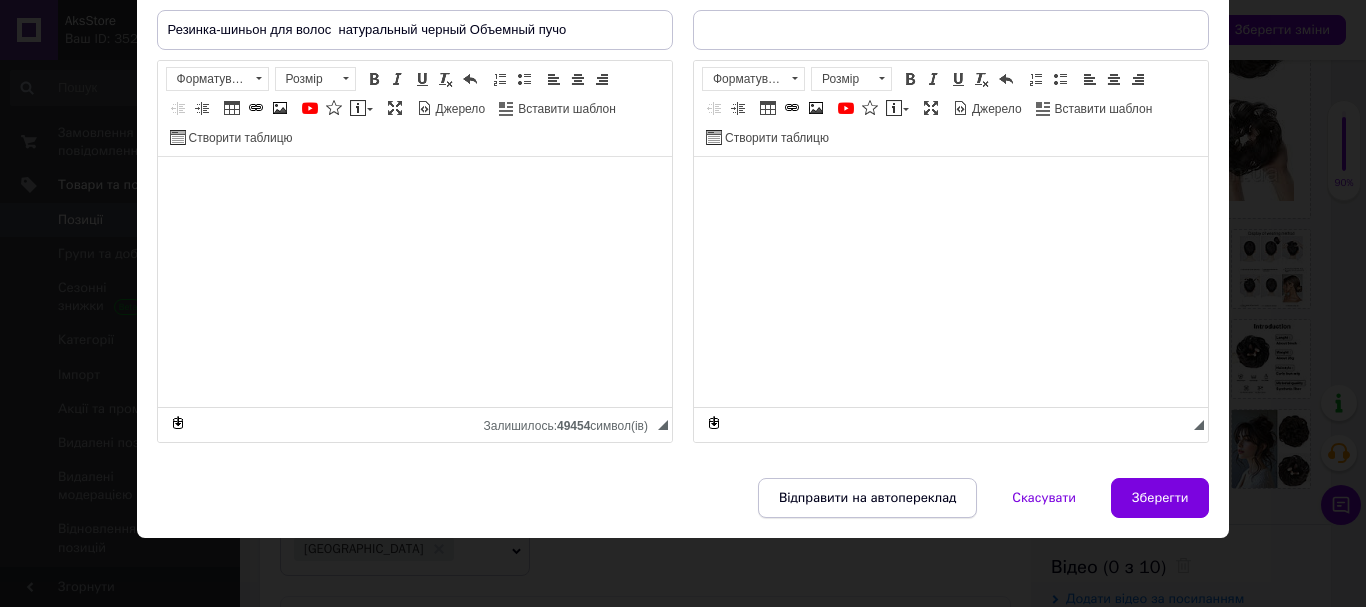 scroll, scrollTop: 182, scrollLeft: 0, axis: vertical 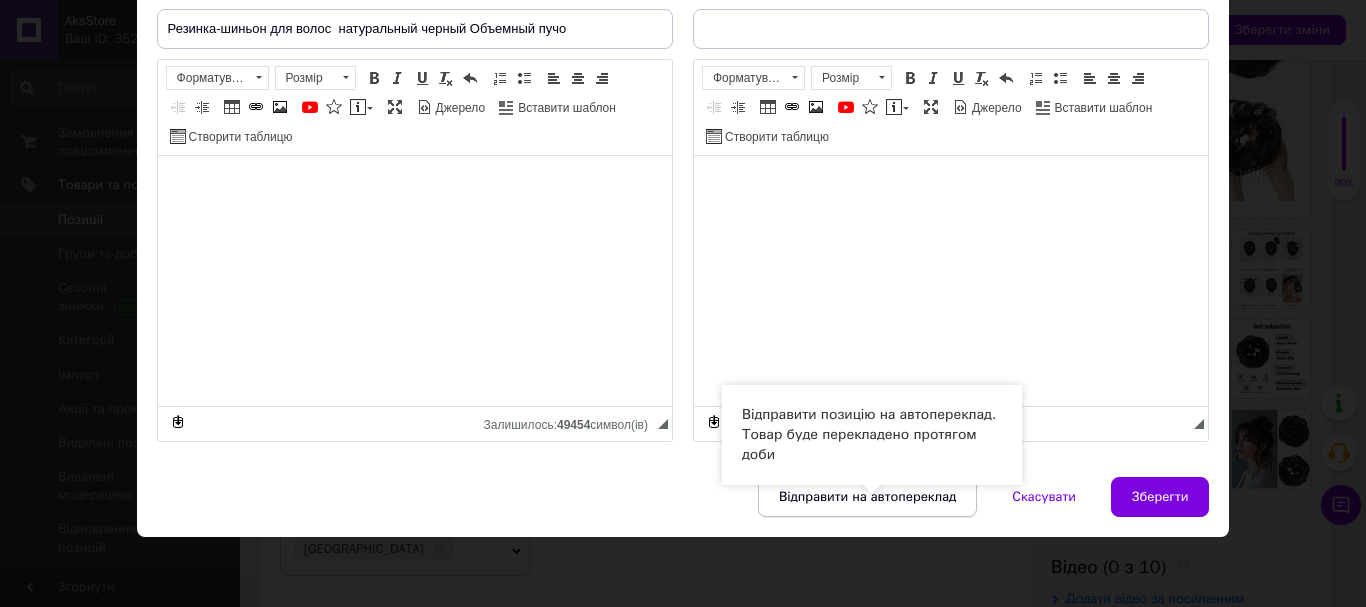 click on "Відправити на автопереклад" at bounding box center (867, 497) 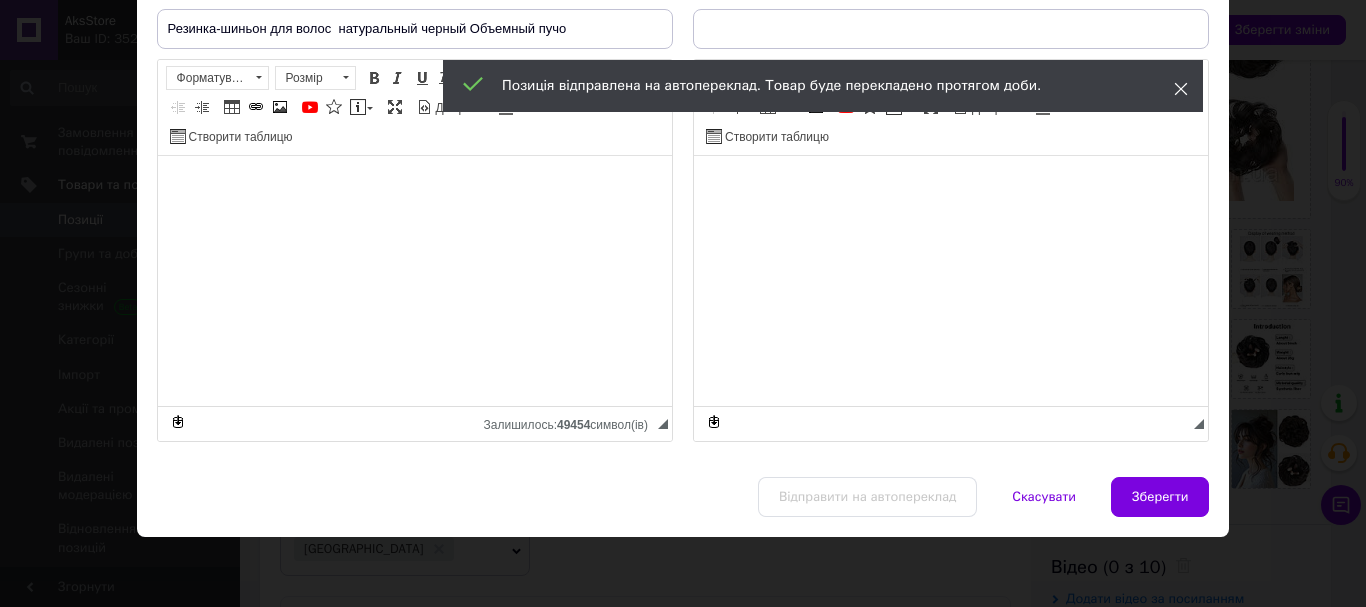 click 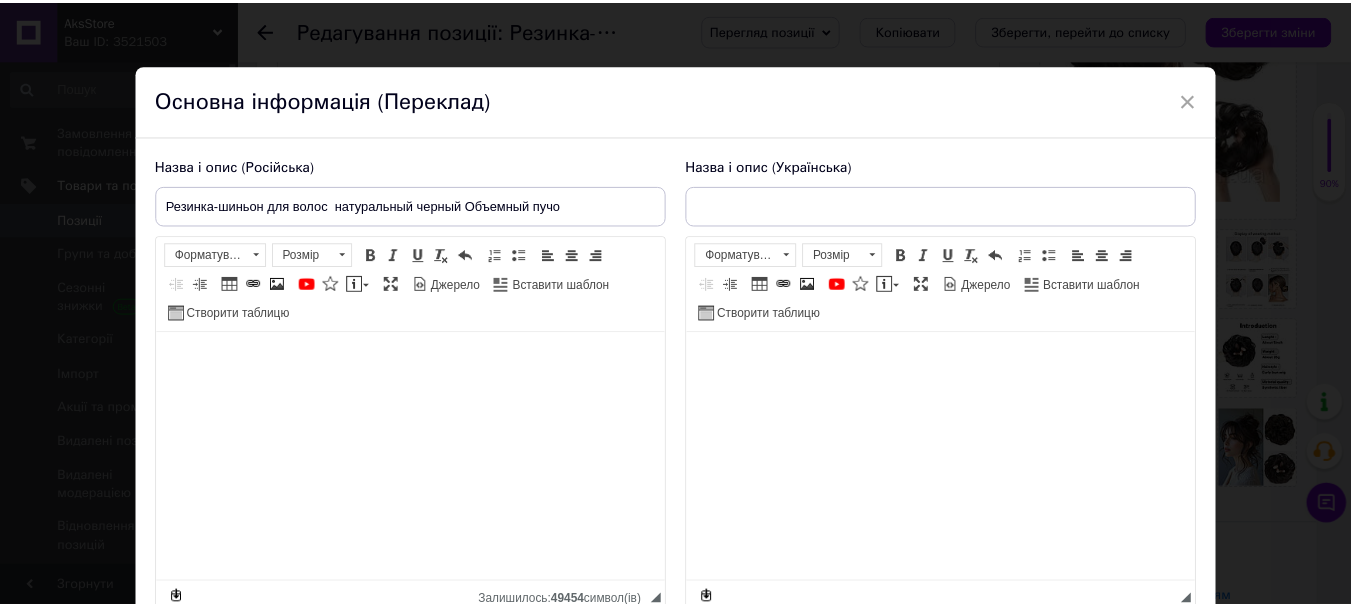 scroll, scrollTop: 0, scrollLeft: 0, axis: both 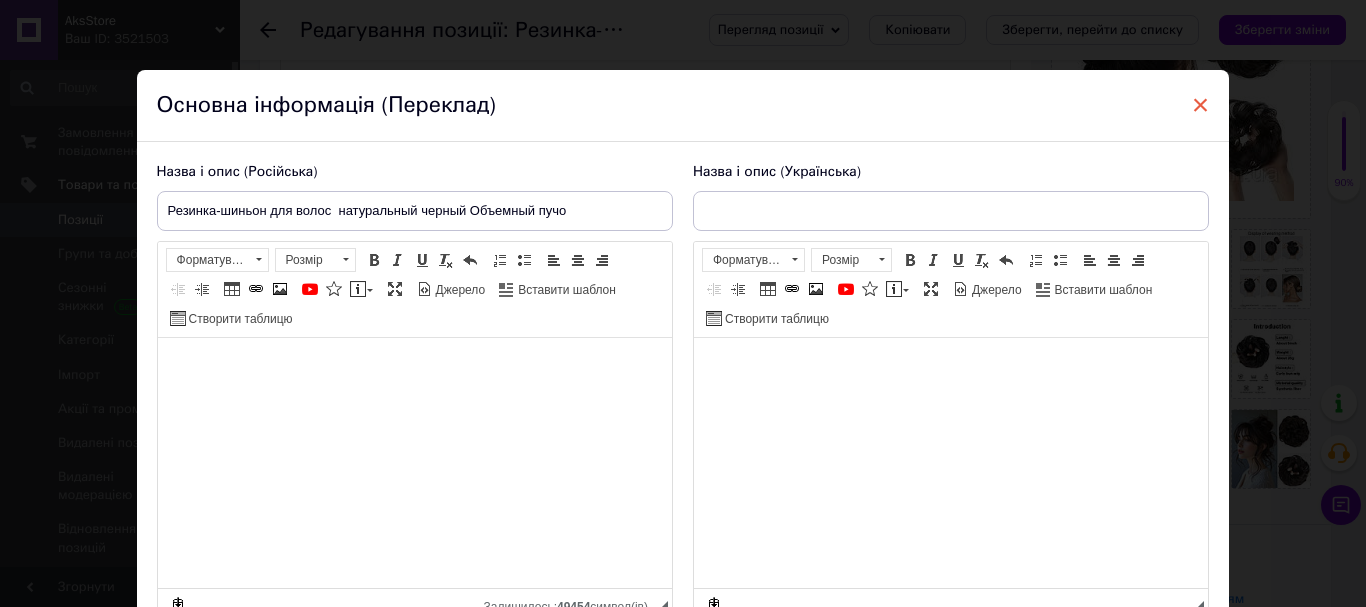click on "×" at bounding box center (1201, 105) 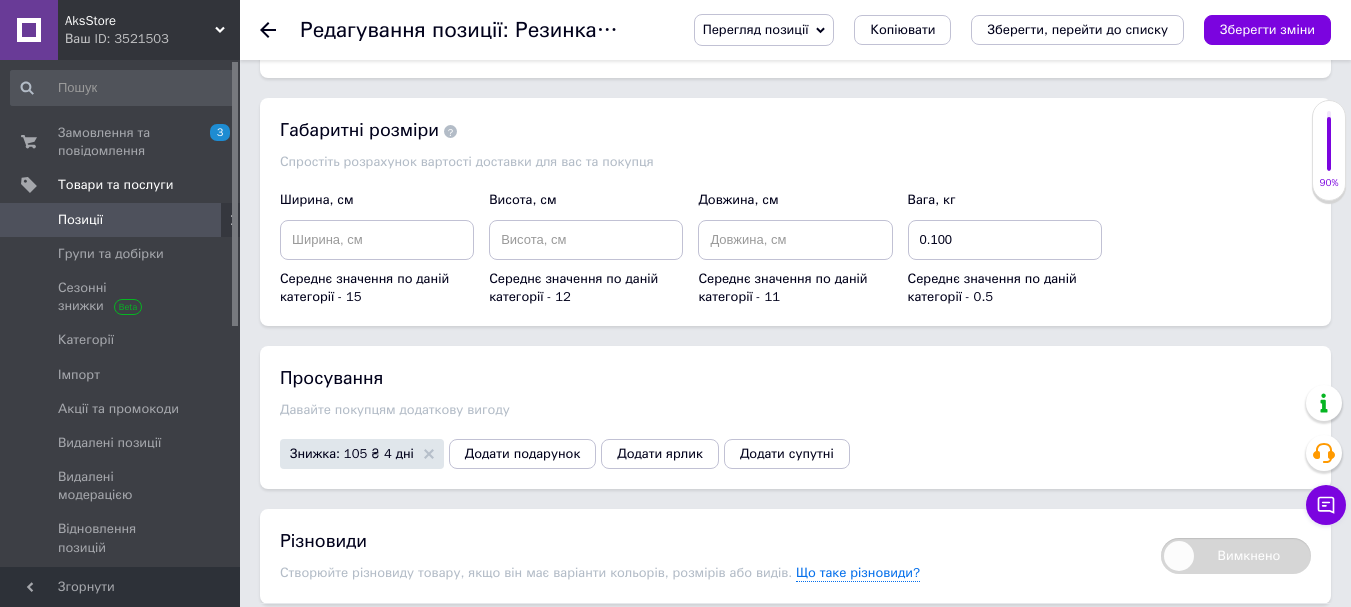 scroll, scrollTop: 2198, scrollLeft: 0, axis: vertical 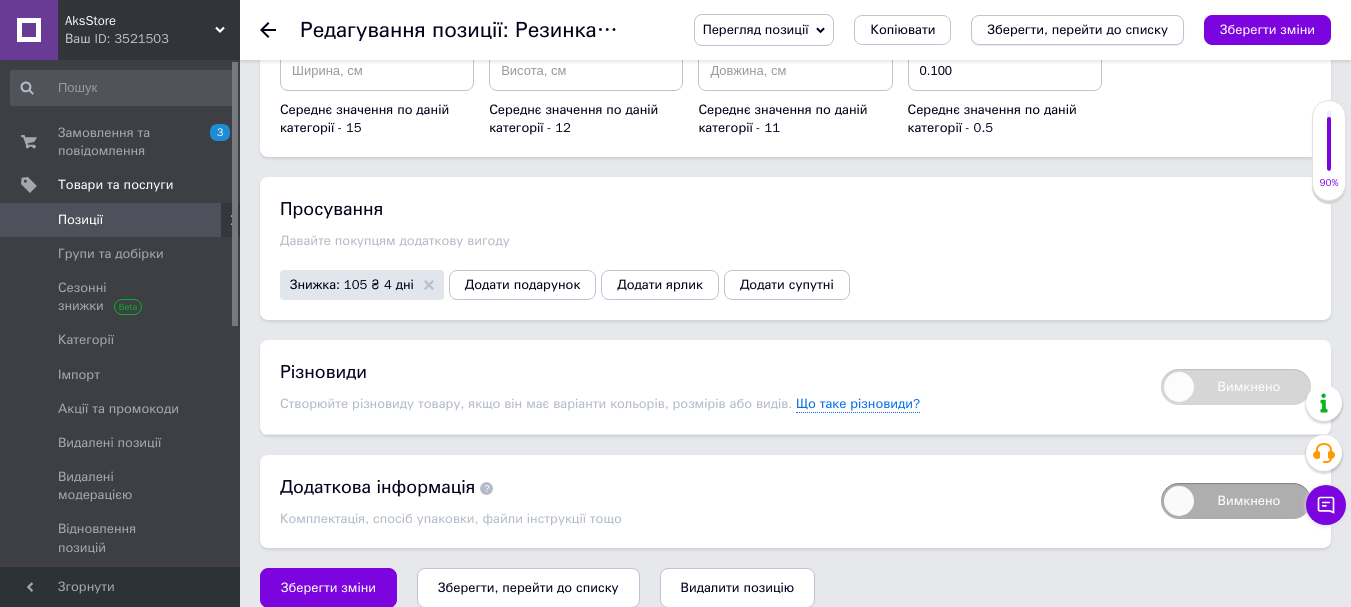 click on "Зберегти, перейти до списку" at bounding box center [1077, 29] 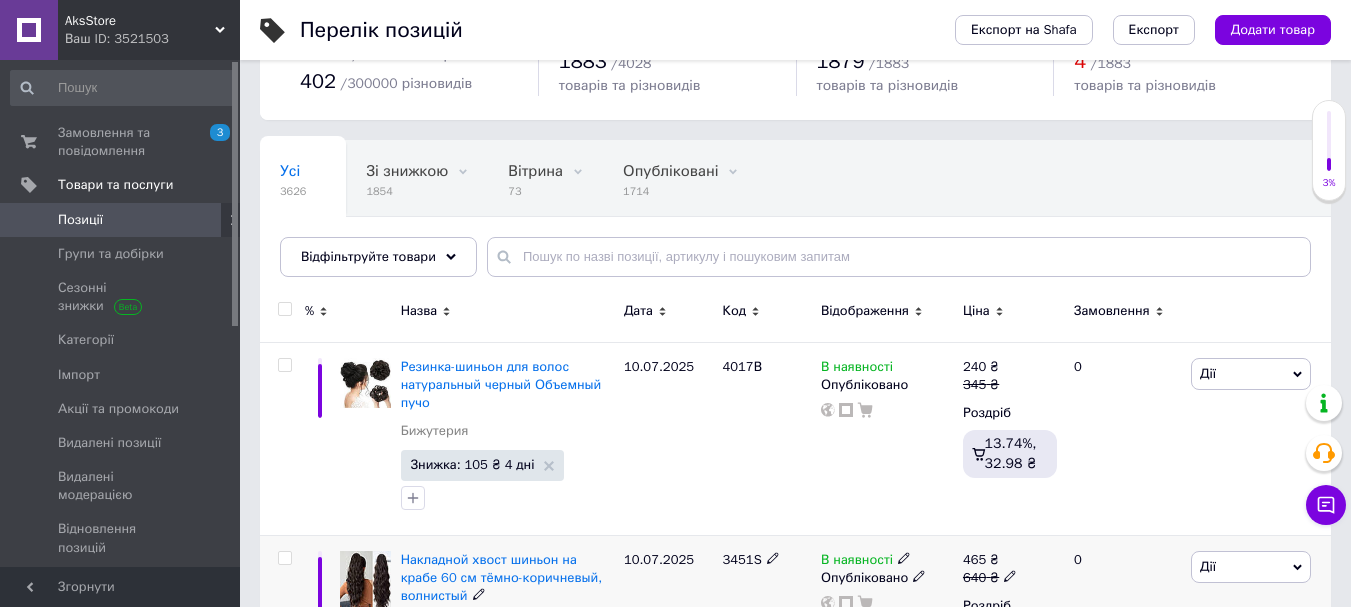 scroll, scrollTop: 200, scrollLeft: 0, axis: vertical 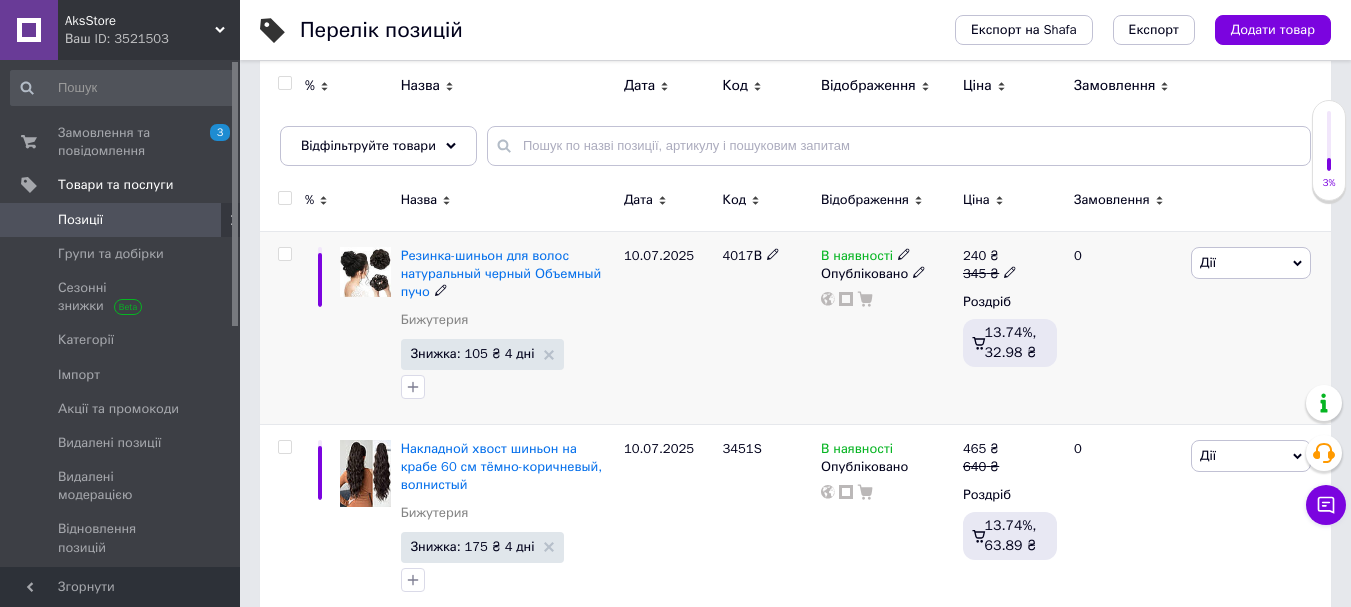click at bounding box center (365, 272) 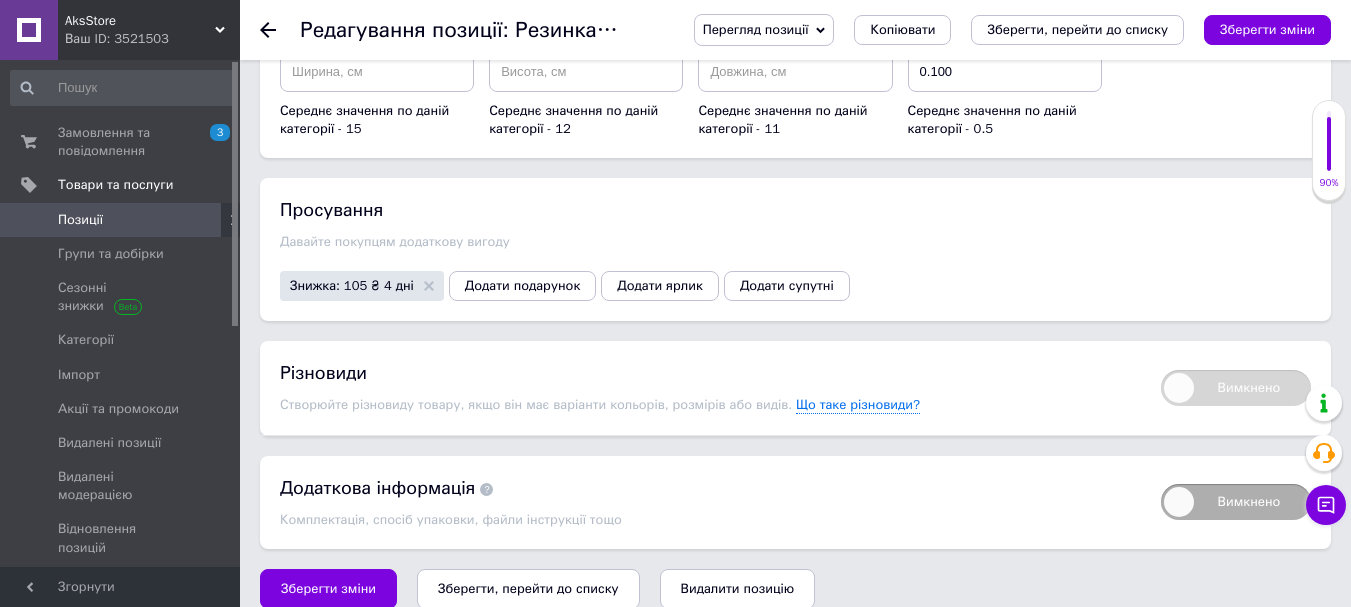 scroll, scrollTop: 2198, scrollLeft: 0, axis: vertical 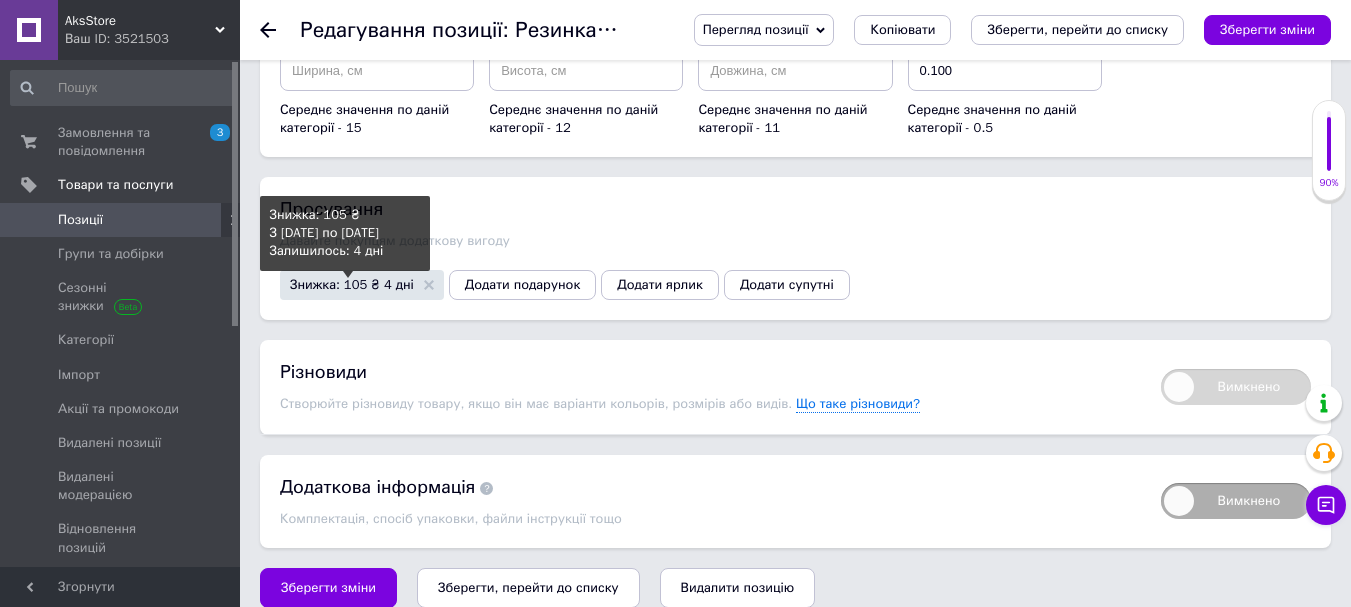 click on "Знижка: 105 ₴ 4 дні" at bounding box center [352, 284] 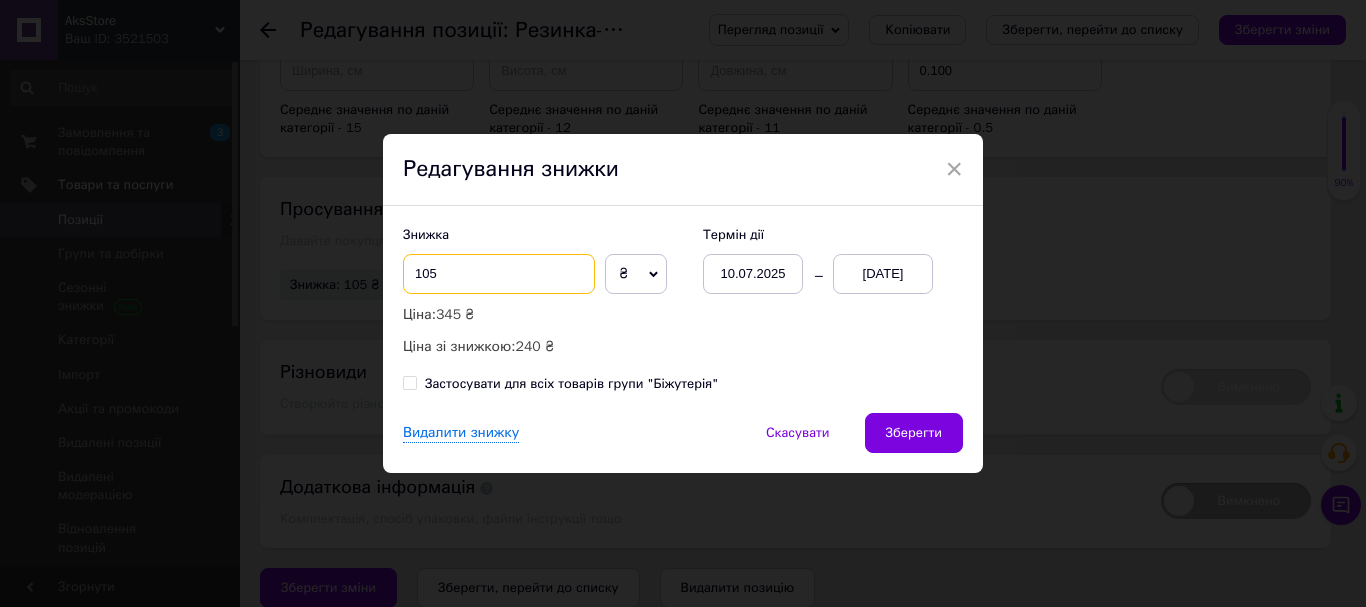 click on "105" at bounding box center (499, 274) 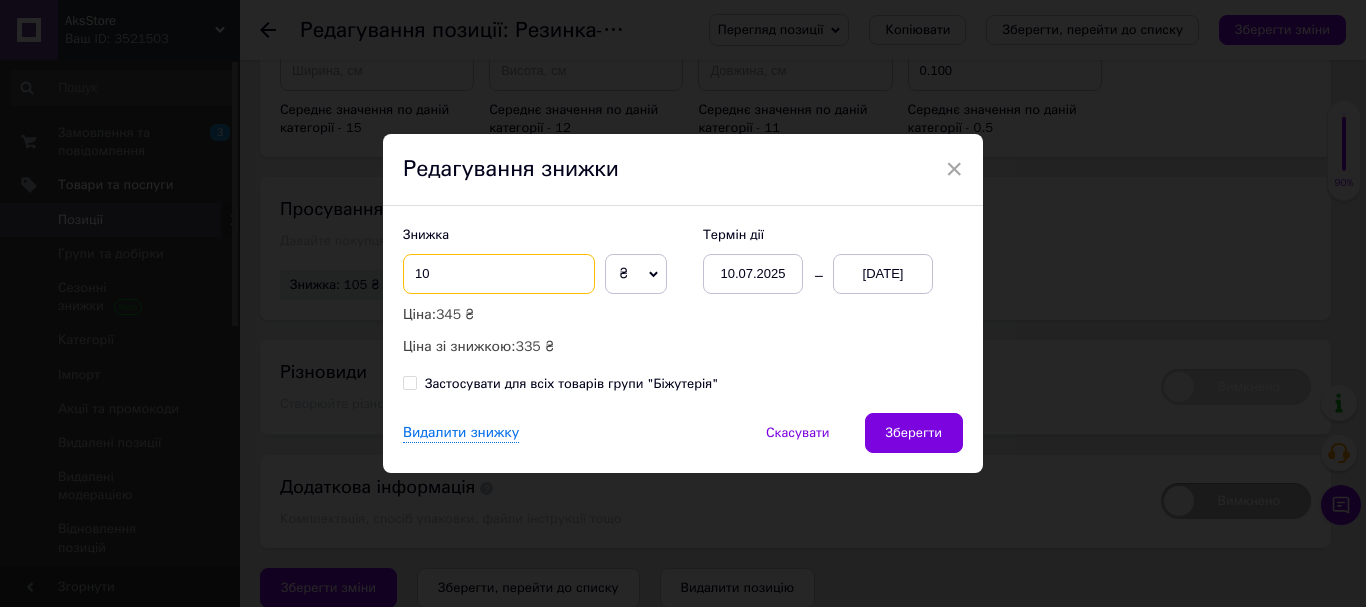 type on "1" 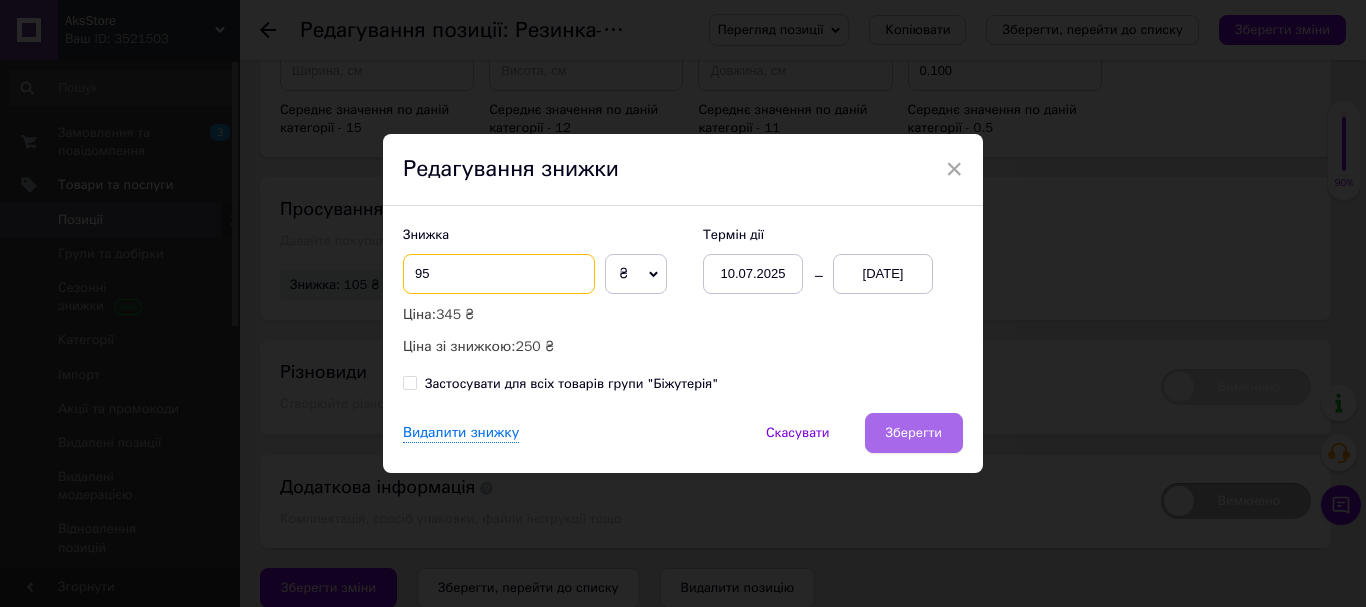 type on "95" 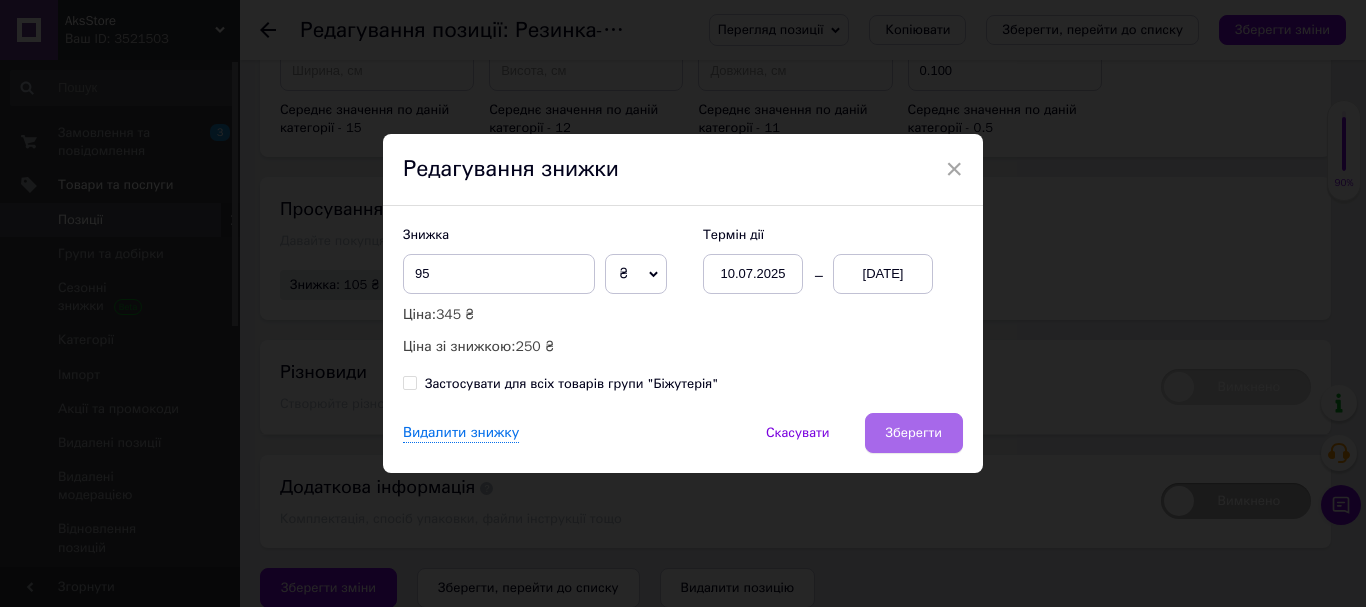 click on "Зберегти" at bounding box center [914, 433] 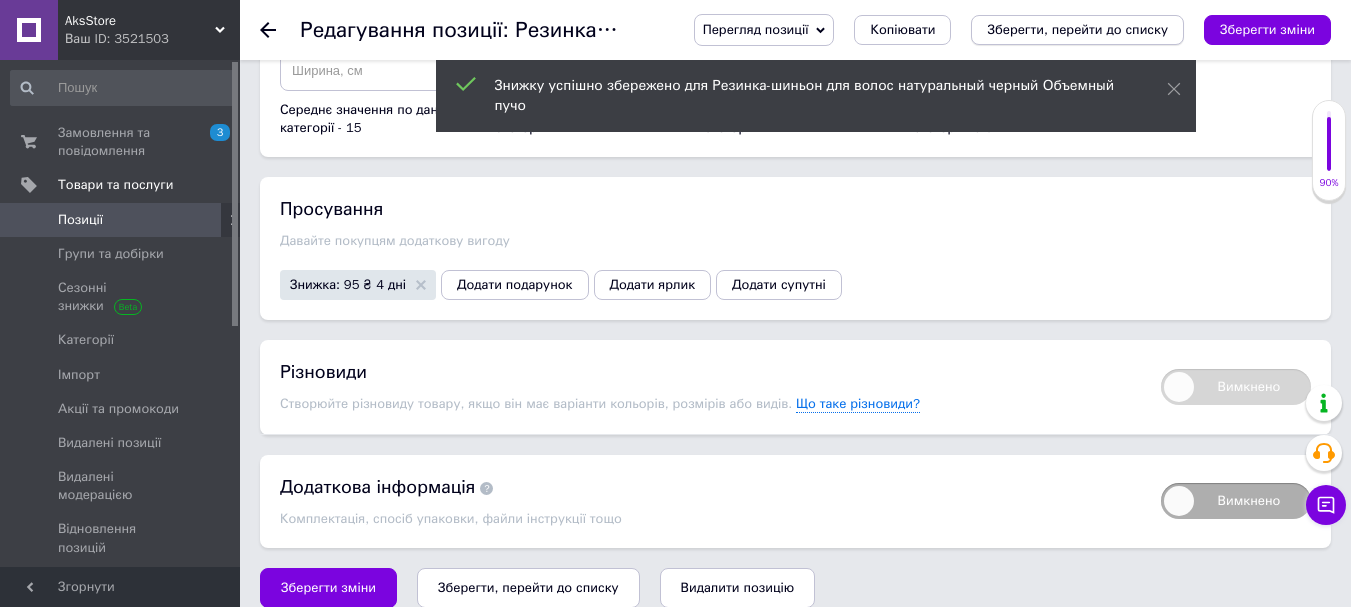 click on "Зберегти, перейти до списку" at bounding box center [1077, 29] 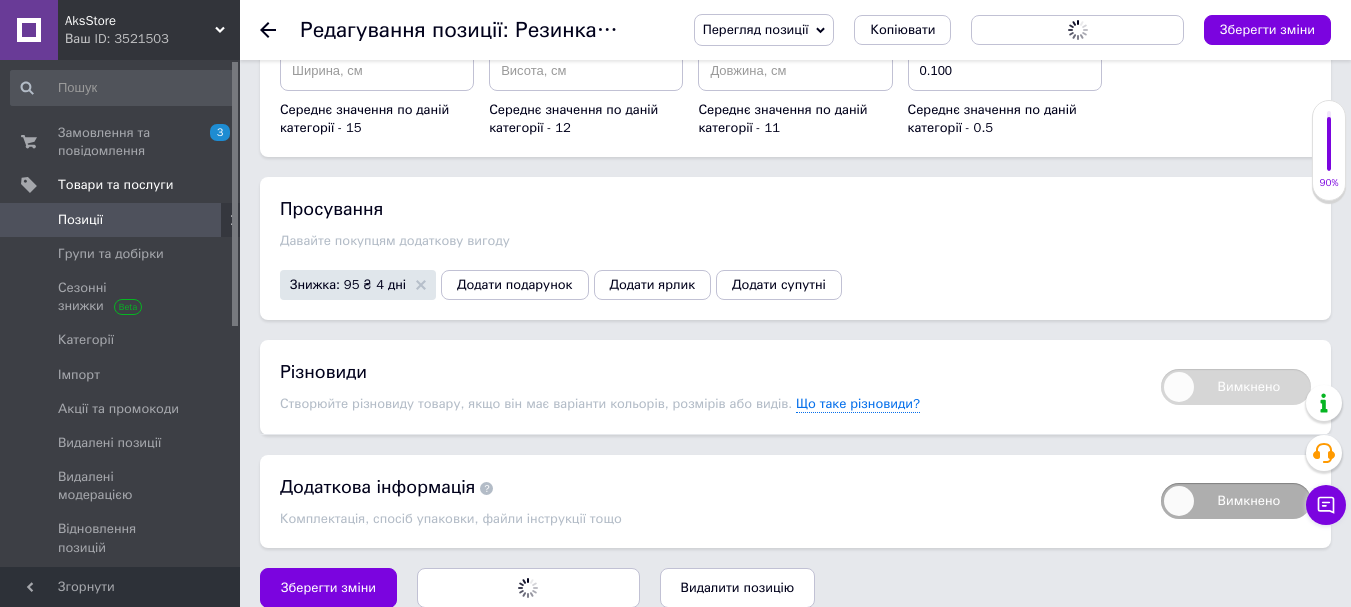 scroll, scrollTop: 0, scrollLeft: 0, axis: both 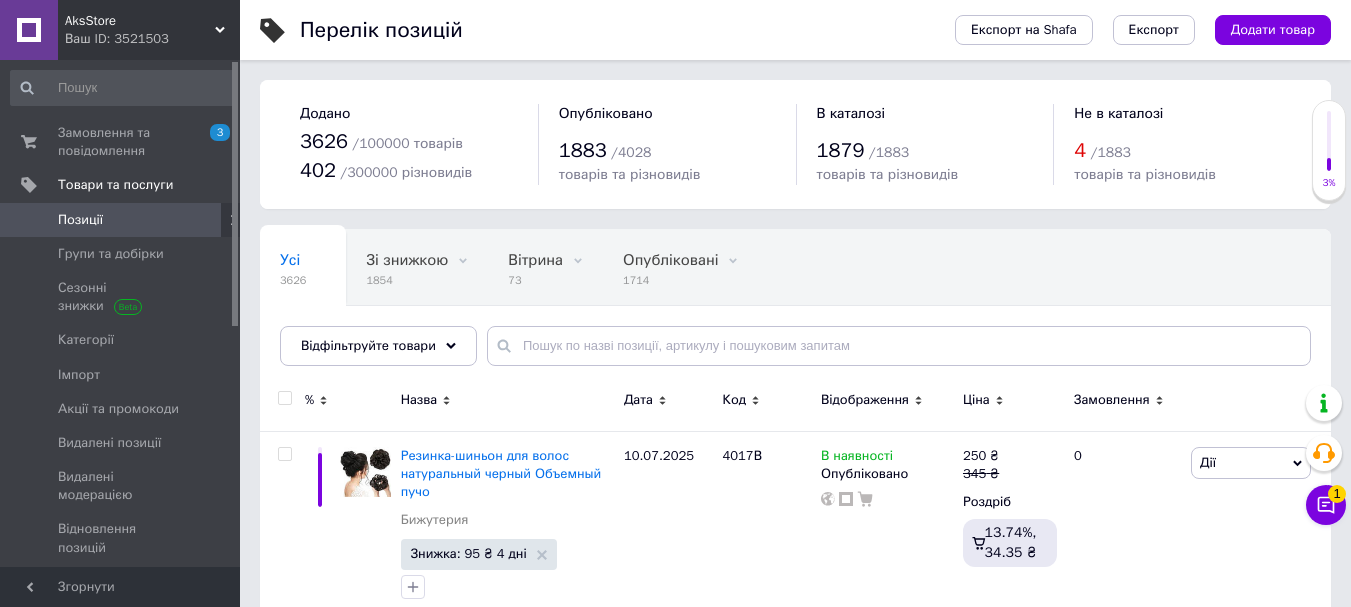 drag, startPoint x: 1204, startPoint y: 93, endPoint x: 1183, endPoint y: 93, distance: 21 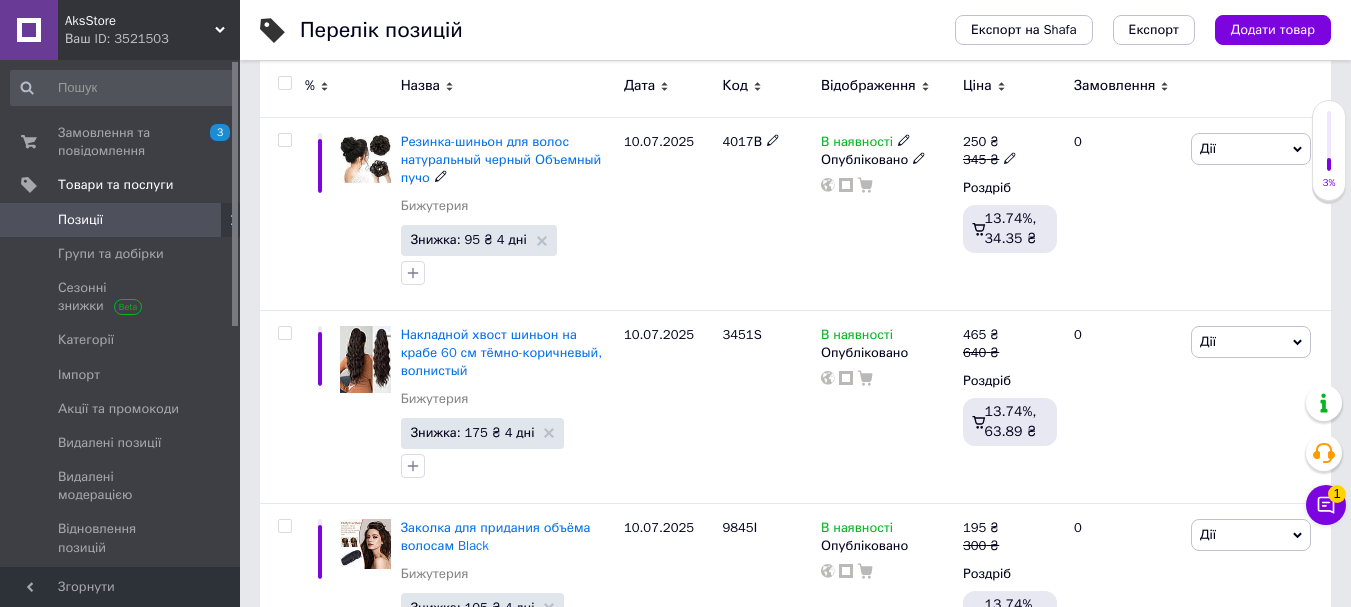 scroll, scrollTop: 500, scrollLeft: 0, axis: vertical 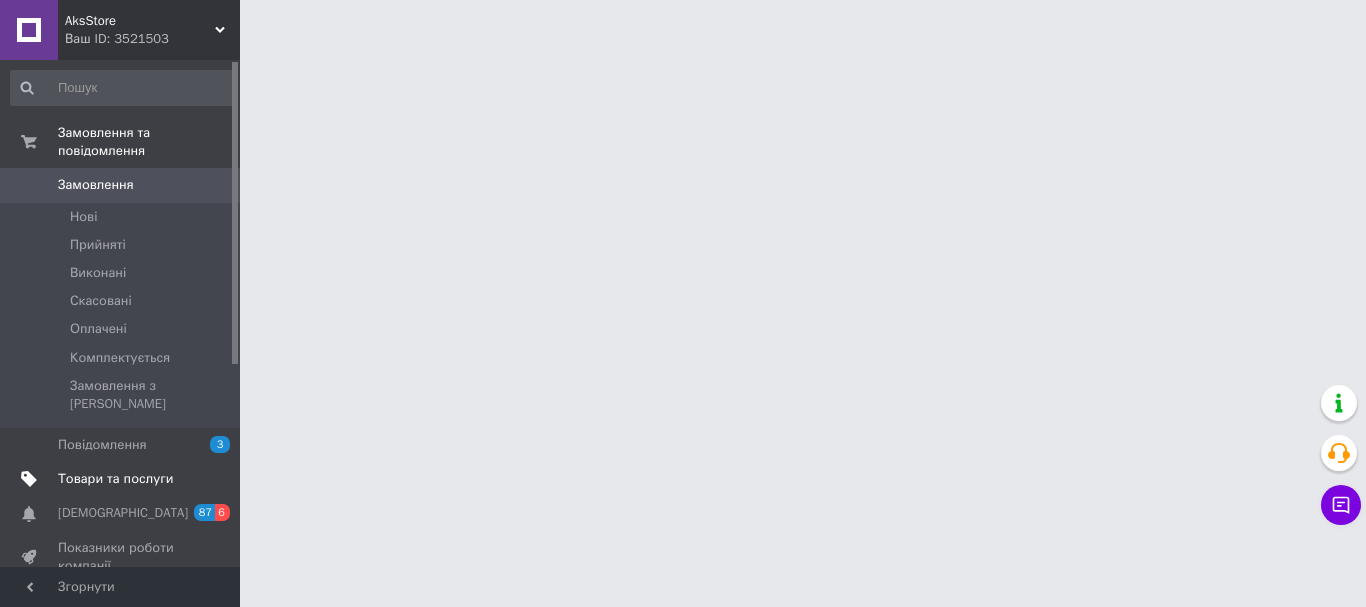 click on "Товари та послуги" at bounding box center (115, 479) 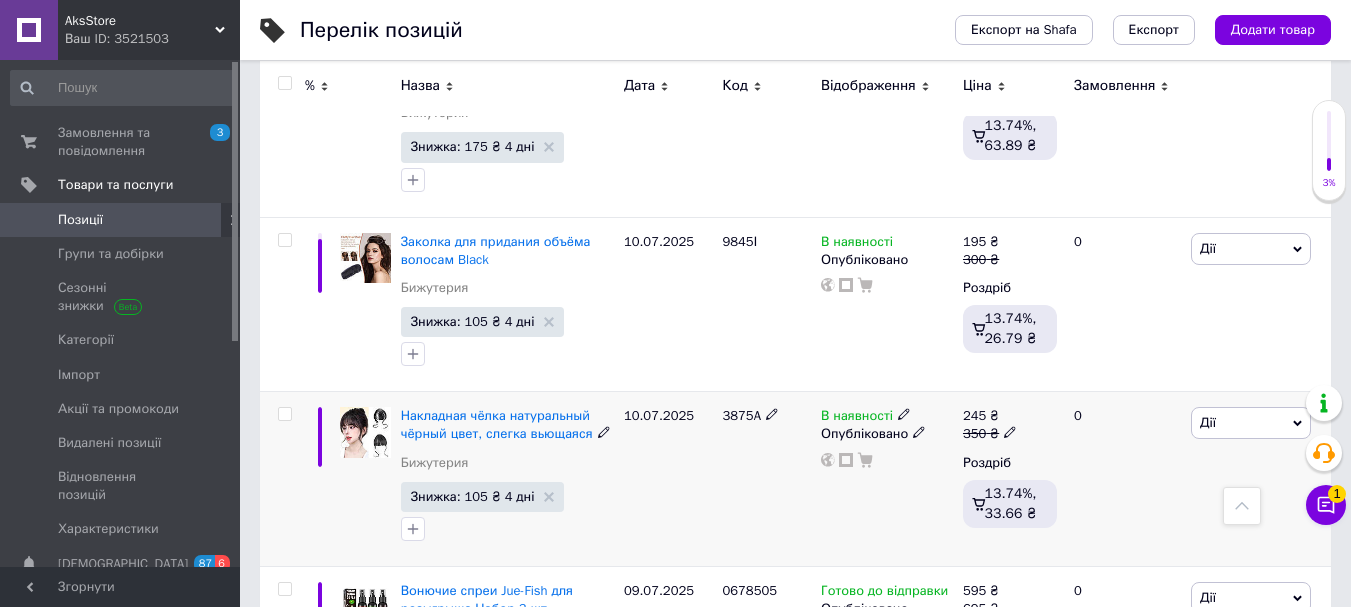 scroll, scrollTop: 700, scrollLeft: 0, axis: vertical 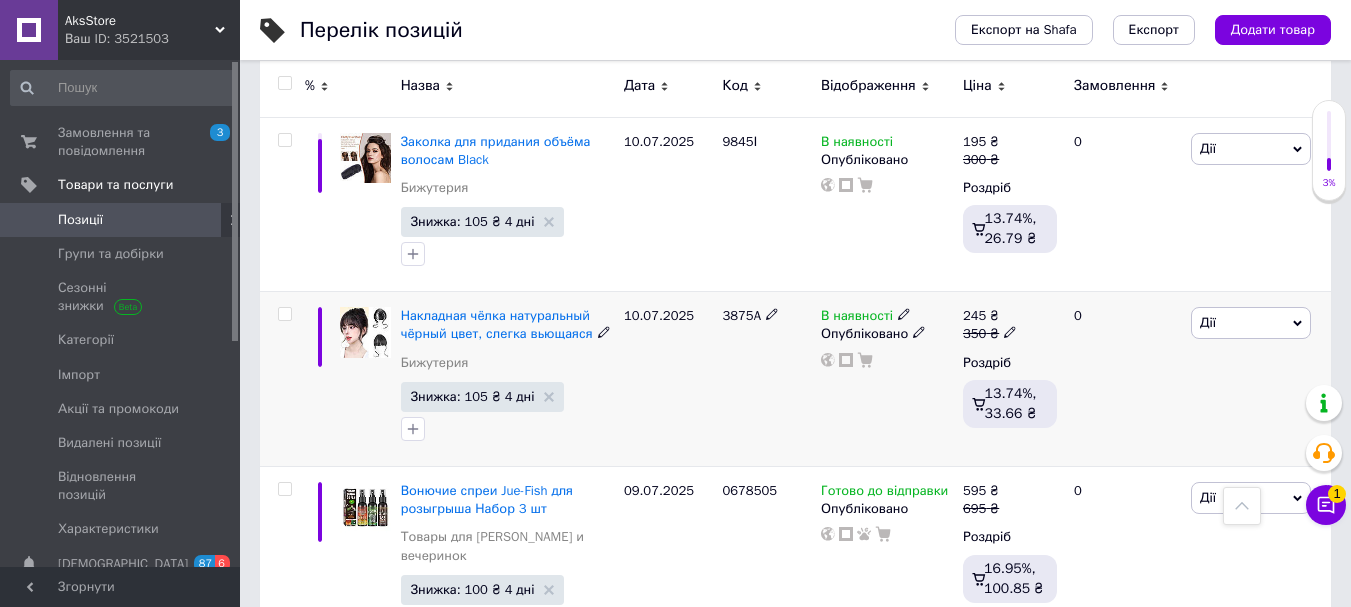 click at bounding box center [365, 332] 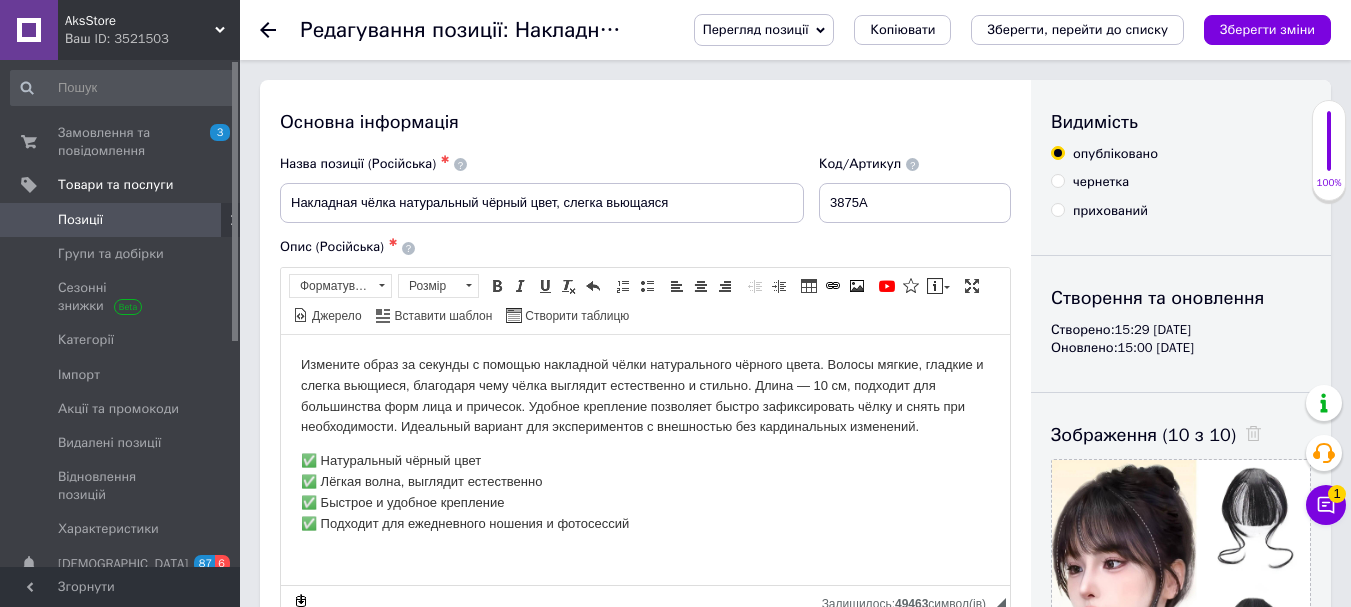 scroll, scrollTop: 0, scrollLeft: 0, axis: both 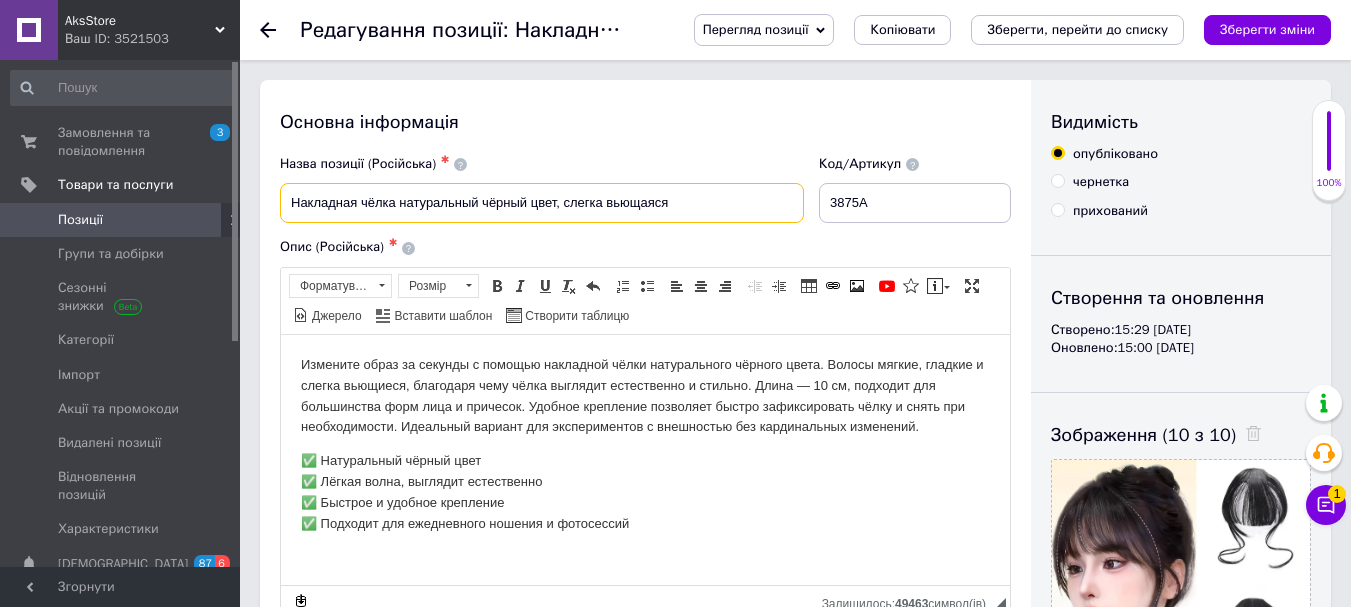 drag, startPoint x: 293, startPoint y: 208, endPoint x: 699, endPoint y: 209, distance: 406.00122 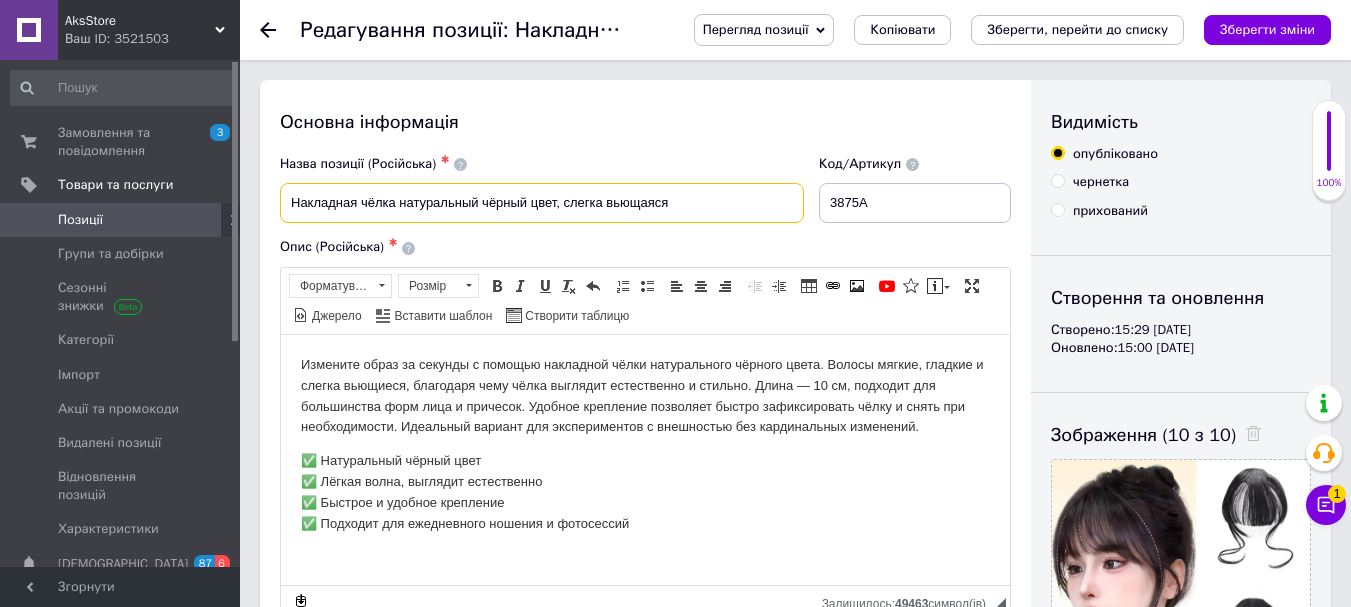 click on "Накладная чёлка натуральный чёрный цвет, слегка вьющаяся" at bounding box center (542, 203) 